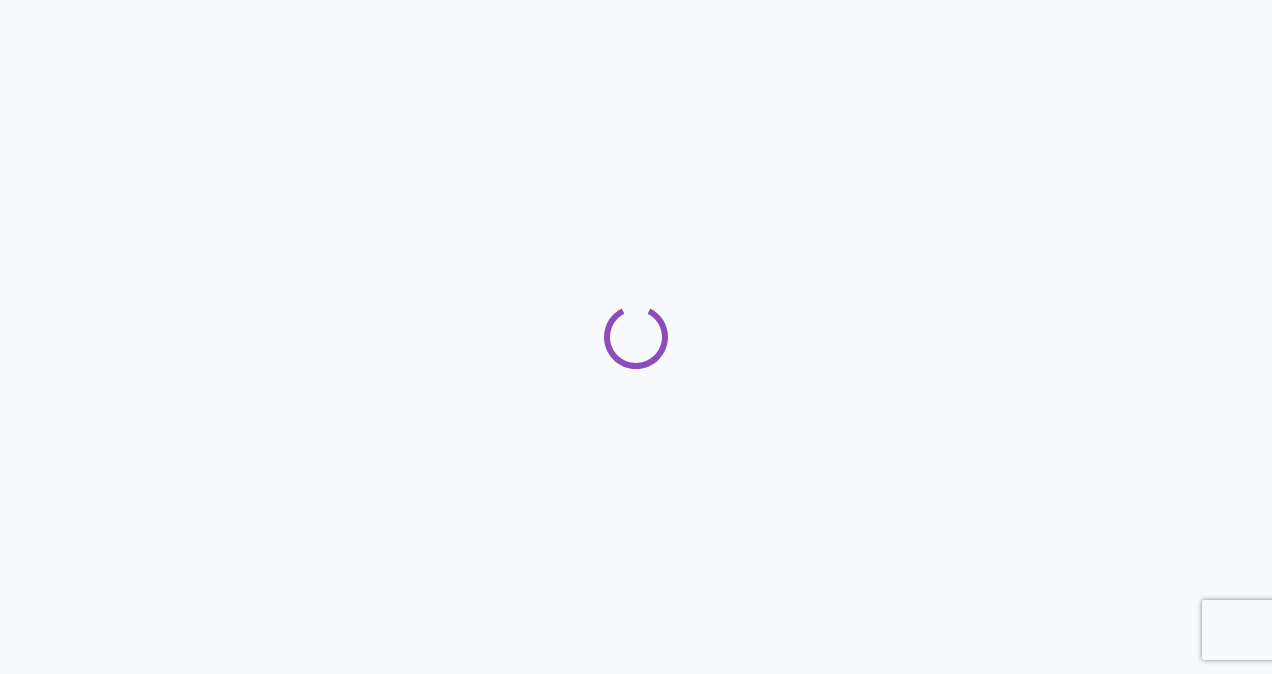 scroll, scrollTop: 0, scrollLeft: 0, axis: both 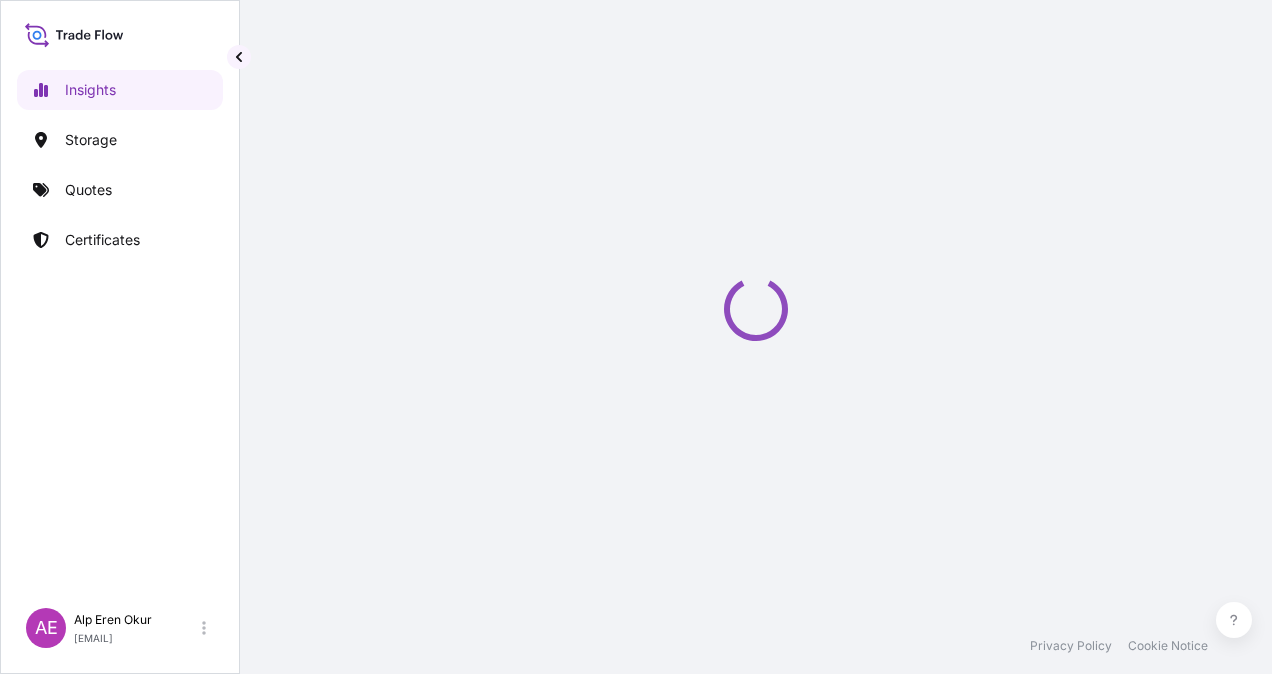 select on "2025" 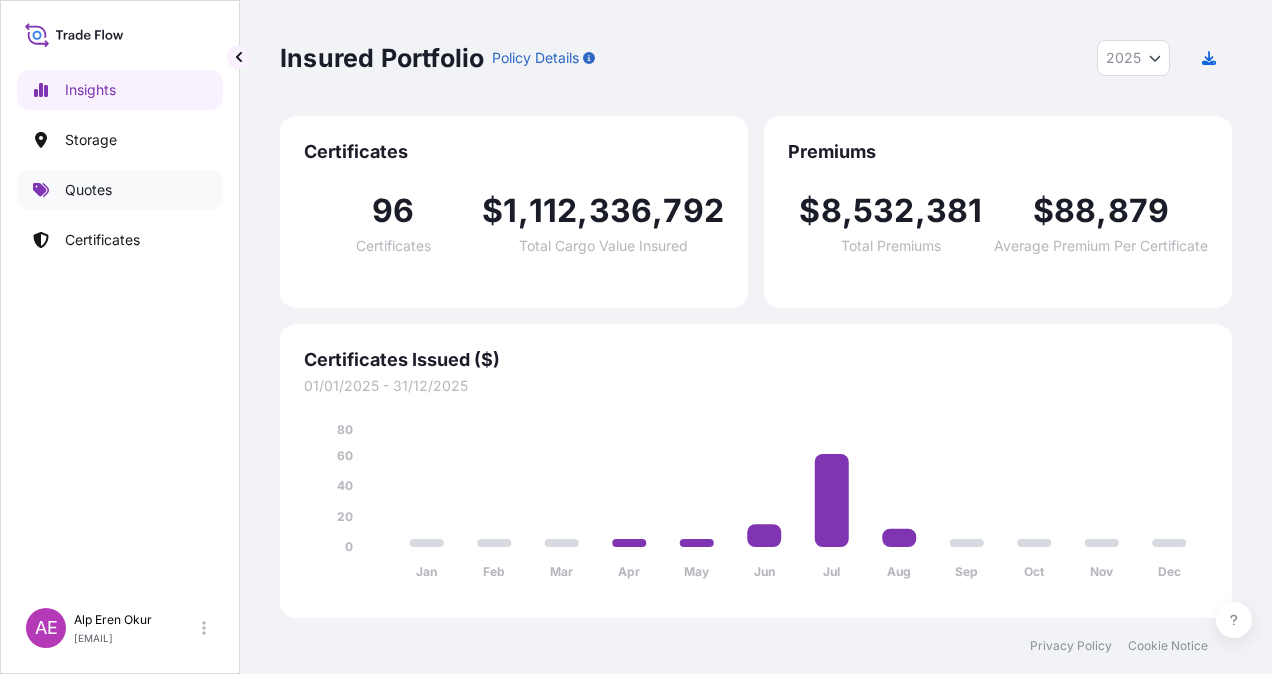 click on "Quotes" at bounding box center [120, 190] 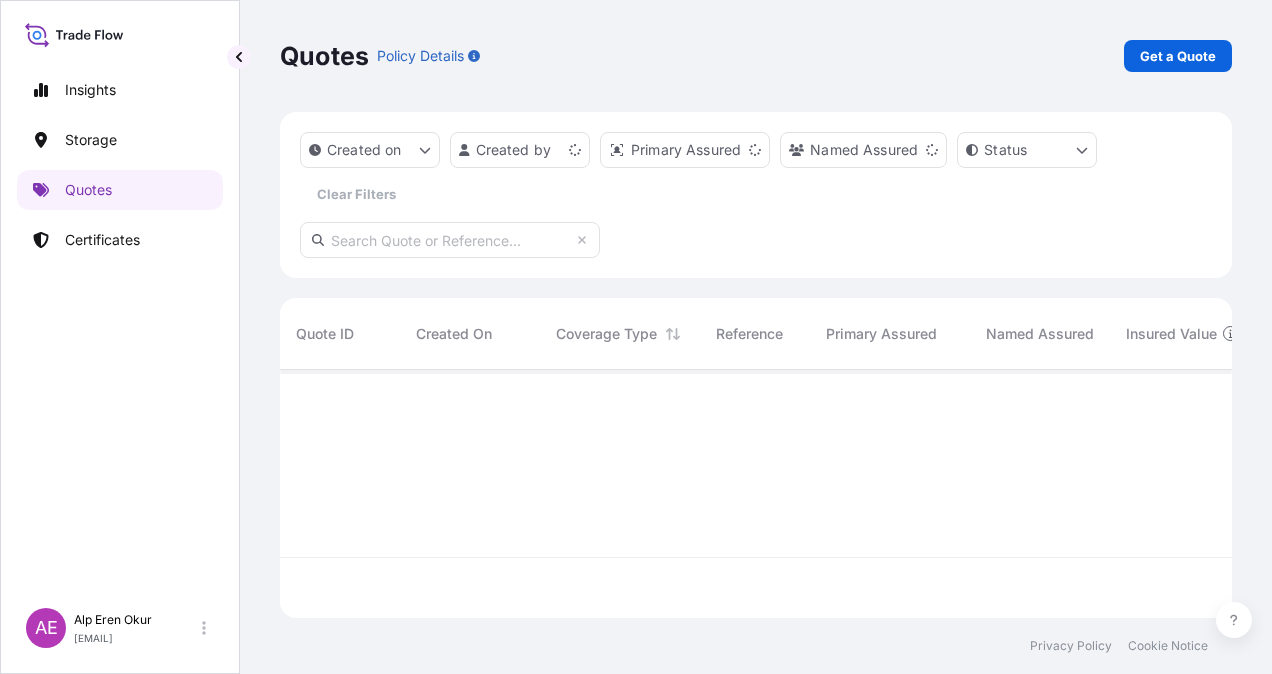 scroll, scrollTop: 16, scrollLeft: 16, axis: both 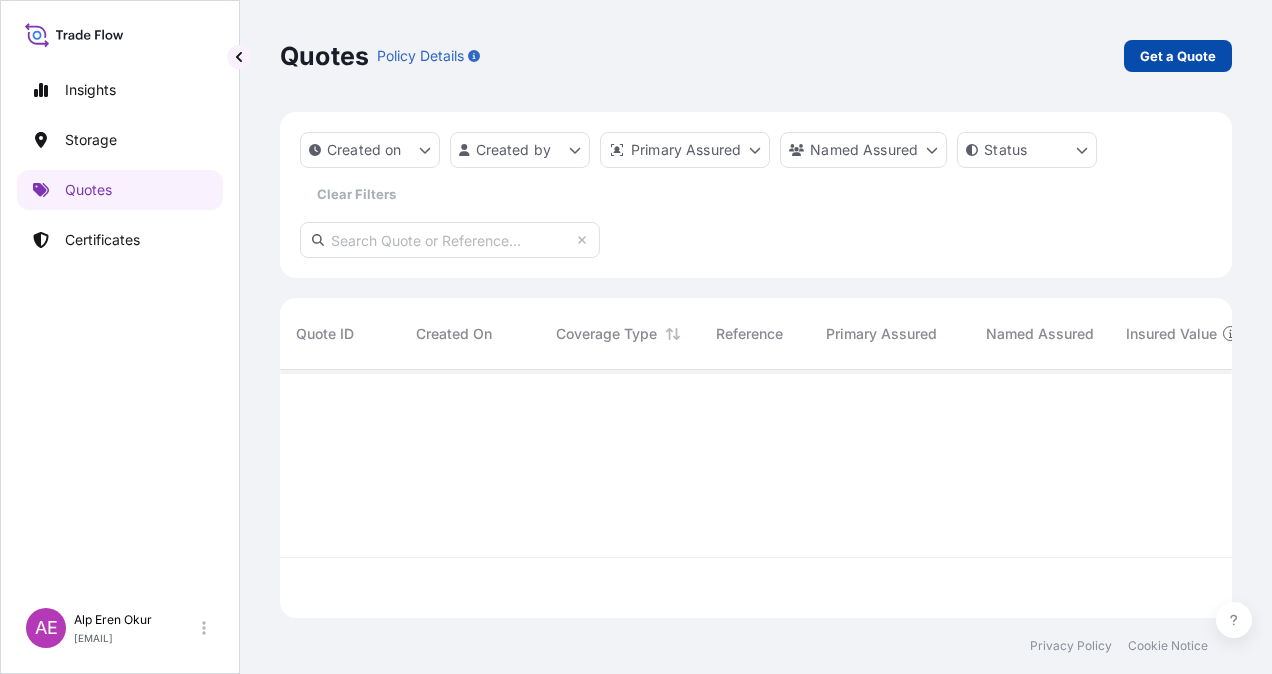 click on "Get a Quote" at bounding box center (1178, 56) 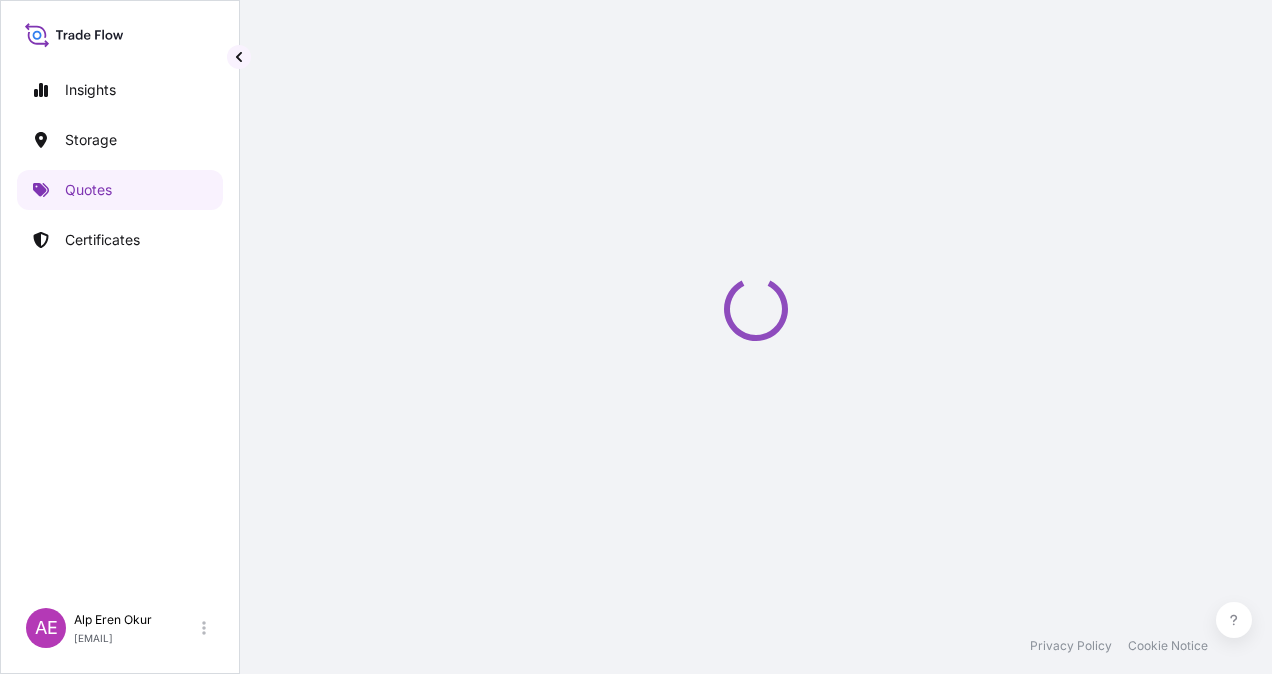 select on "Ocean Vessel" 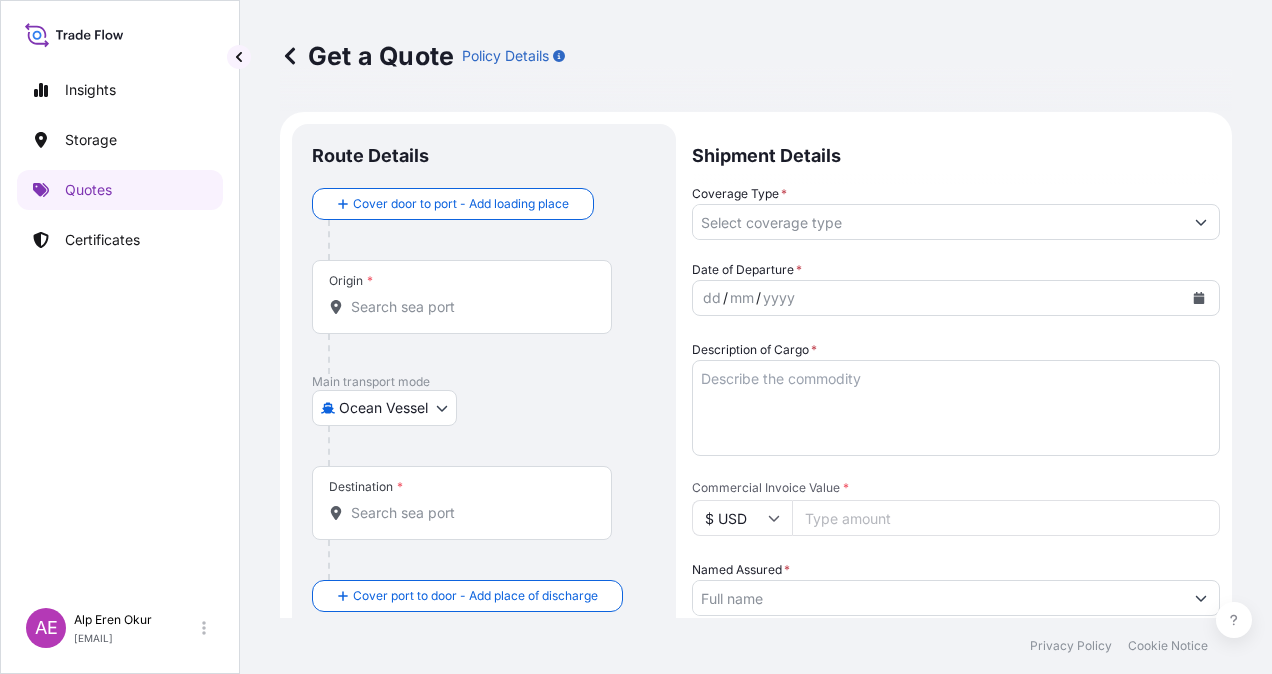 scroll, scrollTop: 32, scrollLeft: 0, axis: vertical 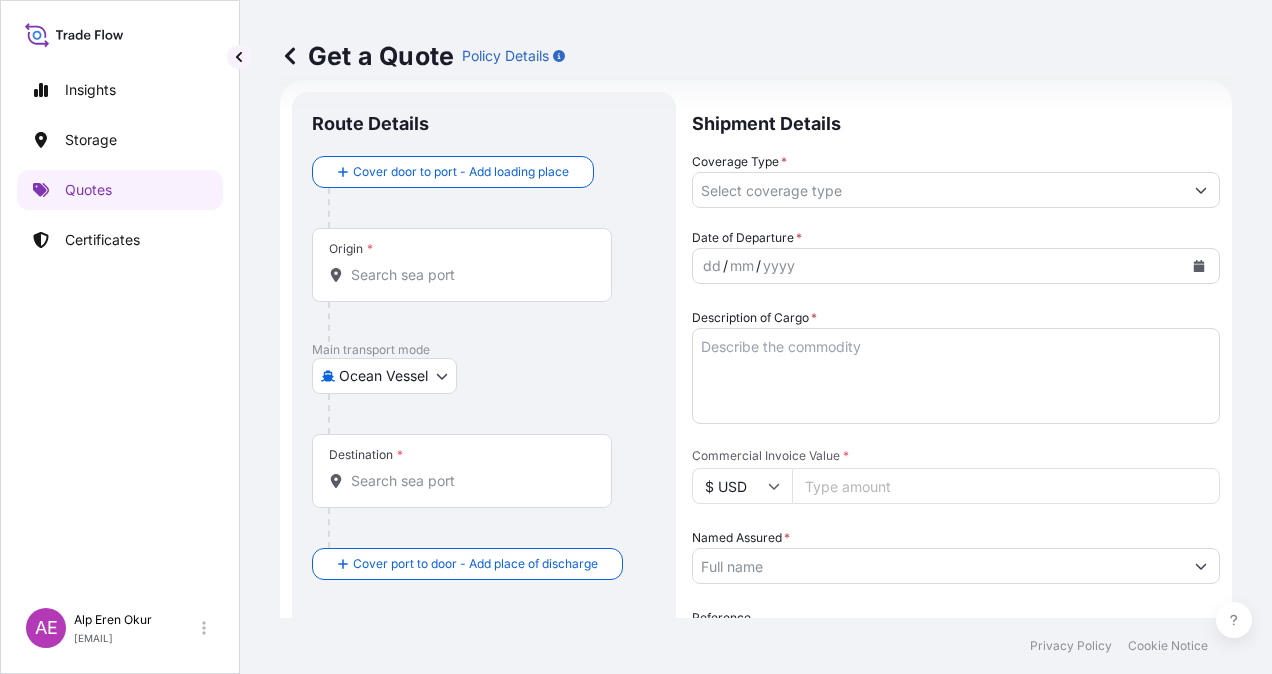 click on "Origin *" at bounding box center [462, 265] 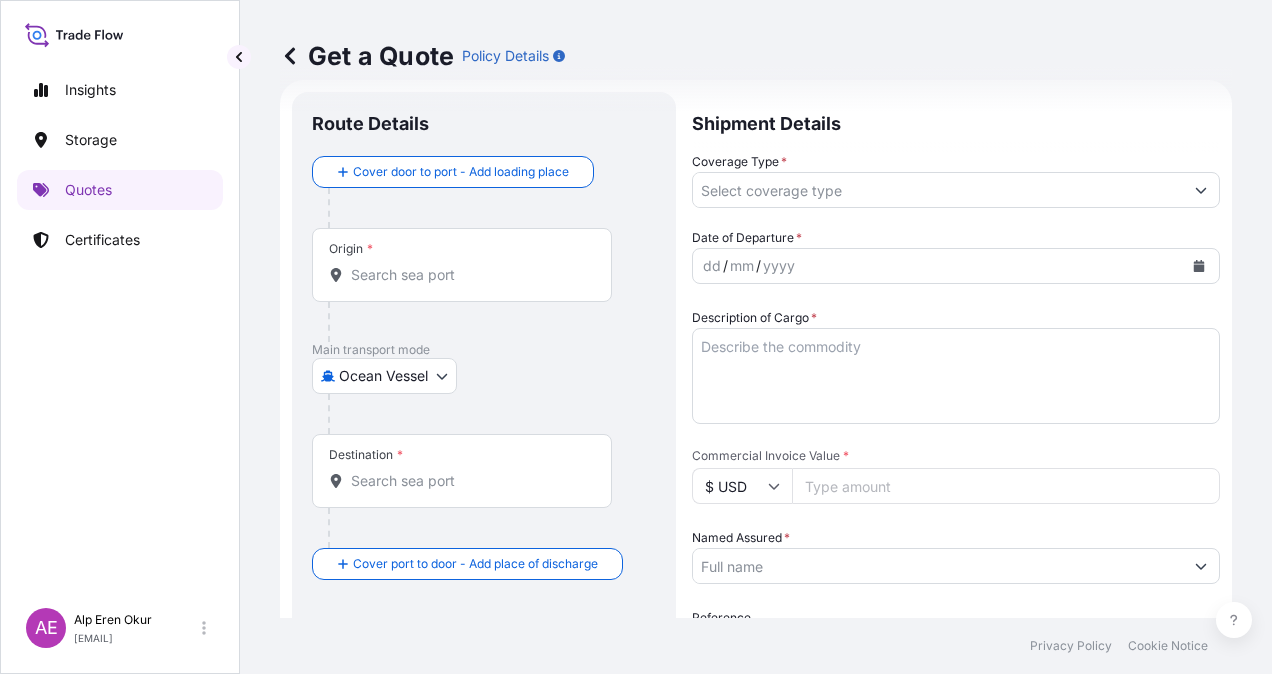 click on "Origin *" at bounding box center (469, 275) 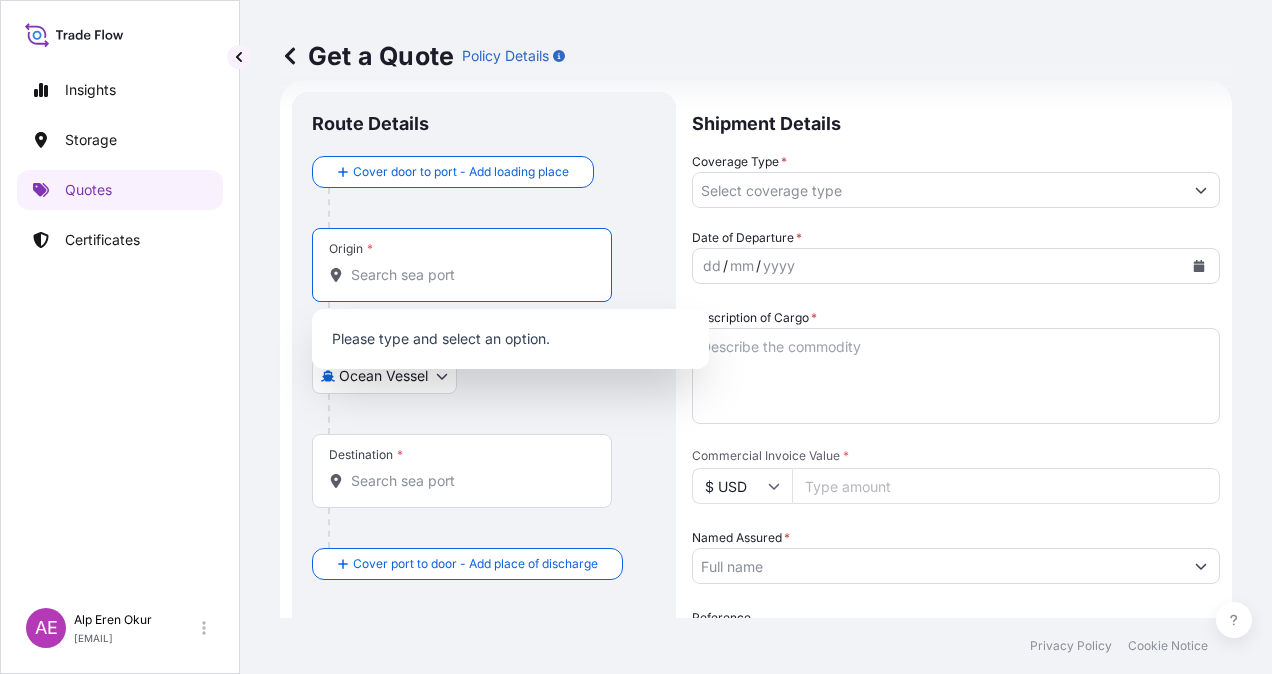 click on "Origin *" at bounding box center [469, 275] 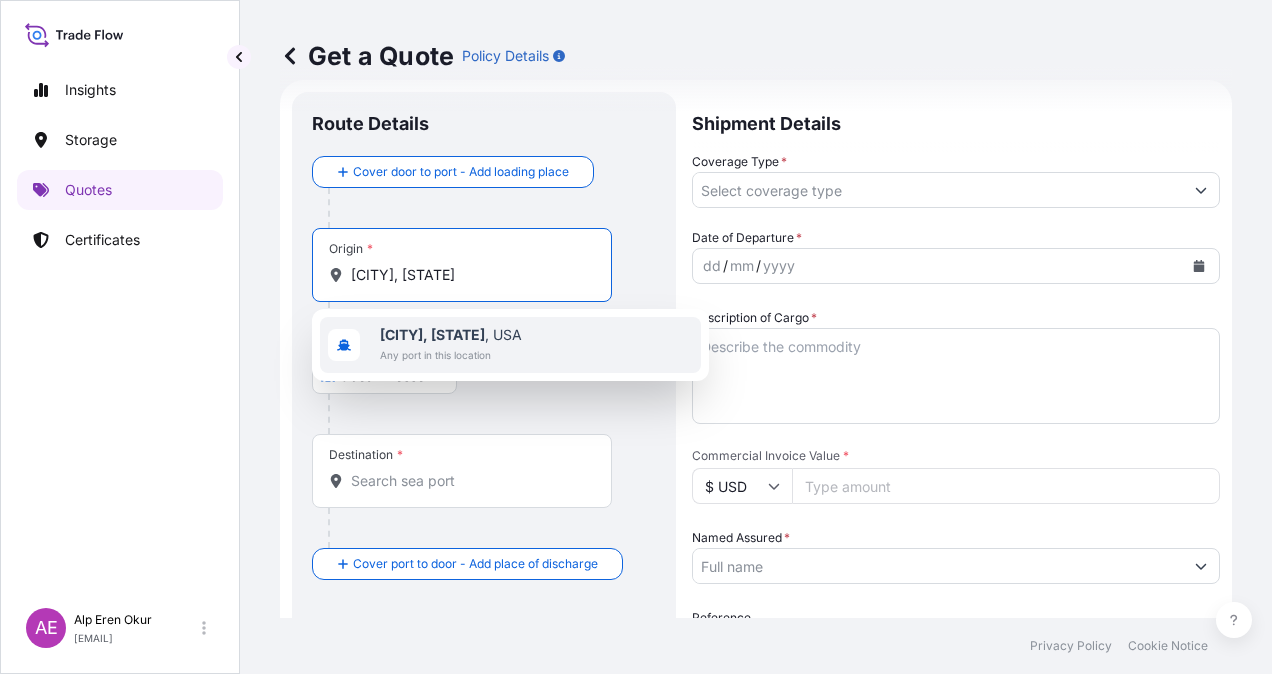 click on "[CITY], [STATE] , [COUNTRY]" at bounding box center (451, 335) 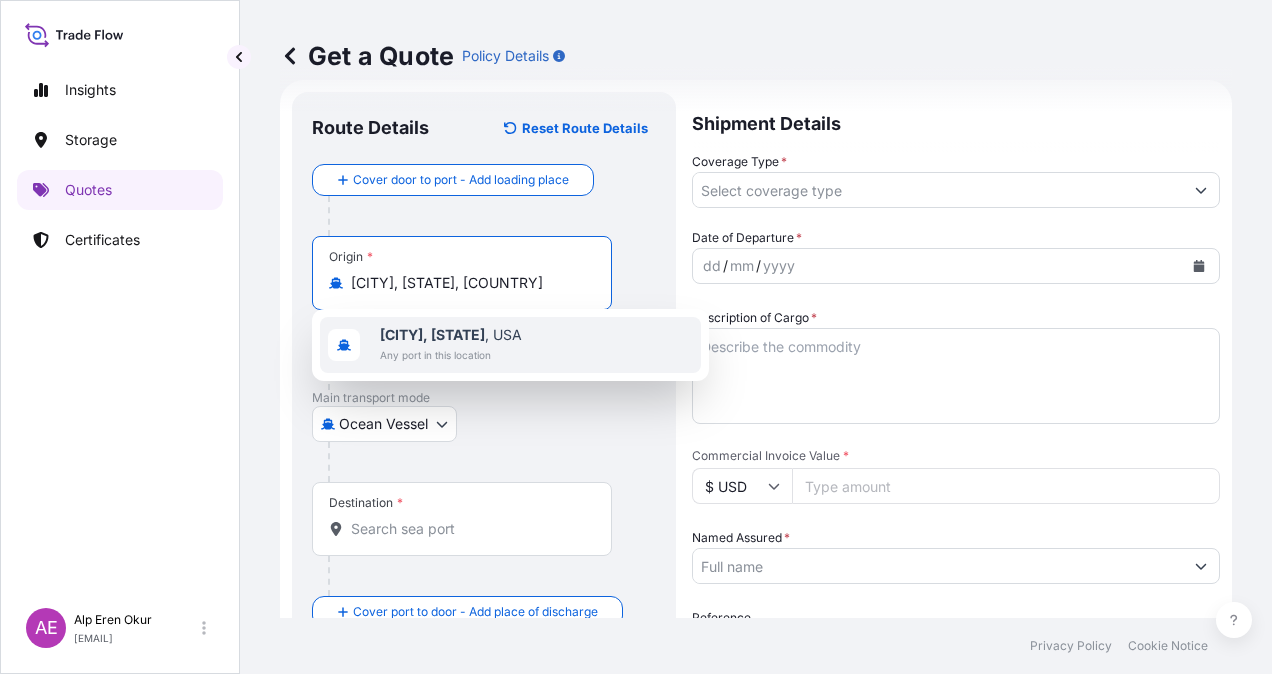 type on "[CITY], [STATE], [COUNTRY]" 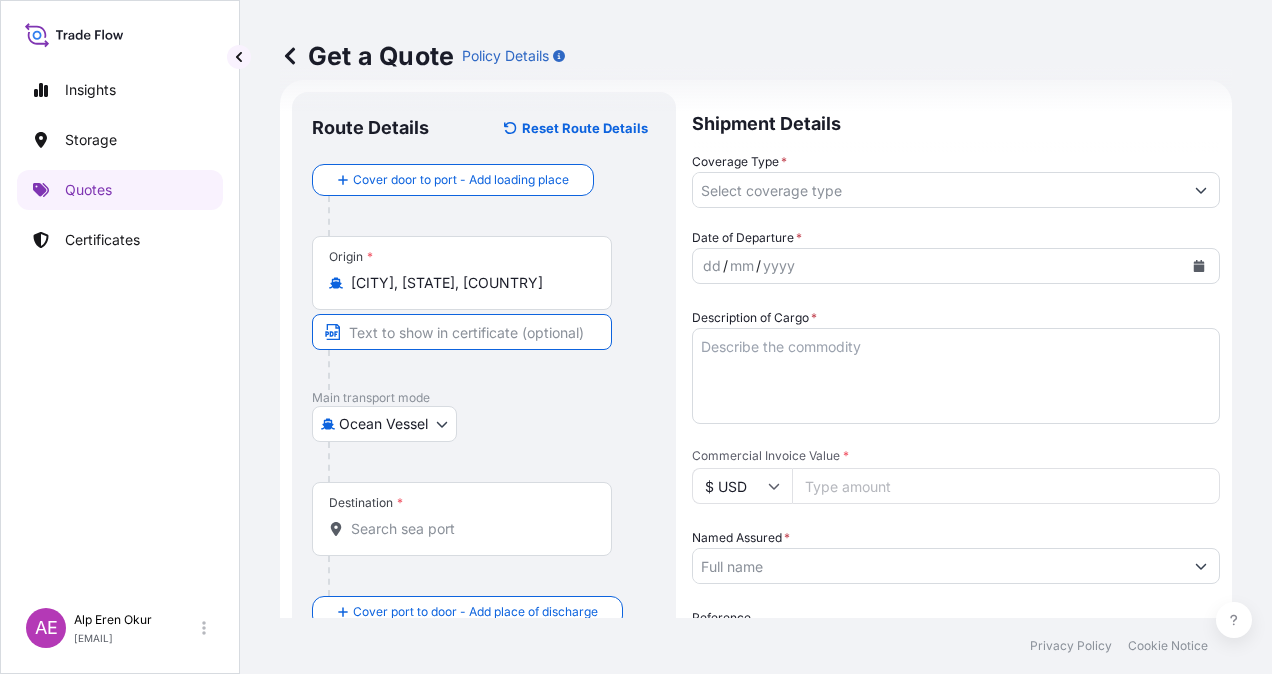 paste on "[CITY], [STATE]" 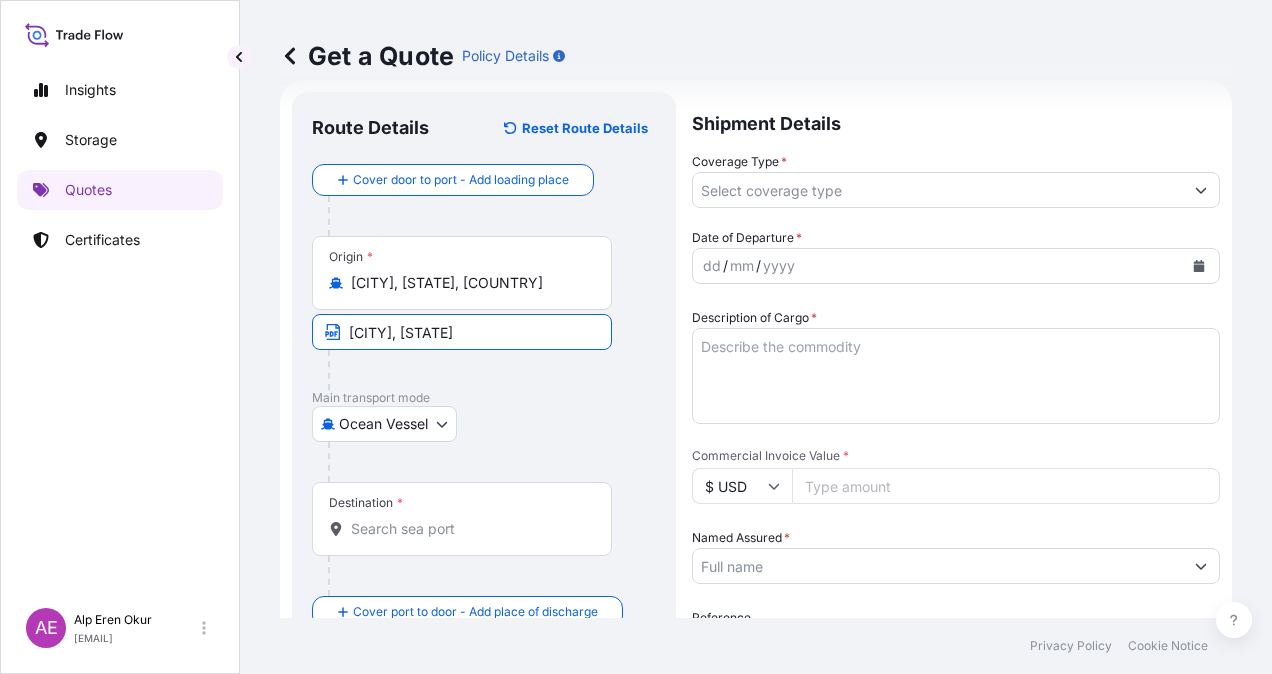 type on "[CITY], [STATE], [COUNTRY]" 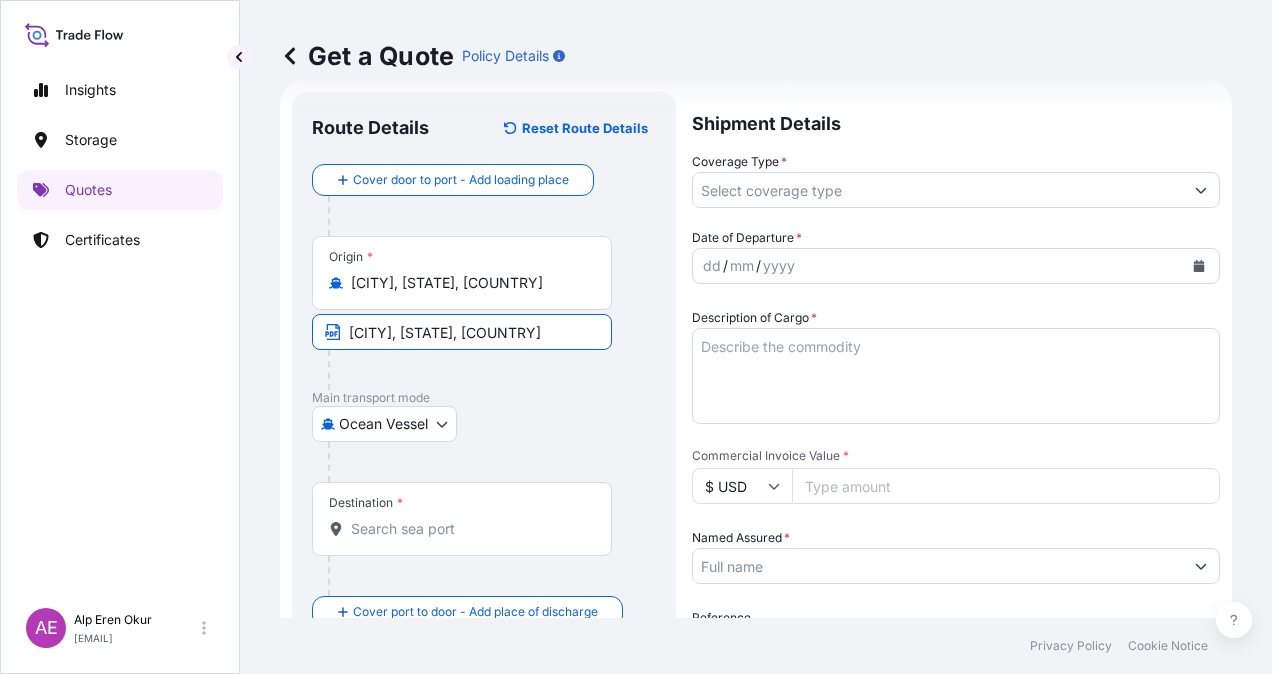 click on "Destination *" at bounding box center [462, 519] 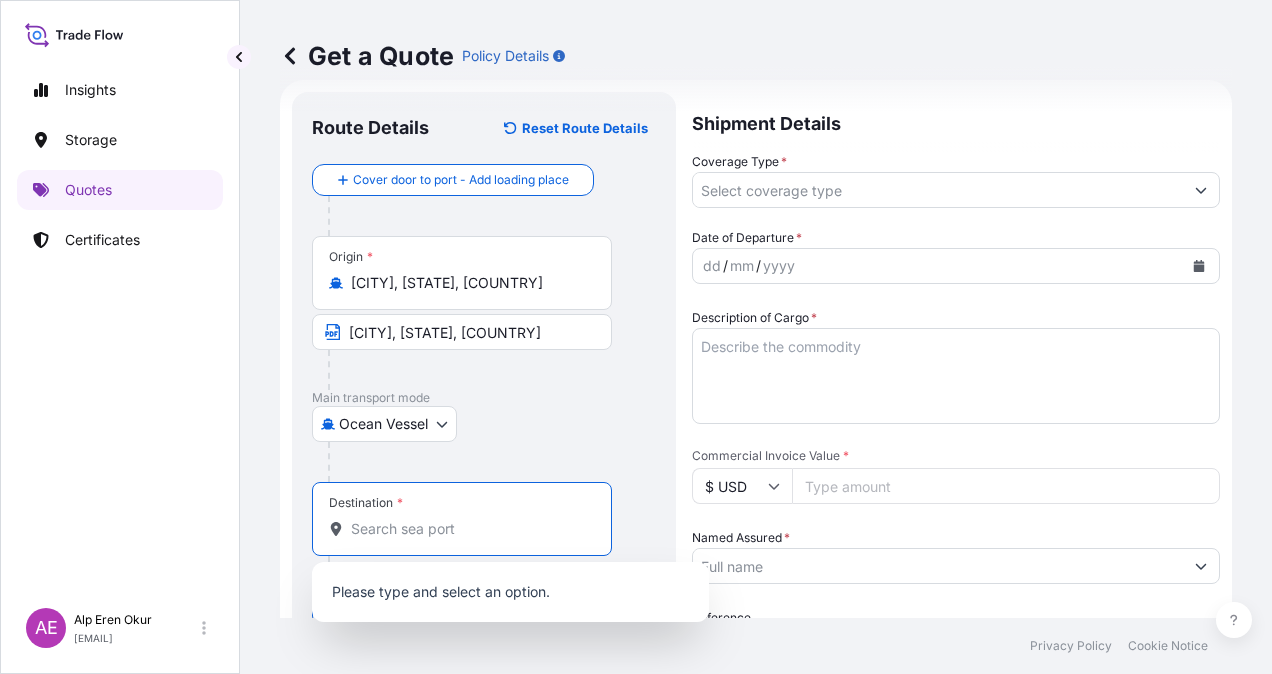paste on "BALIKPAPAN" 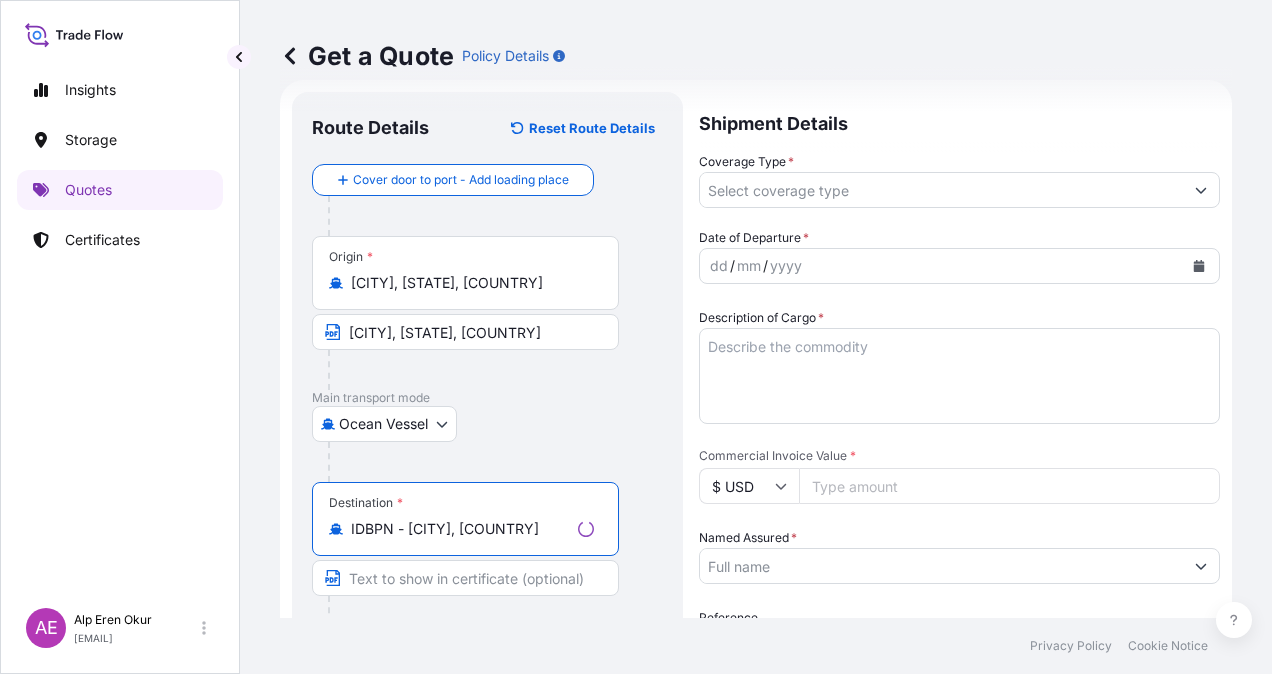 type on "IDBPN - [CITY], [COUNTRY]" 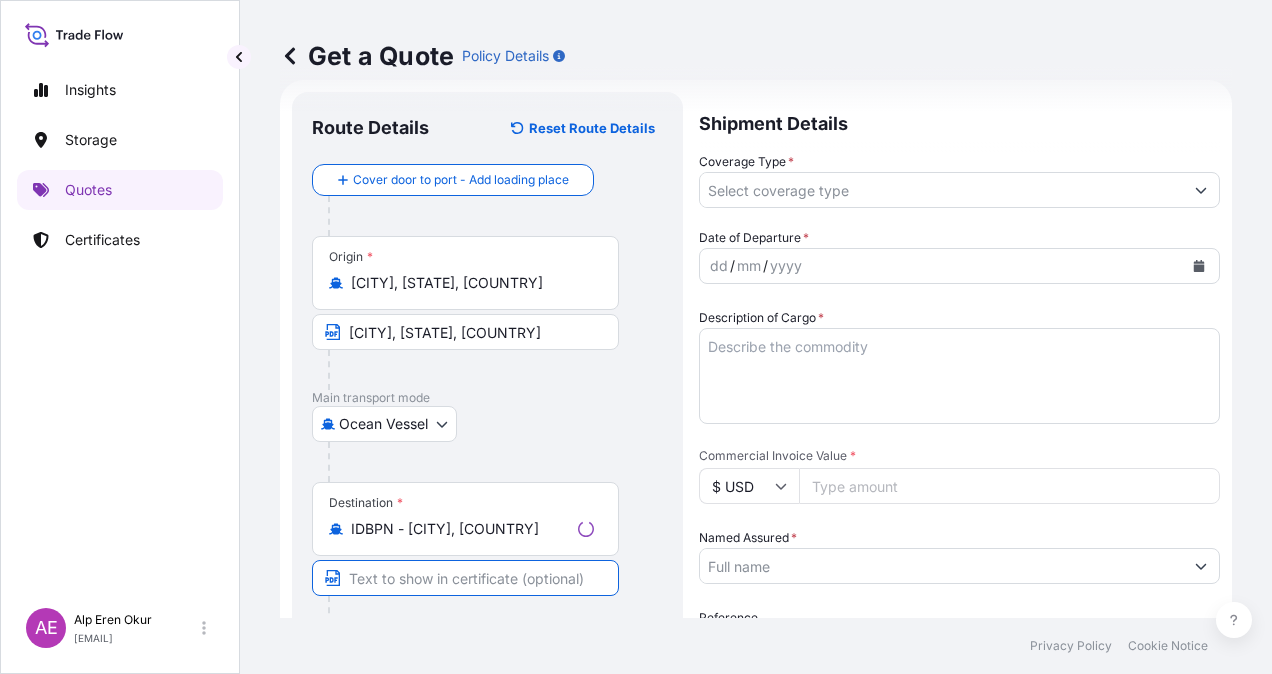 click at bounding box center (465, 578) 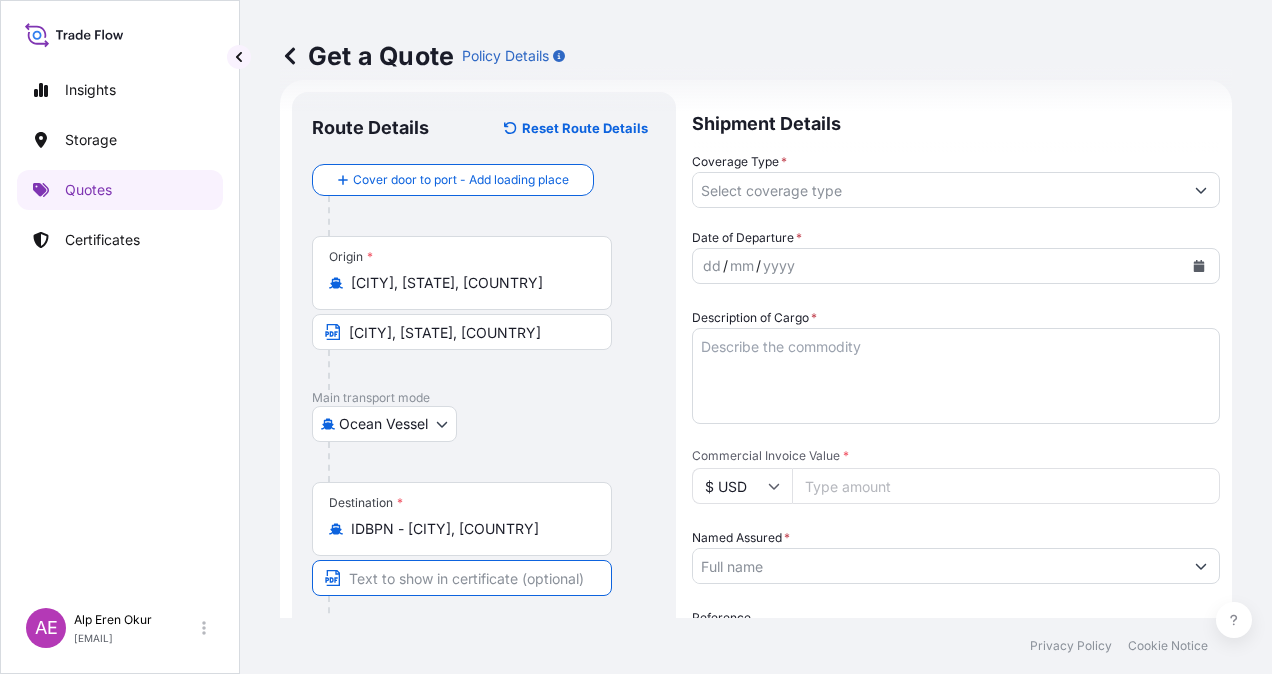 paste on "BALIKPAPAN" 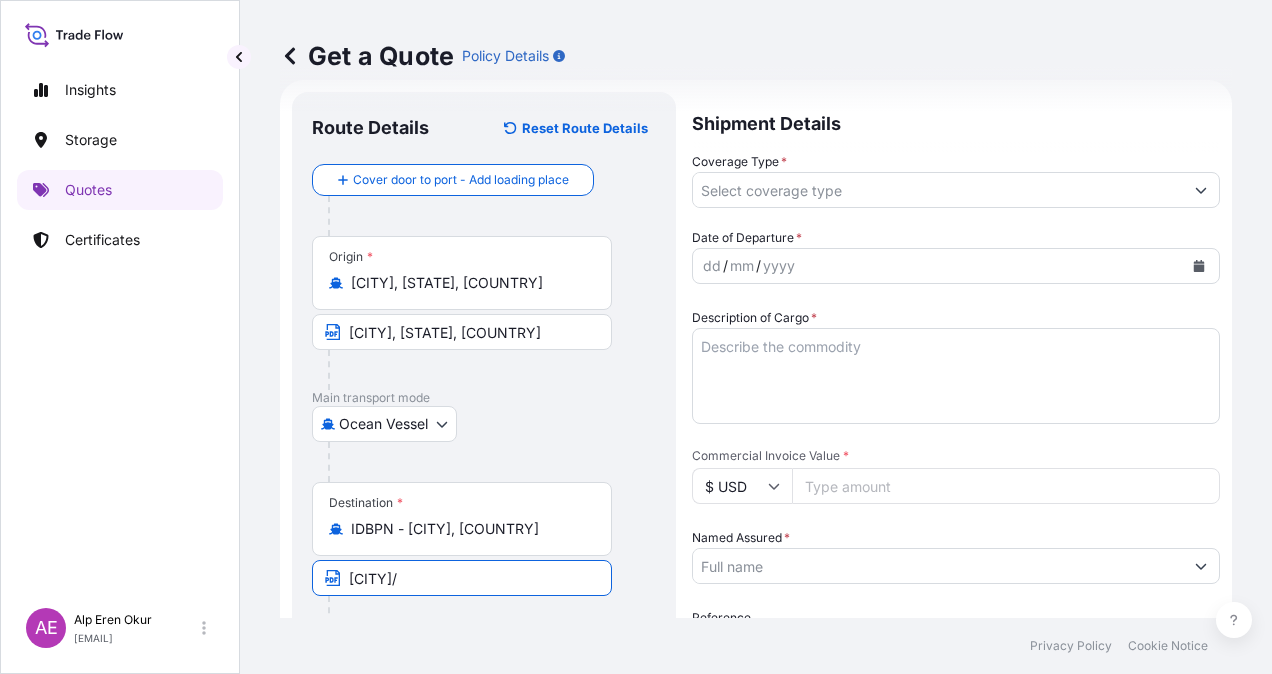 paste on "[COUNTRY]" 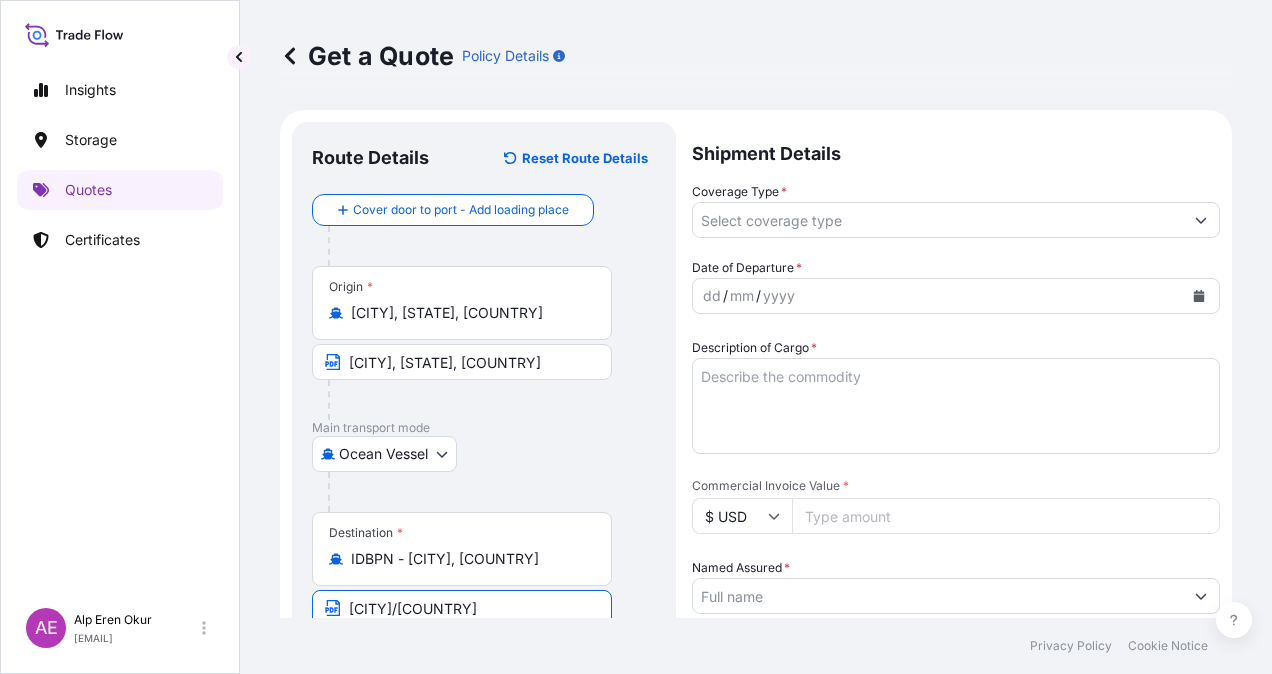 scroll, scrollTop: 0, scrollLeft: 0, axis: both 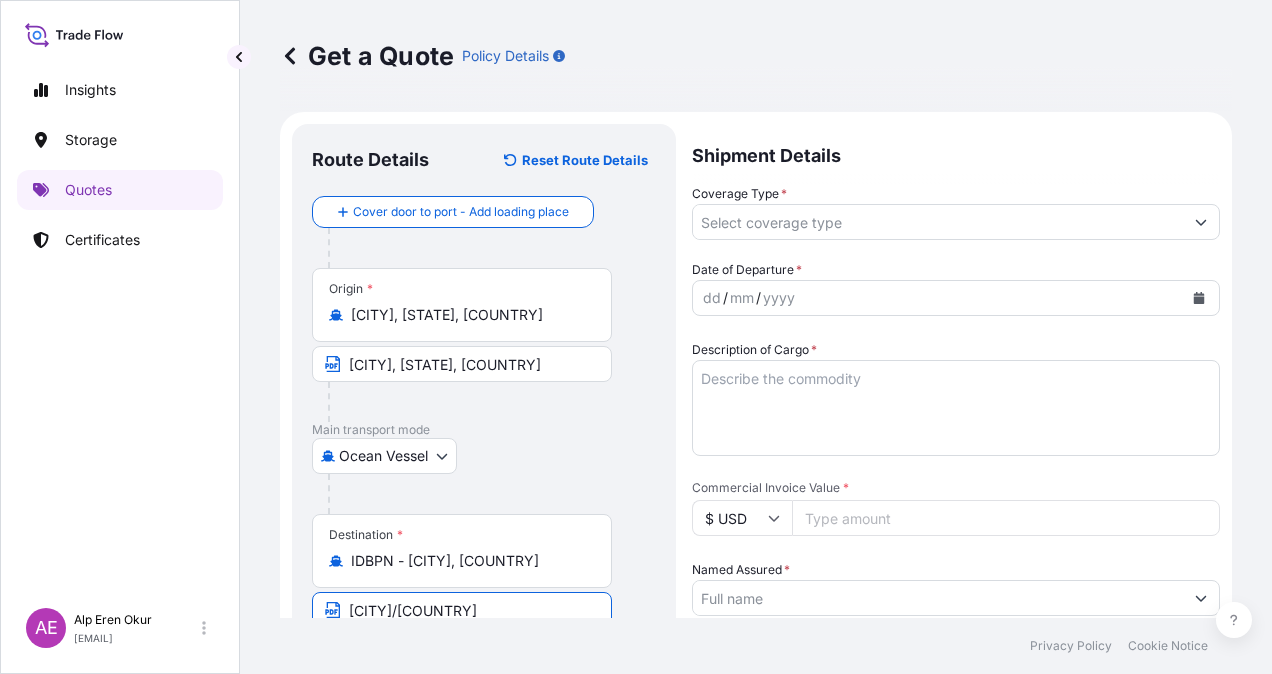 type on "[CITY]/[COUNTRY]" 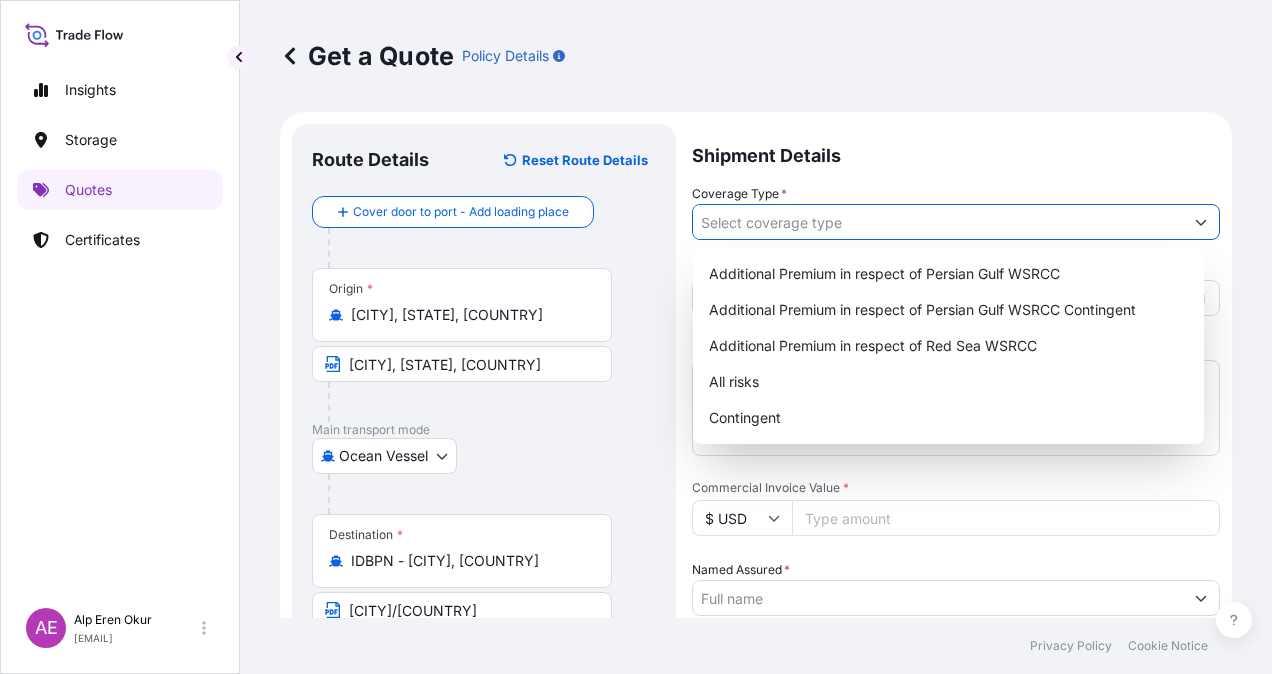 click on "Coverage Type *" at bounding box center (938, 222) 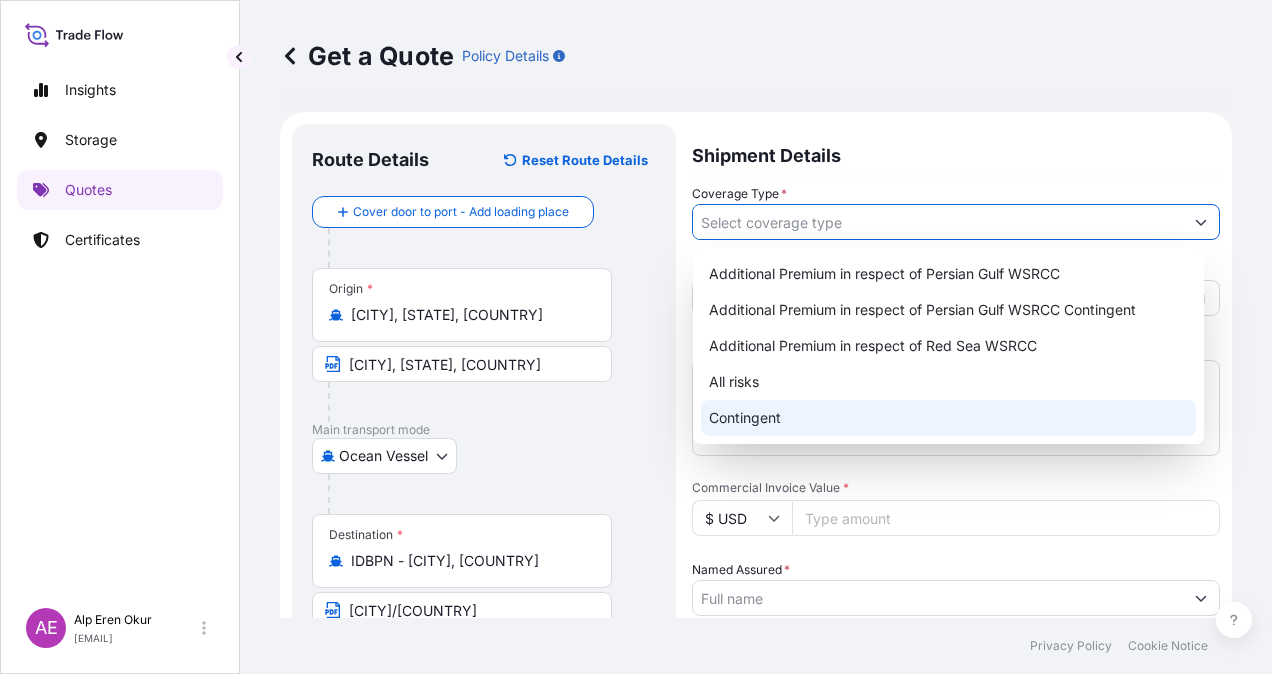 click on "Contingent" at bounding box center (948, 418) 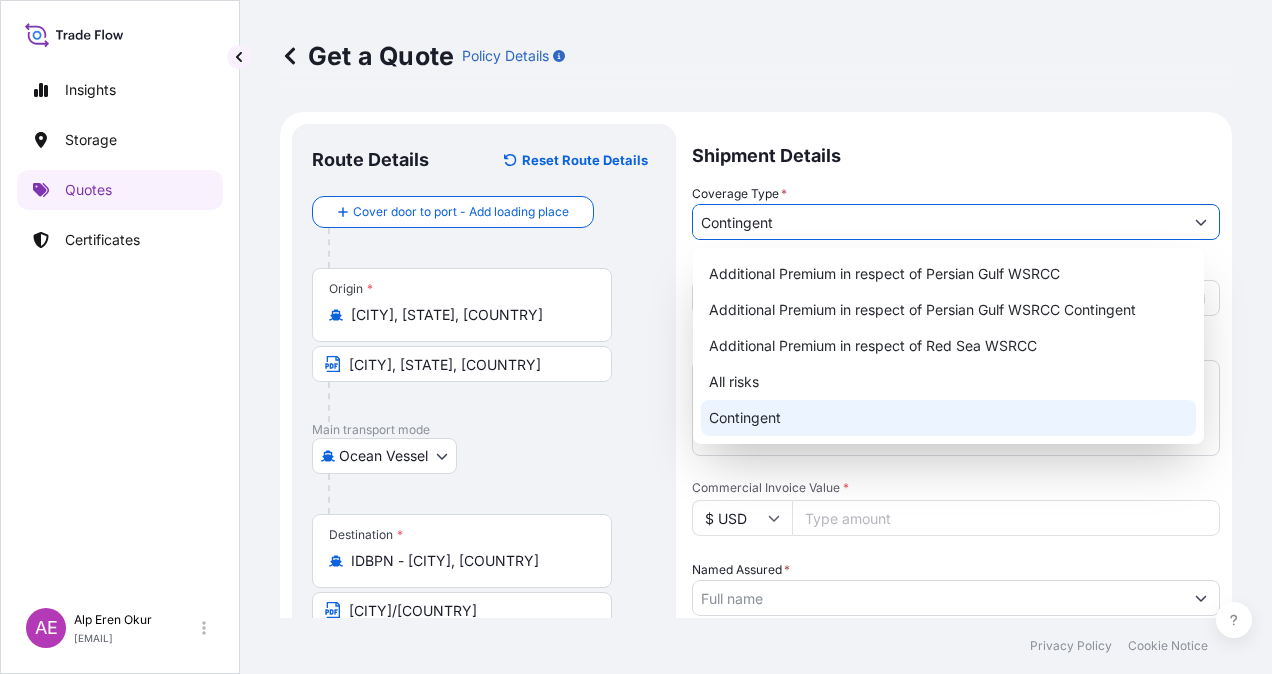 click on "Additional Premium in respect of Persian Gulf WSRCC Additional Premium in respect of Persian Gulf WSRCC Contingent Additional Premium in respect of Red Sea WSRCC All risks Contingent" at bounding box center (948, 346) 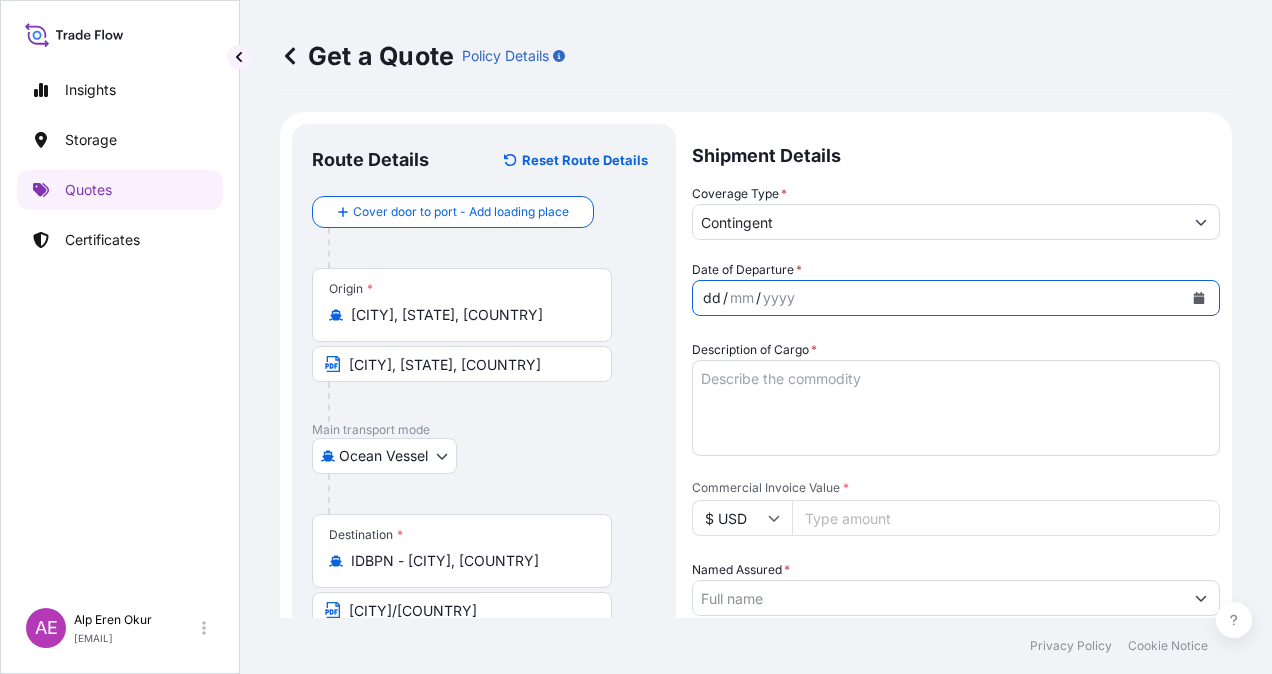 click on "dd" at bounding box center (712, 298) 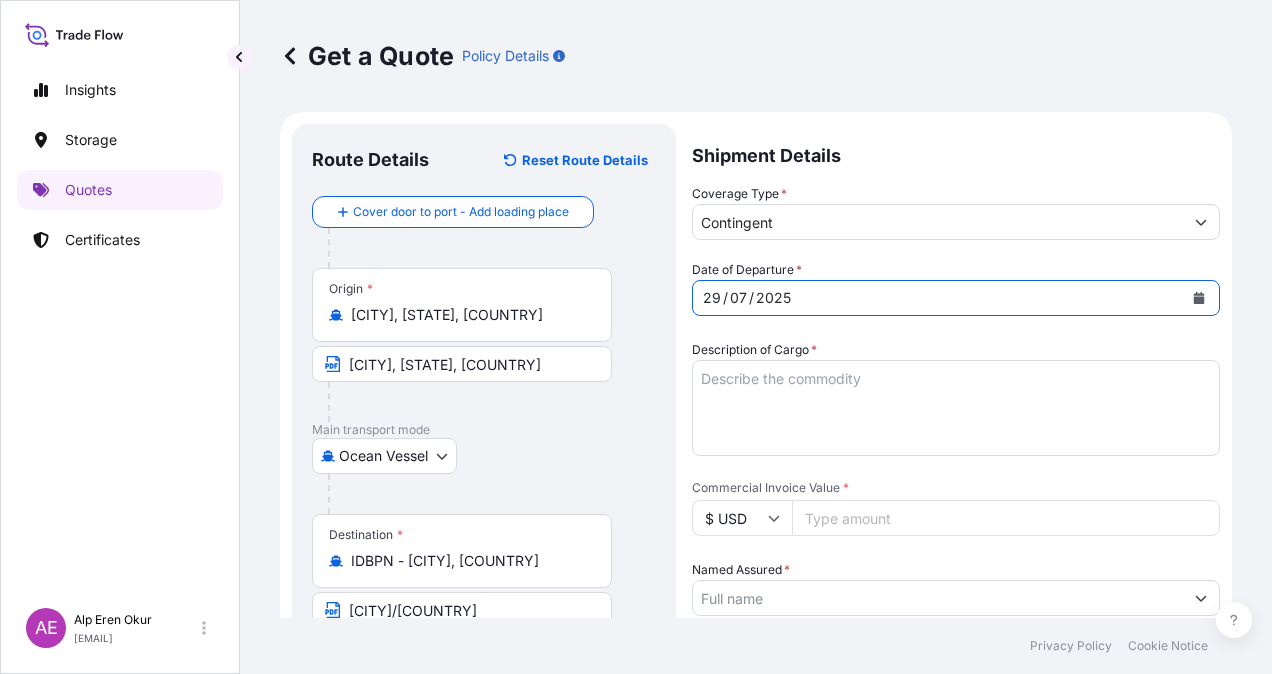 click on "Commercial Invoice Value   *" at bounding box center [1006, 518] 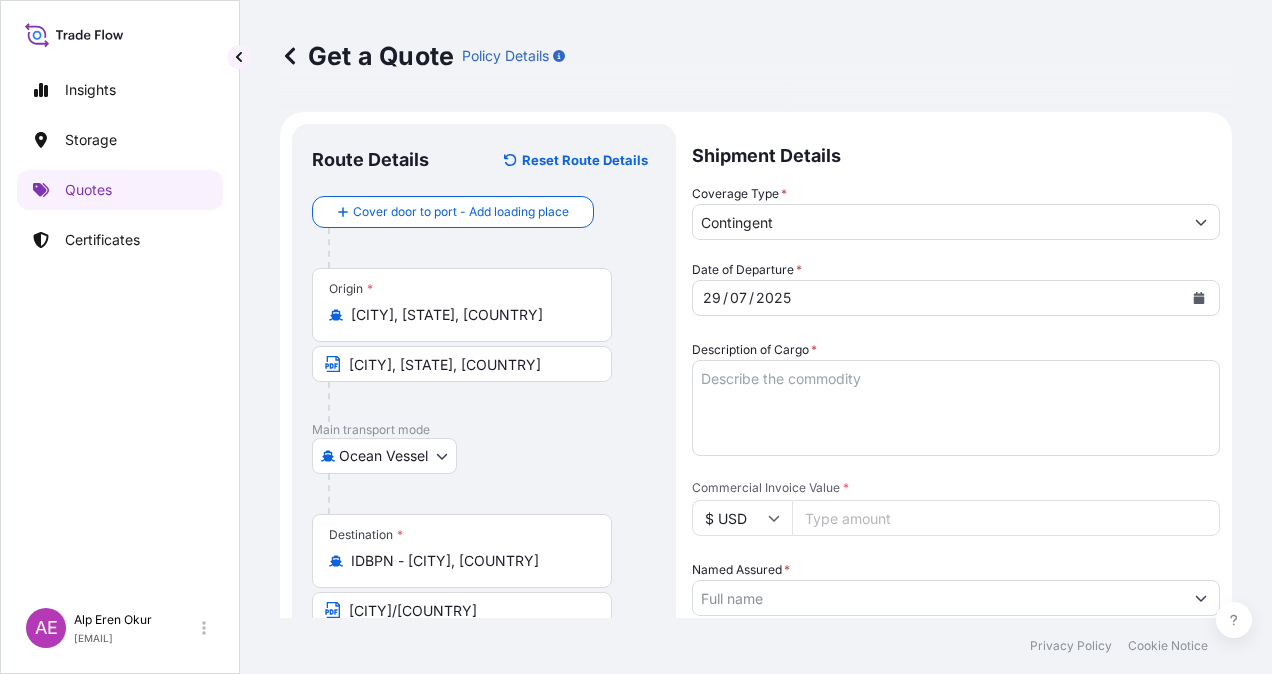 type on "[NUMBER]" 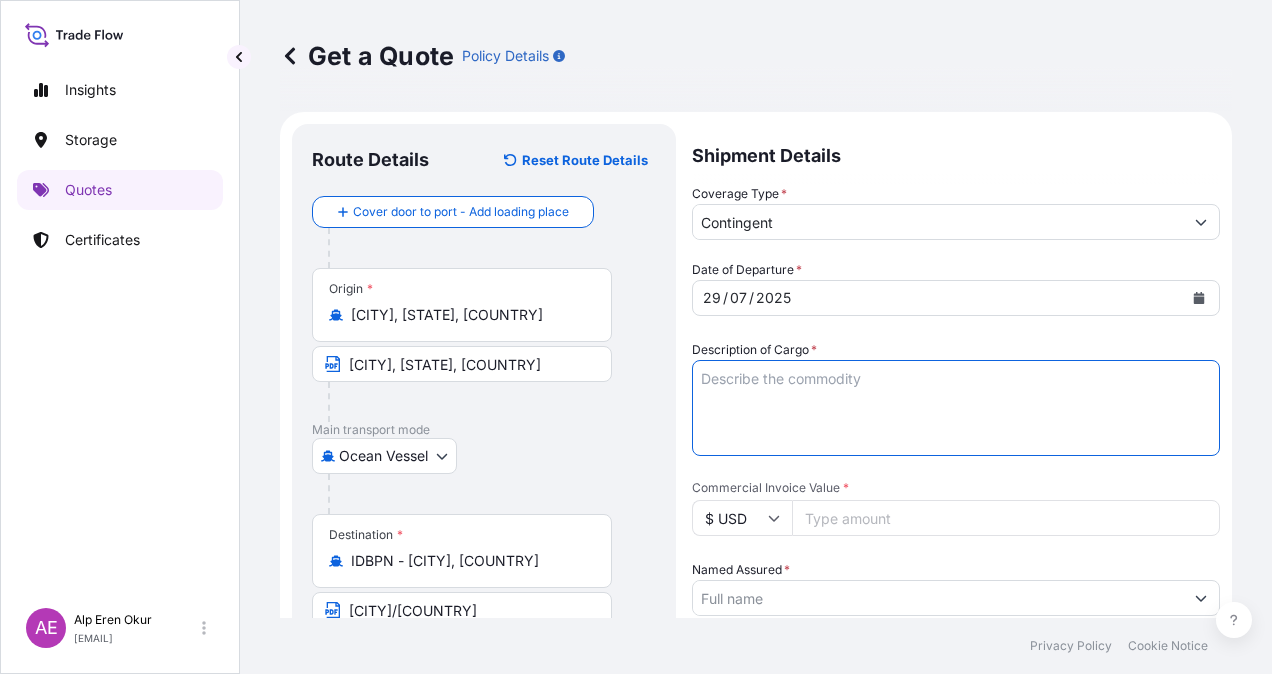 click on "Description of Cargo *" at bounding box center [956, 408] 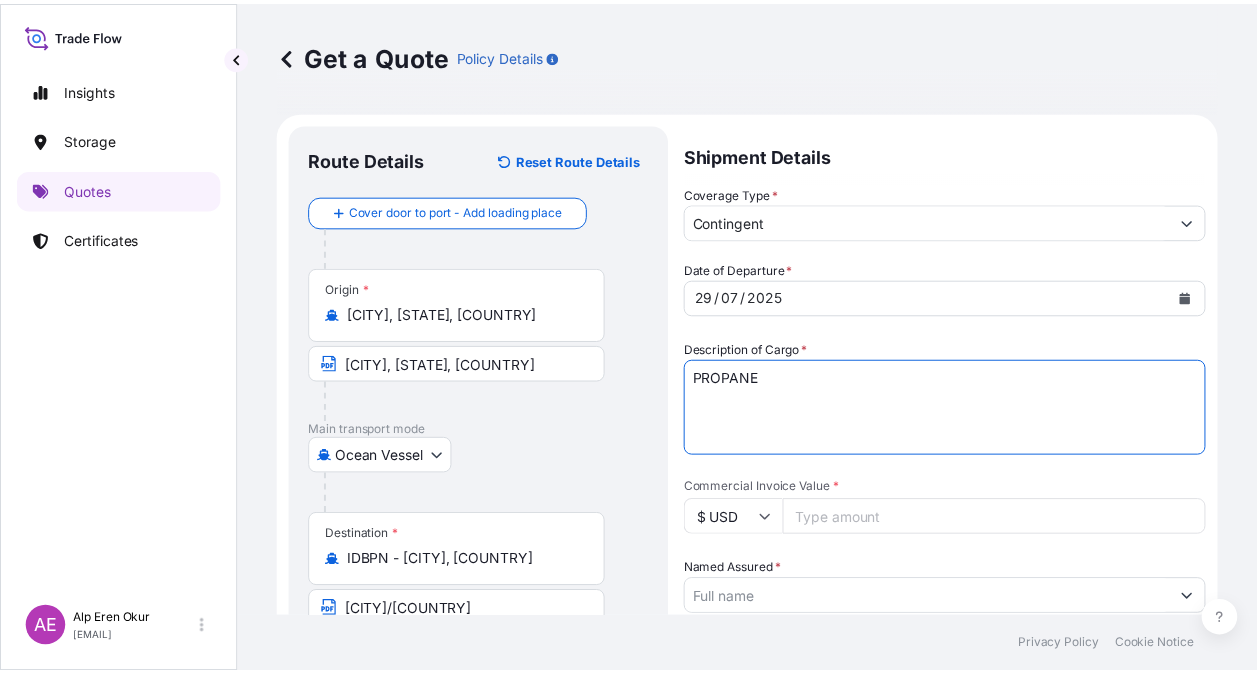 scroll, scrollTop: 200, scrollLeft: 0, axis: vertical 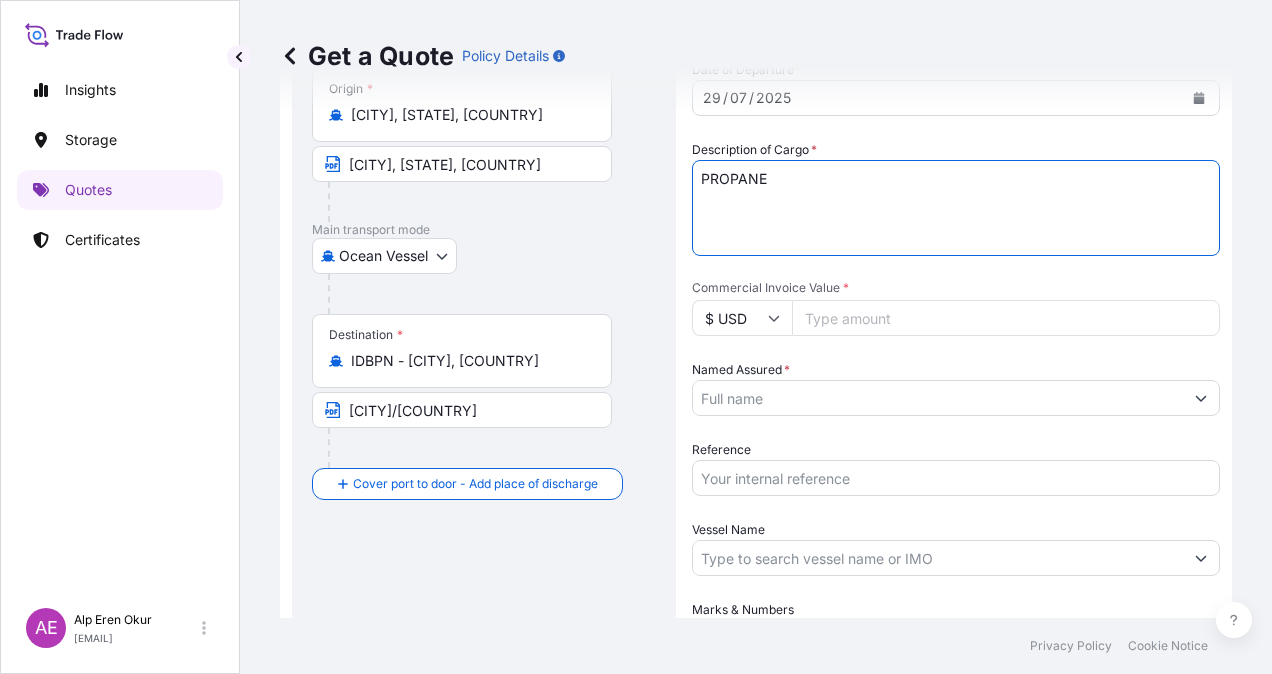 type on "PROPANE" 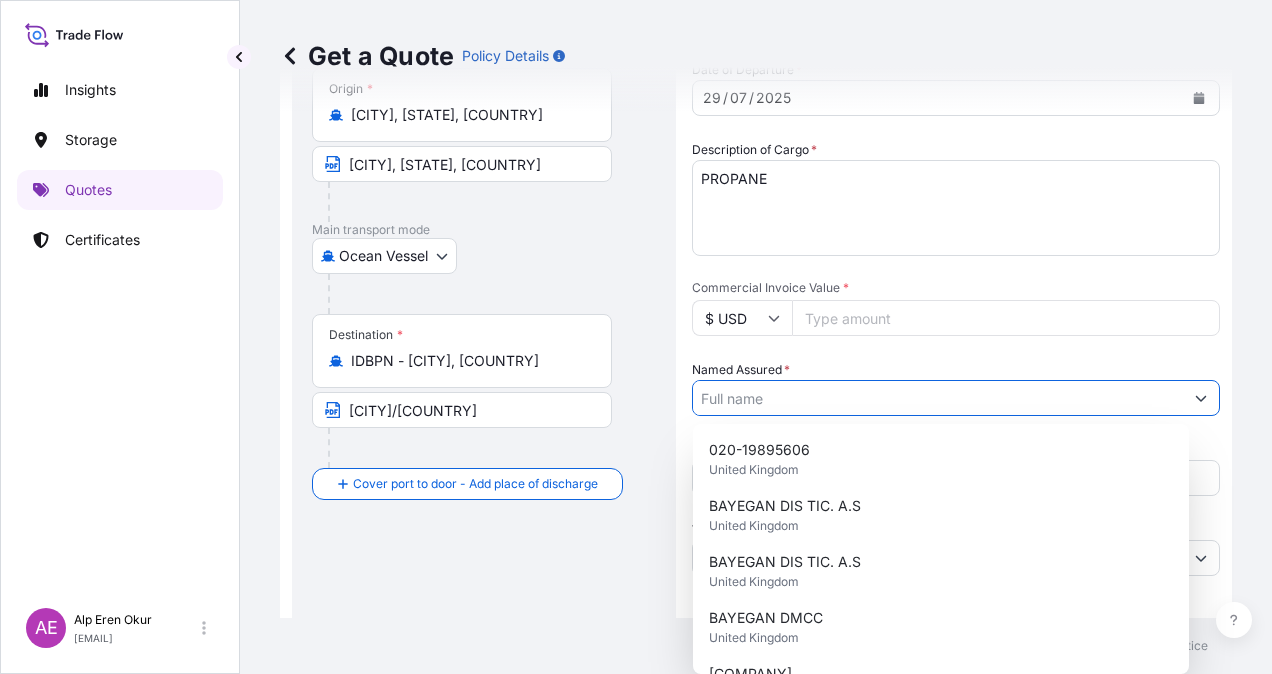 click on "Named Assured *" at bounding box center (938, 398) 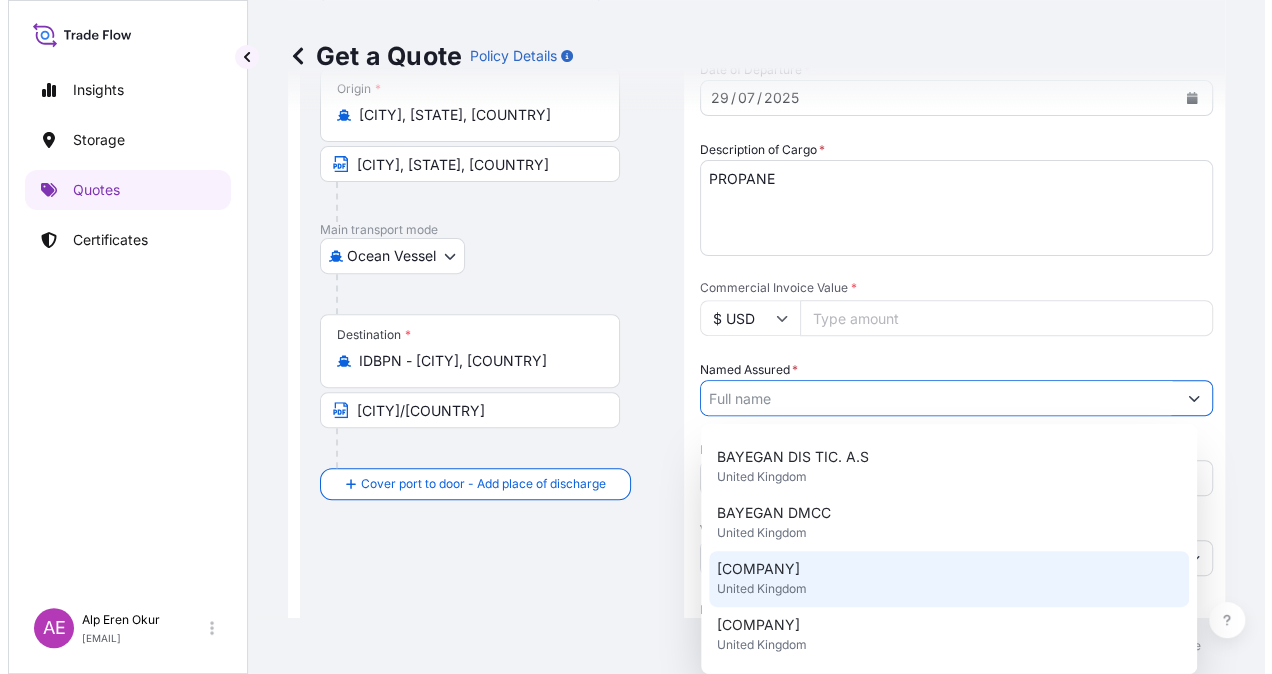 scroll, scrollTop: 400, scrollLeft: 0, axis: vertical 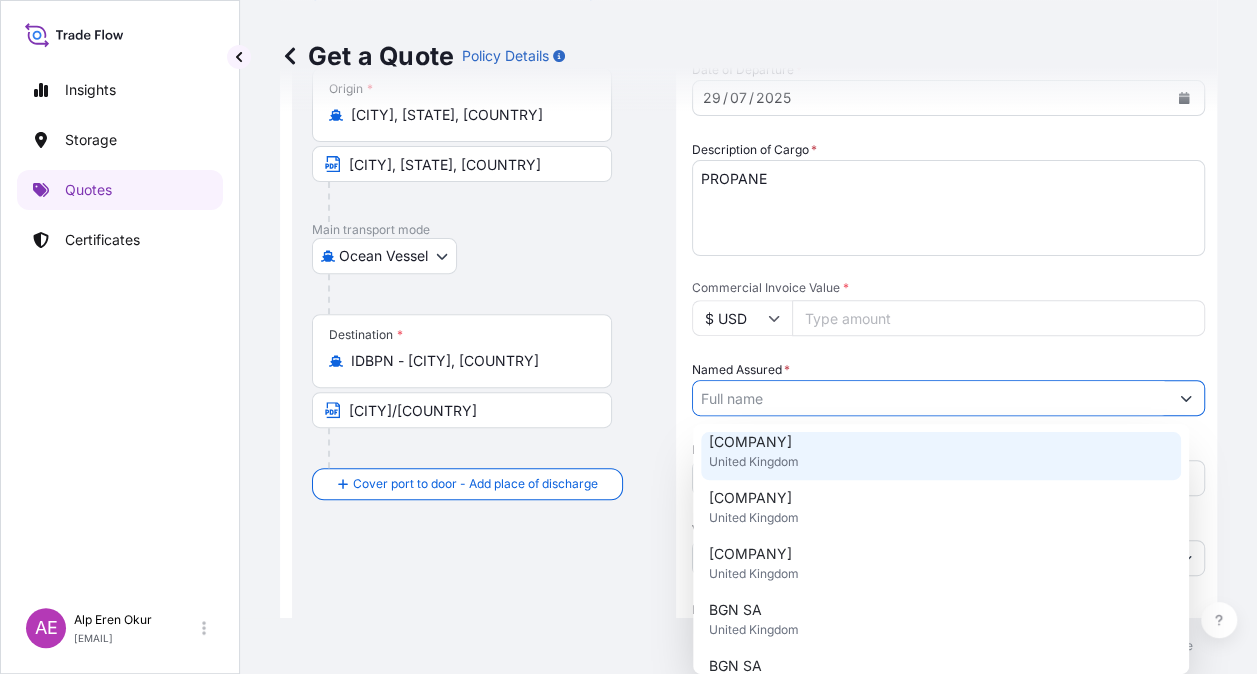 click on "[COMPANY]" at bounding box center [750, 442] 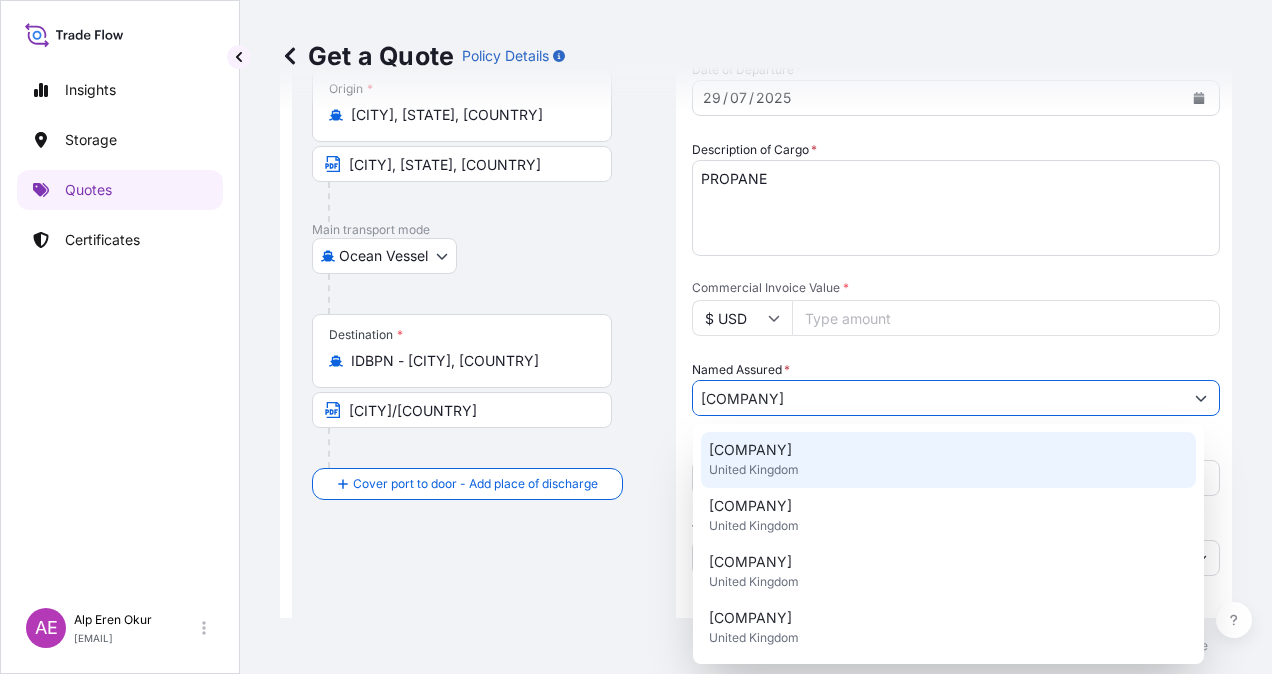 click on "[COMPANY] [COUNTRY]" at bounding box center [948, 460] 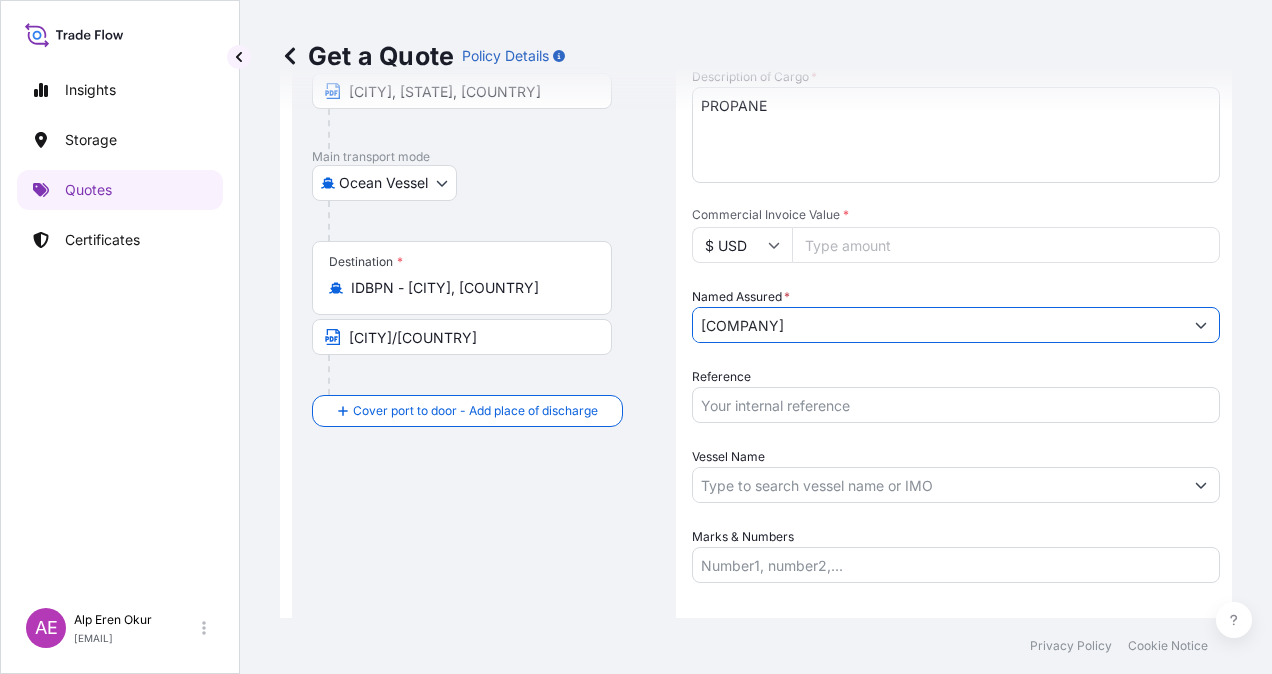 scroll, scrollTop: 300, scrollLeft: 0, axis: vertical 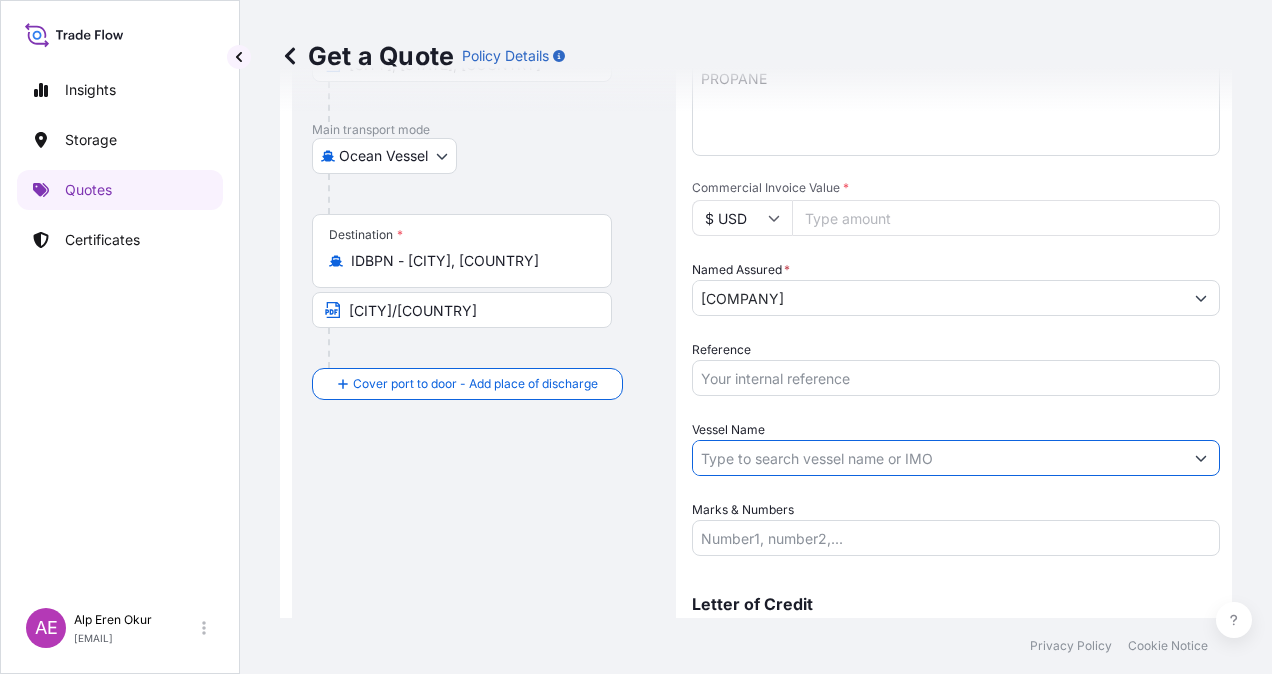 click on "Vessel Name" at bounding box center (938, 458) 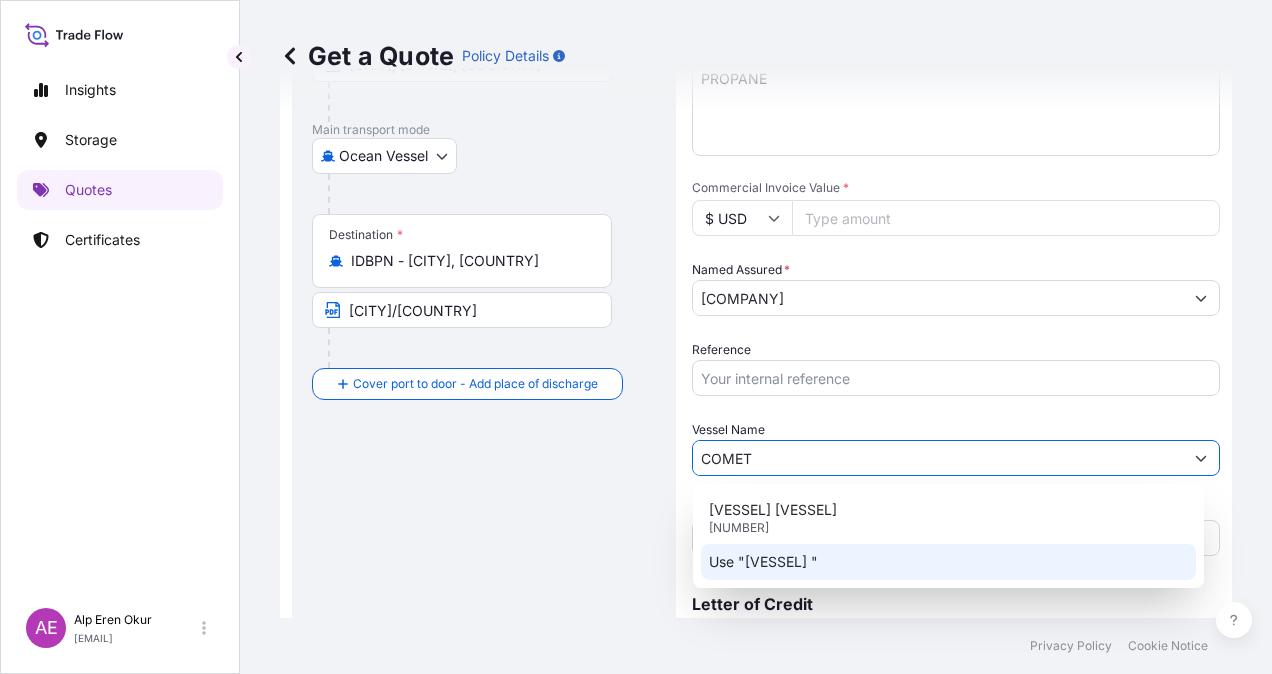 click on "Use "[VESSEL] "" 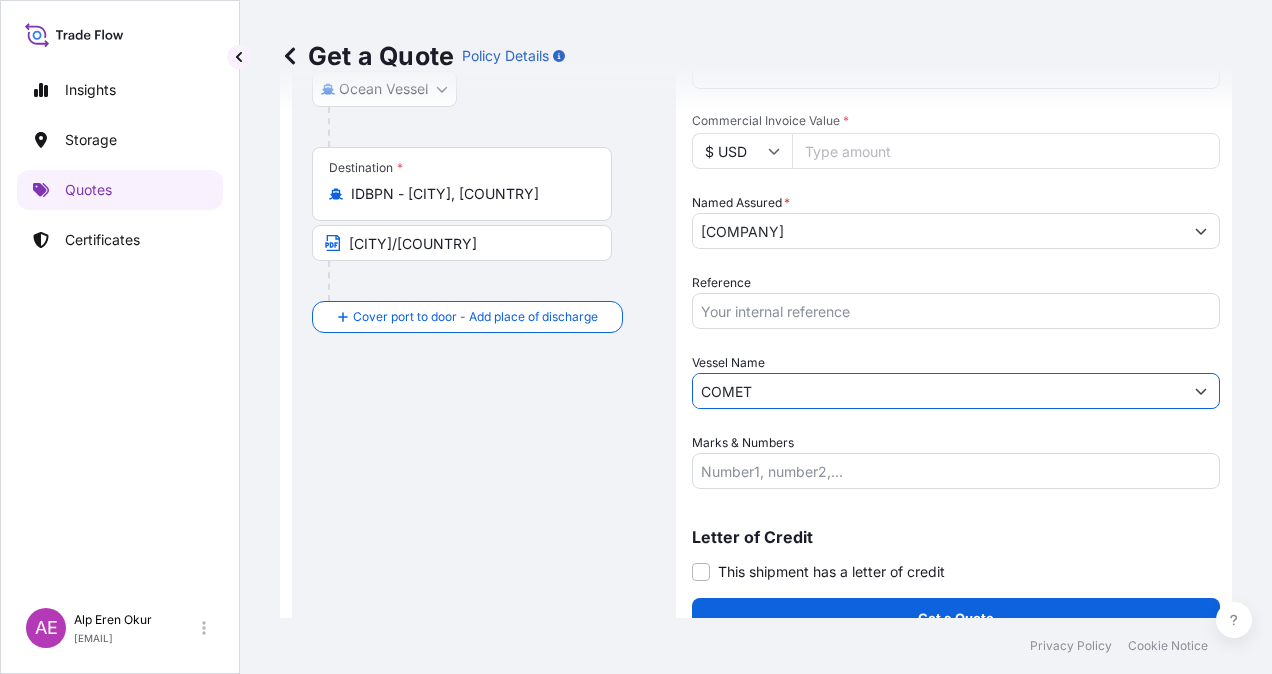 scroll, scrollTop: 398, scrollLeft: 0, axis: vertical 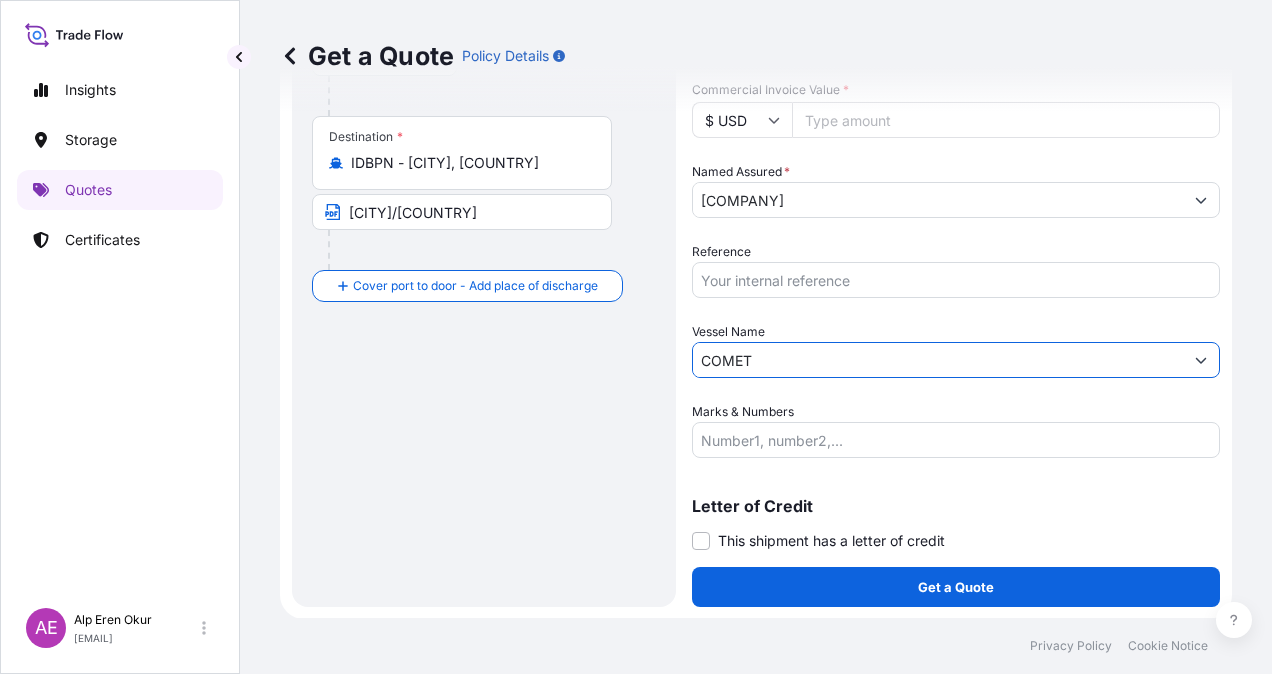 type on "COMET" 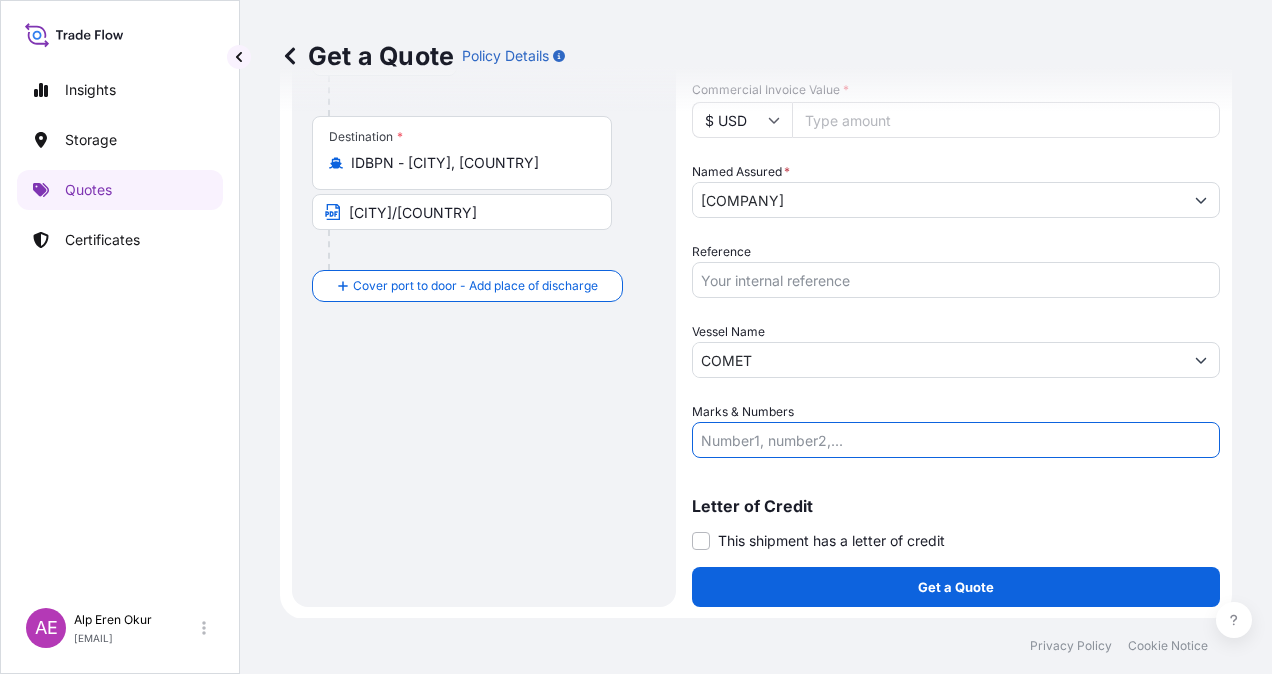 click on "Marks & Numbers" at bounding box center (956, 440) 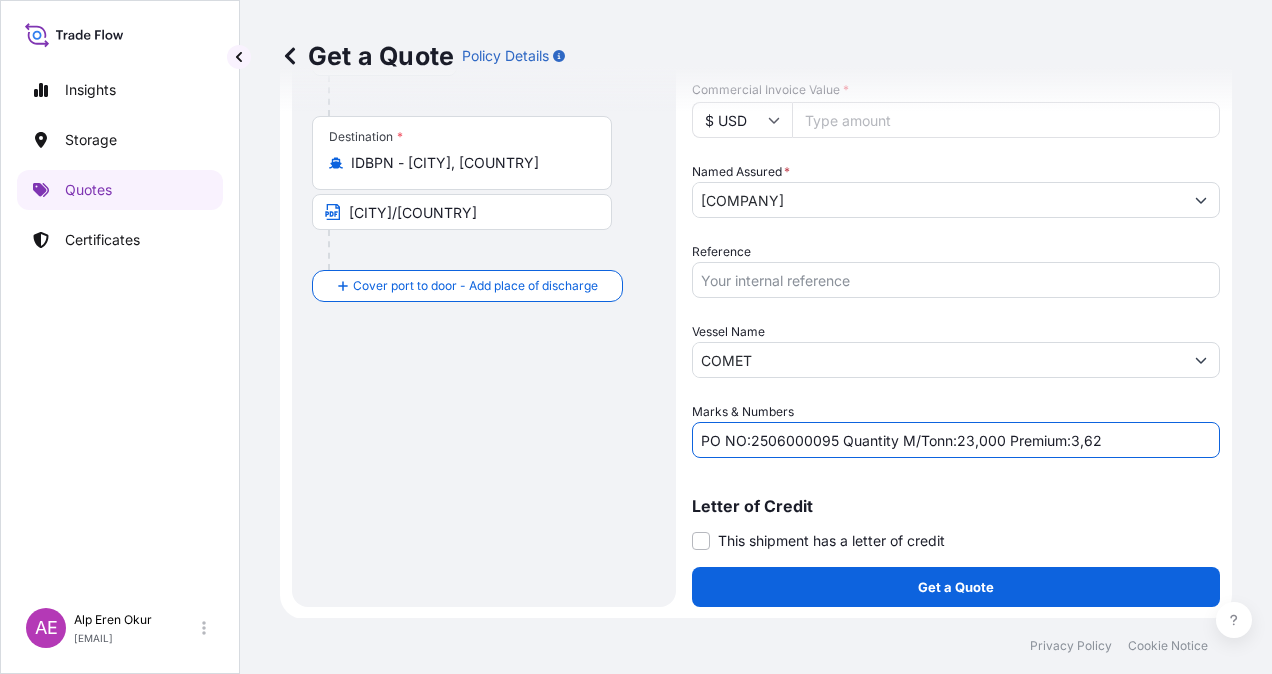 drag, startPoint x: 752, startPoint y: 438, endPoint x: 834, endPoint y: 444, distance: 82.219215 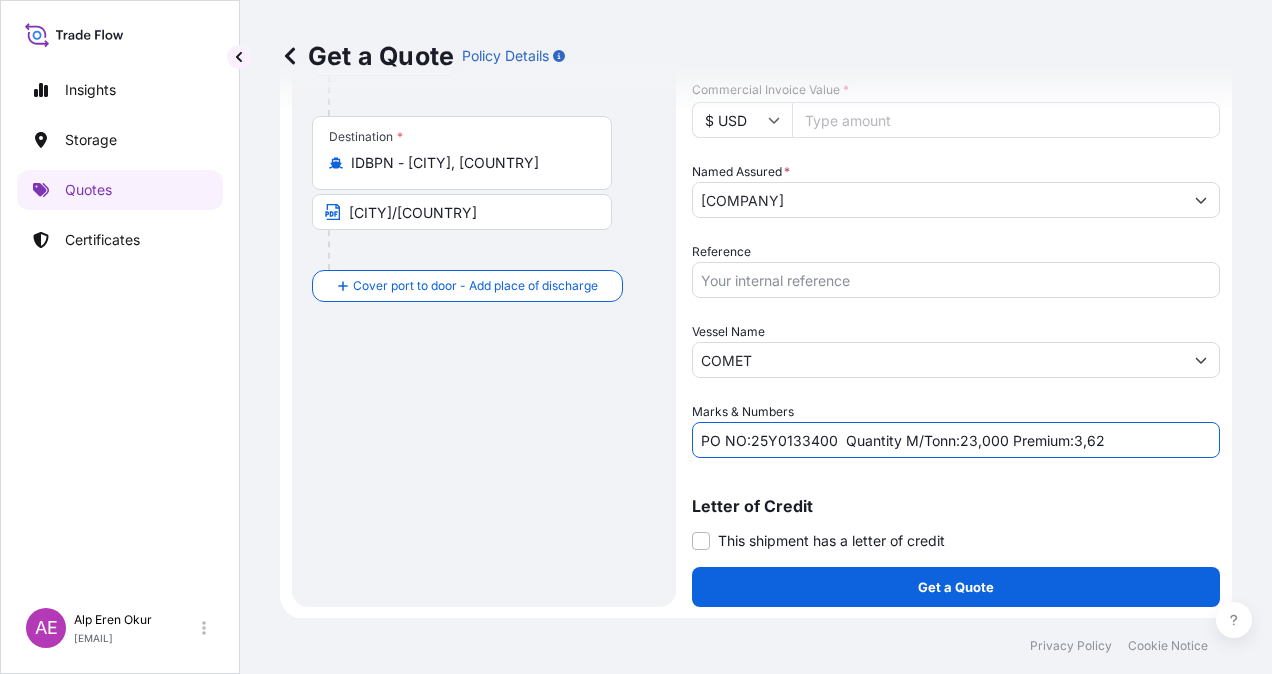 drag, startPoint x: 960, startPoint y: 433, endPoint x: 1002, endPoint y: 434, distance: 42.0119 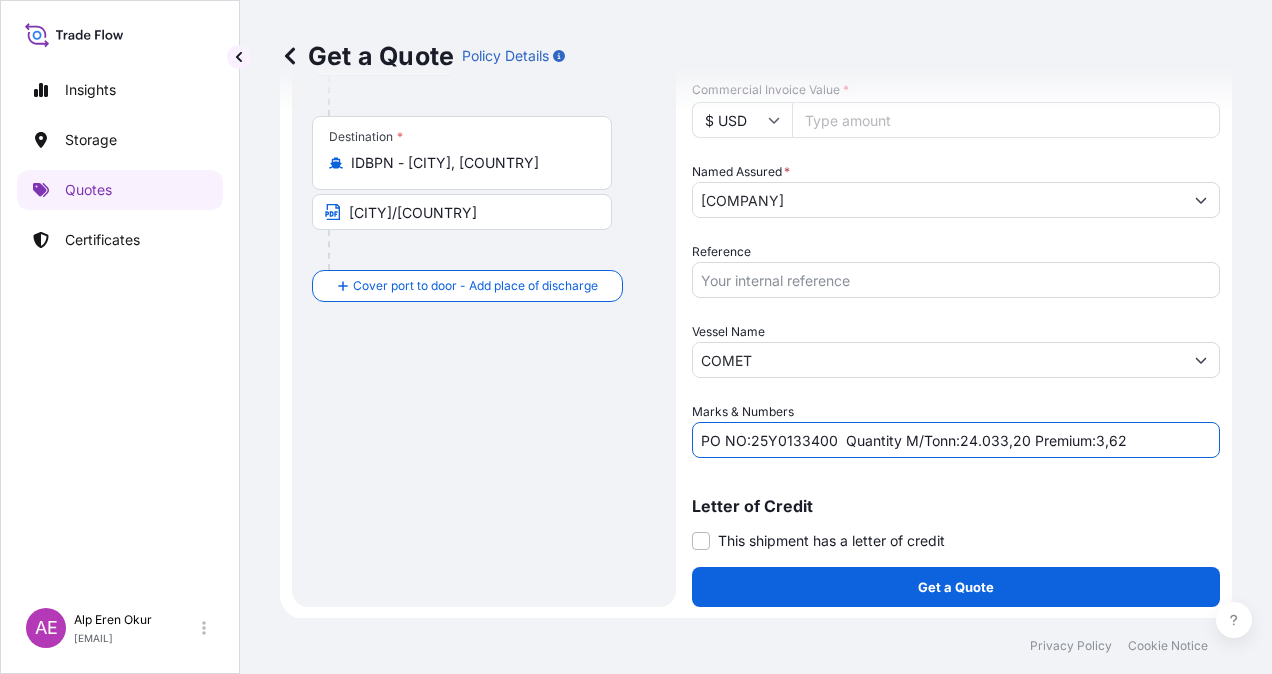 drag, startPoint x: 1091, startPoint y: 436, endPoint x: 1128, endPoint y: 436, distance: 37 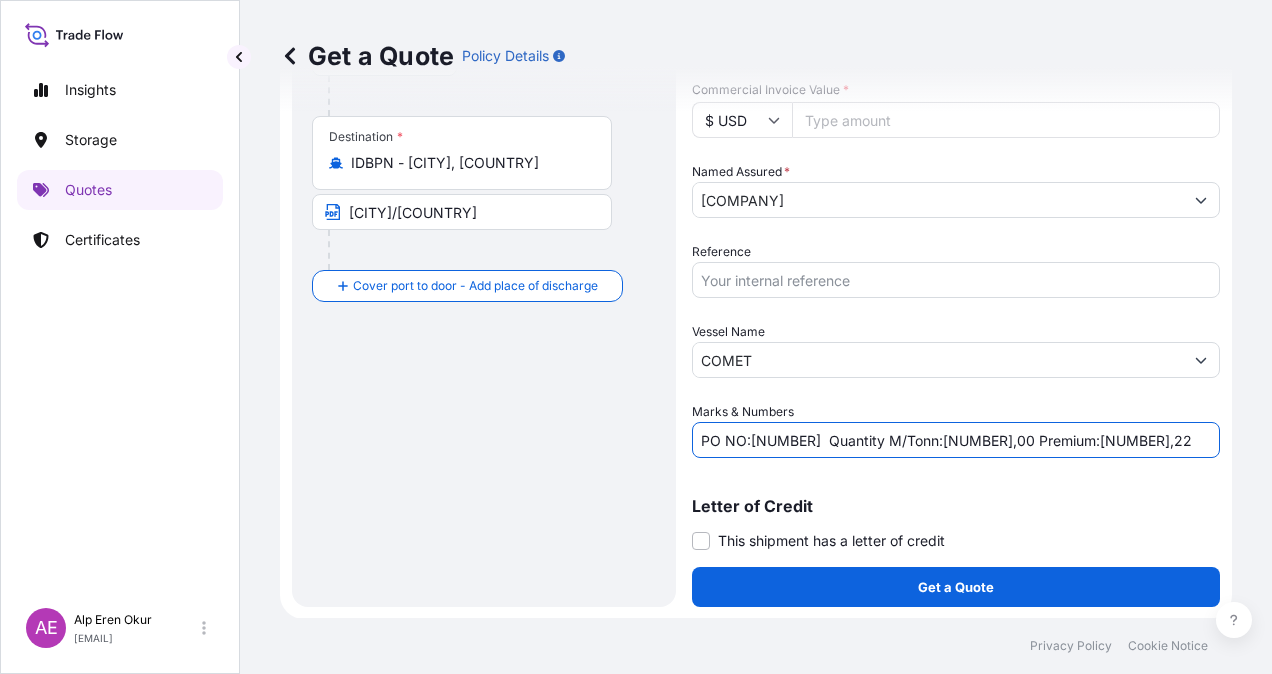 click on "PO NO:[NUMBER]  Quantity M/Tonn:[NUMBER],00 Premium:[NUMBER],22" at bounding box center (956, 440) 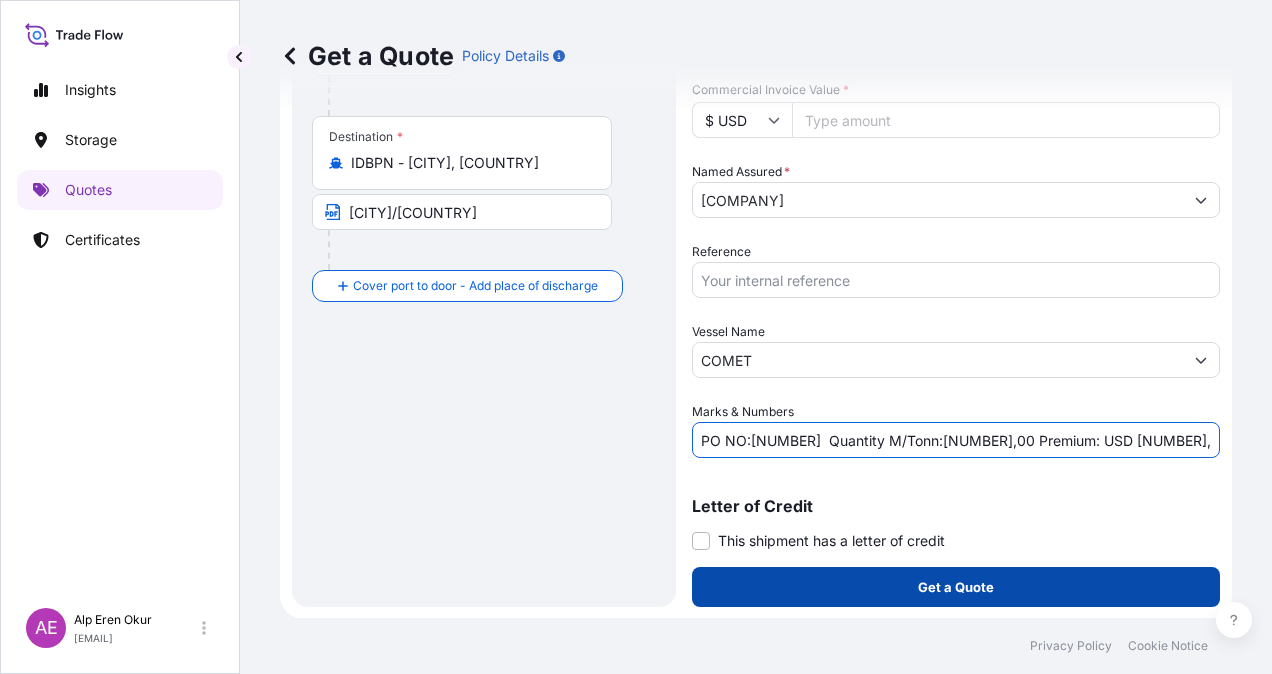 type on "PO NO:[NUMBER]  Quantity M/Tonn:[NUMBER],00 Premium: USD [NUMBER],22" 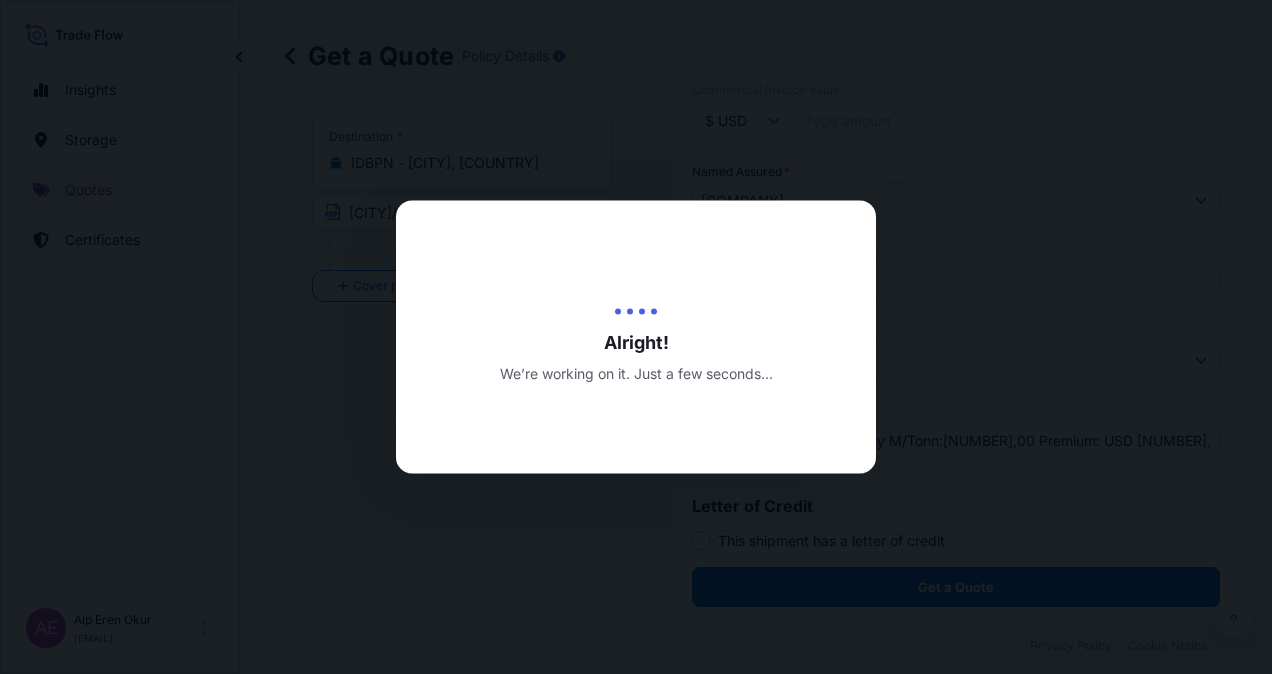 scroll, scrollTop: 0, scrollLeft: 0, axis: both 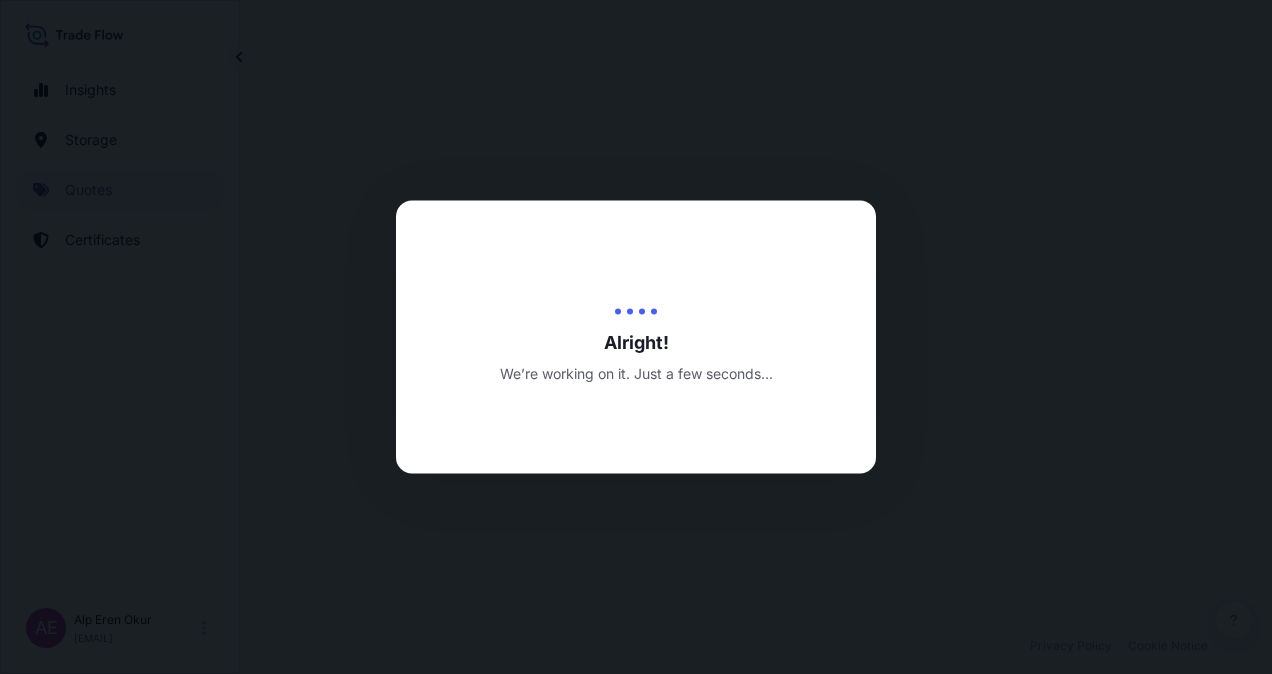 select on "Ocean Vessel" 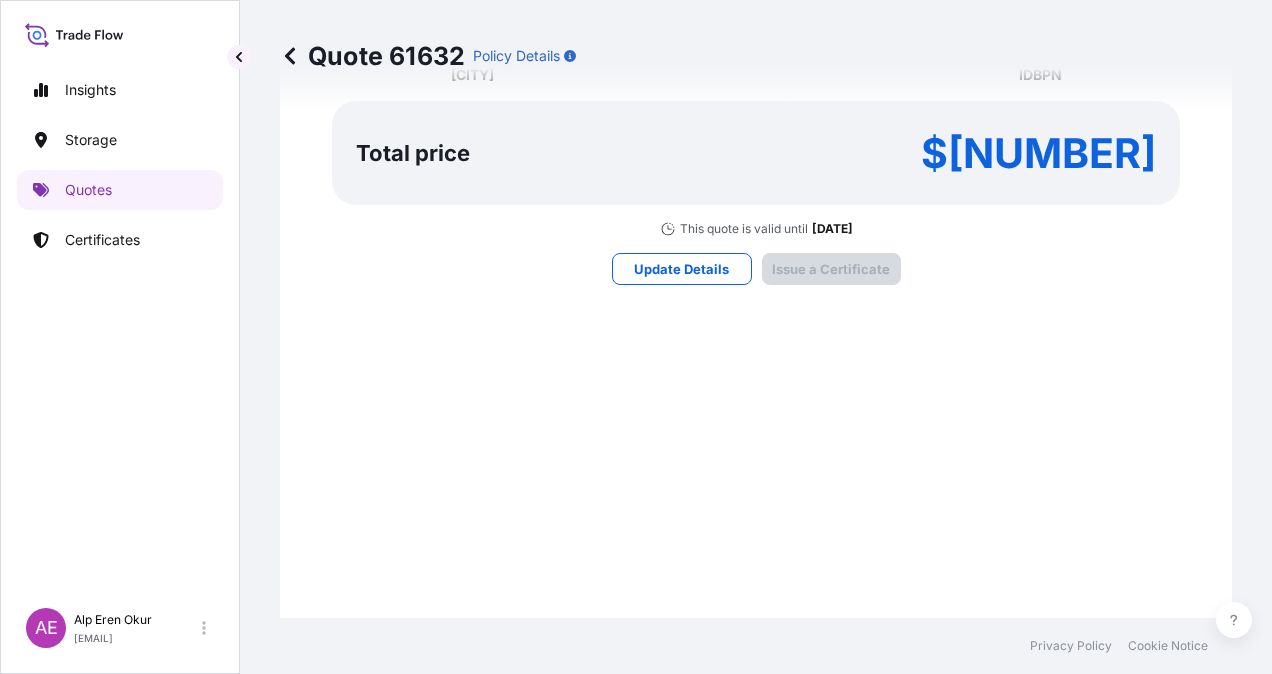 type on "06/08/2025" 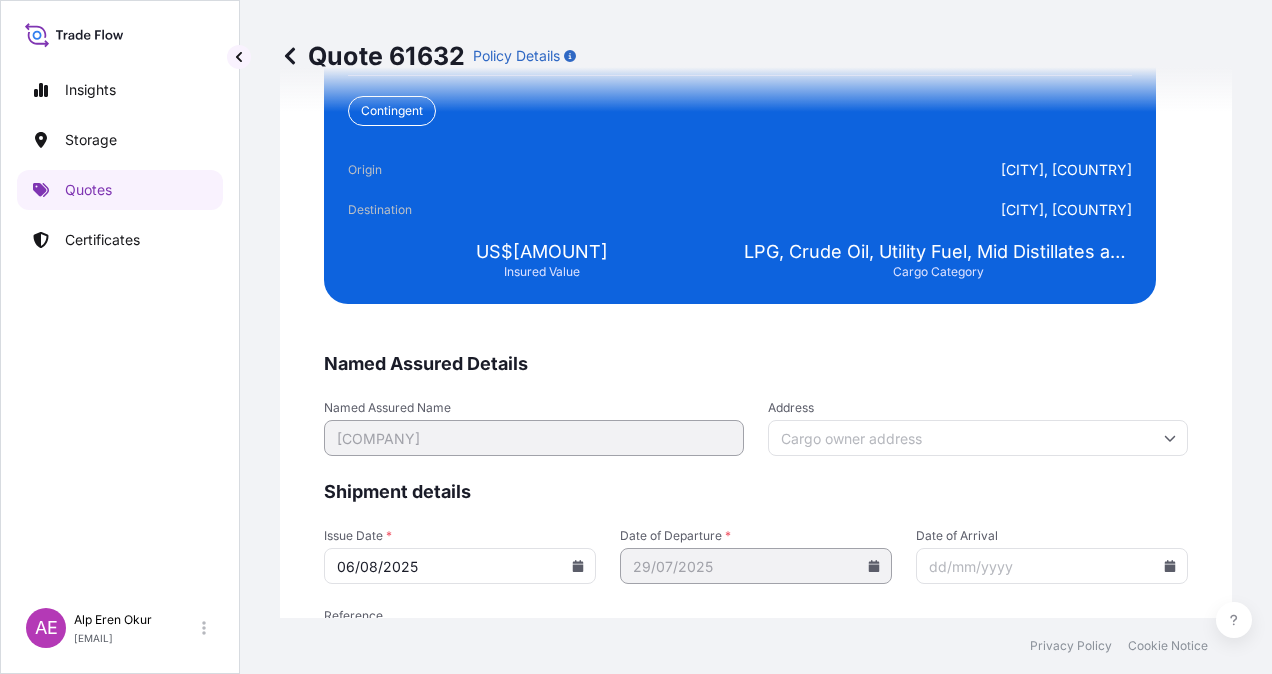 scroll, scrollTop: 3843, scrollLeft: 0, axis: vertical 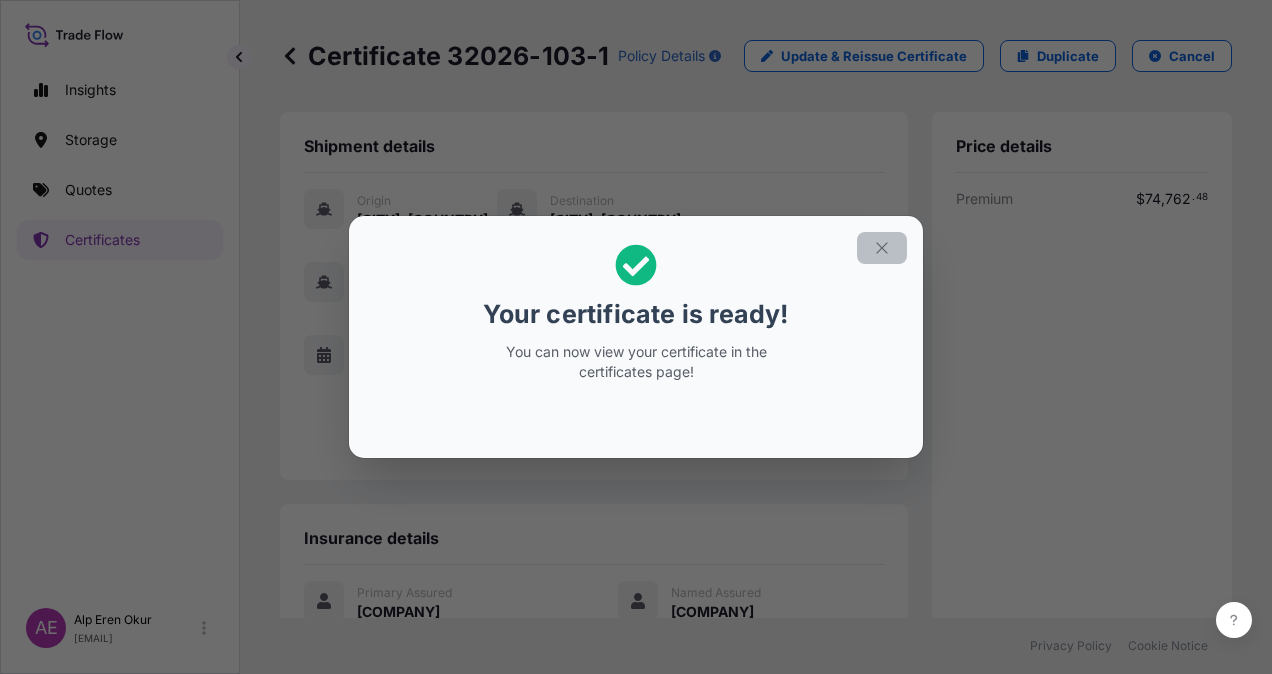 click at bounding box center (882, 248) 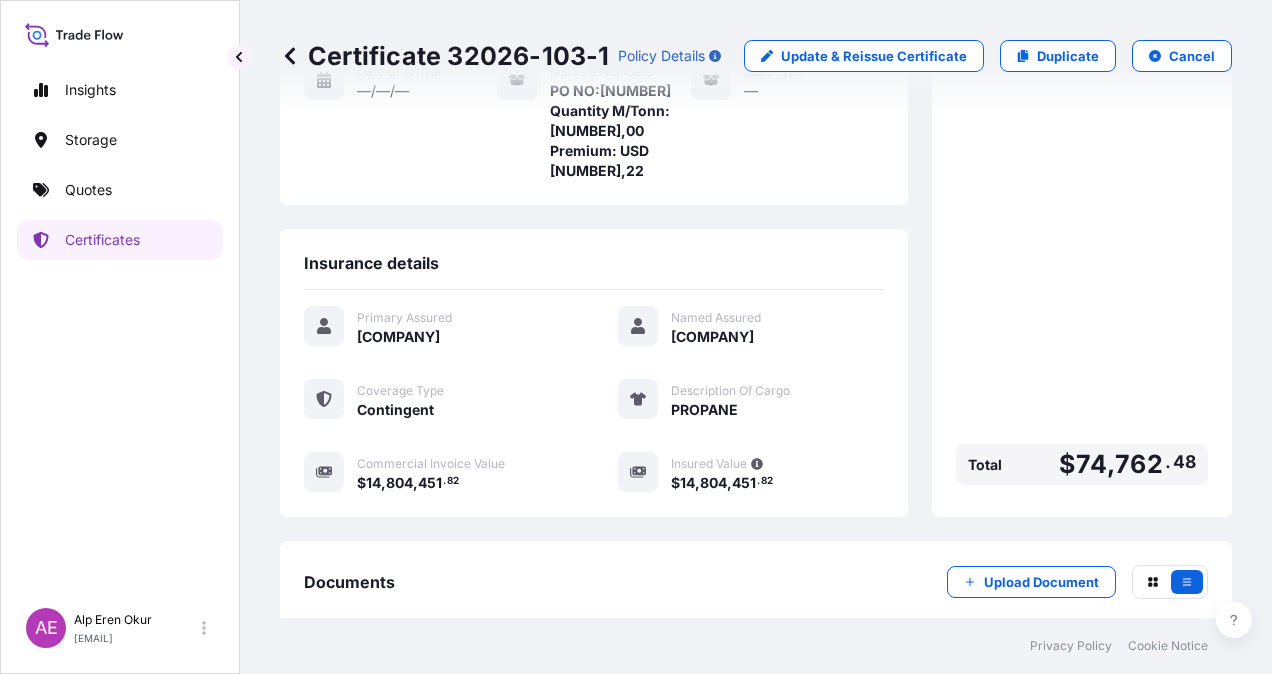 scroll, scrollTop: 421, scrollLeft: 0, axis: vertical 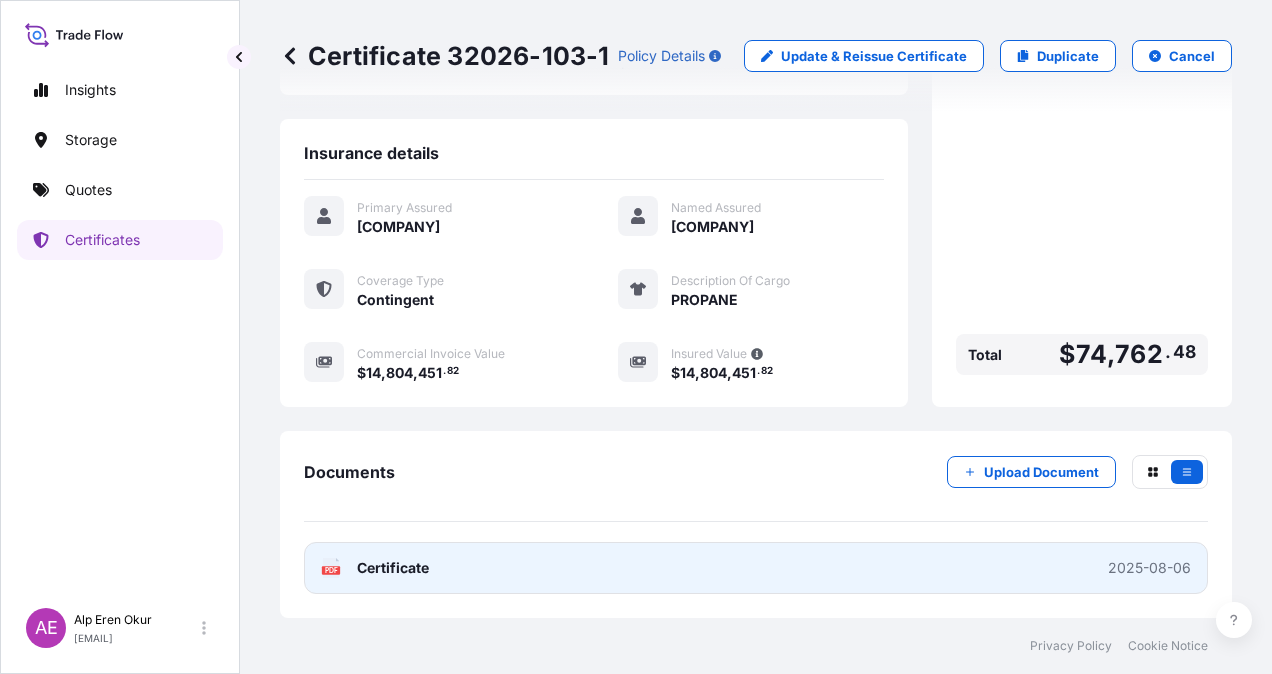 click on "Certificate" at bounding box center [393, 568] 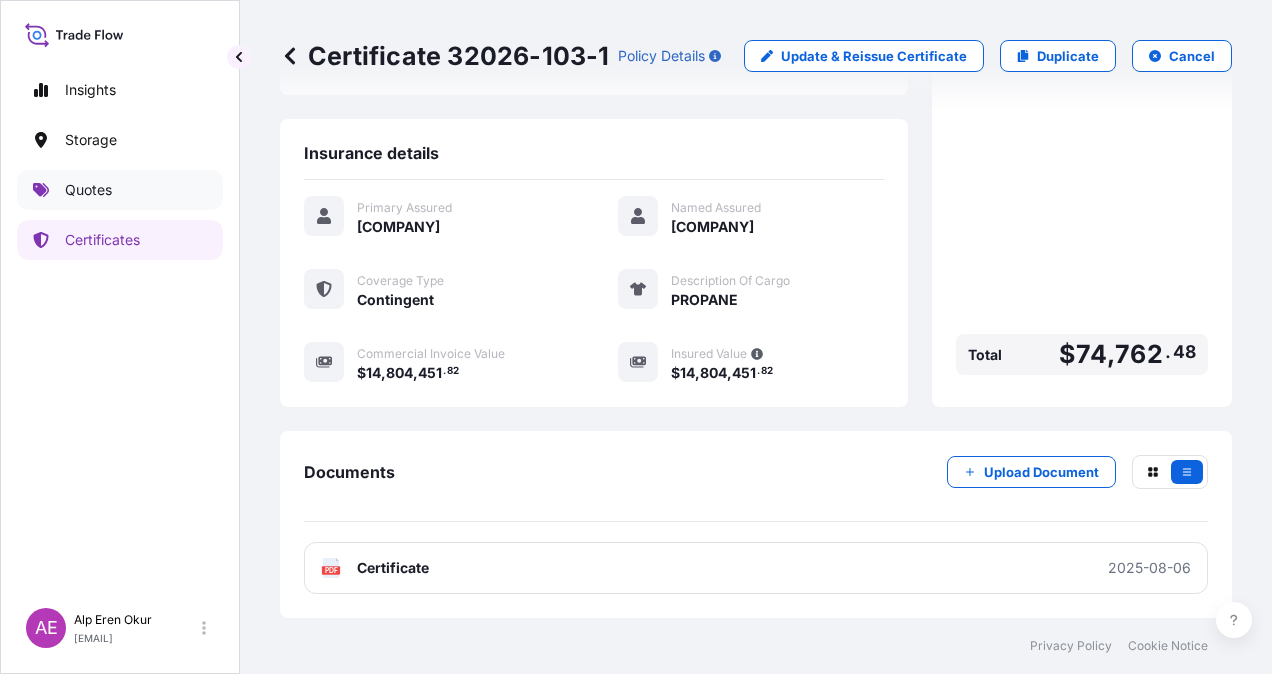 click on "Quotes" at bounding box center [120, 190] 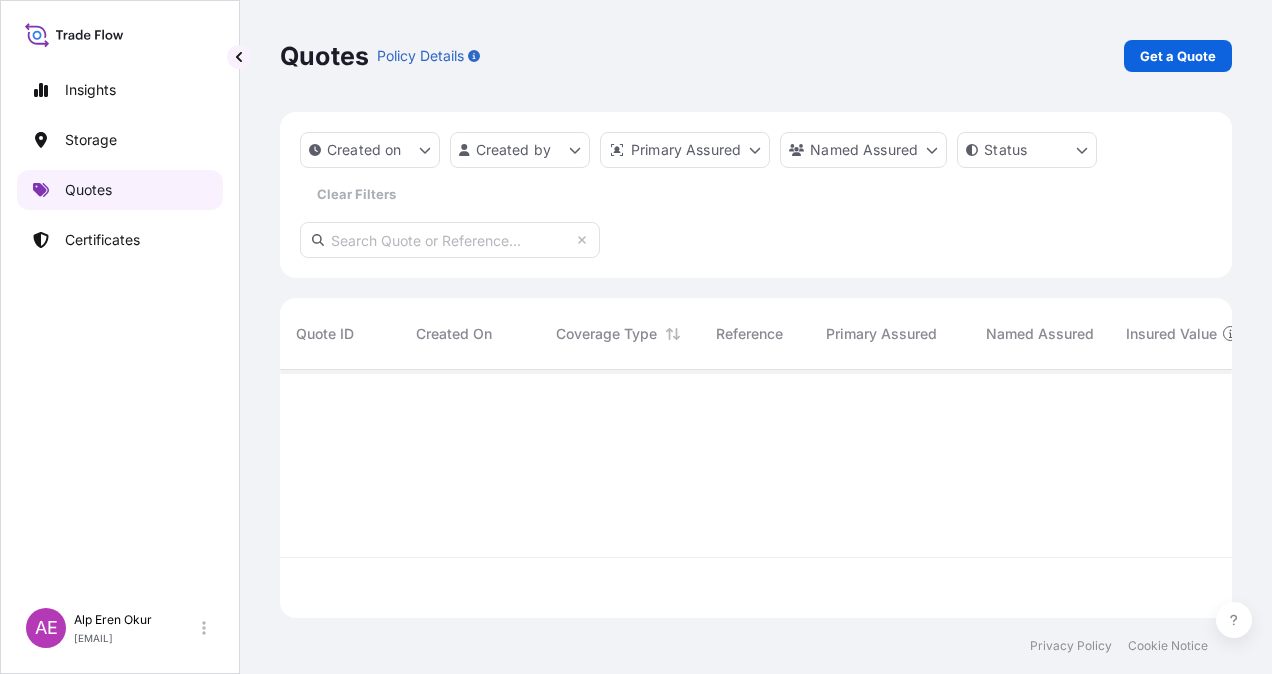 scroll, scrollTop: 0, scrollLeft: 0, axis: both 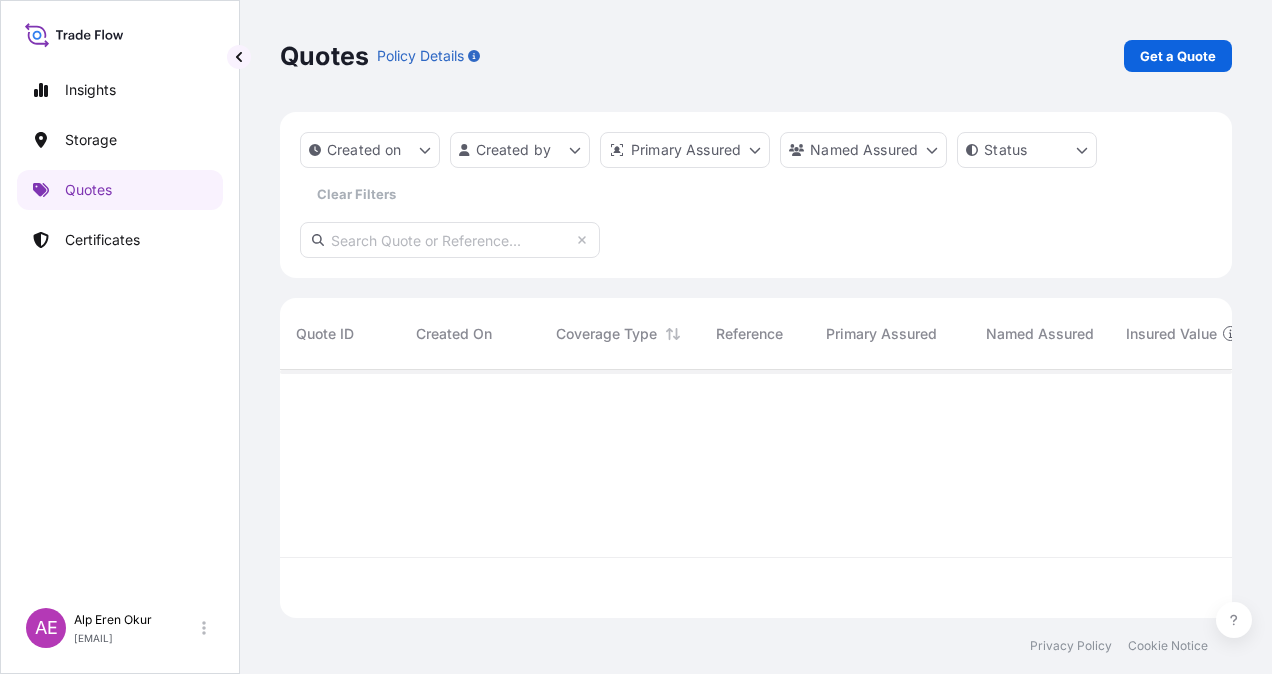 click on "Quotes Policy Details Get a Quote" at bounding box center [756, 56] 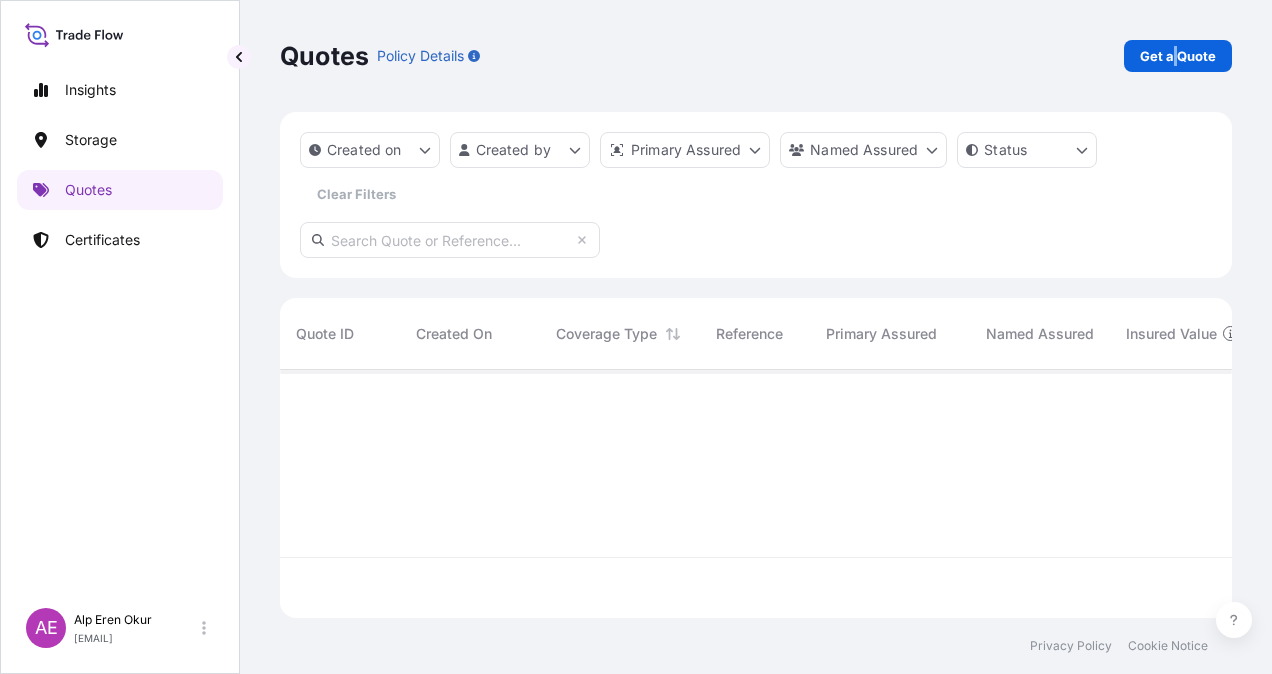 click on "Get a Quote" at bounding box center (1178, 56) 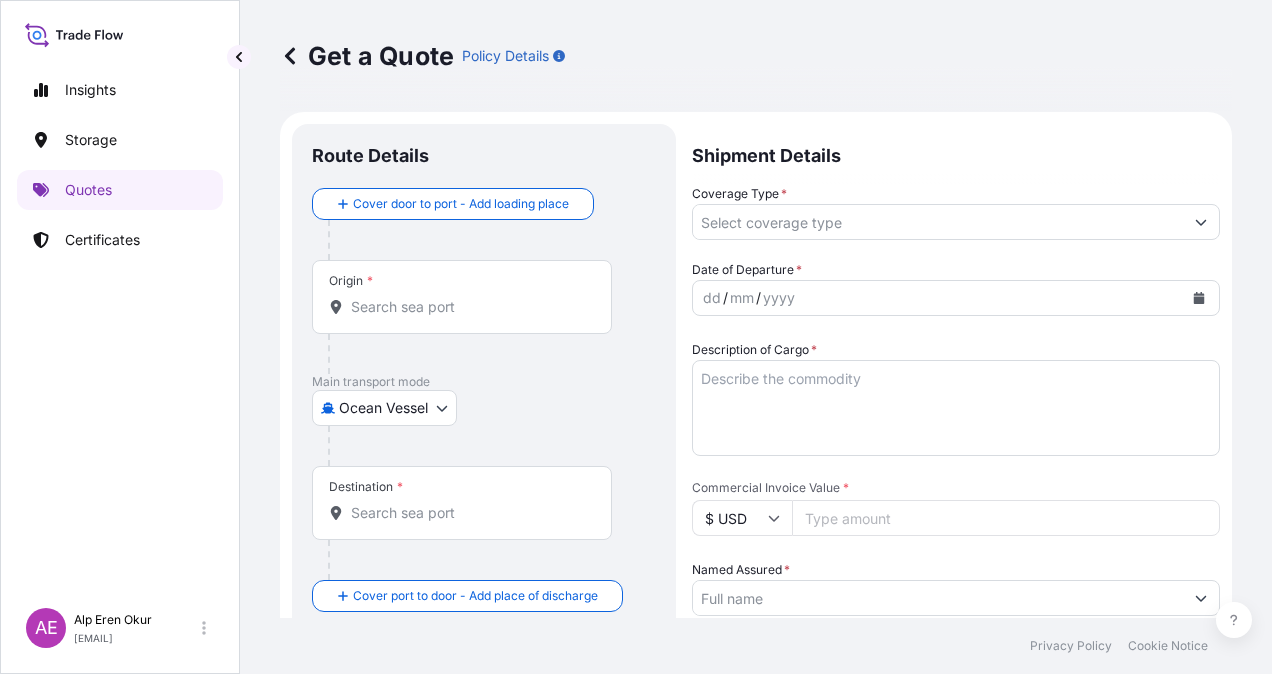scroll, scrollTop: 32, scrollLeft: 0, axis: vertical 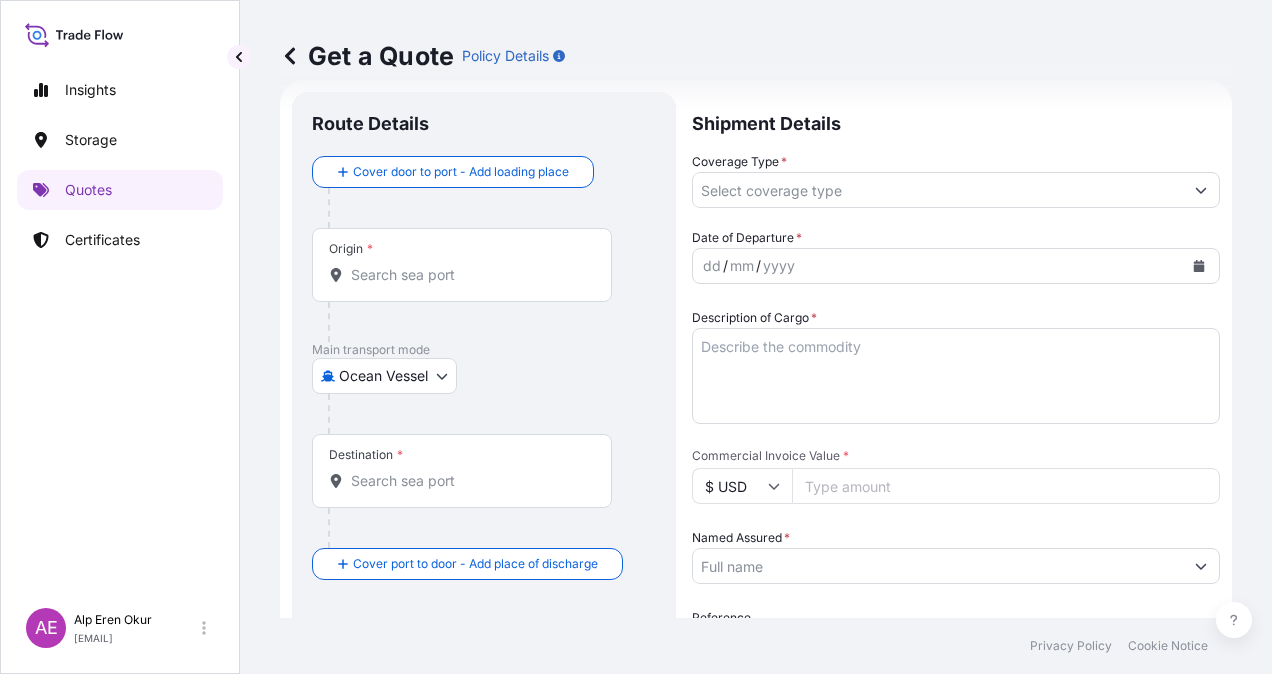 click on "Origin *" at bounding box center [469, 275] 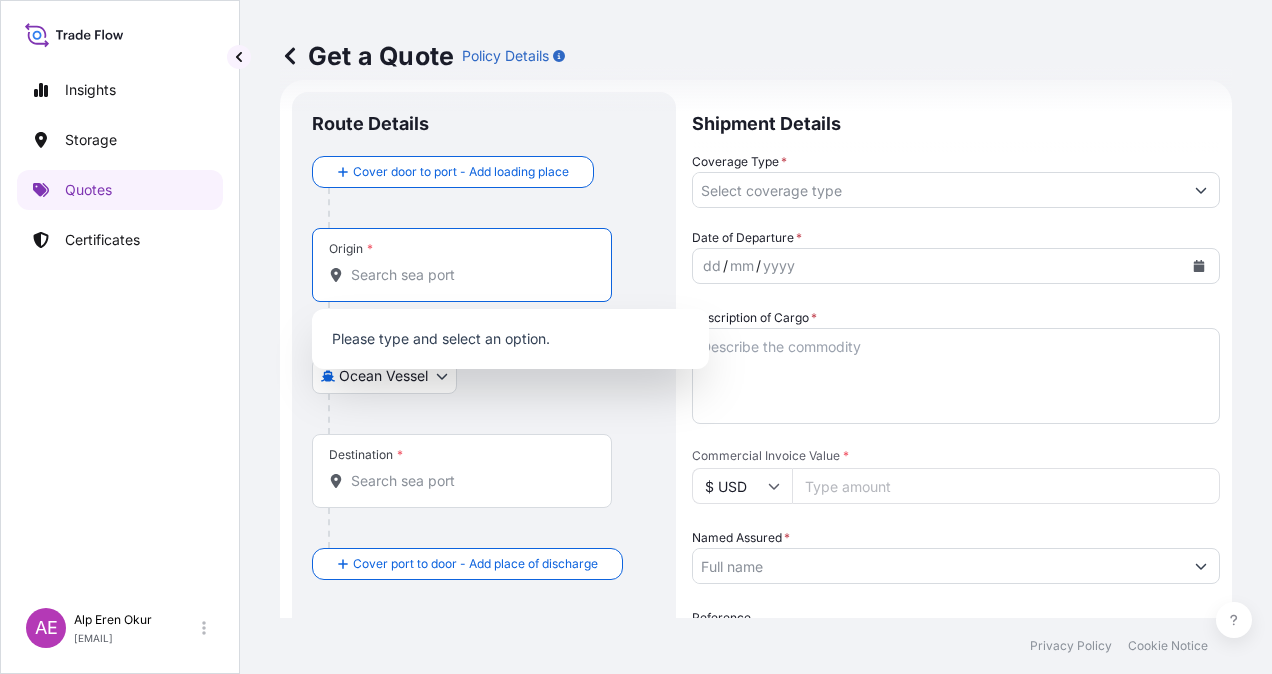 paste on "[CITY], [STATE]" 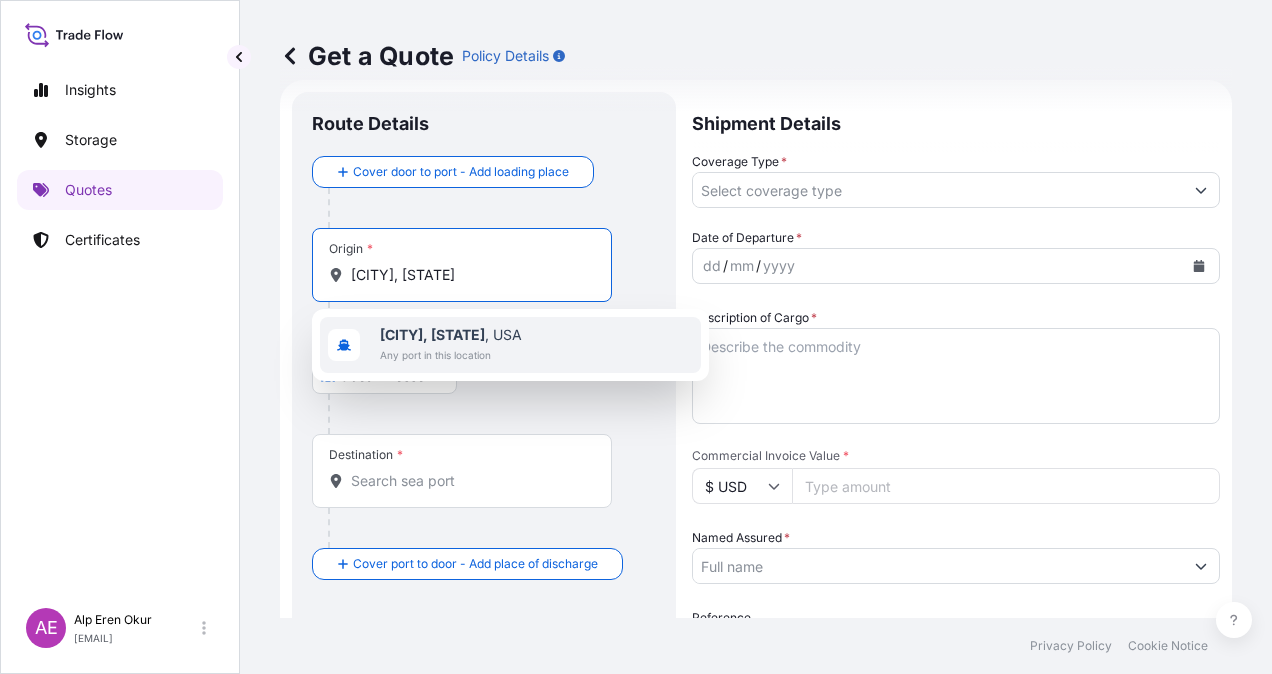 click on "[CITY], [STATE] , [COUNTRY]" at bounding box center [451, 335] 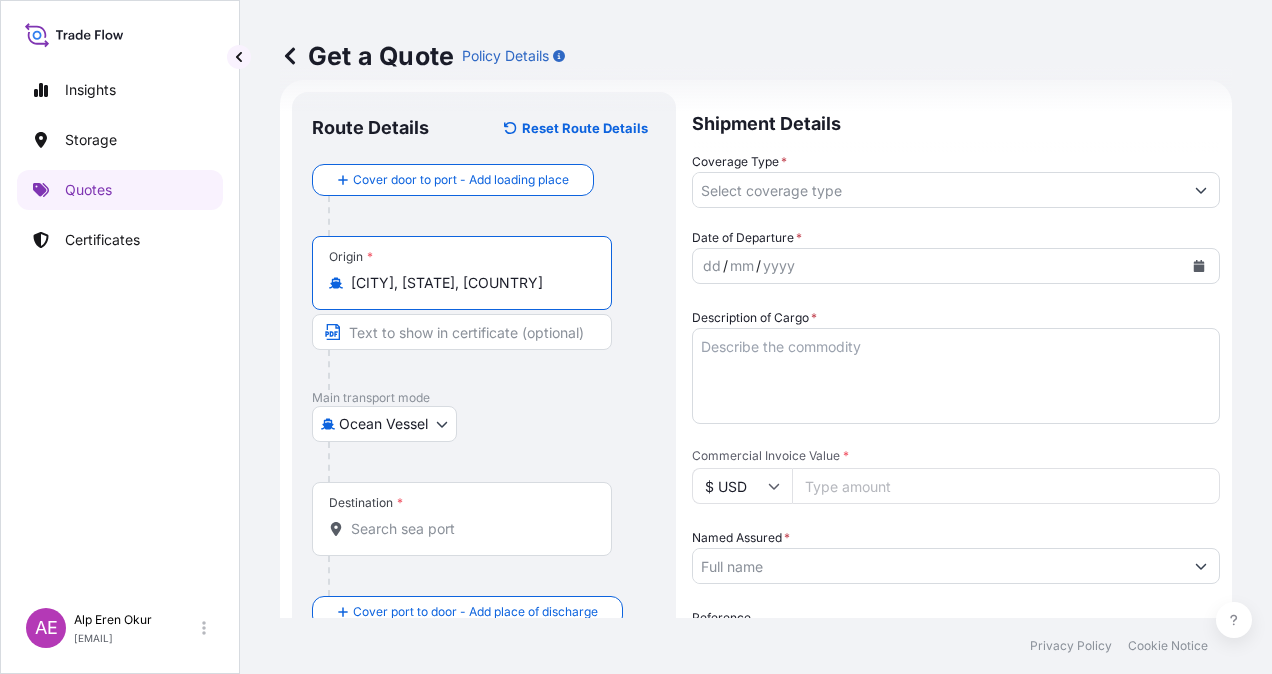 type on "[CITY], [STATE], [COUNTRY]" 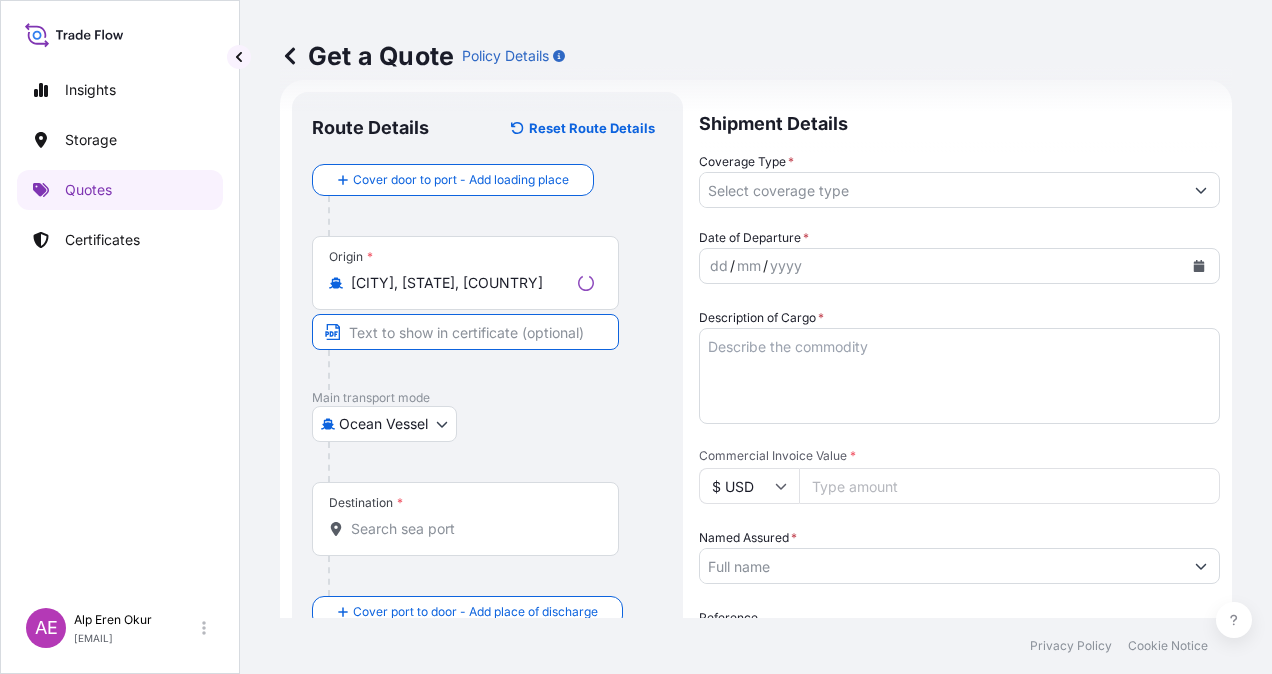 type on "[CITY], [STATE], [COUNTRY]" 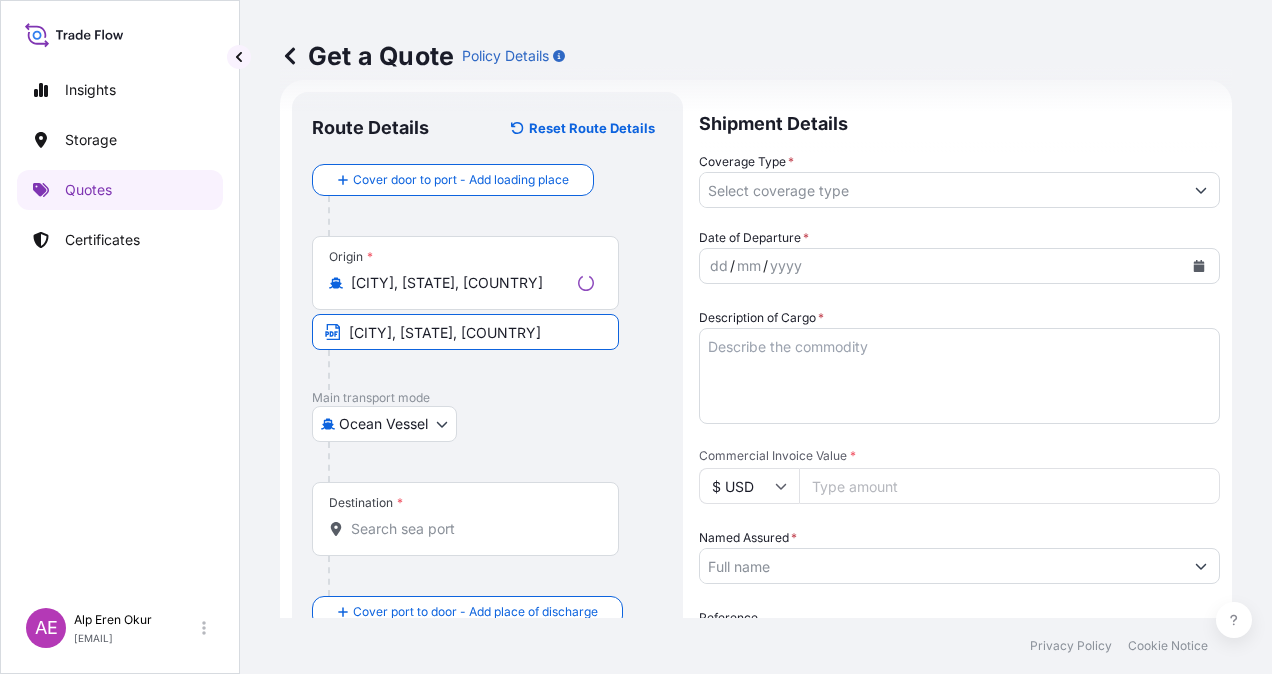 type on "IDBPN - [CITY], [COUNTRY]" 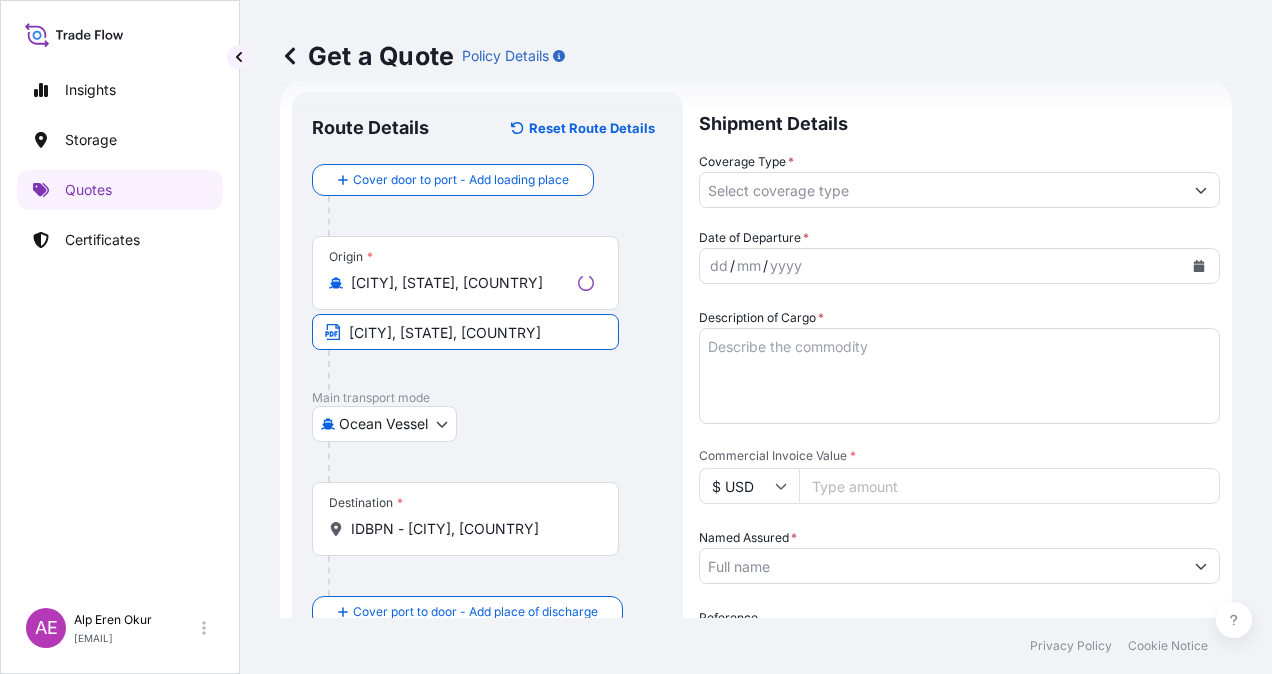 type on "Contingent" 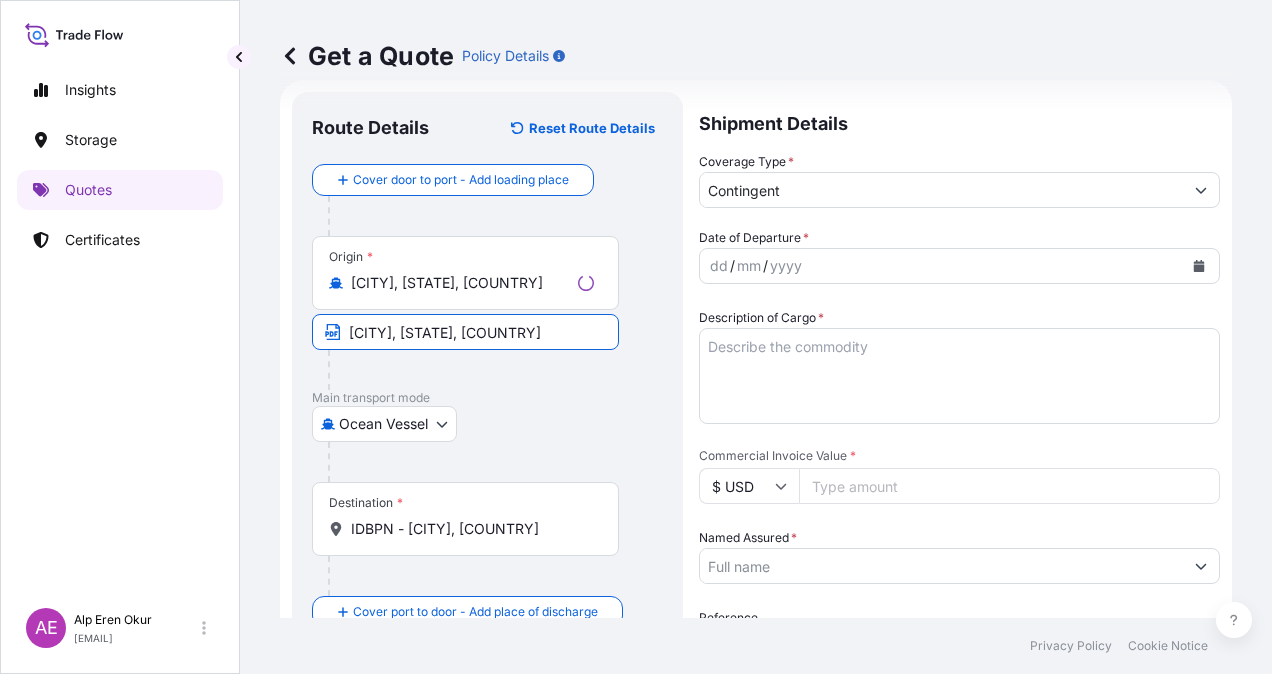 type on "[NUMBER]" 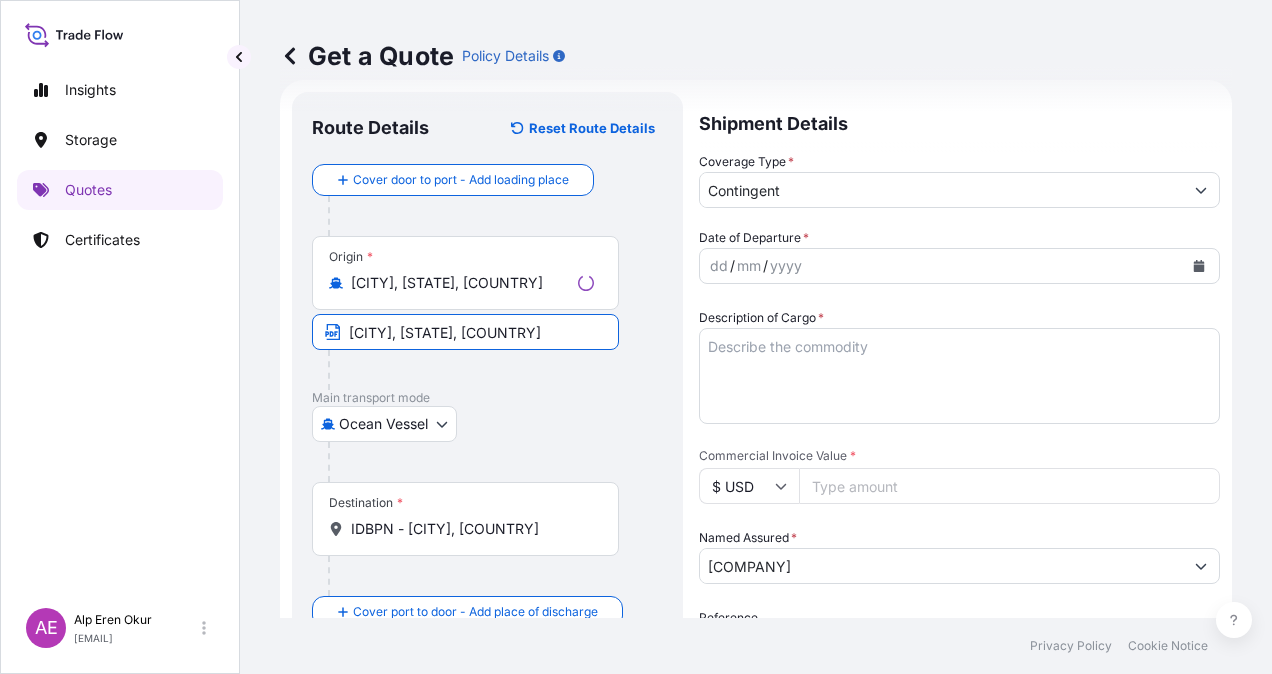 type on "COMET" 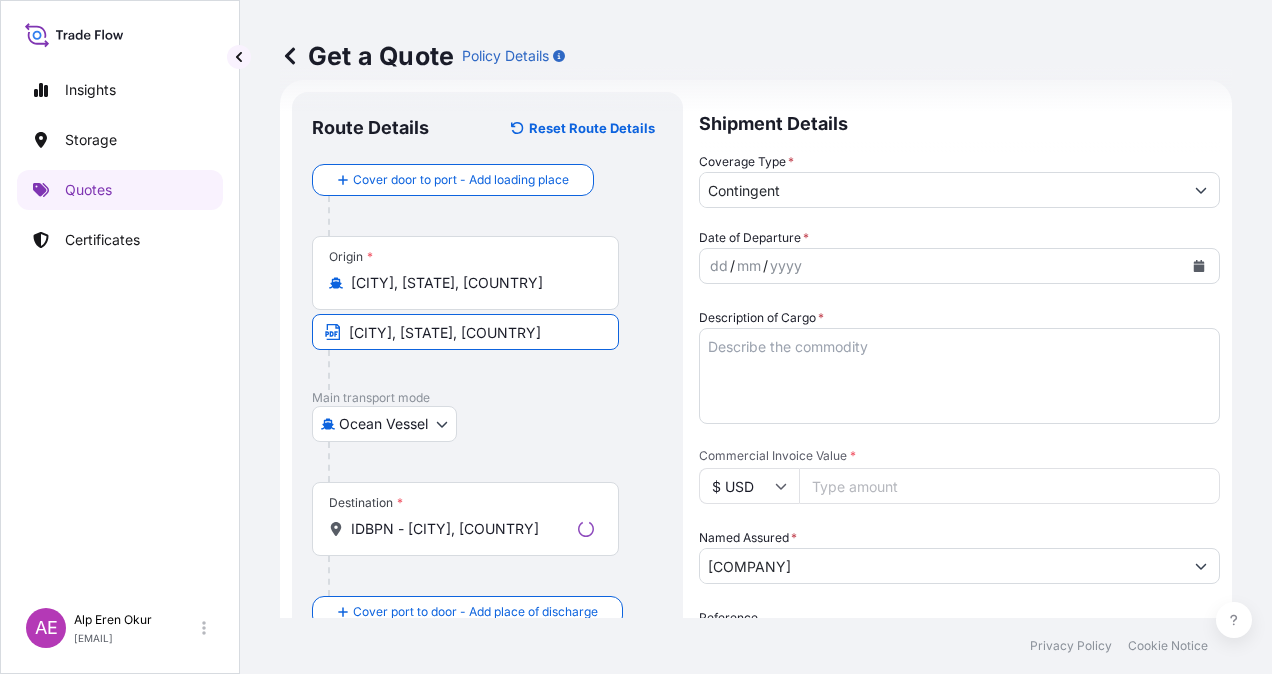 click on "IDBPN - [CITY], [COUNTRY]" at bounding box center (460, 529) 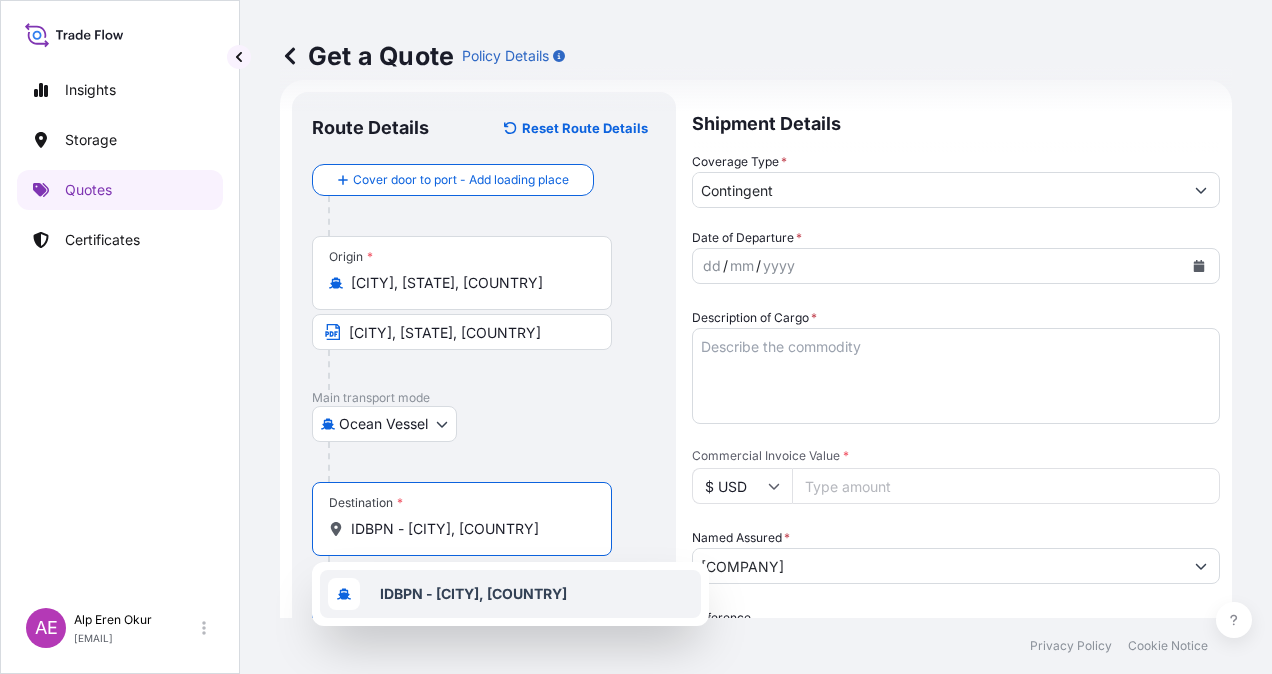 click on "IDBPN - [CITY], [COUNTRY]" at bounding box center (473, 593) 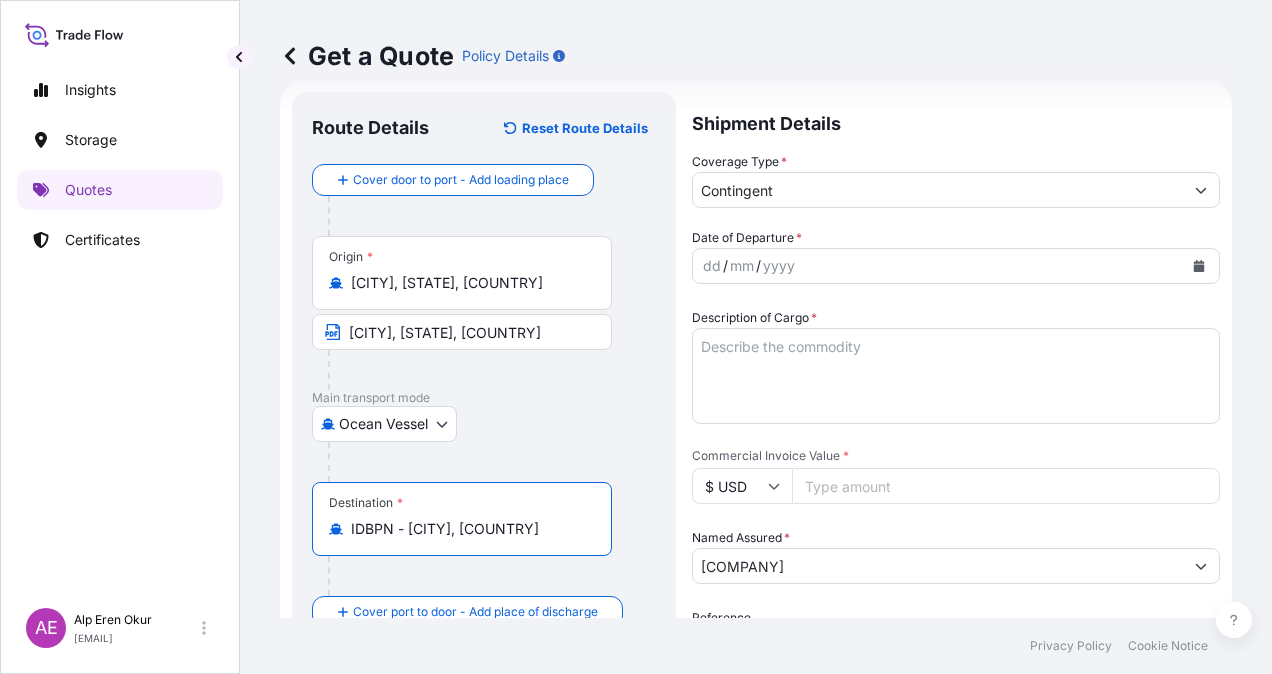 click on "Destination * IDBPN - [CITY], [COUNTRY]" at bounding box center (484, 539) 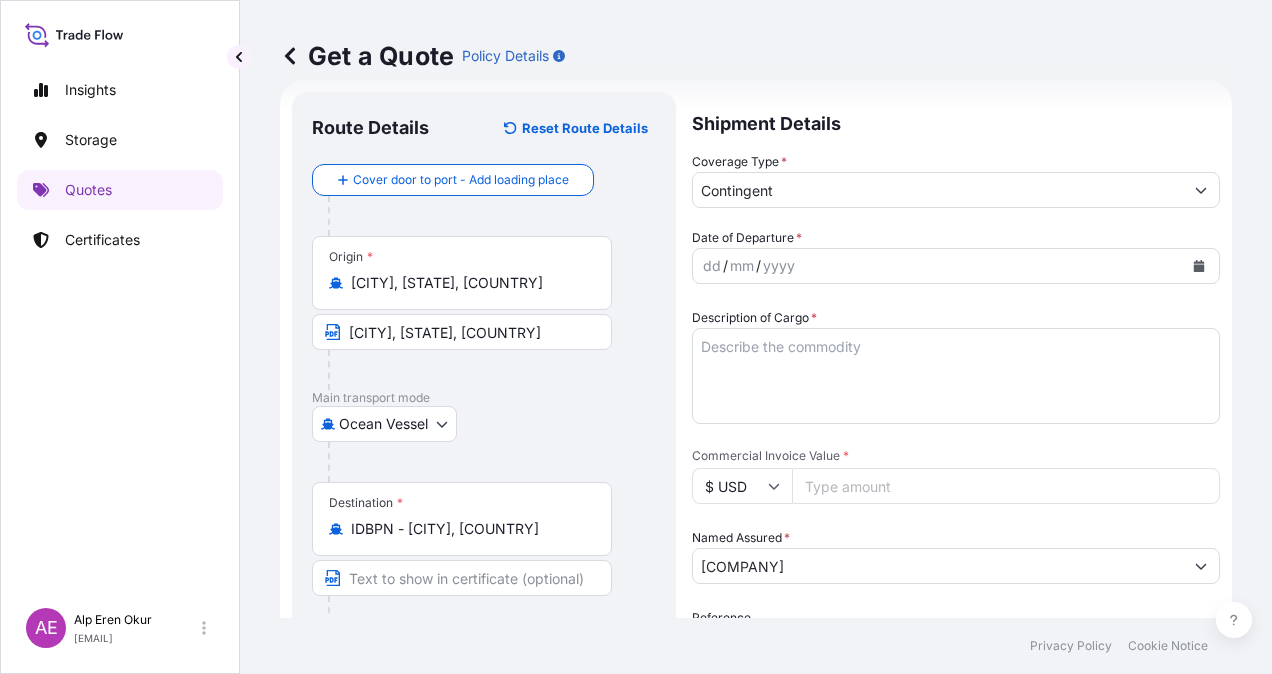 click at bounding box center [462, 578] 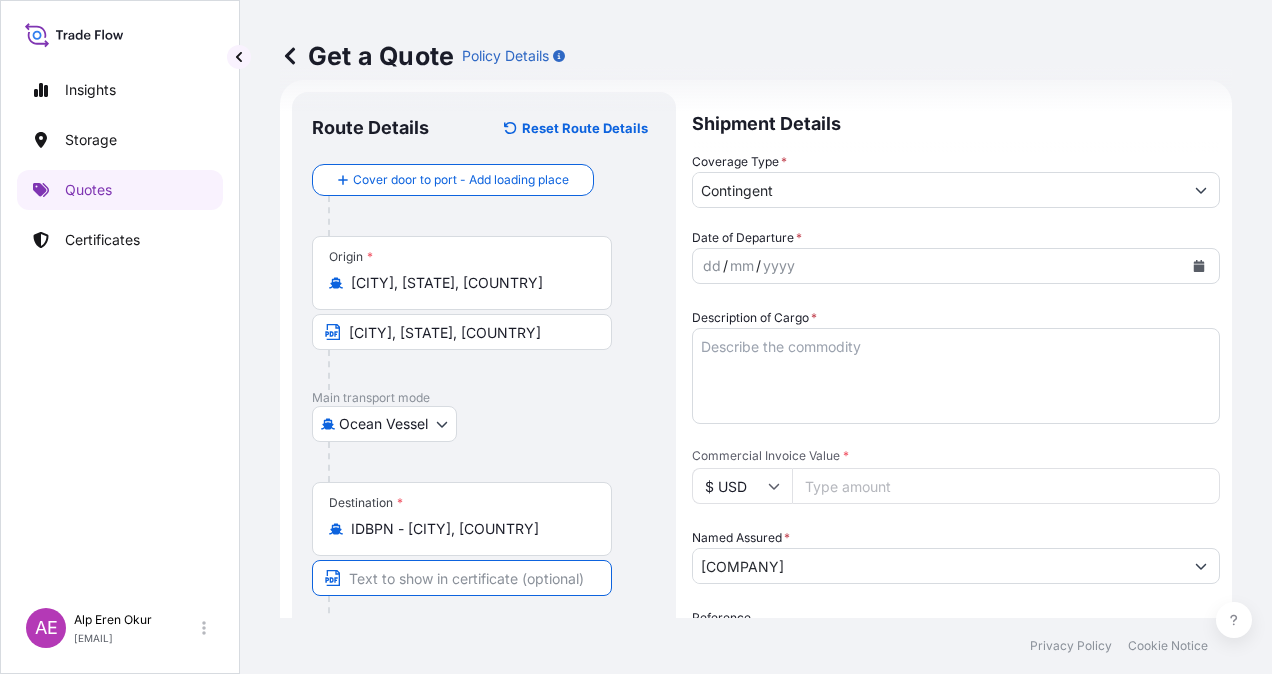 type on "[CITY]/[COUNTRY]" 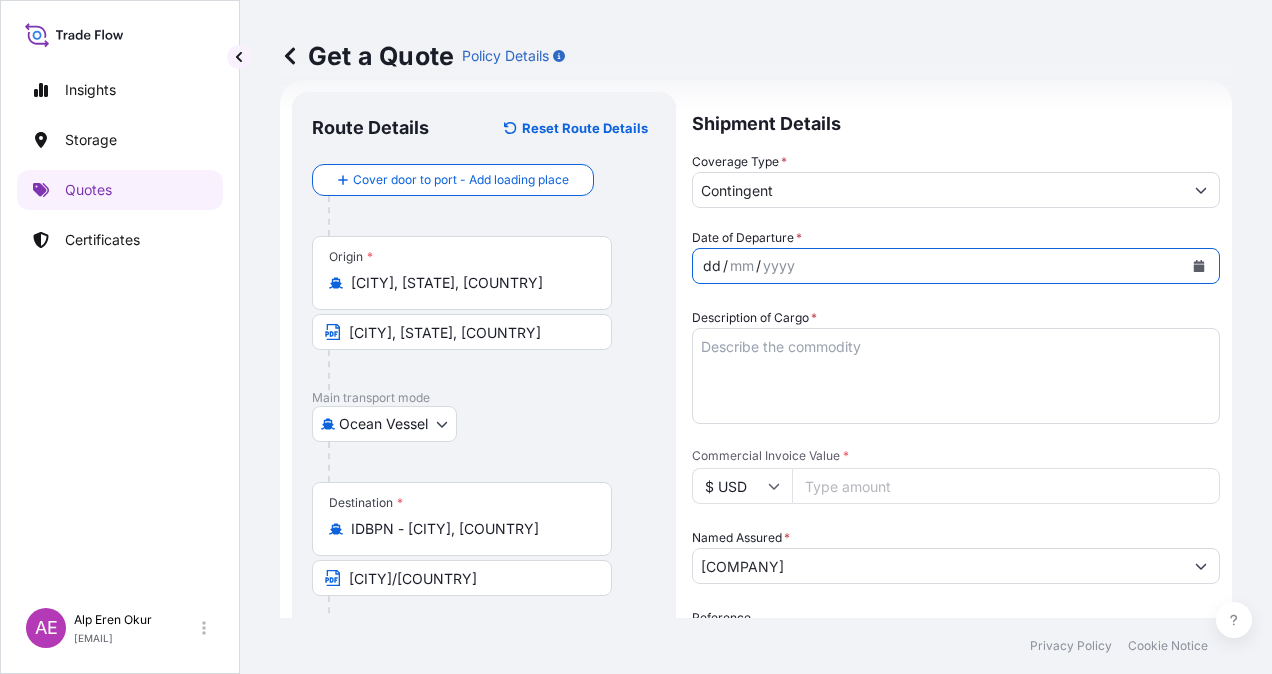 click on "dd / mm / yyyy" at bounding box center (938, 266) 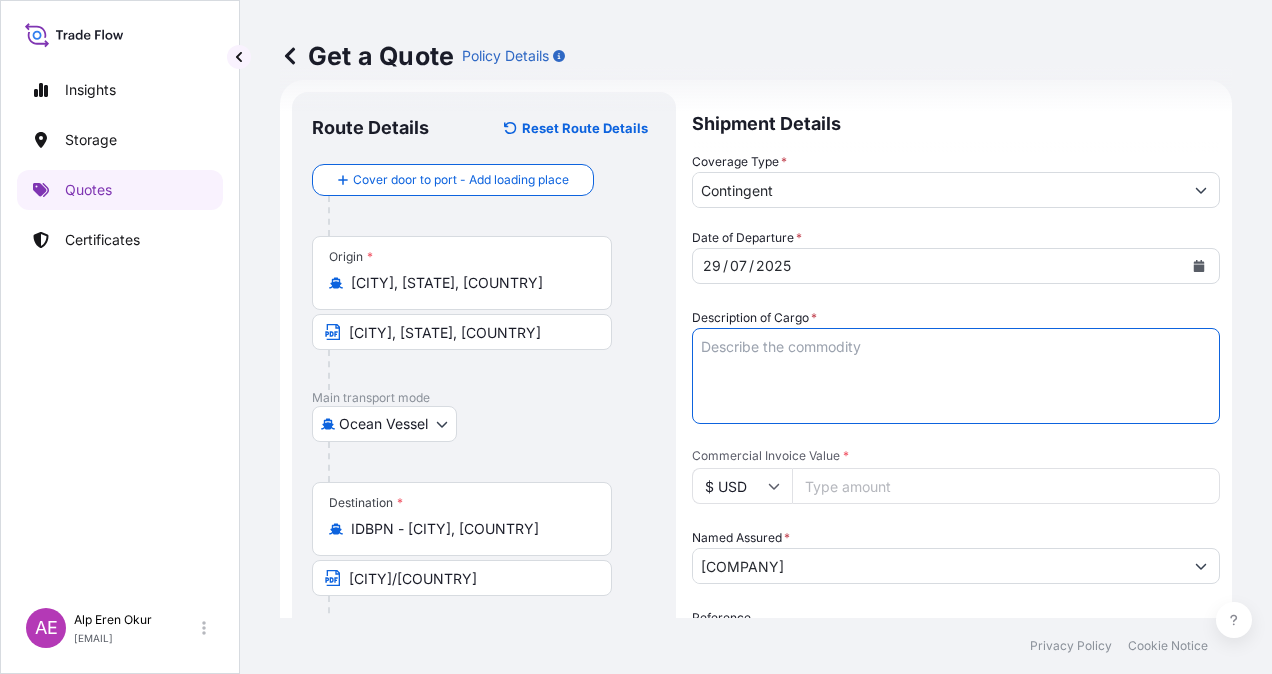 click on "Description of Cargo *" at bounding box center [956, 376] 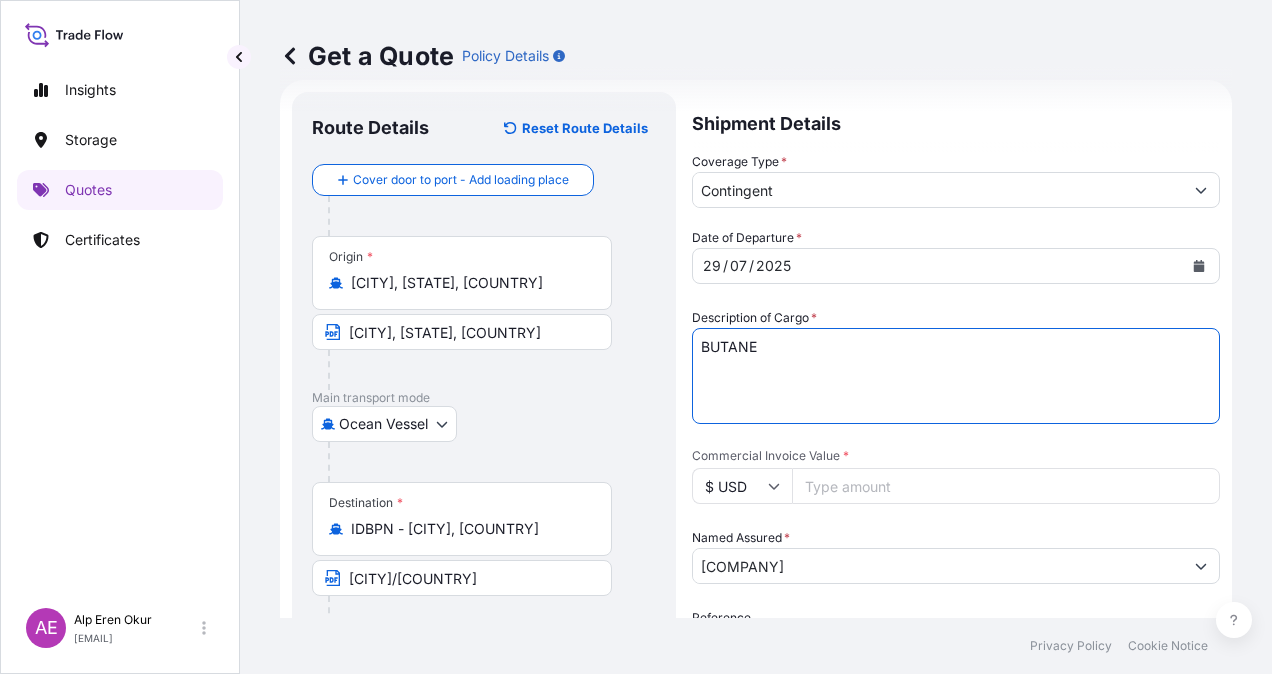 type on "BUTANE" 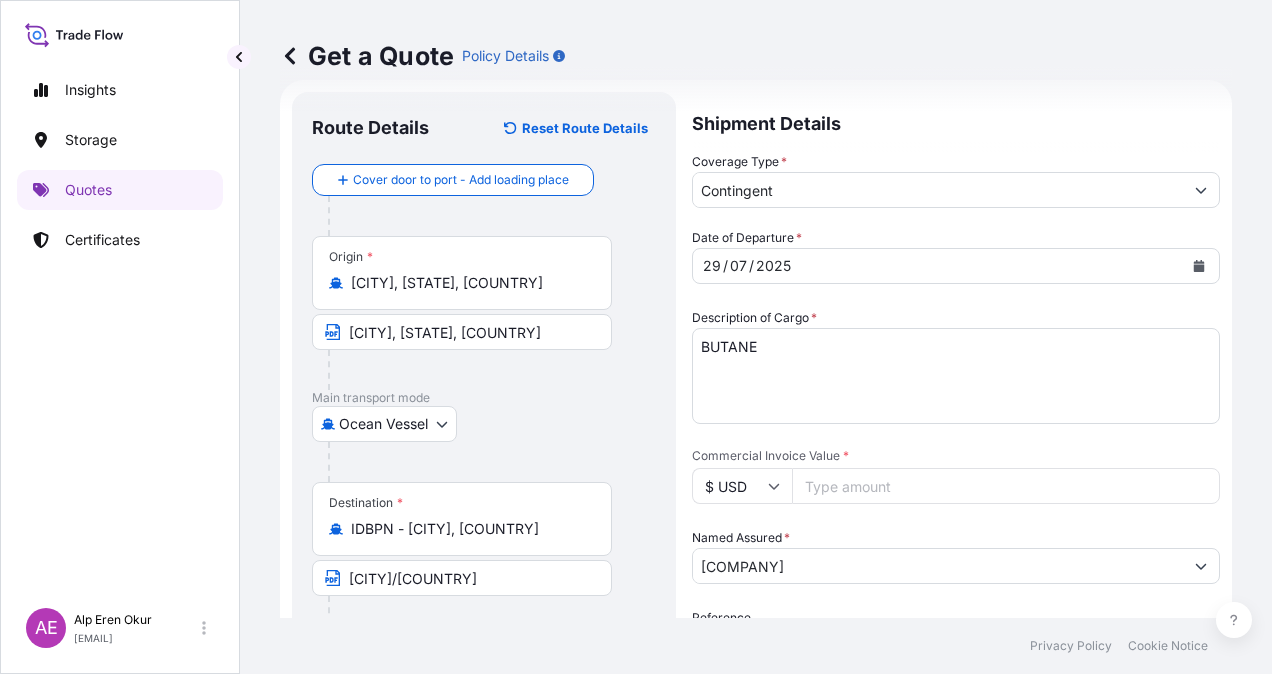 click on "[NUMBER]" at bounding box center [1006, 486] 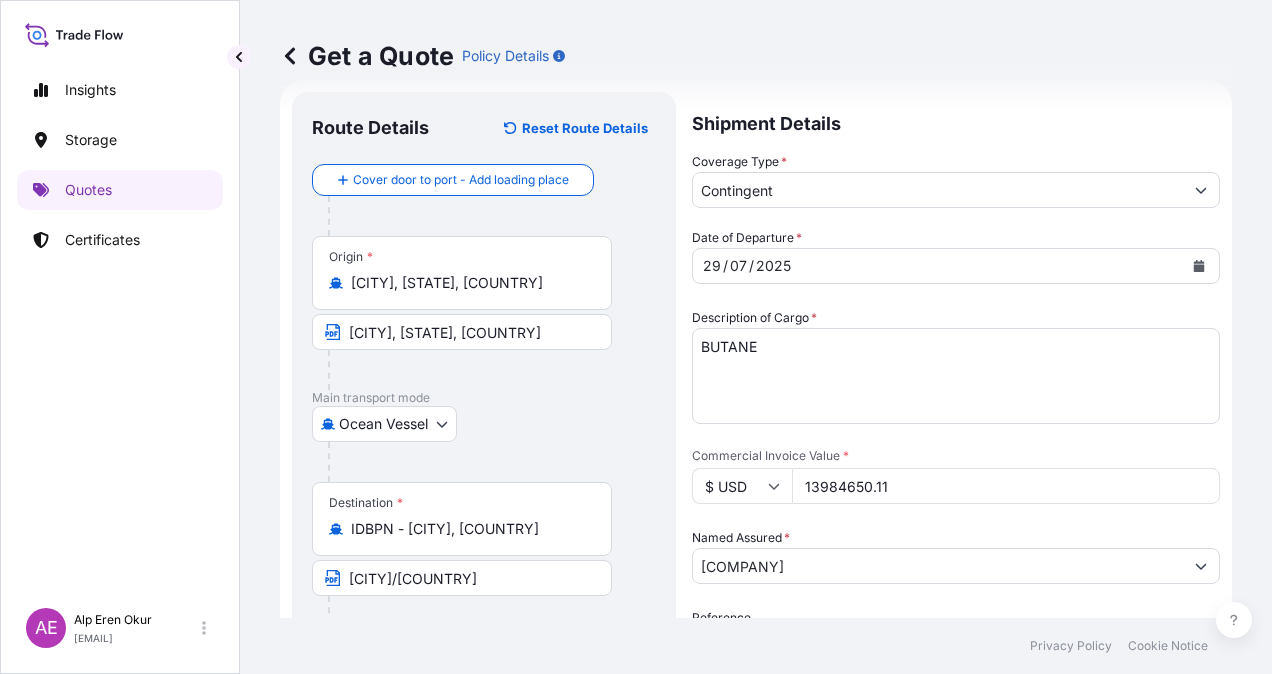 type on "13984650.11" 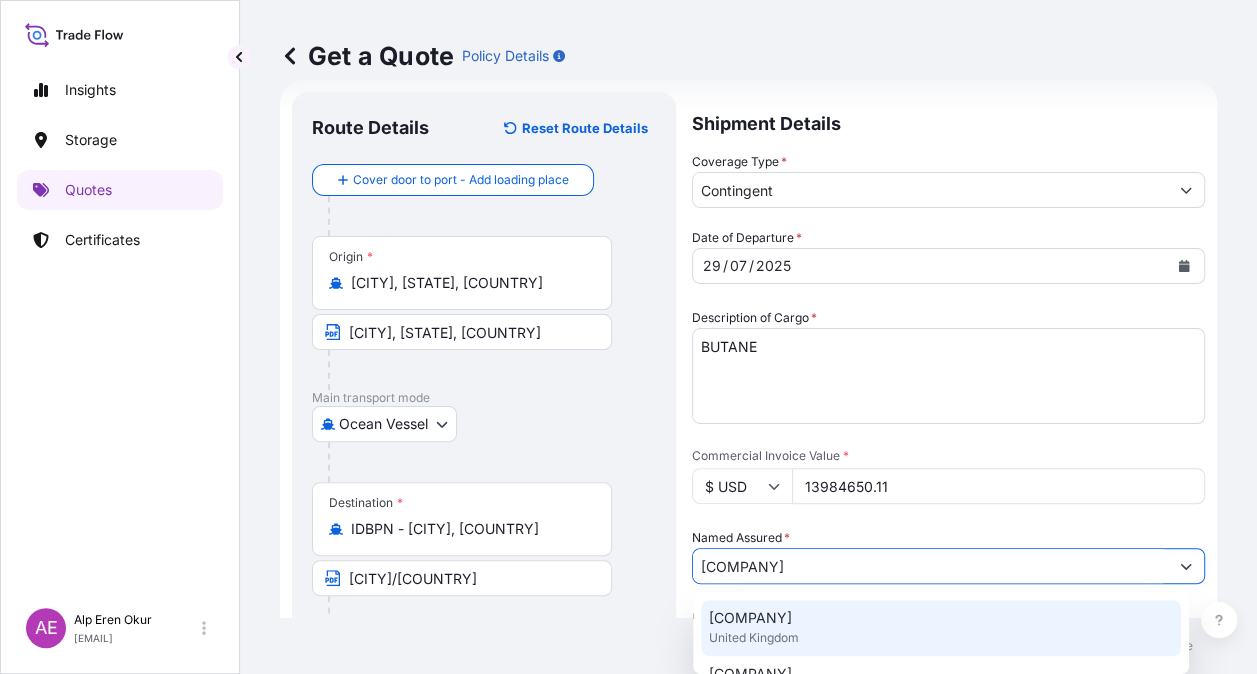 click on "[COMPANY] [COUNTRY]" at bounding box center [941, 628] 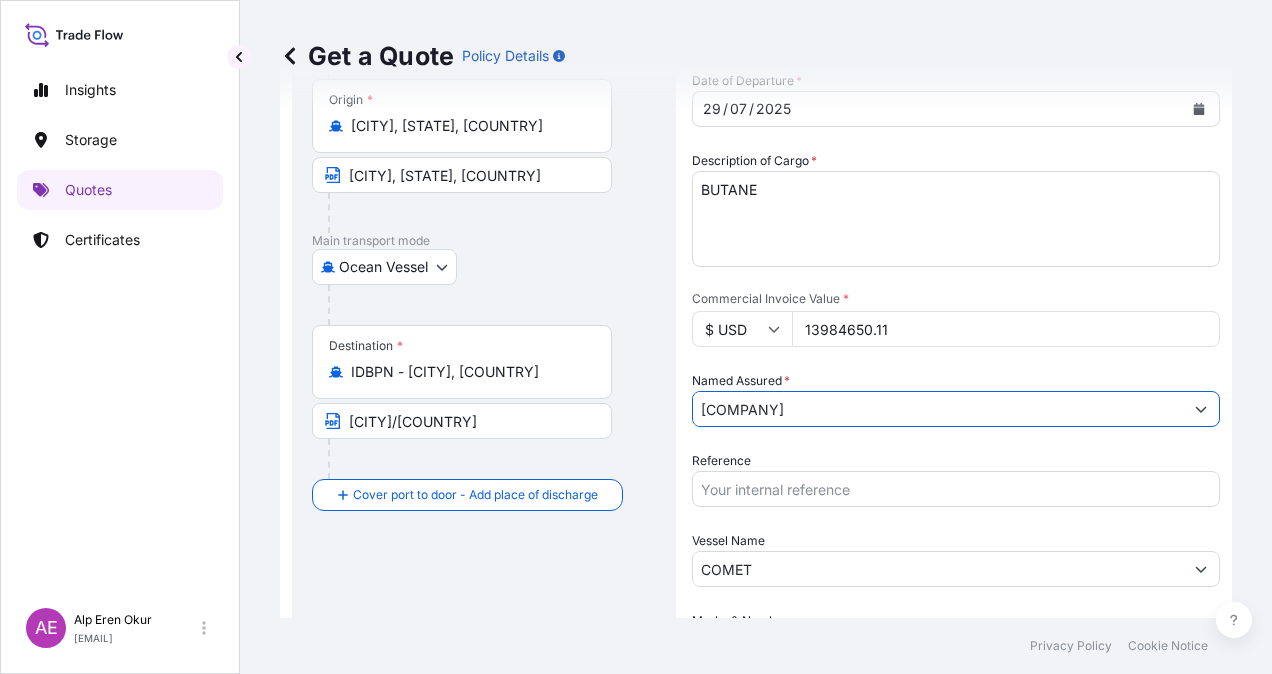scroll, scrollTop: 332, scrollLeft: 0, axis: vertical 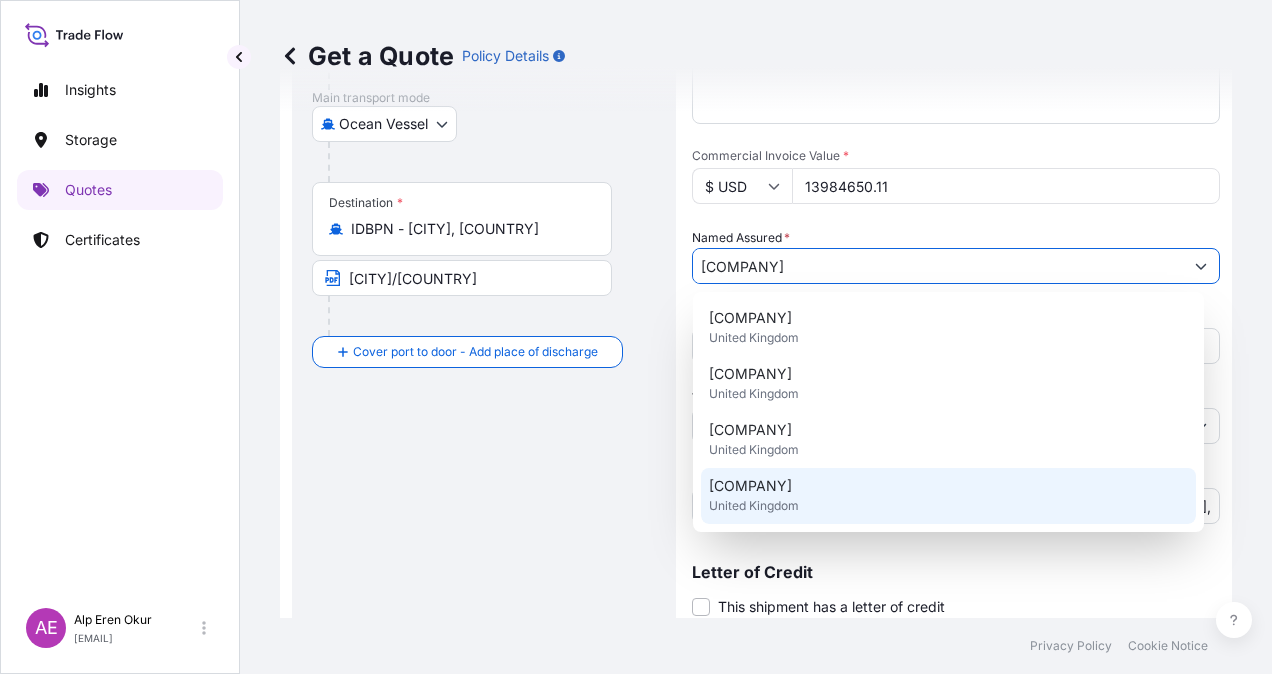 click on "Letter of Credit This shipment has a letter of credit Letter of credit * Letter of credit may not exceed 12000 characters" at bounding box center (956, 578) 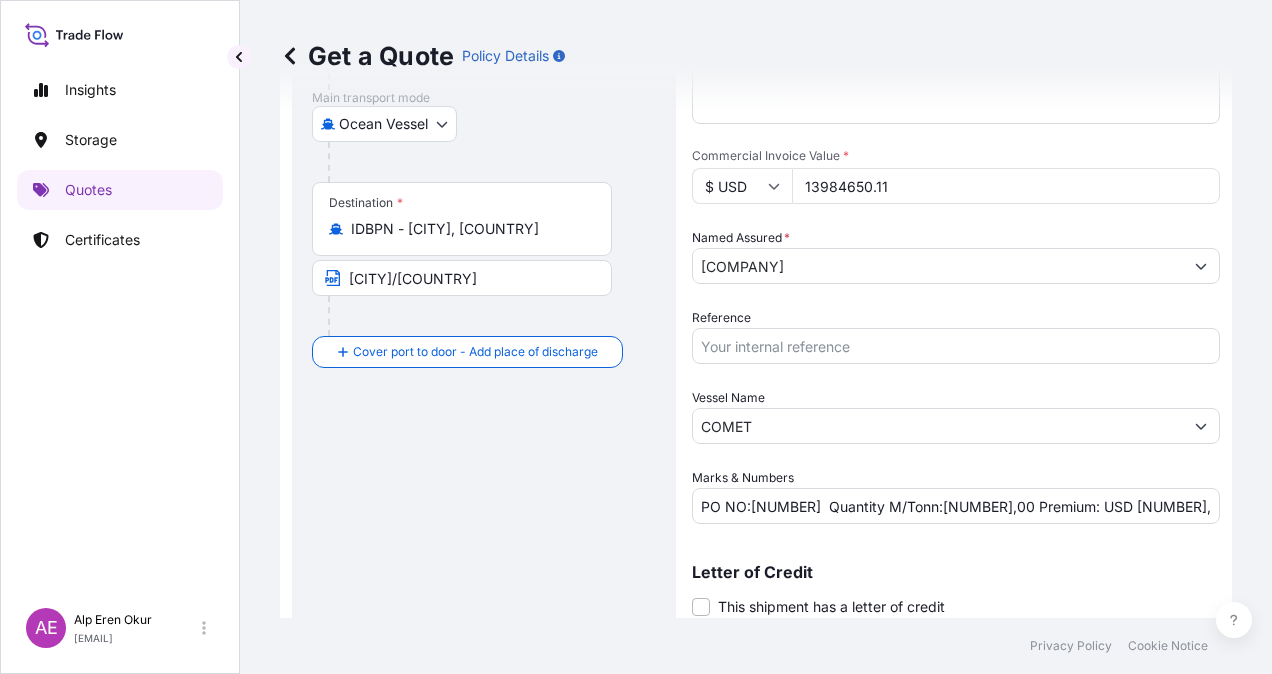 click on "COMET" at bounding box center (938, 426) 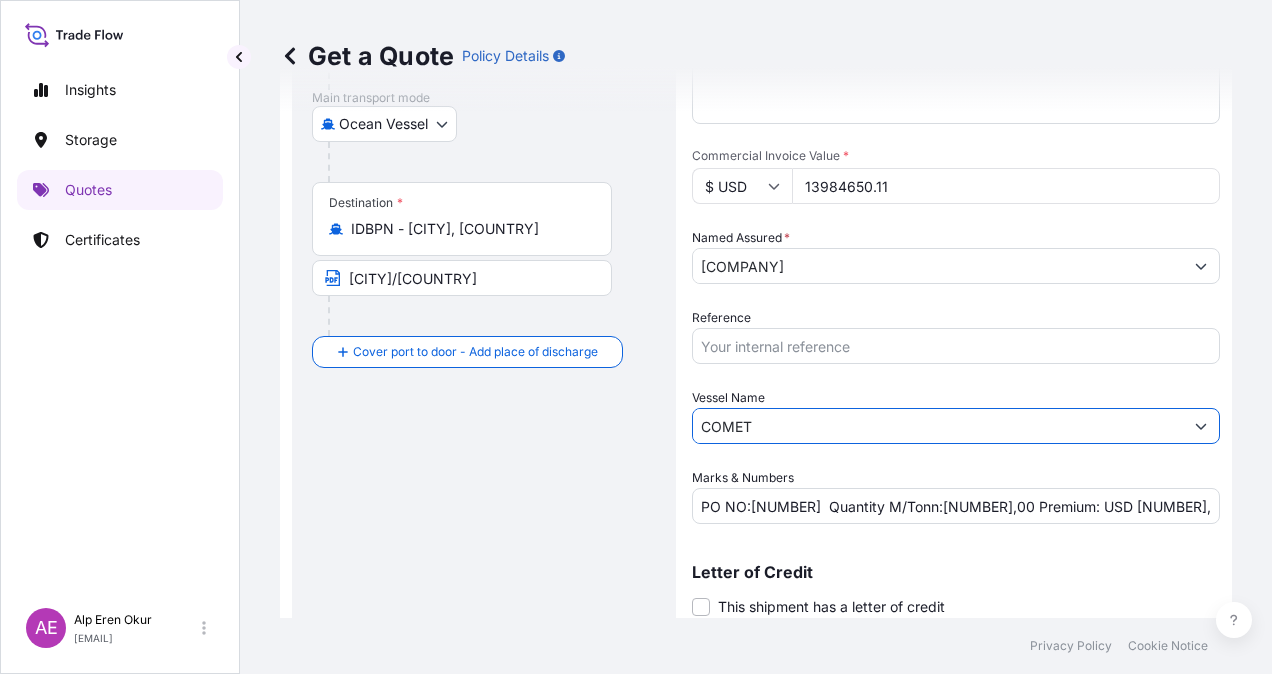 click on "COMET" at bounding box center [938, 426] 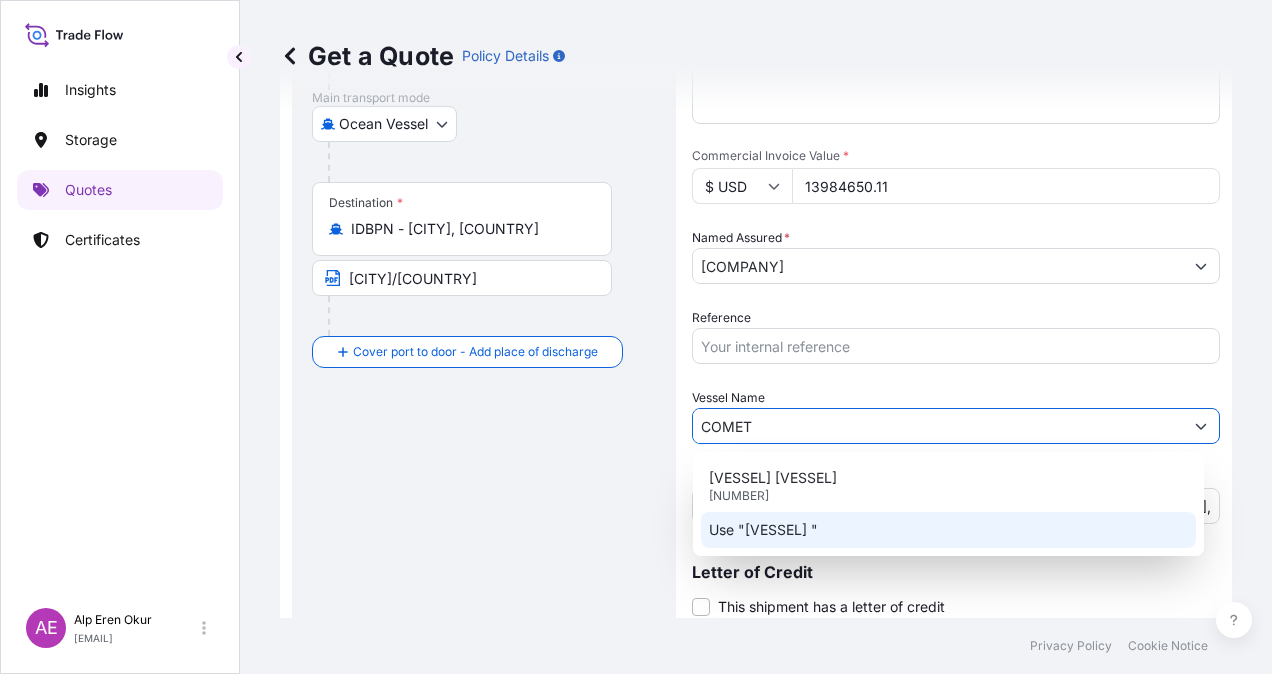 click on "Use "[VESSEL] "" 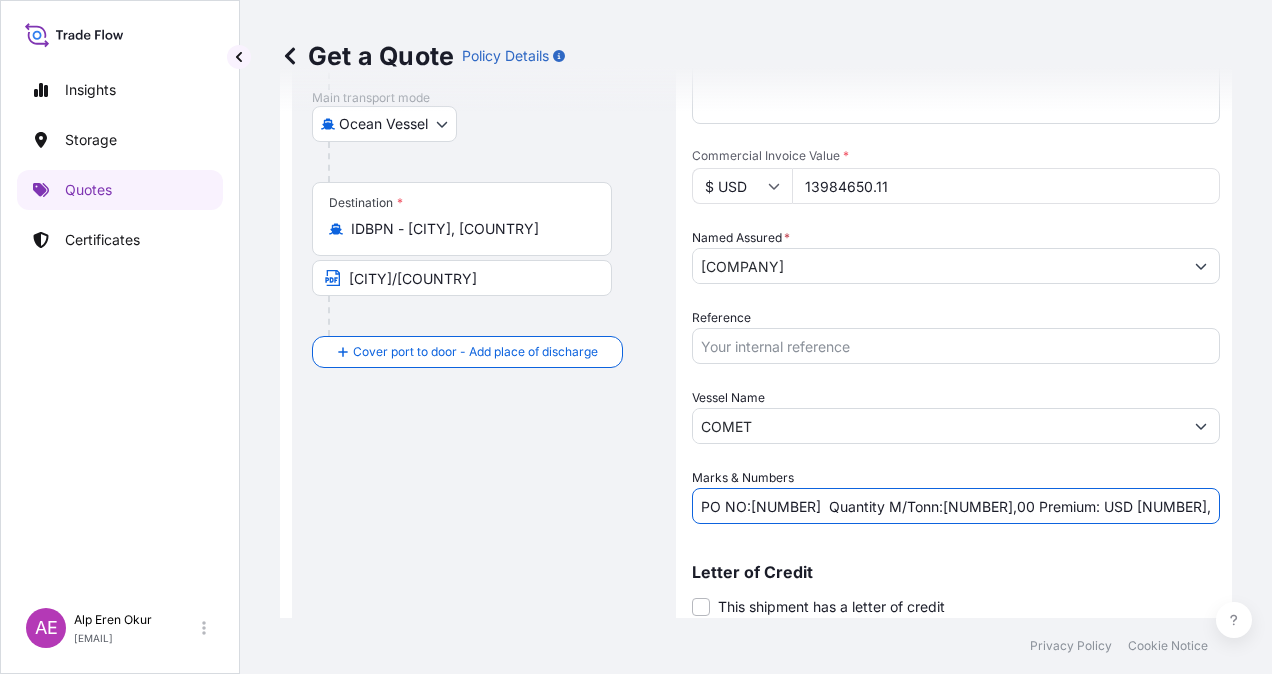 drag, startPoint x: 750, startPoint y: 506, endPoint x: 834, endPoint y: 513, distance: 84.29116 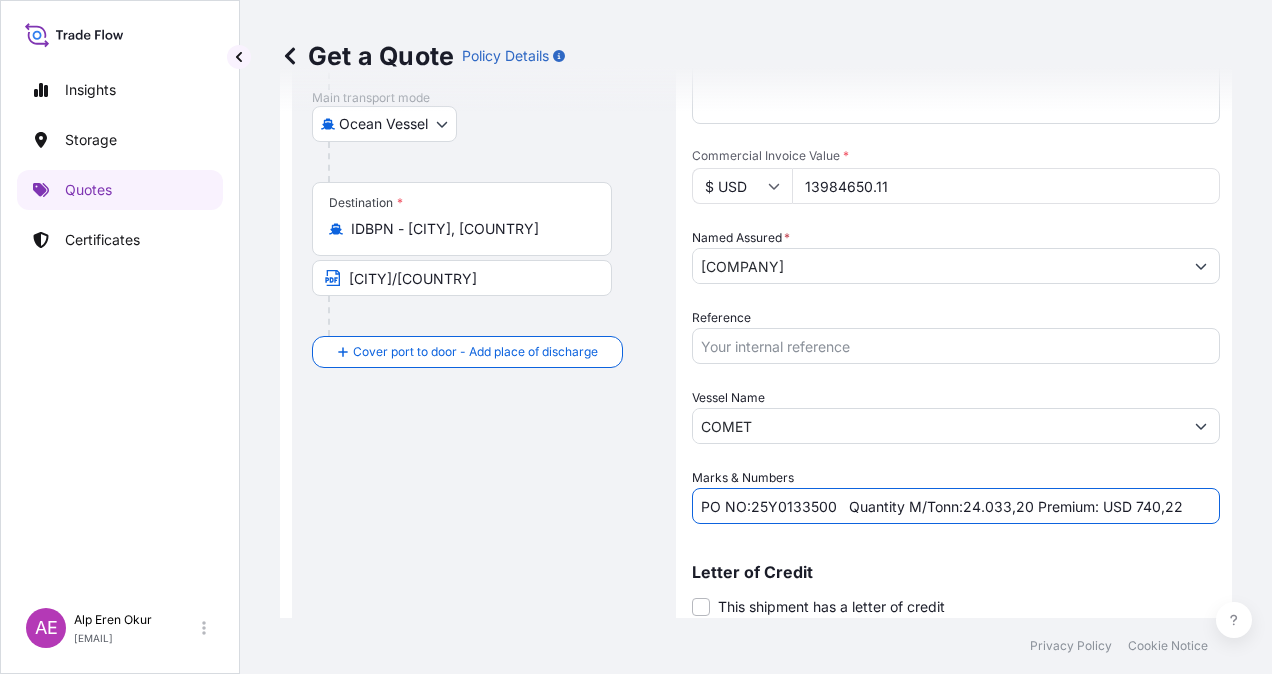 drag, startPoint x: 961, startPoint y: 505, endPoint x: 1031, endPoint y: 506, distance: 70.00714 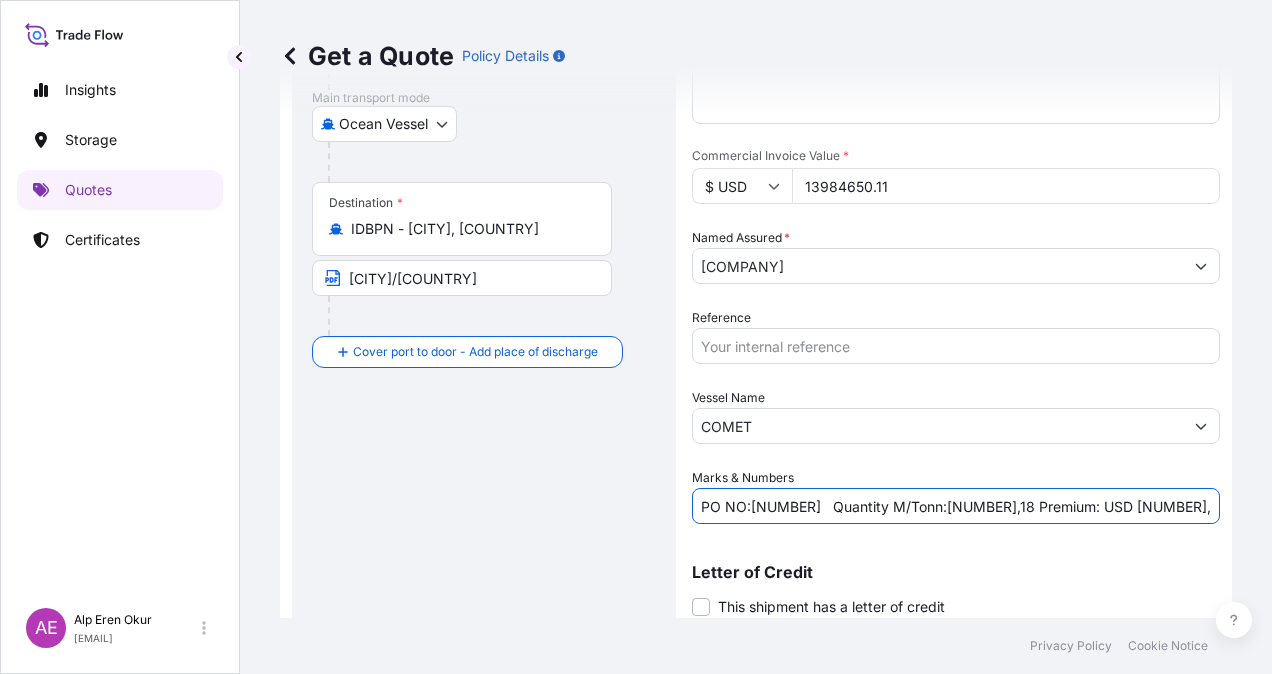drag, startPoint x: 1126, startPoint y: 502, endPoint x: 1208, endPoint y: 512, distance: 82.607506 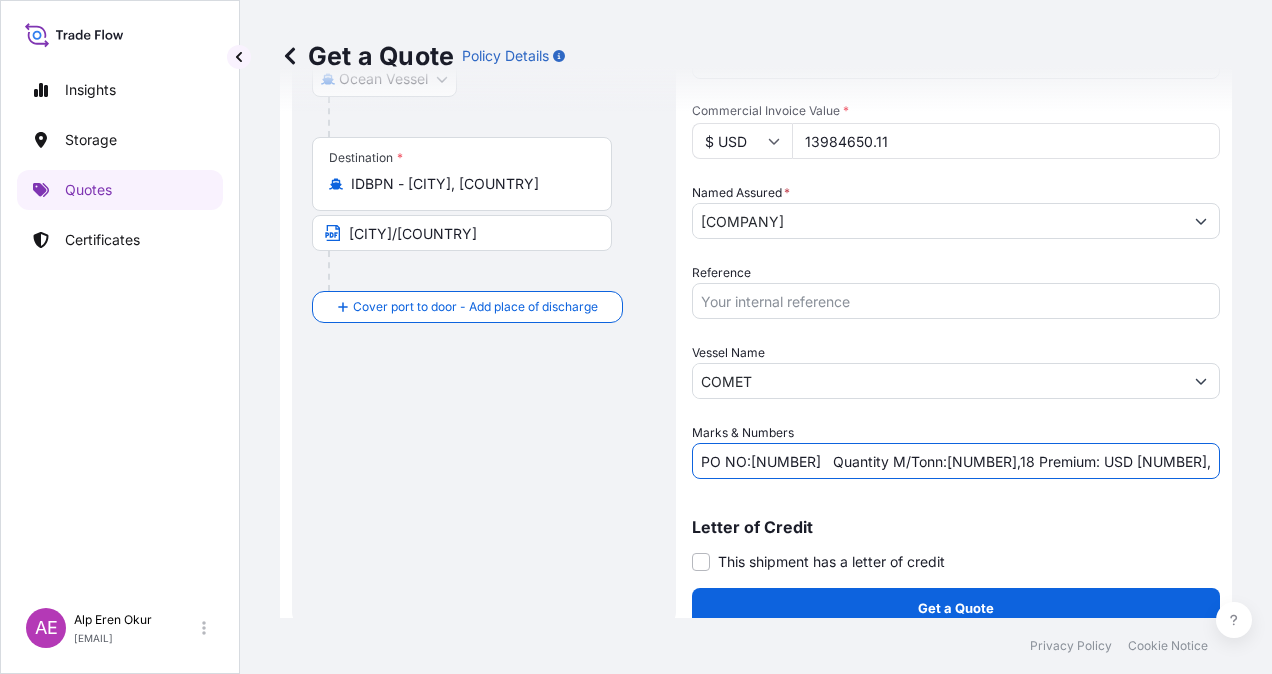 scroll, scrollTop: 398, scrollLeft: 0, axis: vertical 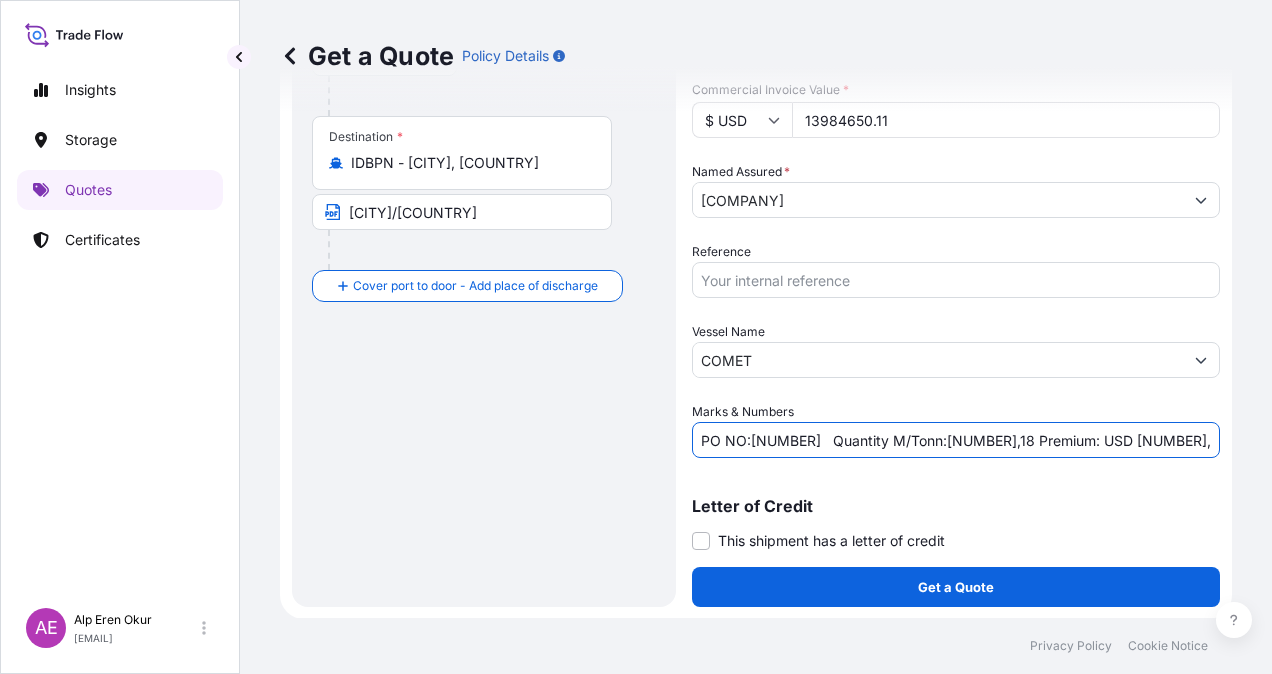 type on "PO NO:[NUMBER]   Quantity M/Tonn:[NUMBER],18 Premium: USD [NUMBER],23" 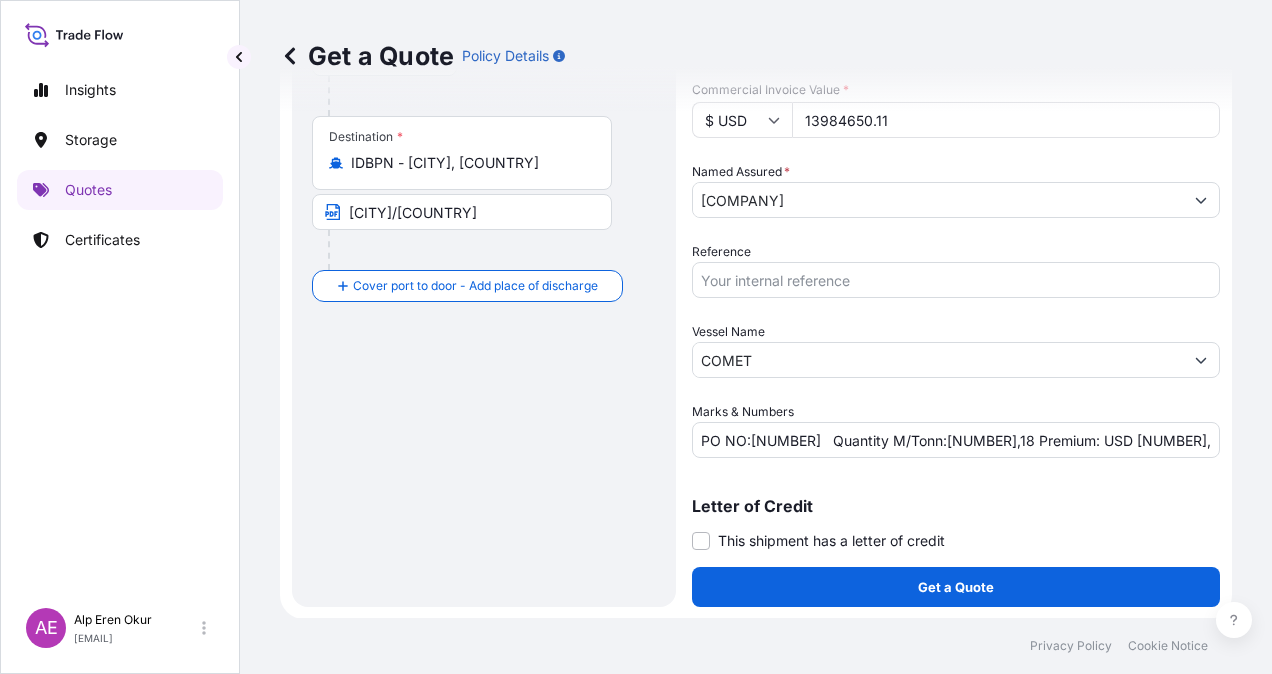 click on "Get a Quote" at bounding box center (956, 587) 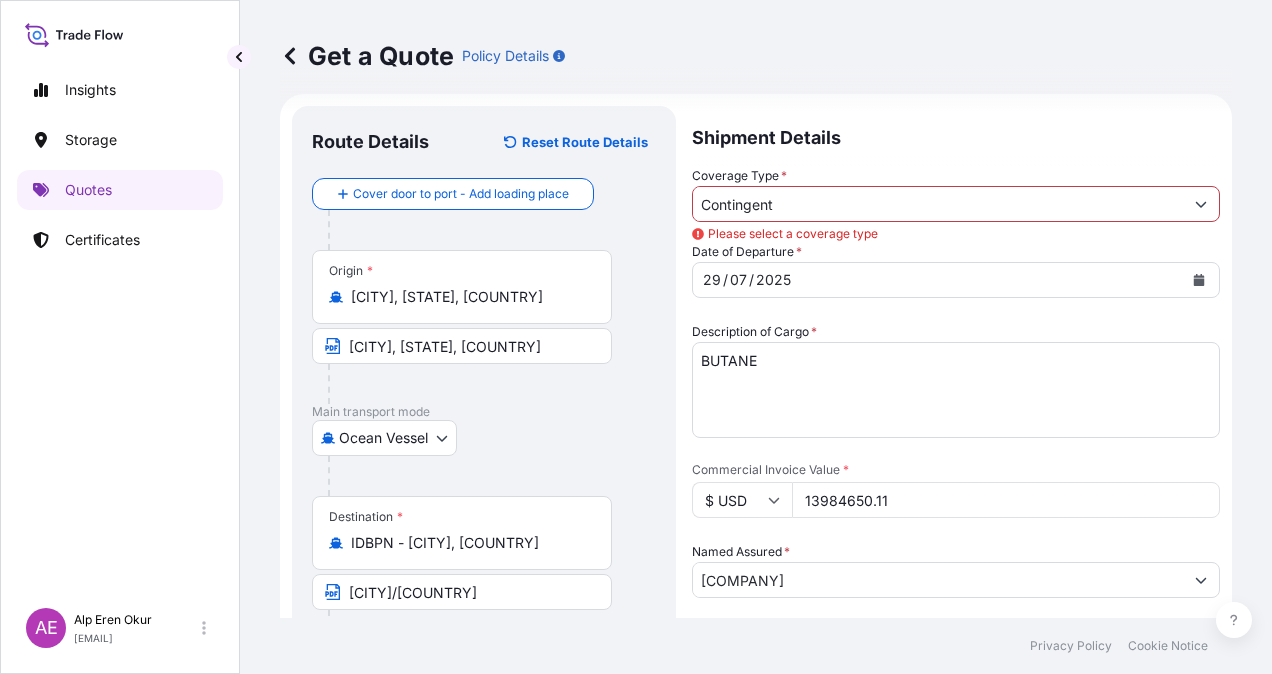 scroll, scrollTop: 0, scrollLeft: 0, axis: both 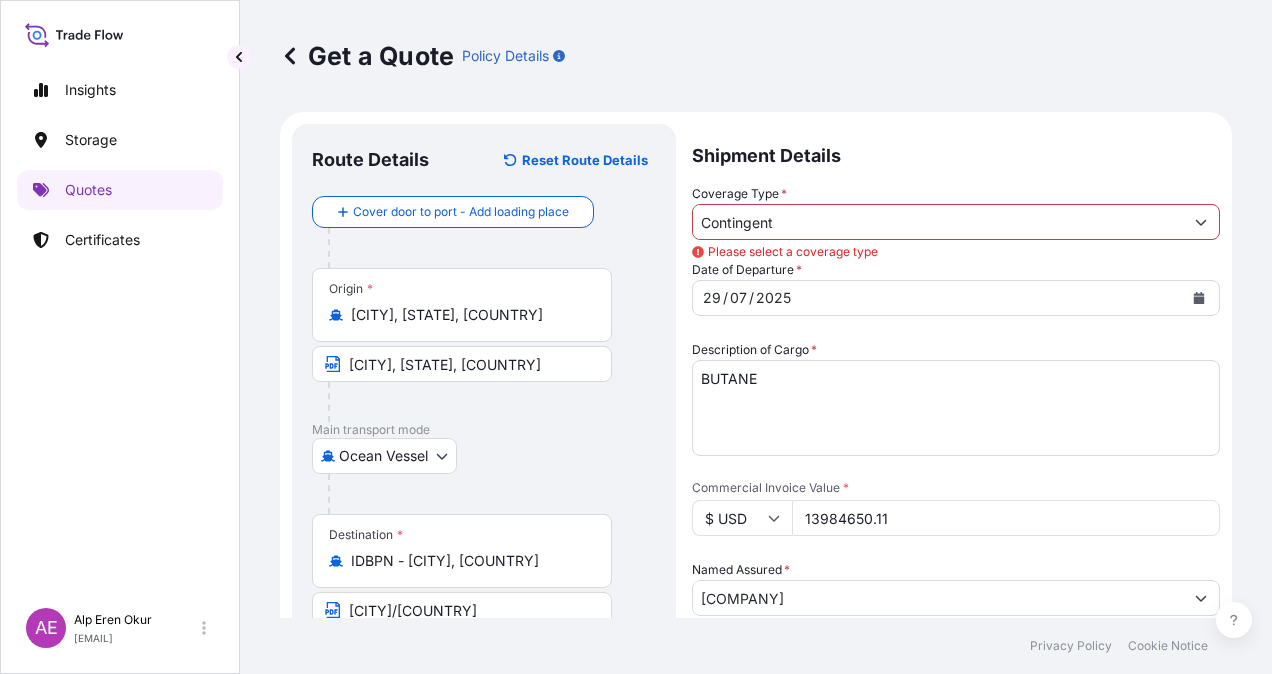 click on "Contingent" at bounding box center (938, 222) 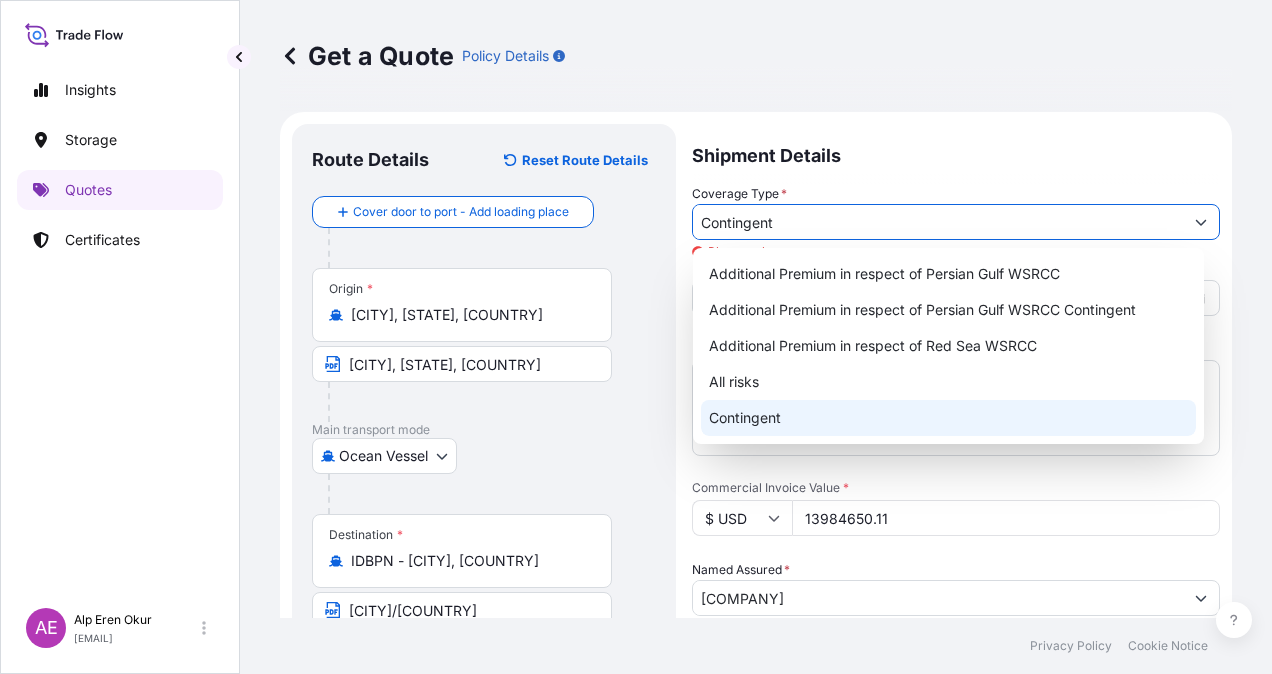 click on "Contingent" at bounding box center (948, 418) 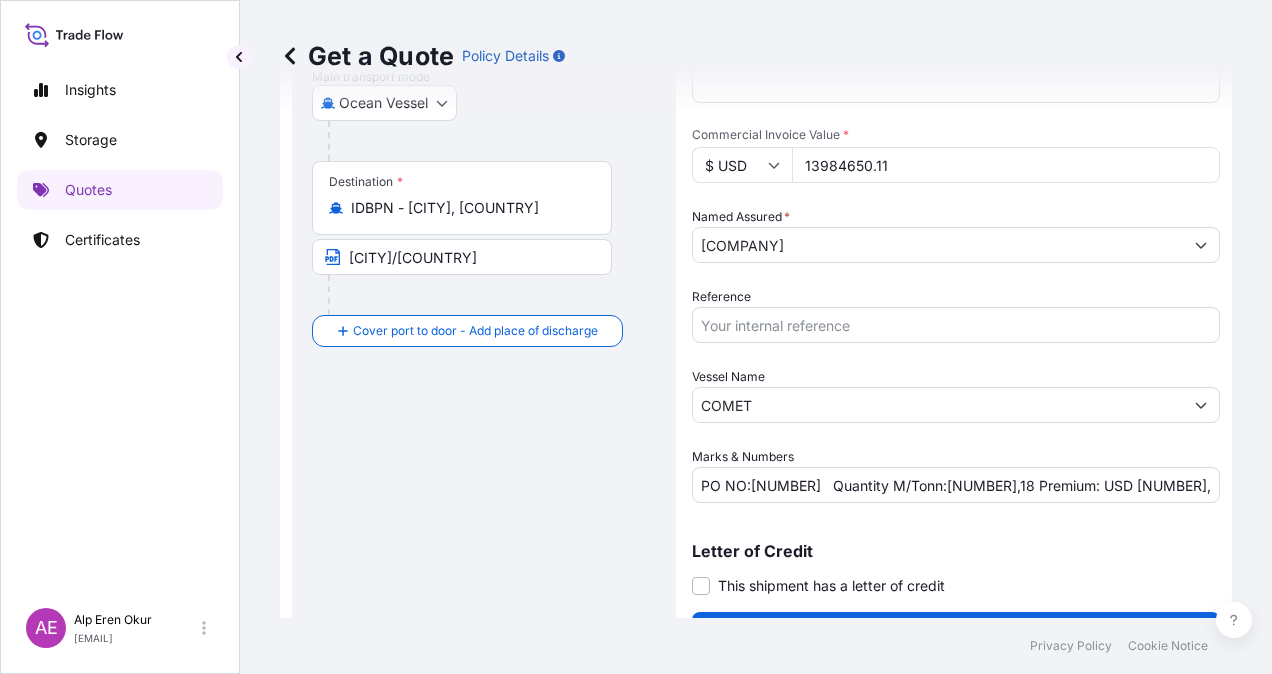 scroll, scrollTop: 398, scrollLeft: 0, axis: vertical 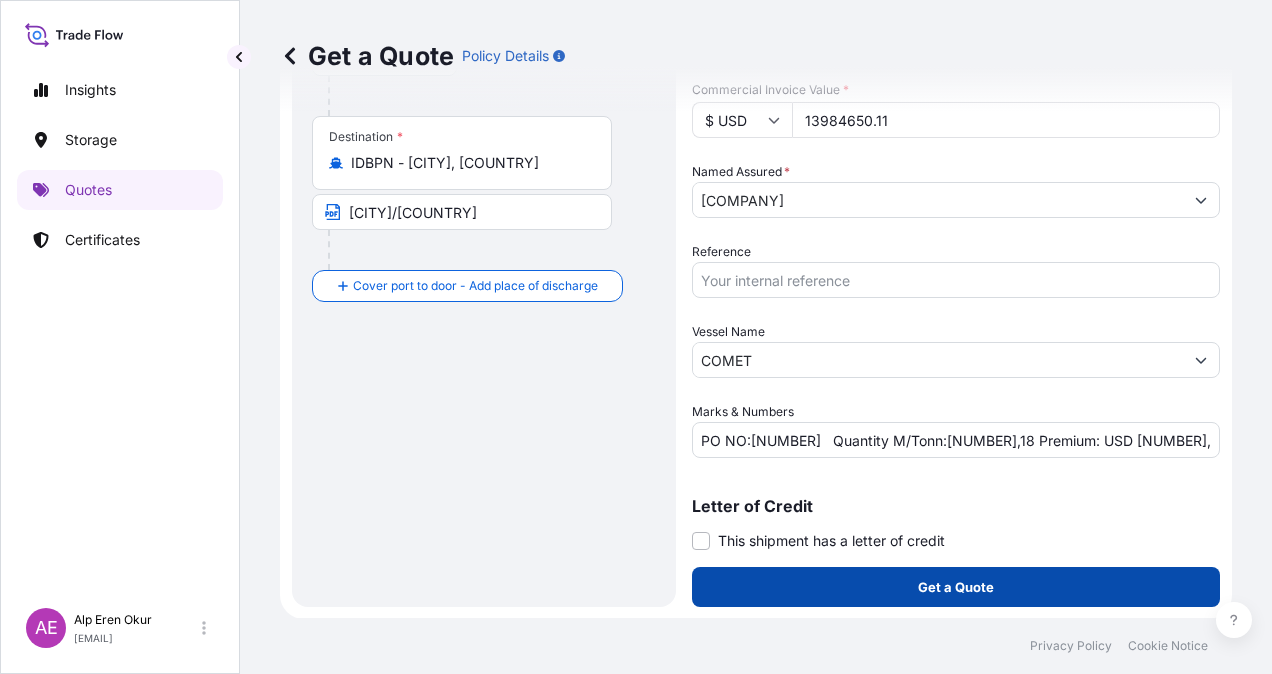 click on "Get a Quote" at bounding box center (956, 587) 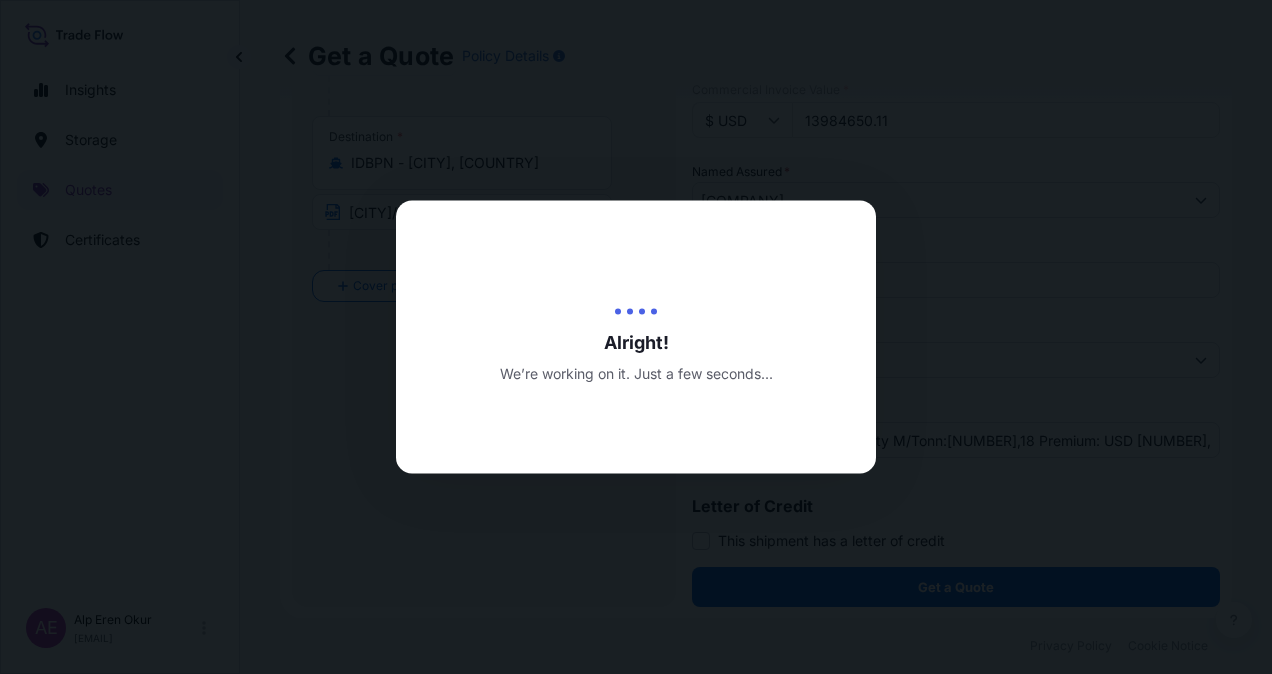 scroll, scrollTop: 0, scrollLeft: 0, axis: both 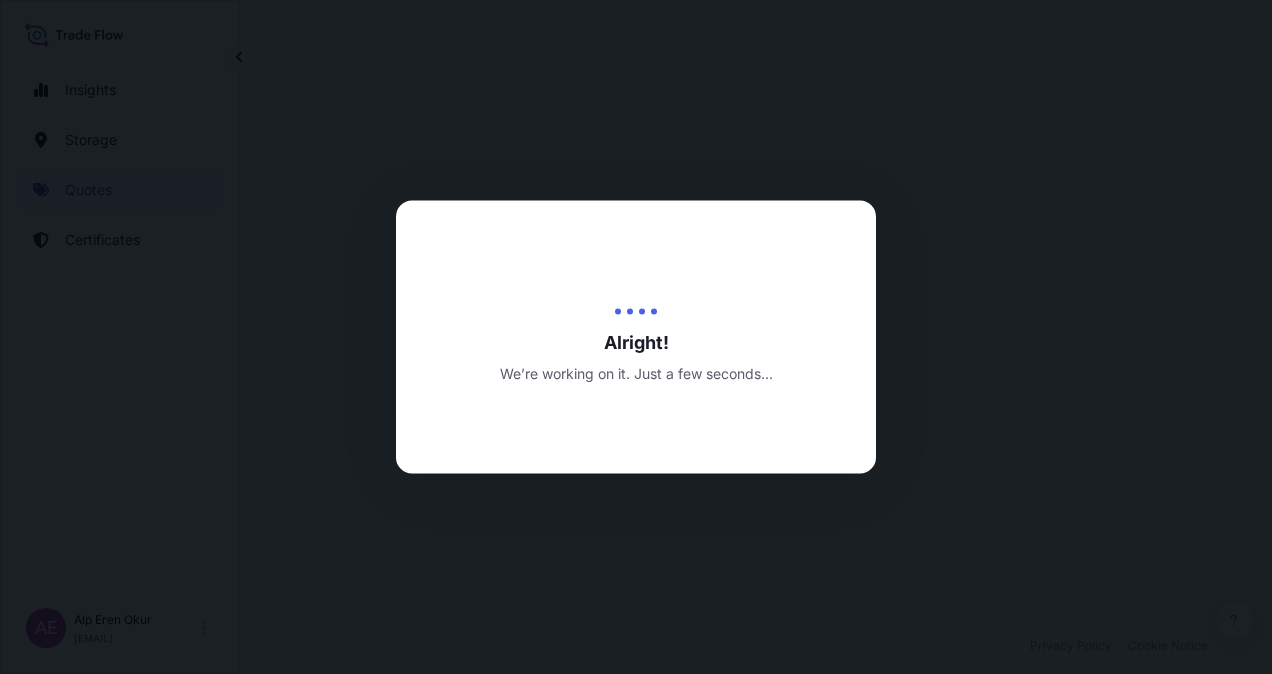 select on "Ocean Vessel" 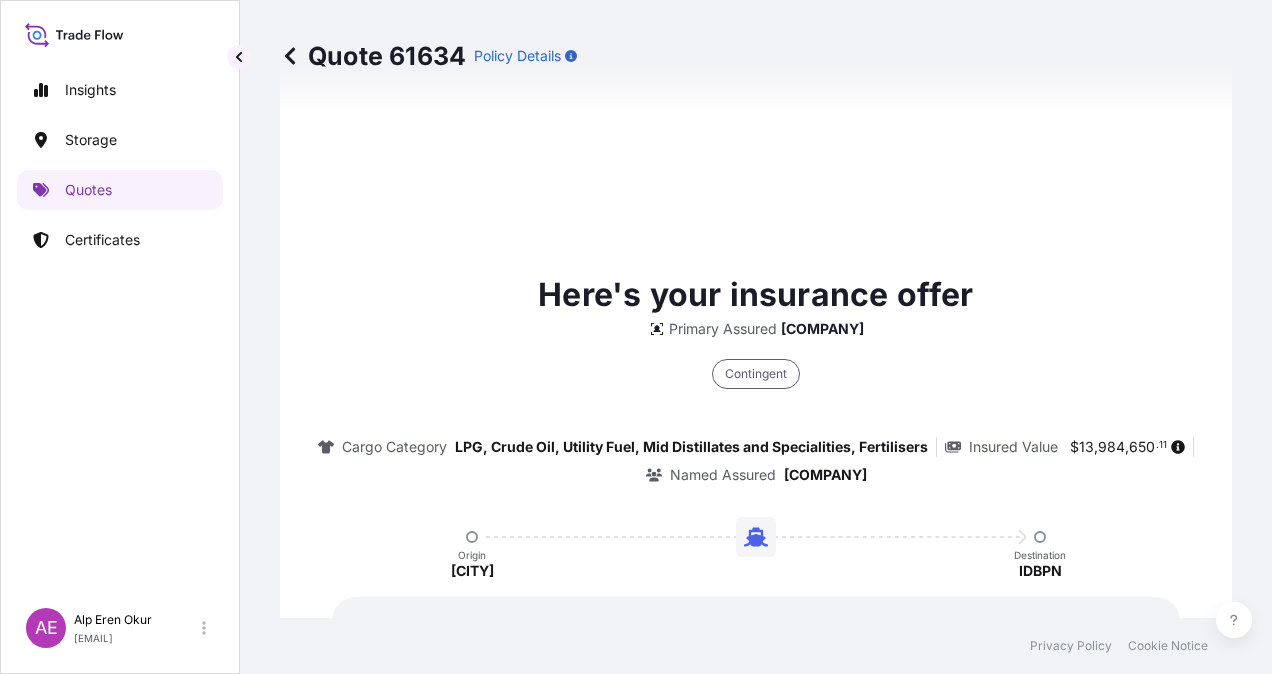 type on "06/08/2025" 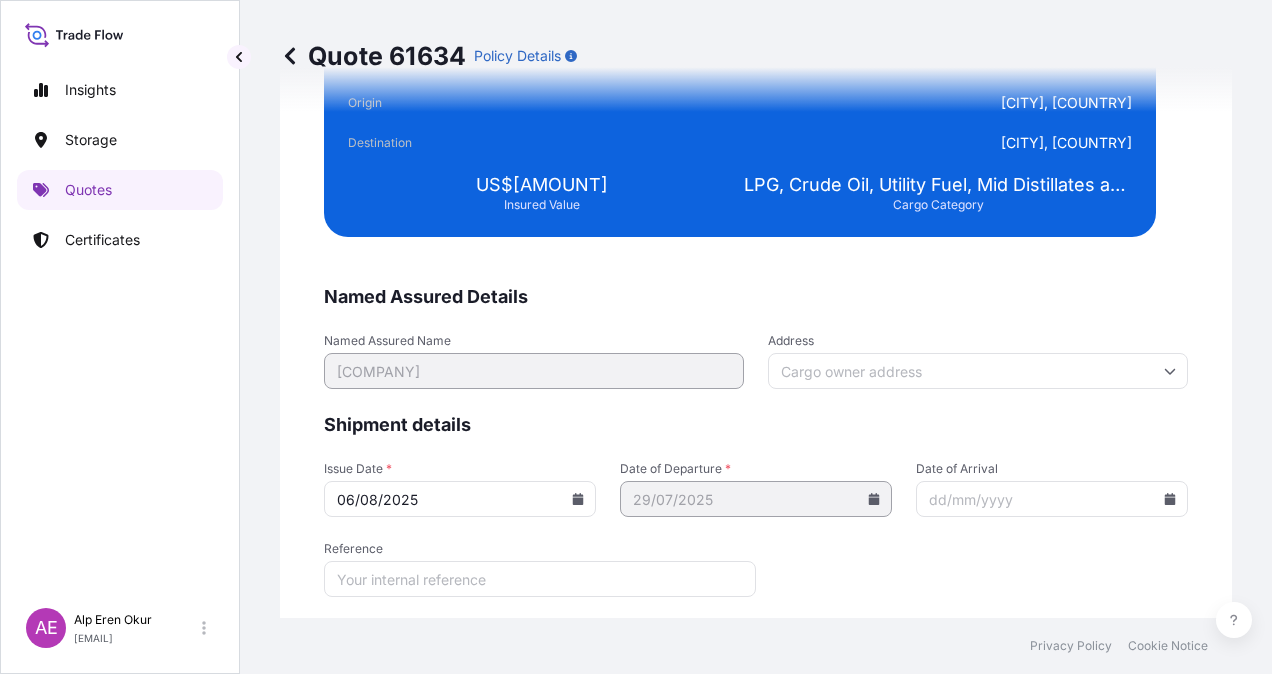 scroll, scrollTop: 3843, scrollLeft: 0, axis: vertical 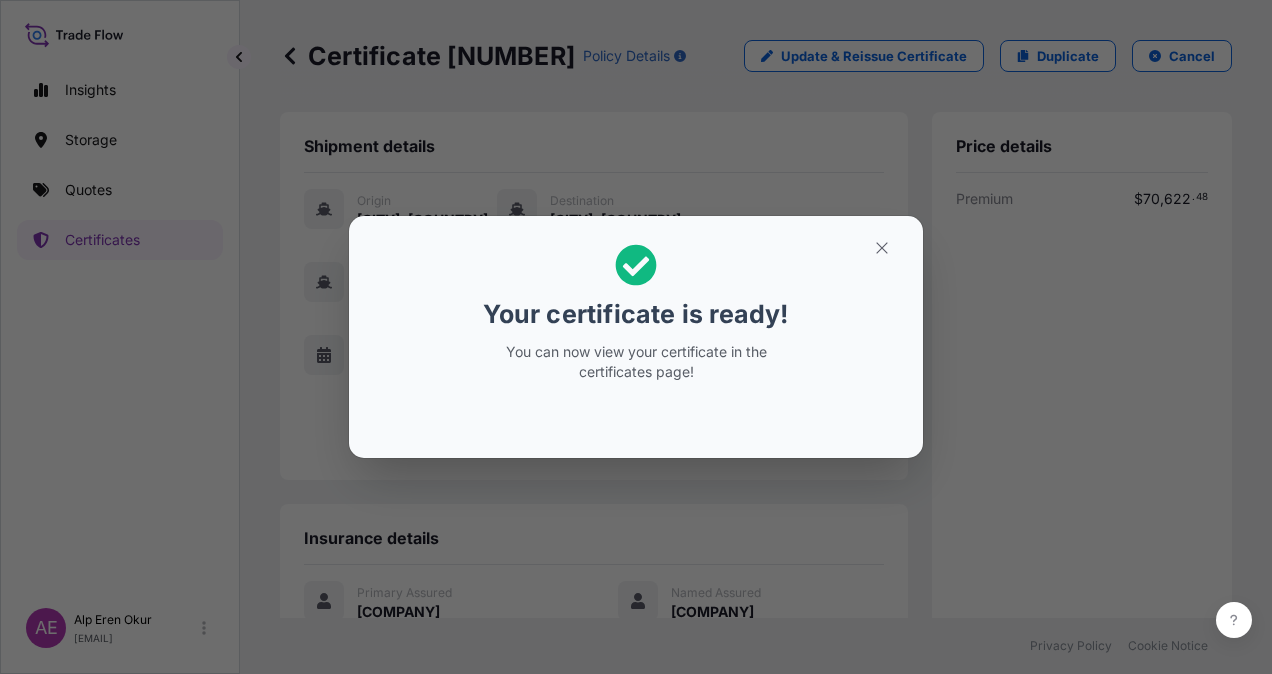 click at bounding box center [882, 248] 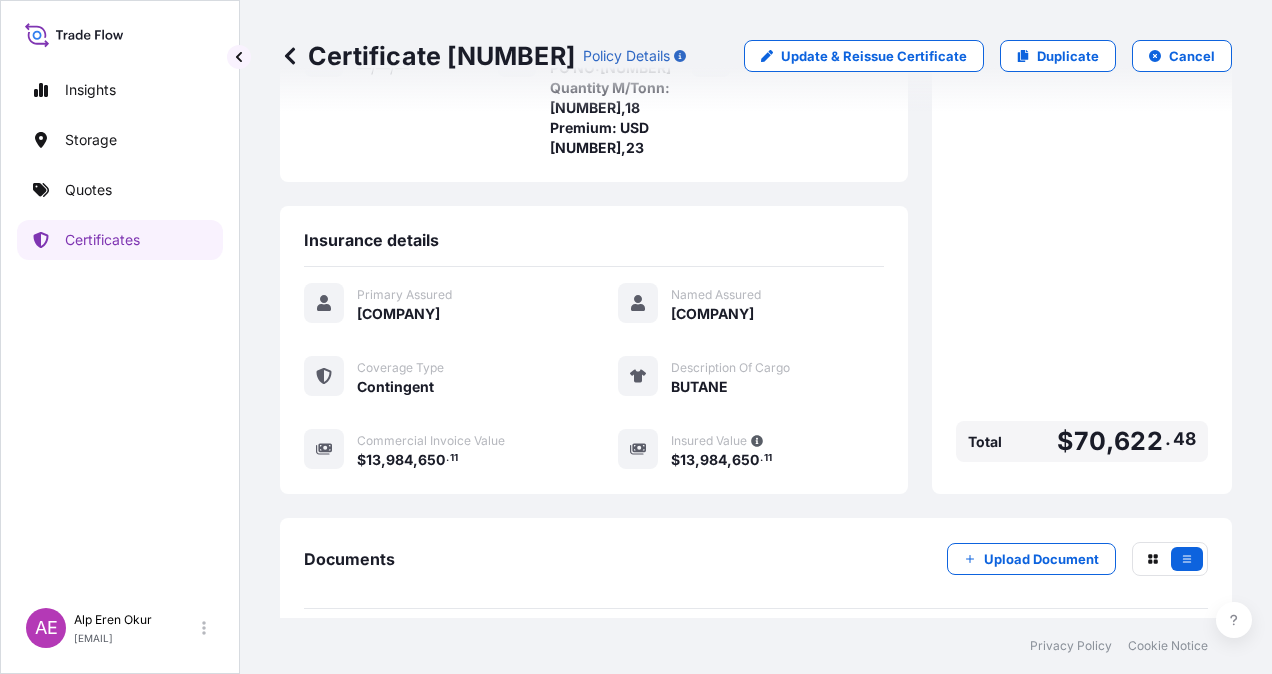 scroll, scrollTop: 421, scrollLeft: 0, axis: vertical 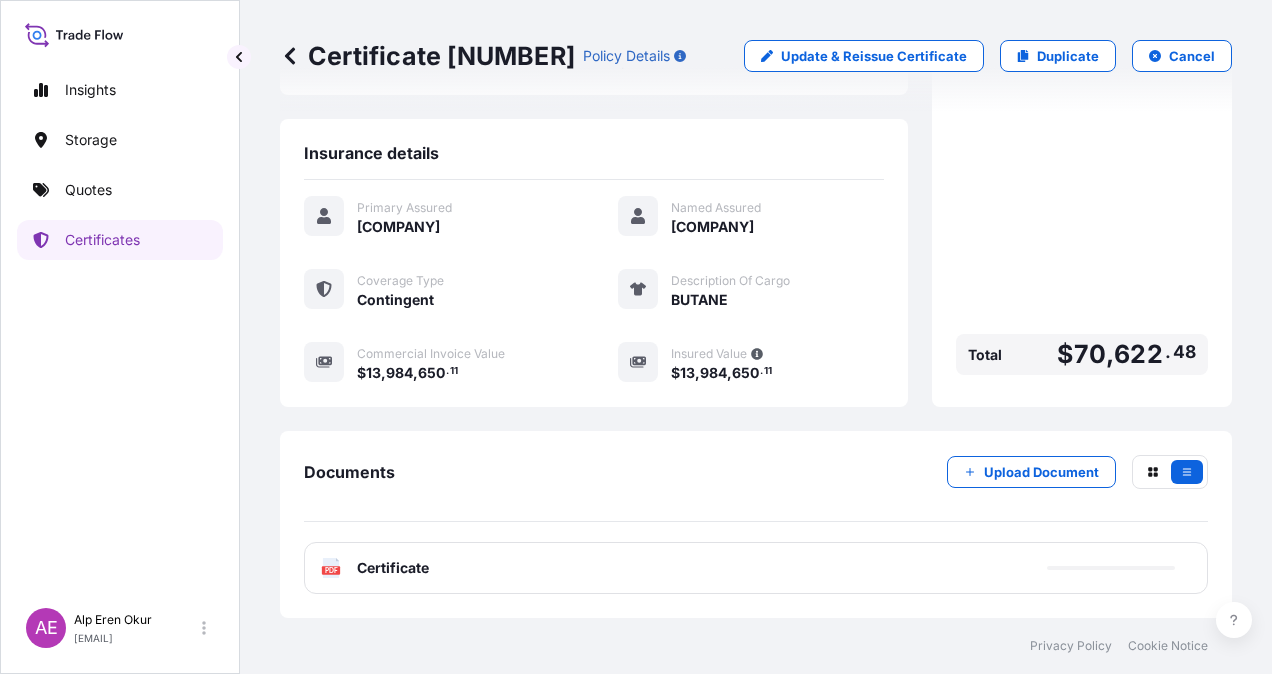 click on "Certificate" at bounding box center [393, 568] 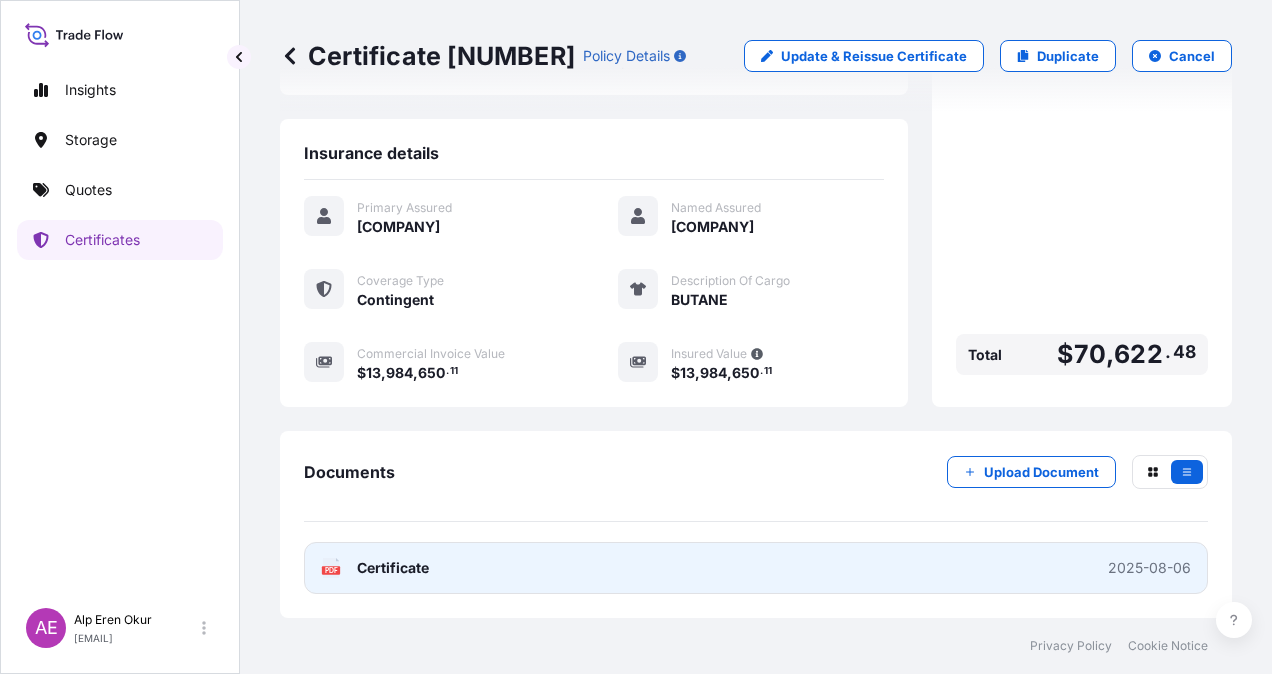 click on "Certificate" at bounding box center [393, 568] 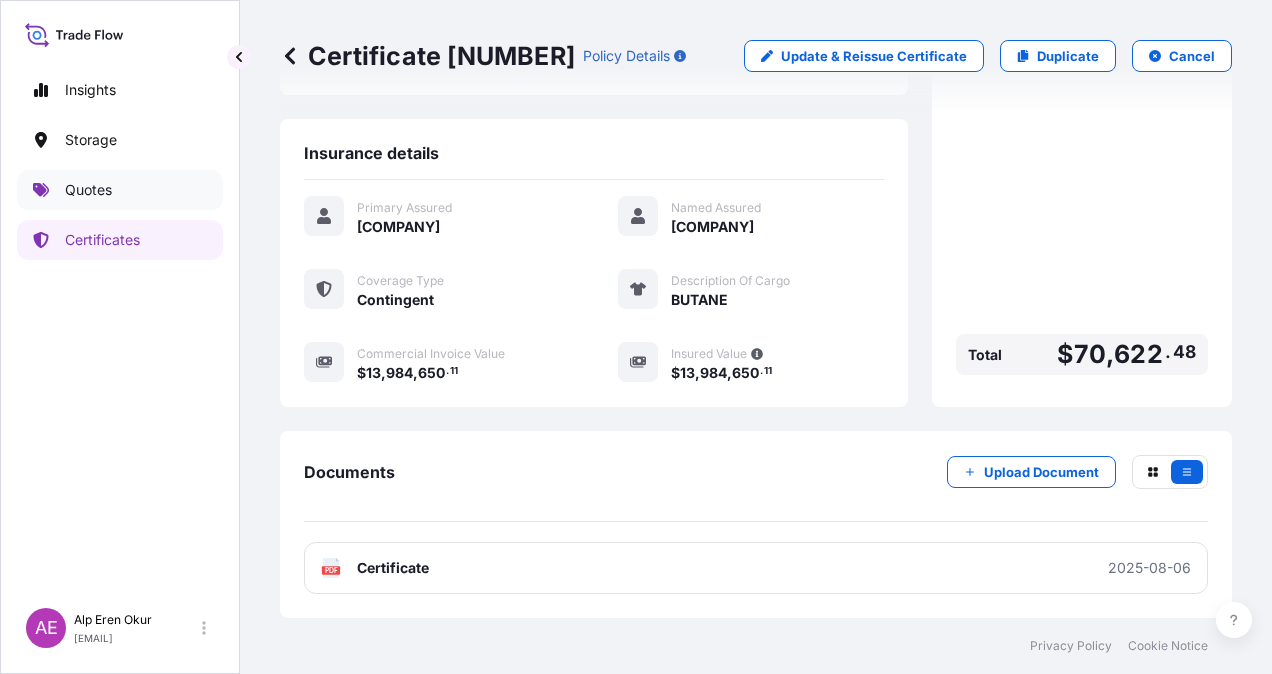 click on "Quotes" at bounding box center (88, 190) 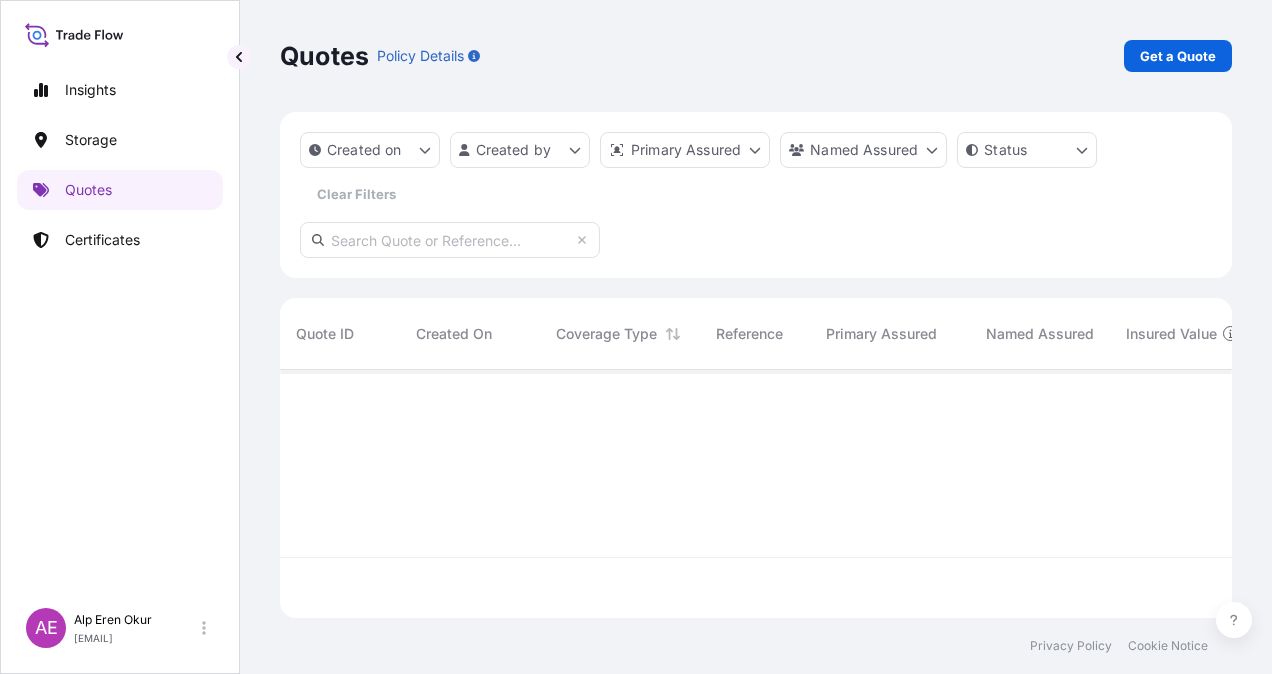 scroll, scrollTop: 16, scrollLeft: 16, axis: both 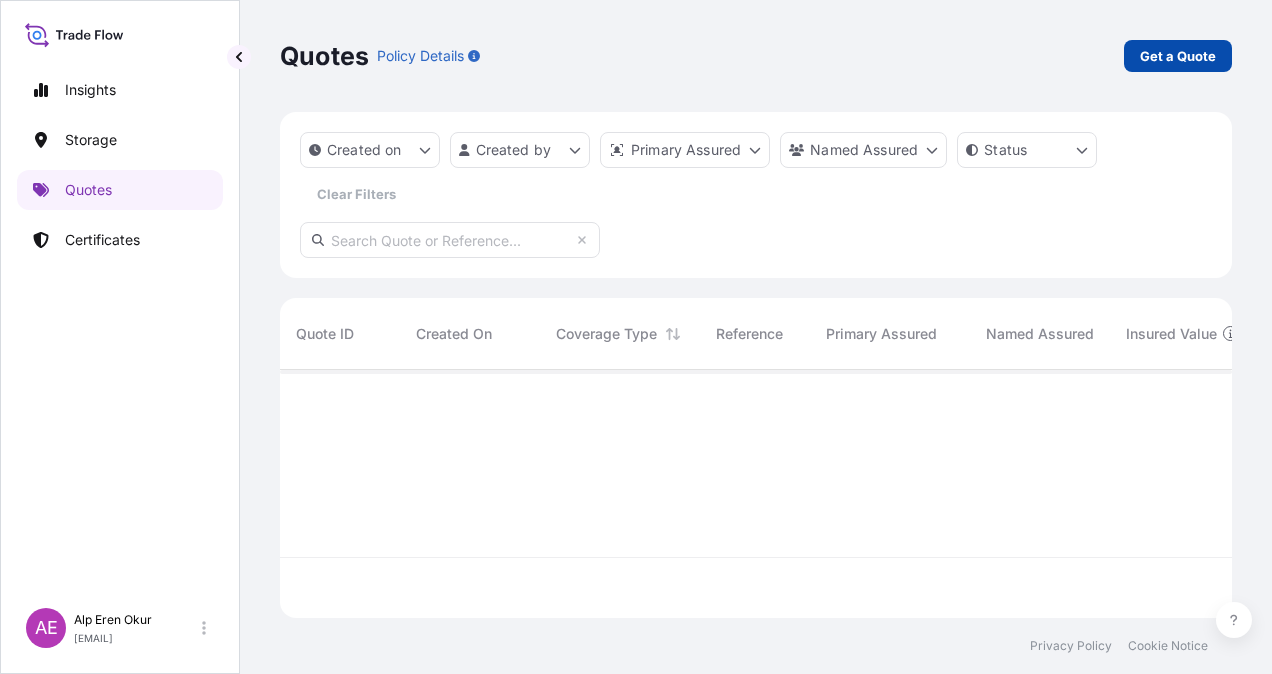 click on "Get a Quote" at bounding box center [1178, 56] 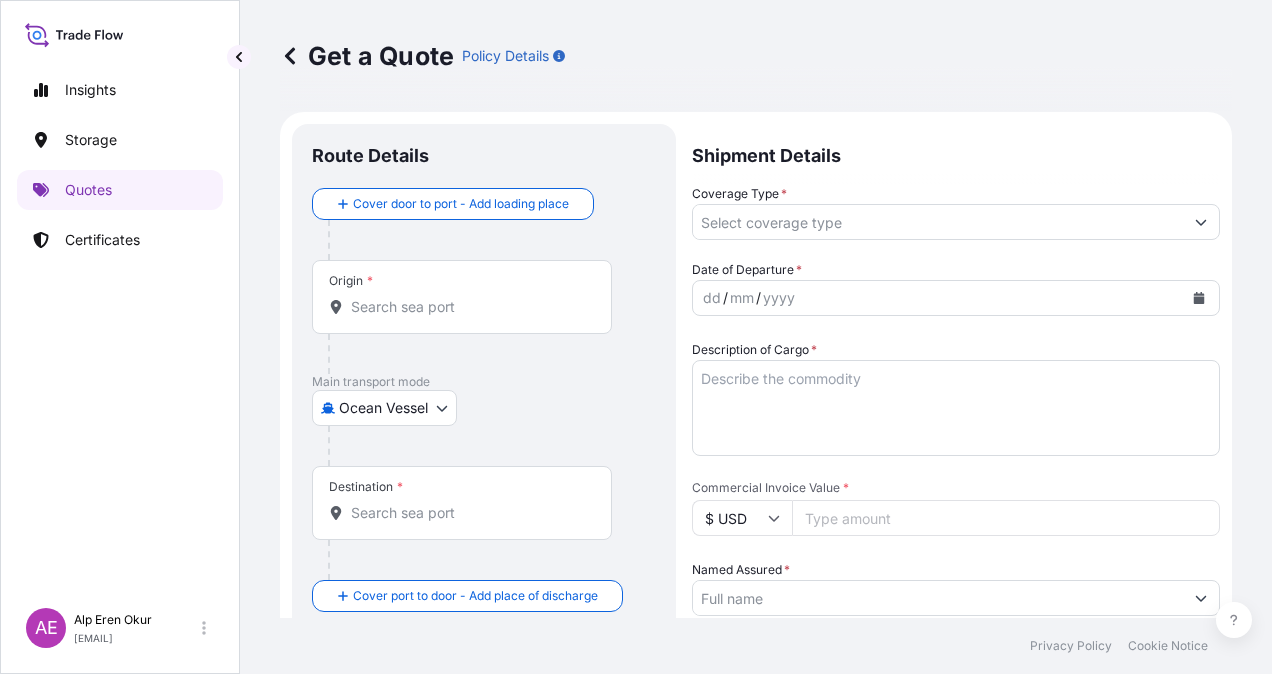 scroll, scrollTop: 32, scrollLeft: 0, axis: vertical 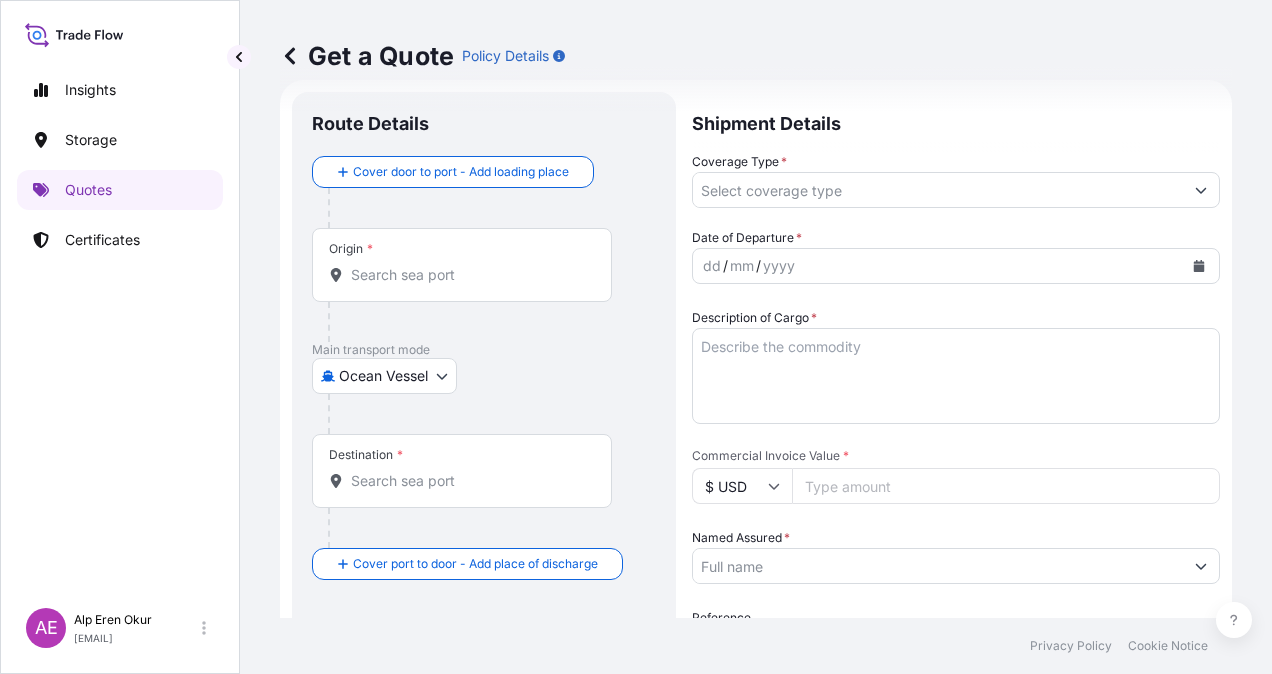 click on "Origin *" at bounding box center [462, 265] 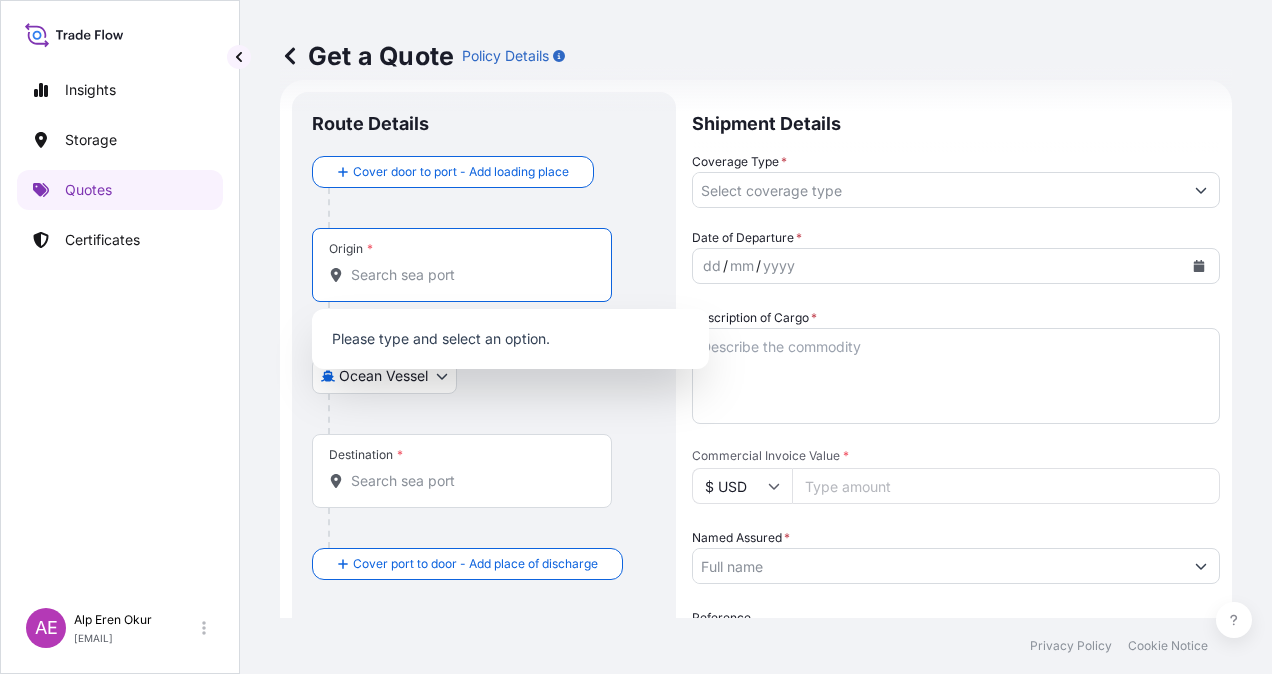 paste on "[CITY], [STATE]" 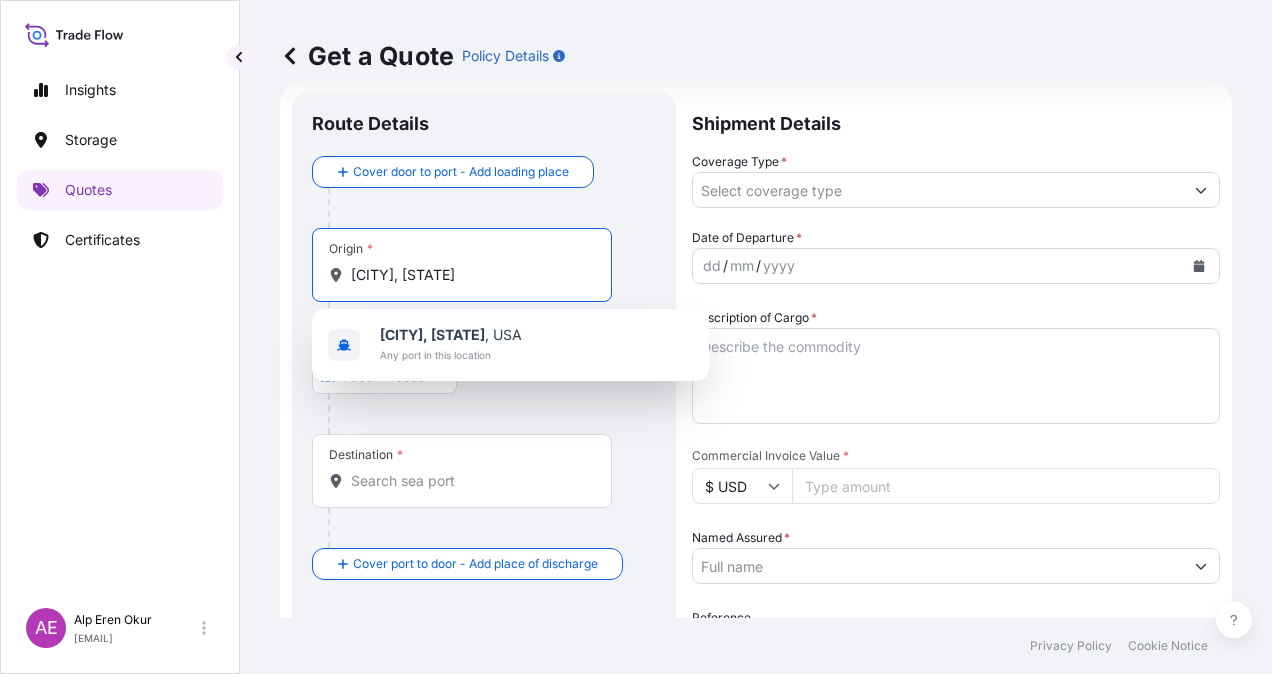 click on "[CITY], [STATE]" at bounding box center (432, 334) 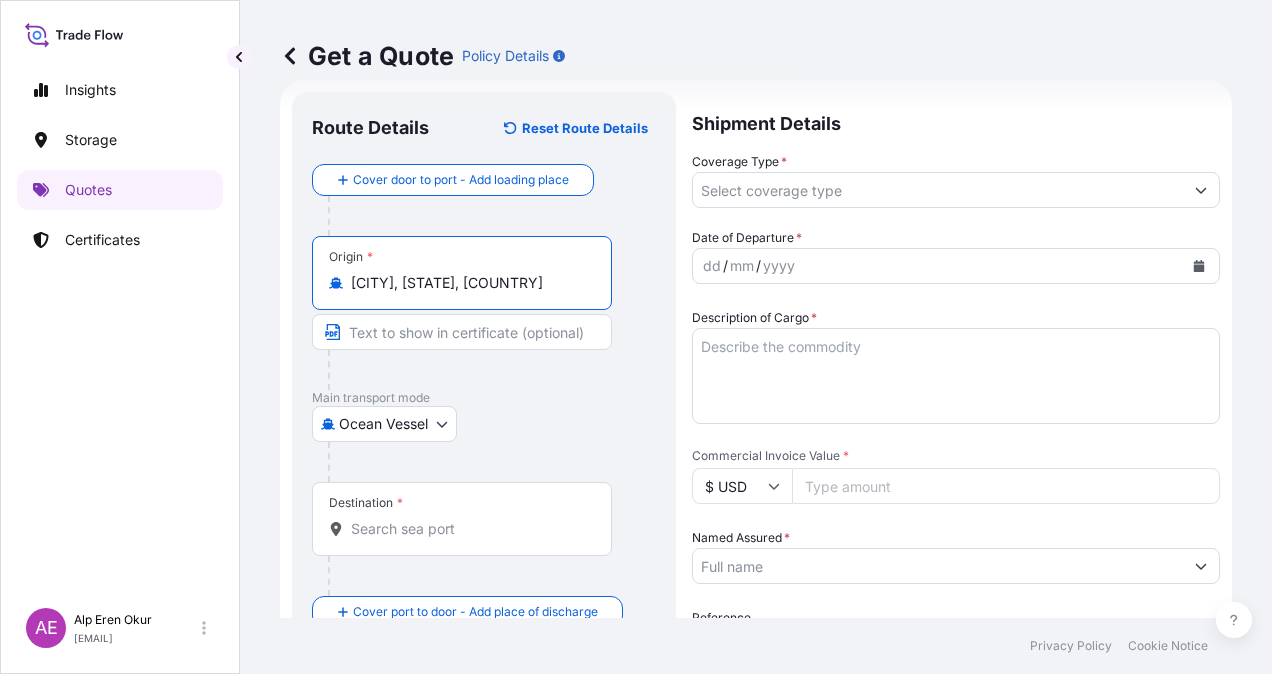 type on "[CITY], [STATE], [COUNTRY]" 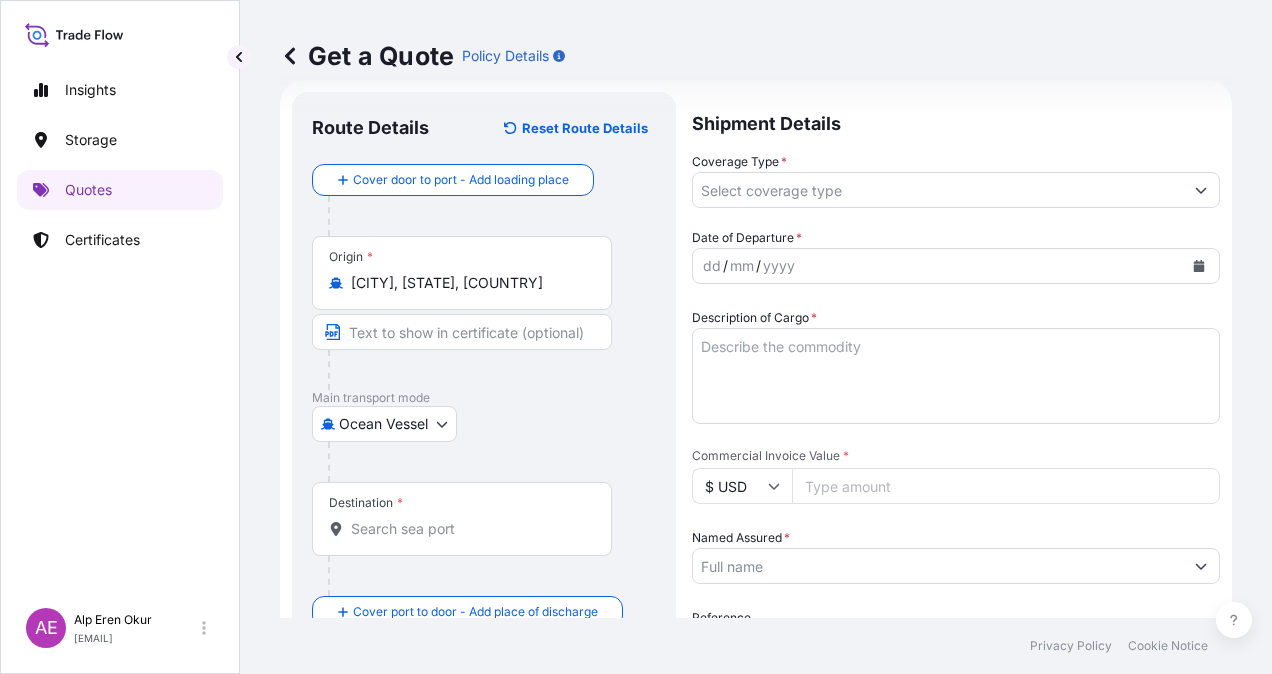 click on "Origin * [CITY], [STATE], [COUNTRY]" at bounding box center [484, 313] 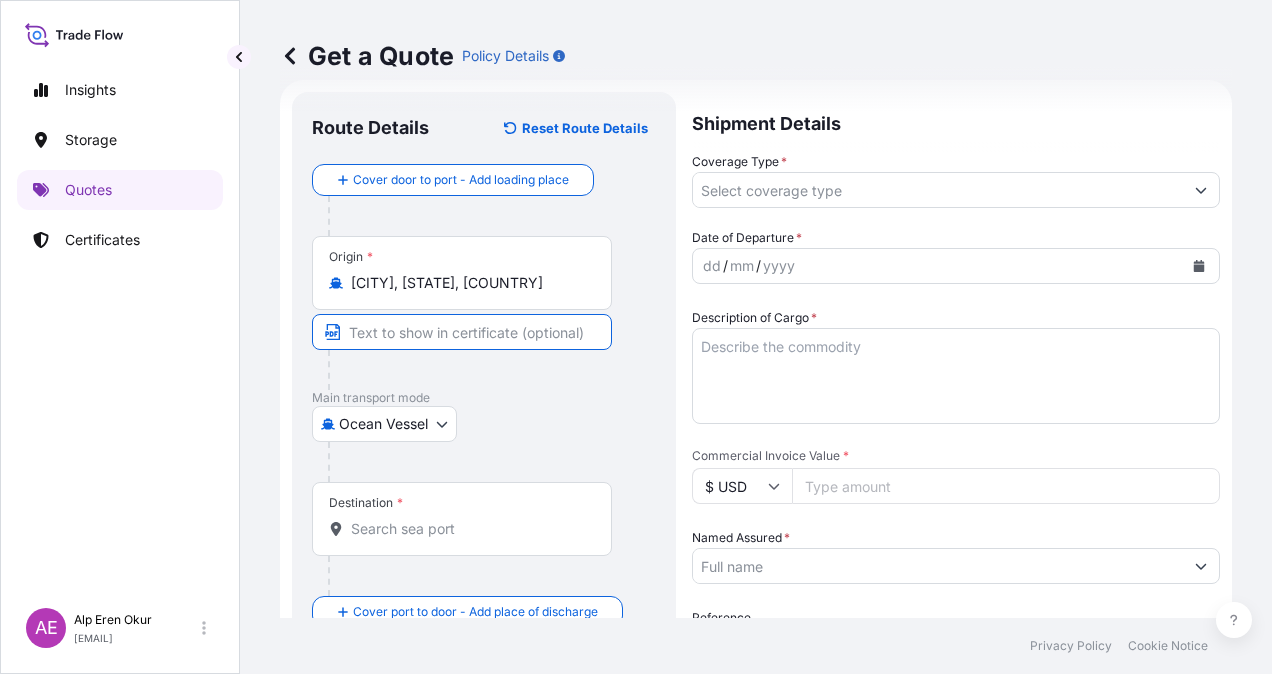 drag, startPoint x: 444, startPoint y: 308, endPoint x: 502, endPoint y: 332, distance: 62.76942 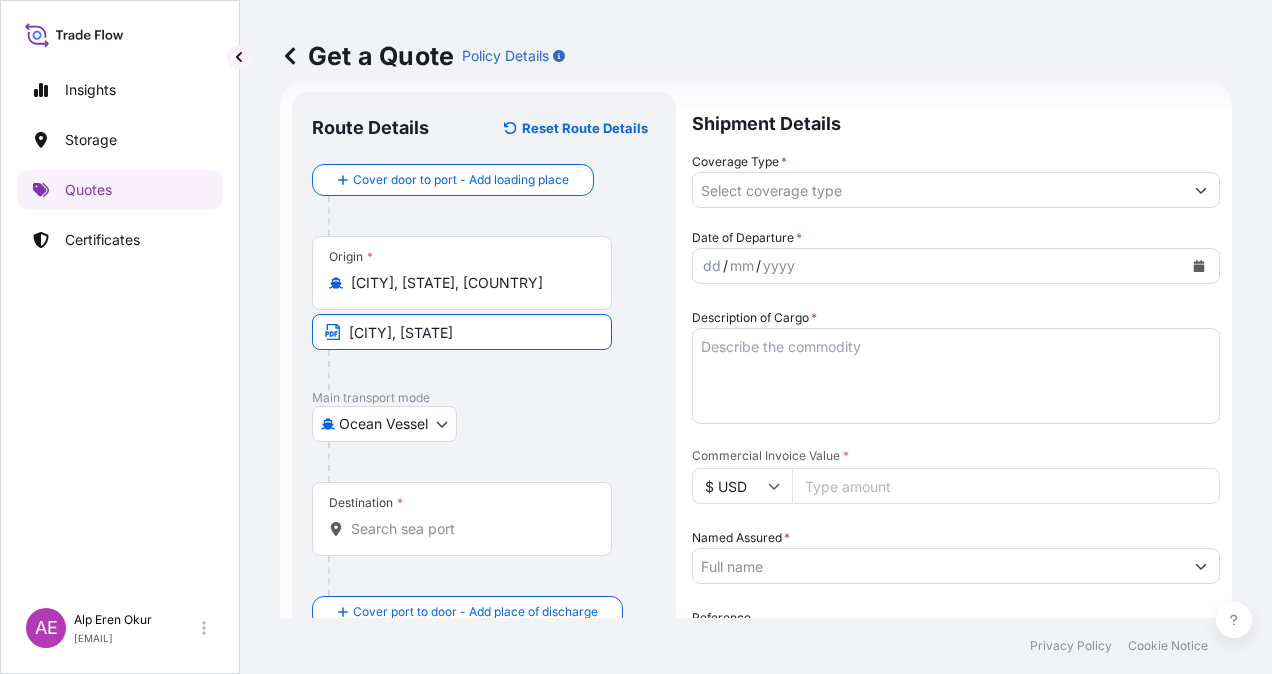 type on "[CITY], [STATE], [COUNTRY]" 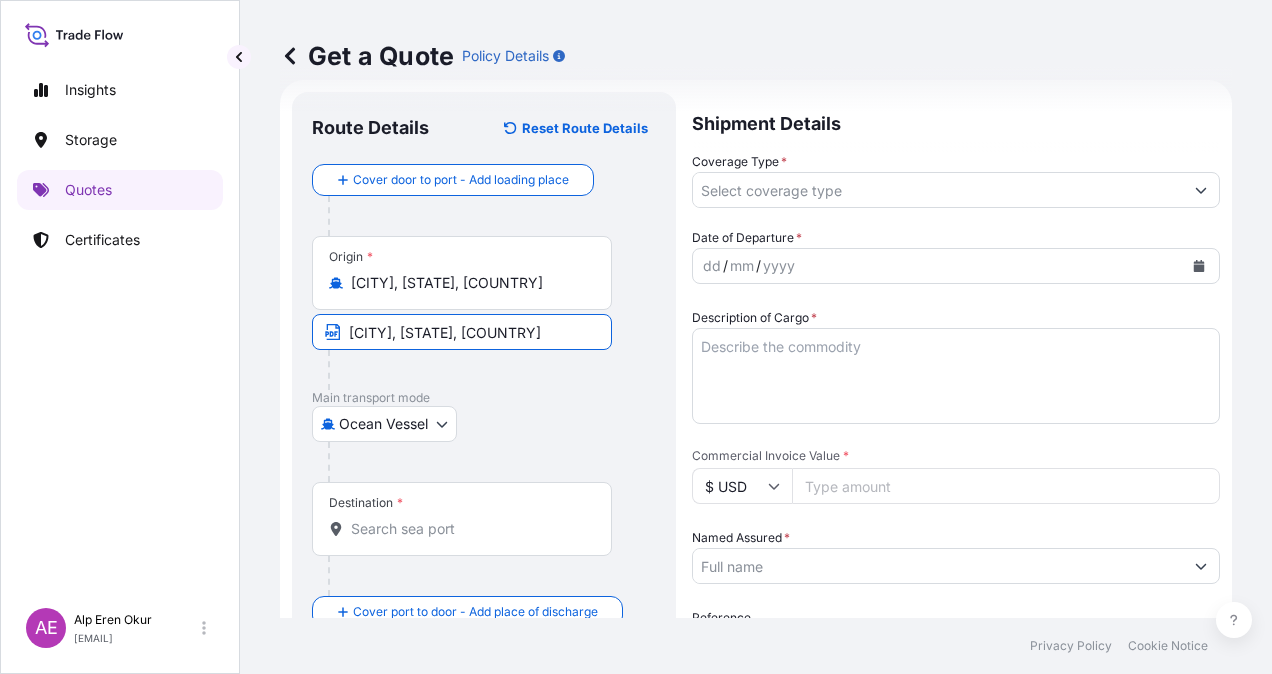 type on "IDBPN - [CITY], [COUNTRY]" 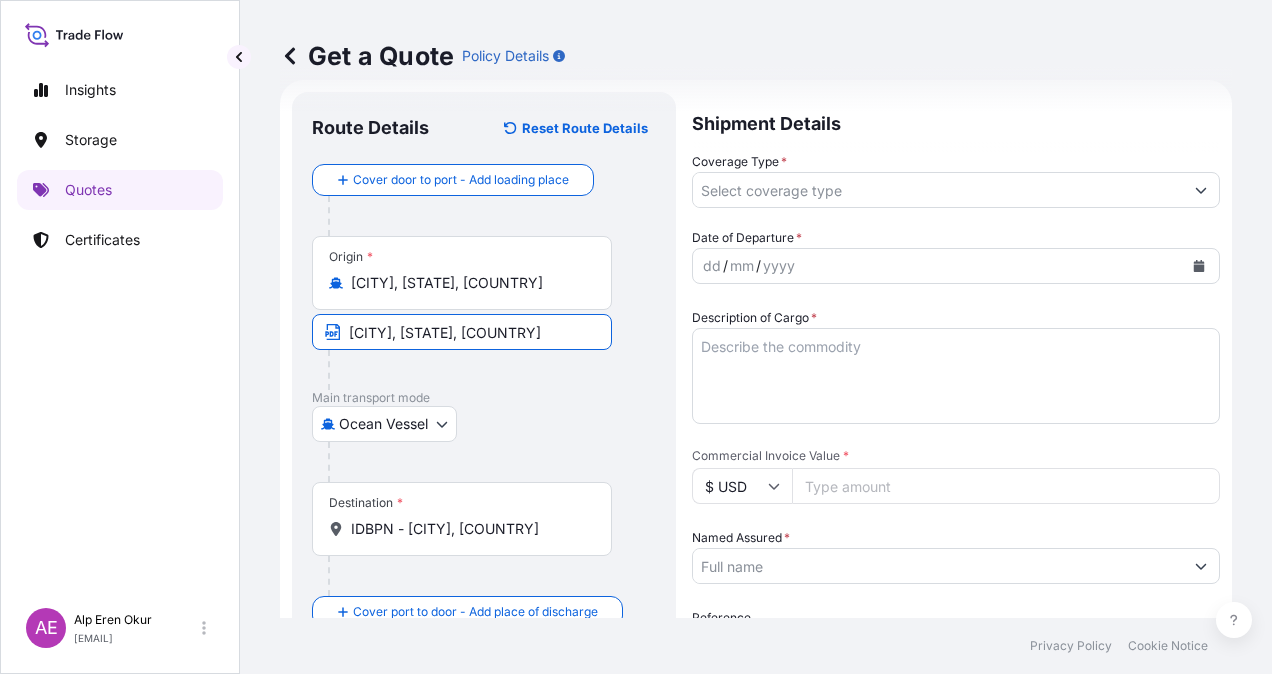 type on "Contingent" 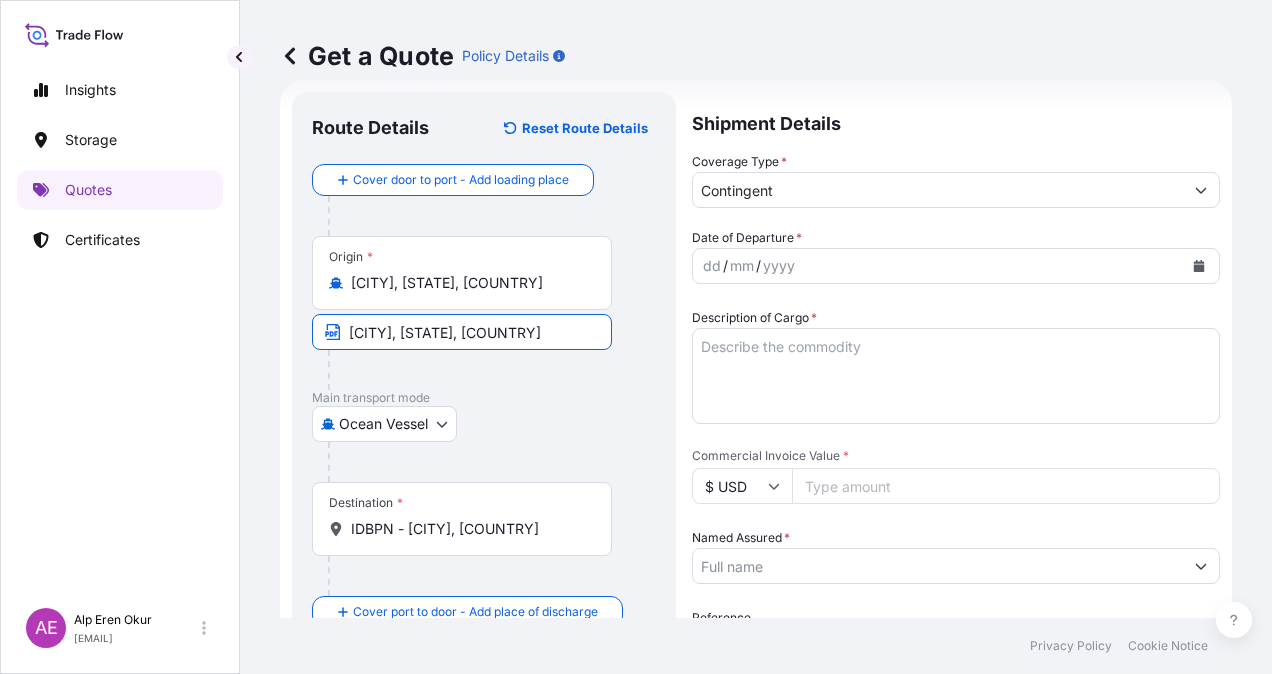 type on "13984650.11" 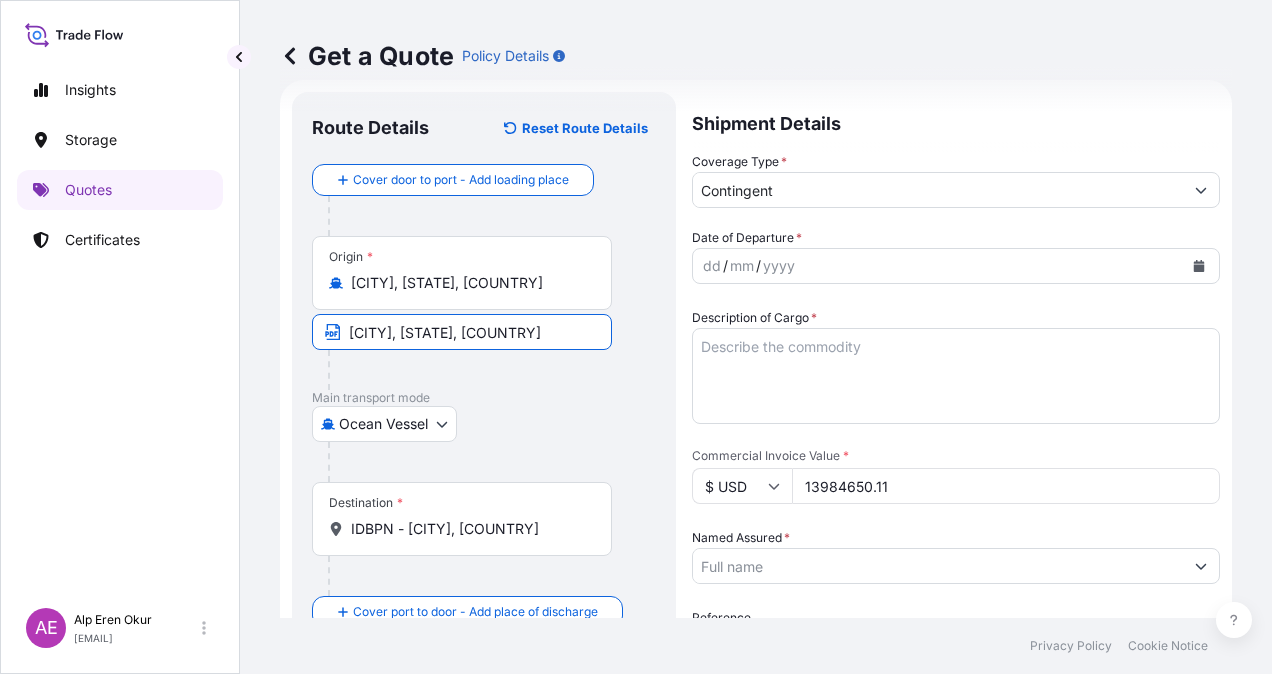 type on "[COMPANY]" 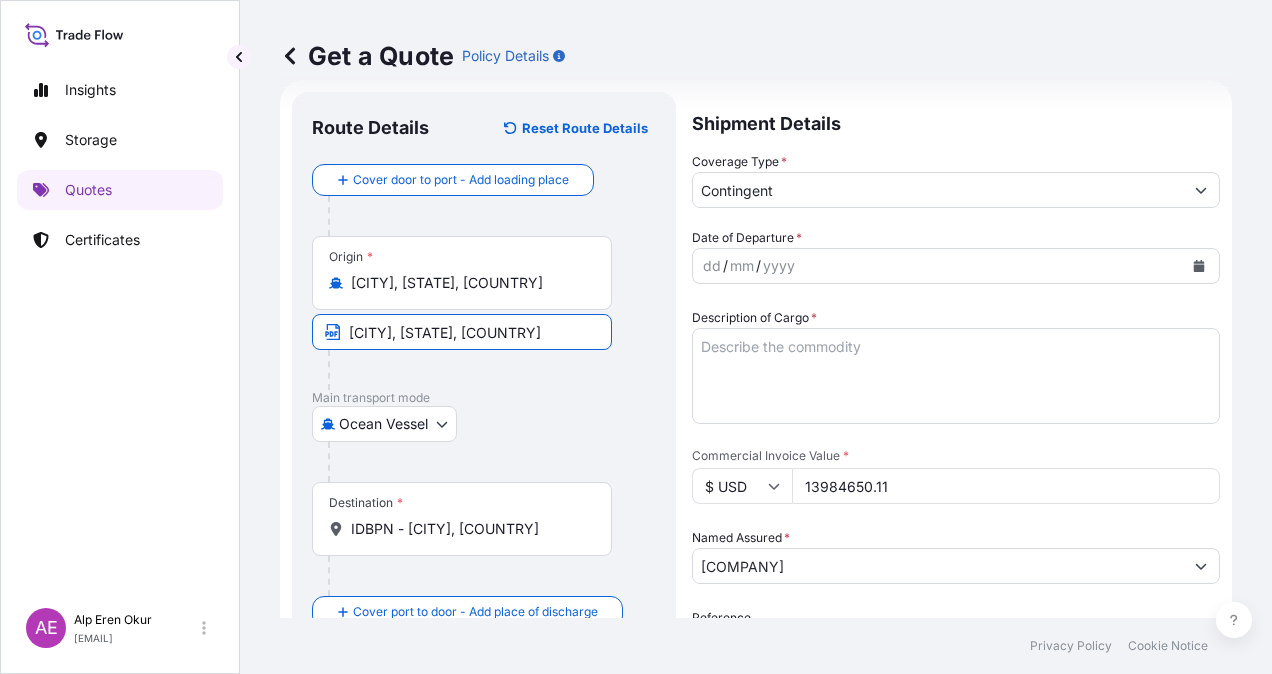 type on "COMET" 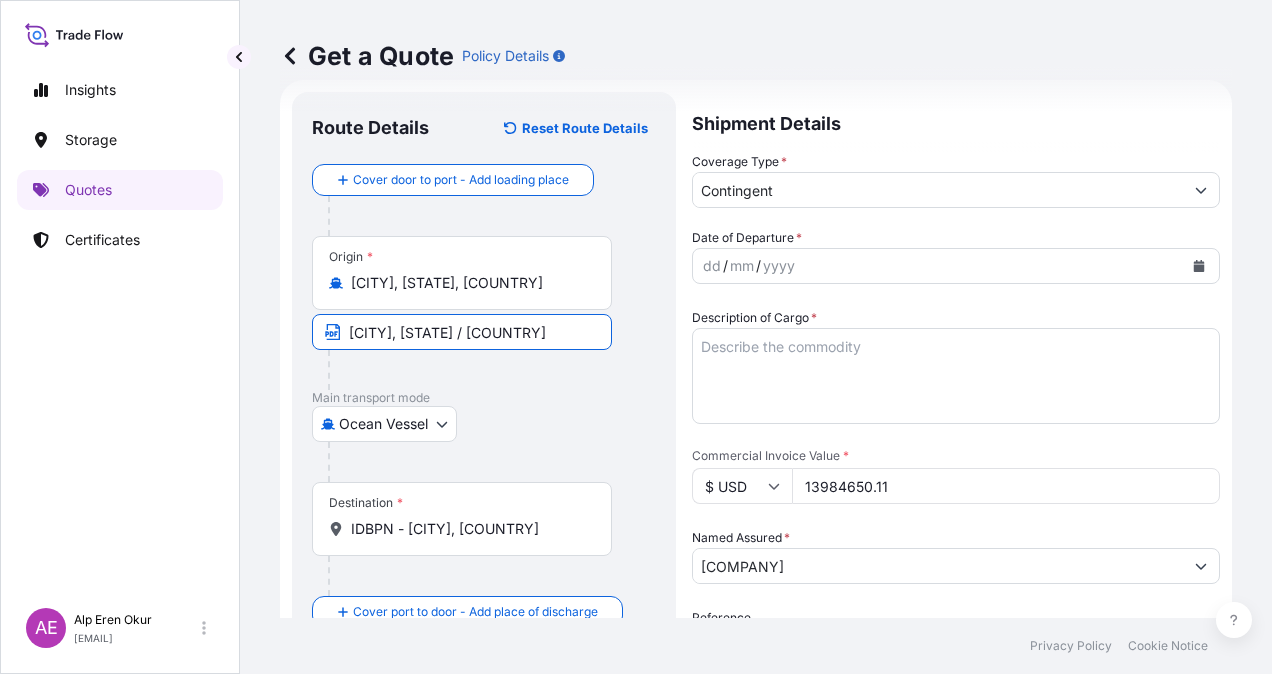 type on "[CITY], [STATE] / [COUNTRY]" 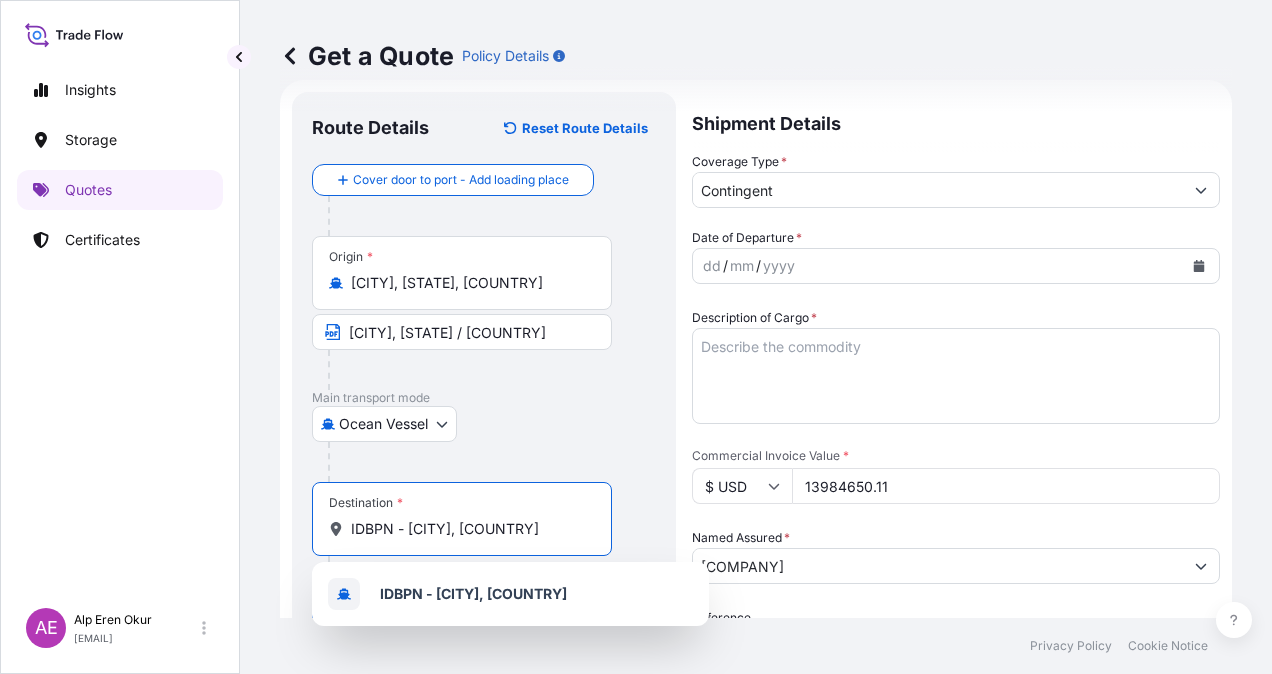 click on "IDBPN - [CITY], [COUNTRY]" at bounding box center (469, 529) 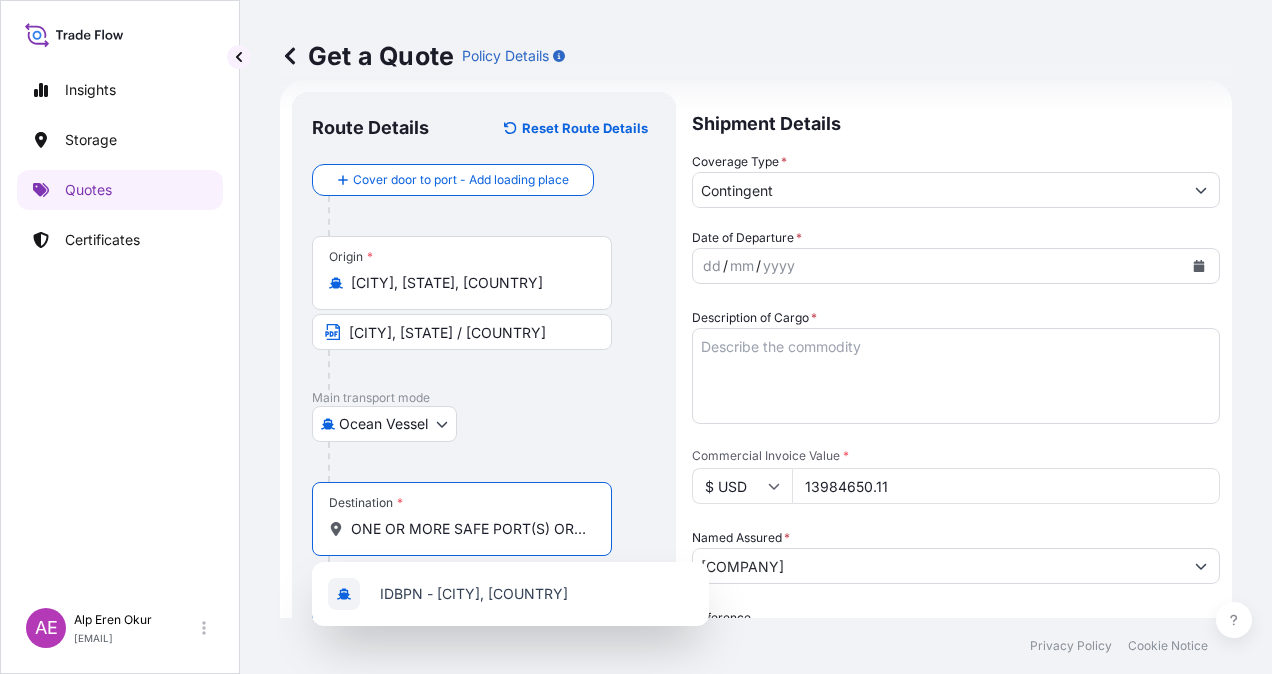scroll, scrollTop: 0, scrollLeft: 150, axis: horizontal 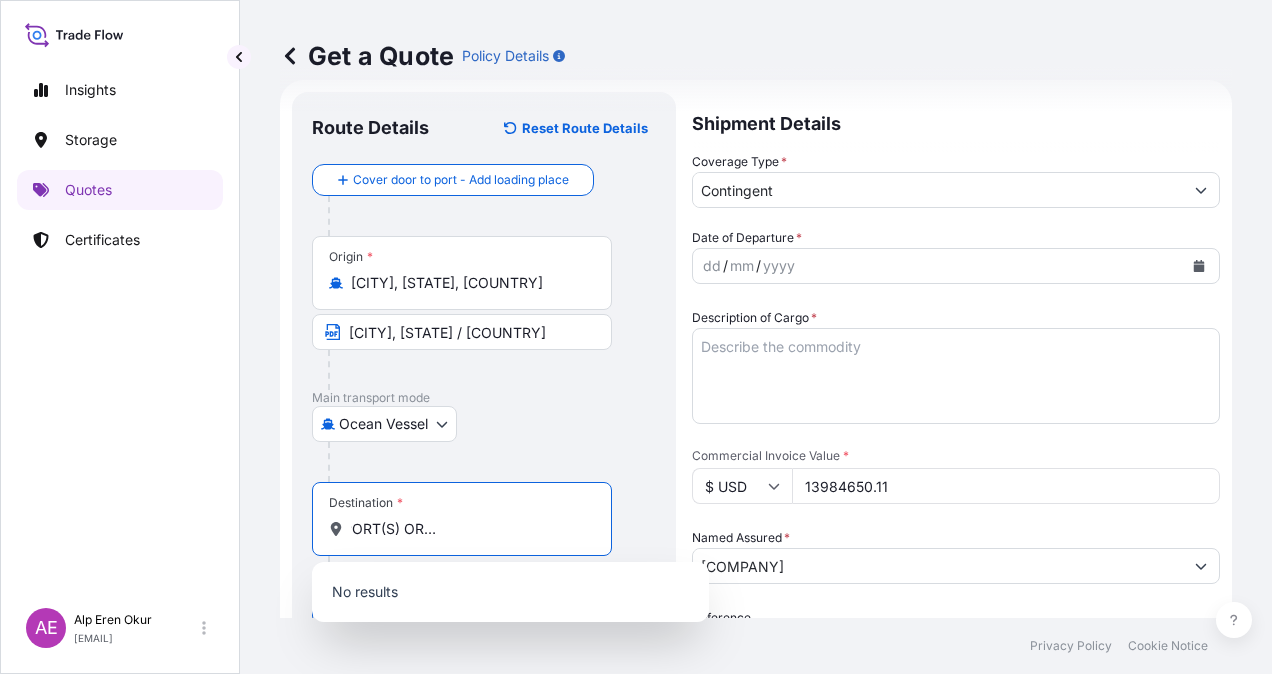 drag, startPoint x: 508, startPoint y: 520, endPoint x: 208, endPoint y: 502, distance: 300.53952 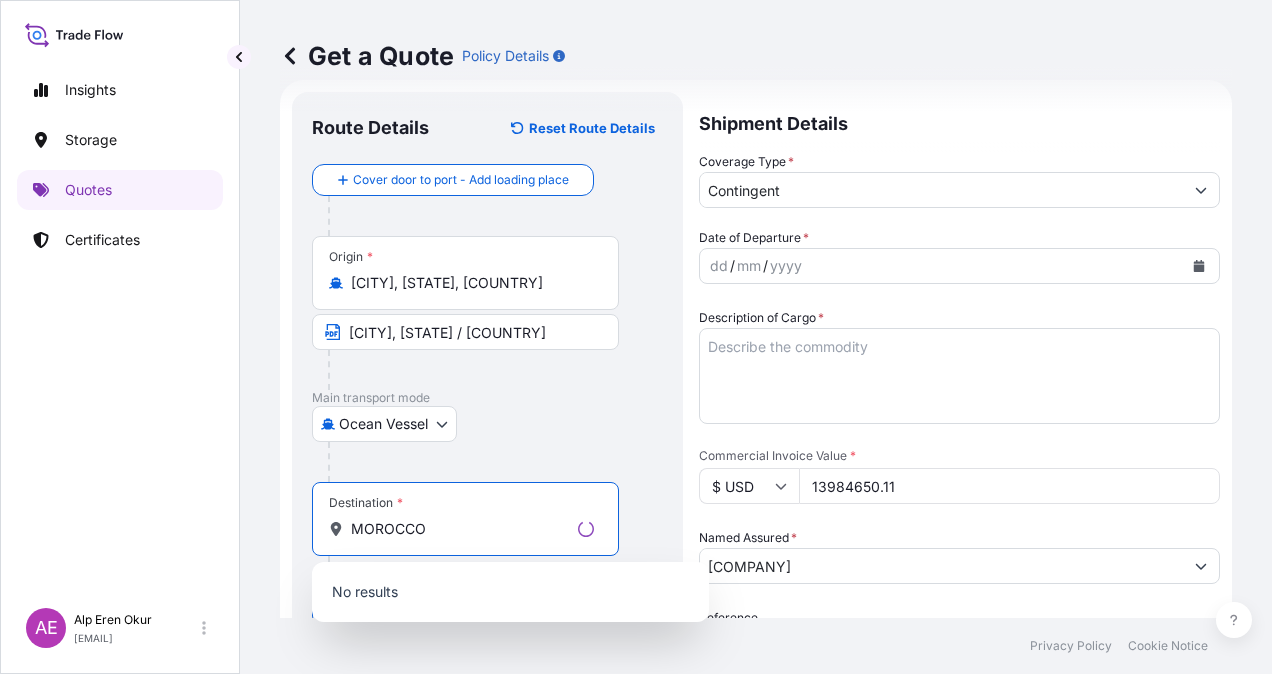 click on "Destination * [COUNTRY]" at bounding box center (465, 519) 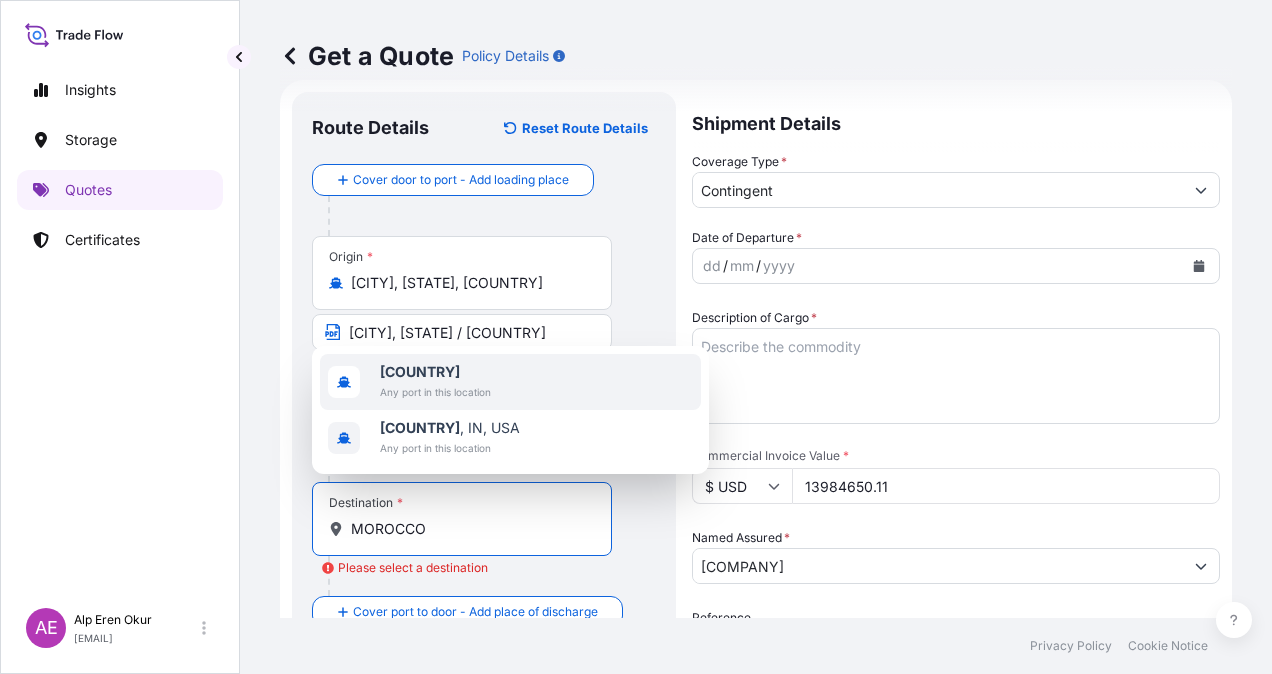 click on "[COUNTRY]" at bounding box center [435, 372] 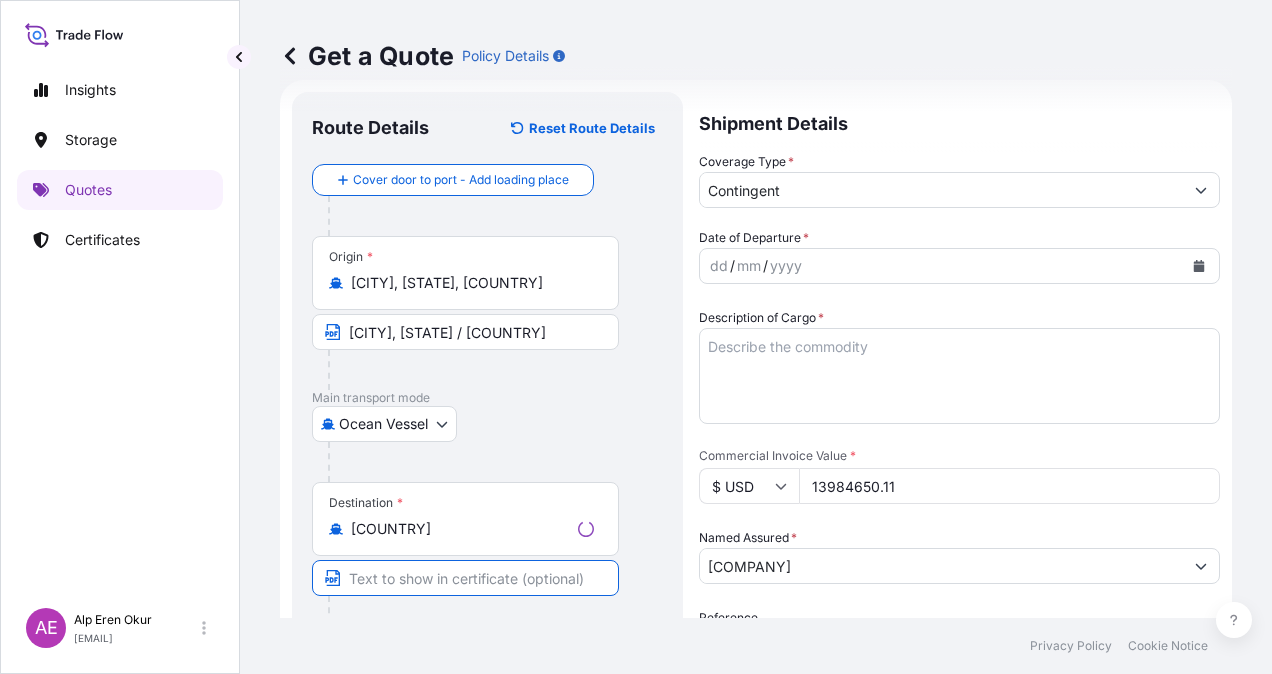 click at bounding box center [465, 578] 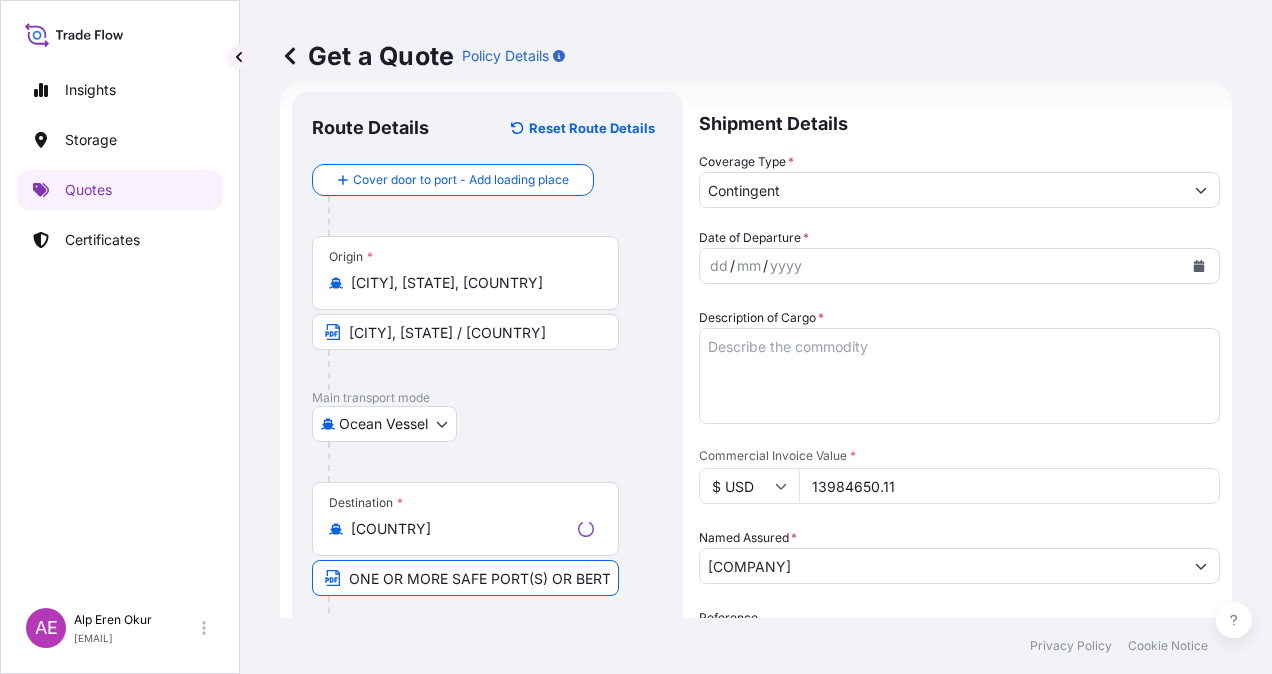 scroll, scrollTop: 0, scrollLeft: 132, axis: horizontal 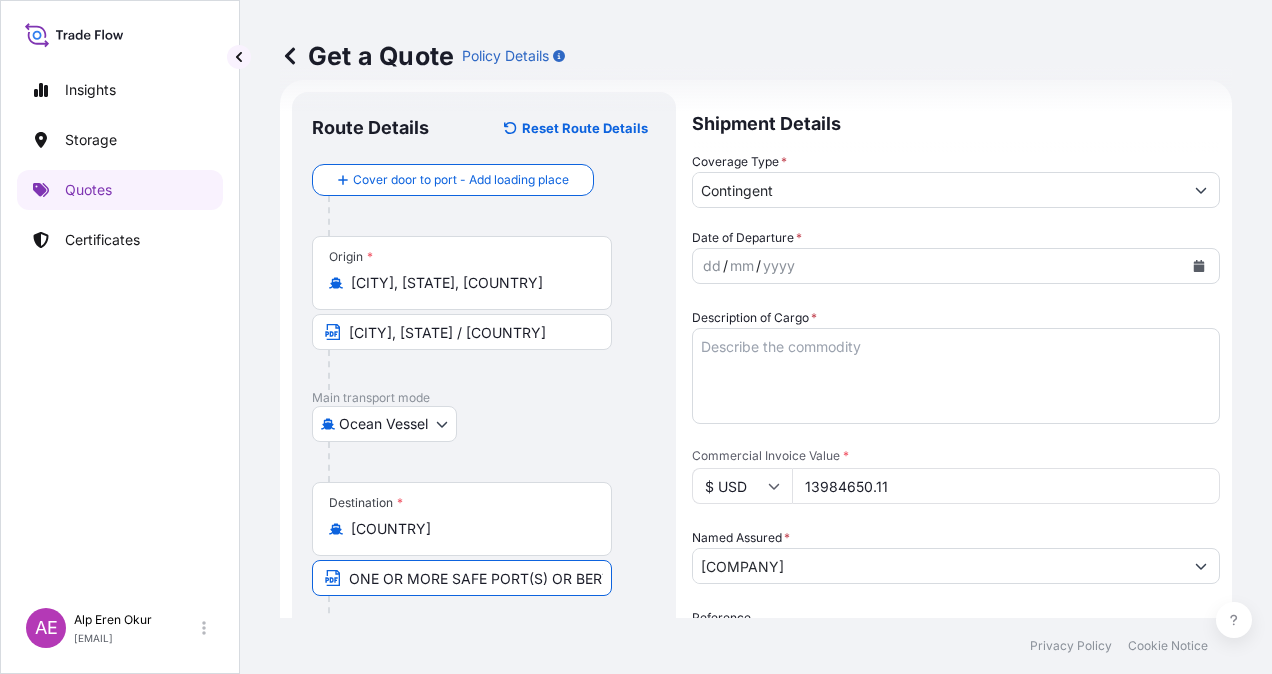 drag, startPoint x: 540, startPoint y: 582, endPoint x: 54, endPoint y: 594, distance: 486.14813 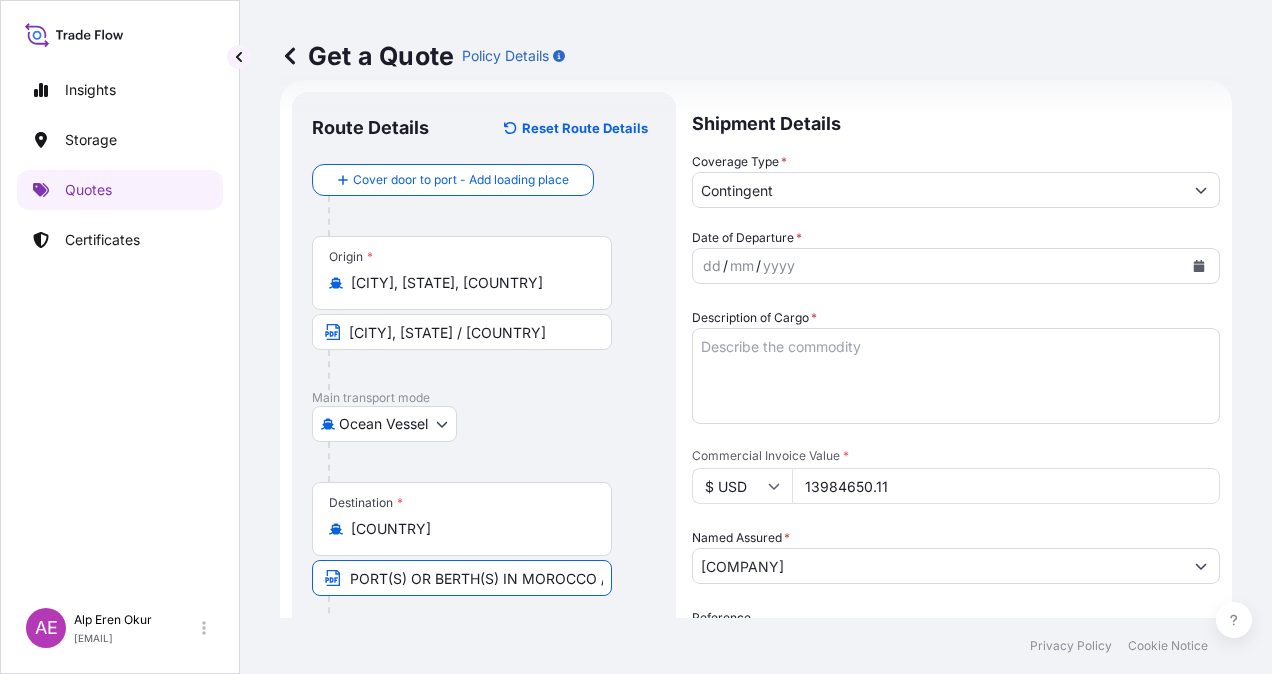 scroll, scrollTop: 0, scrollLeft: 0, axis: both 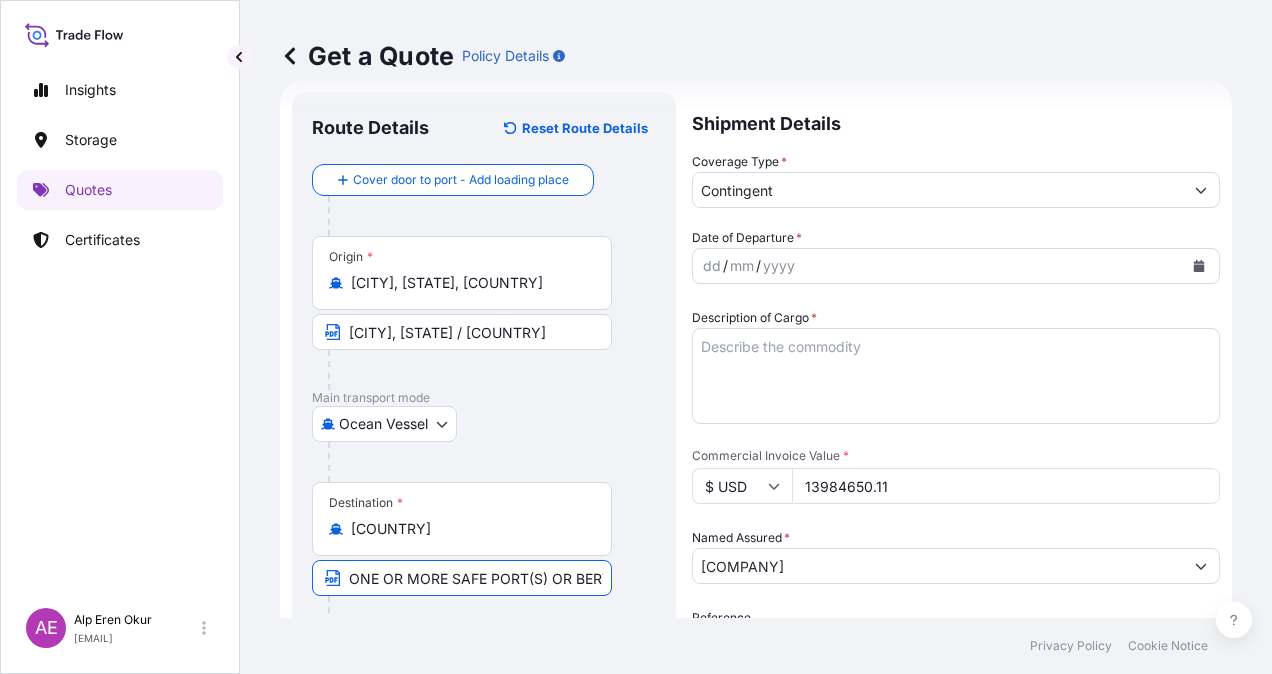 paste on "MOROCCO" 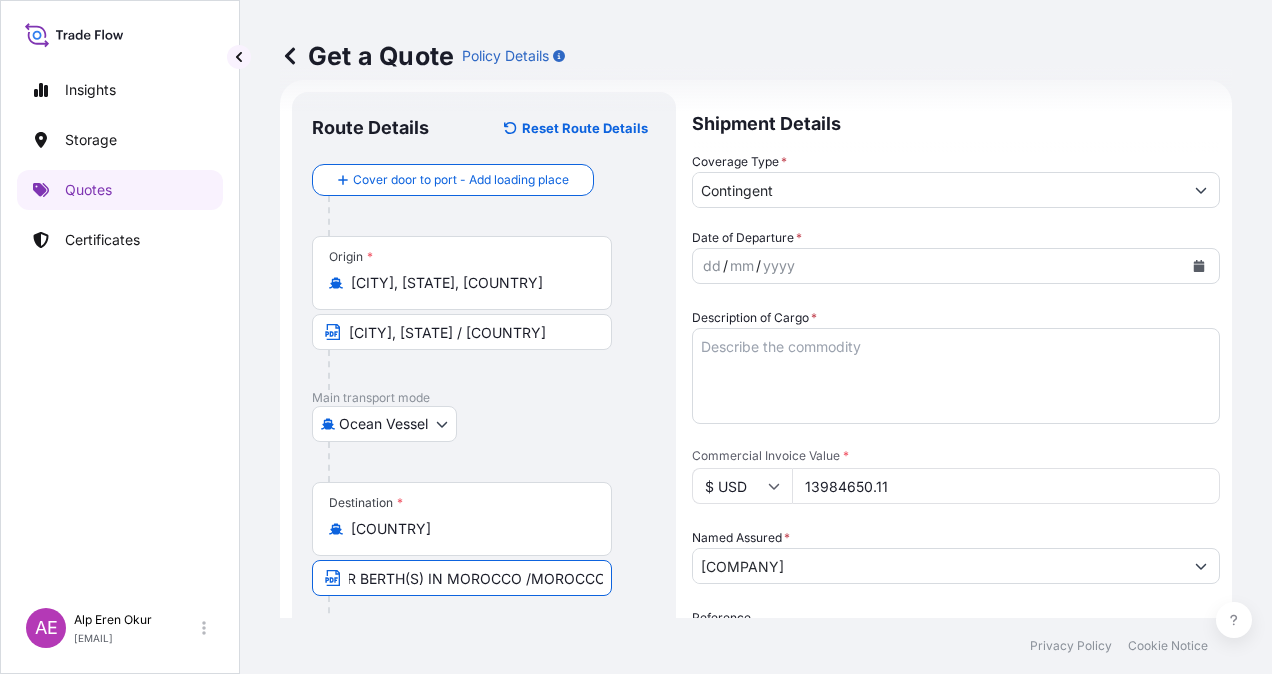 click on "ONE OR MORE SAFE PORT(S) OR BERTH(S) IN MOROCCO /MOROCCO" at bounding box center [462, 578] 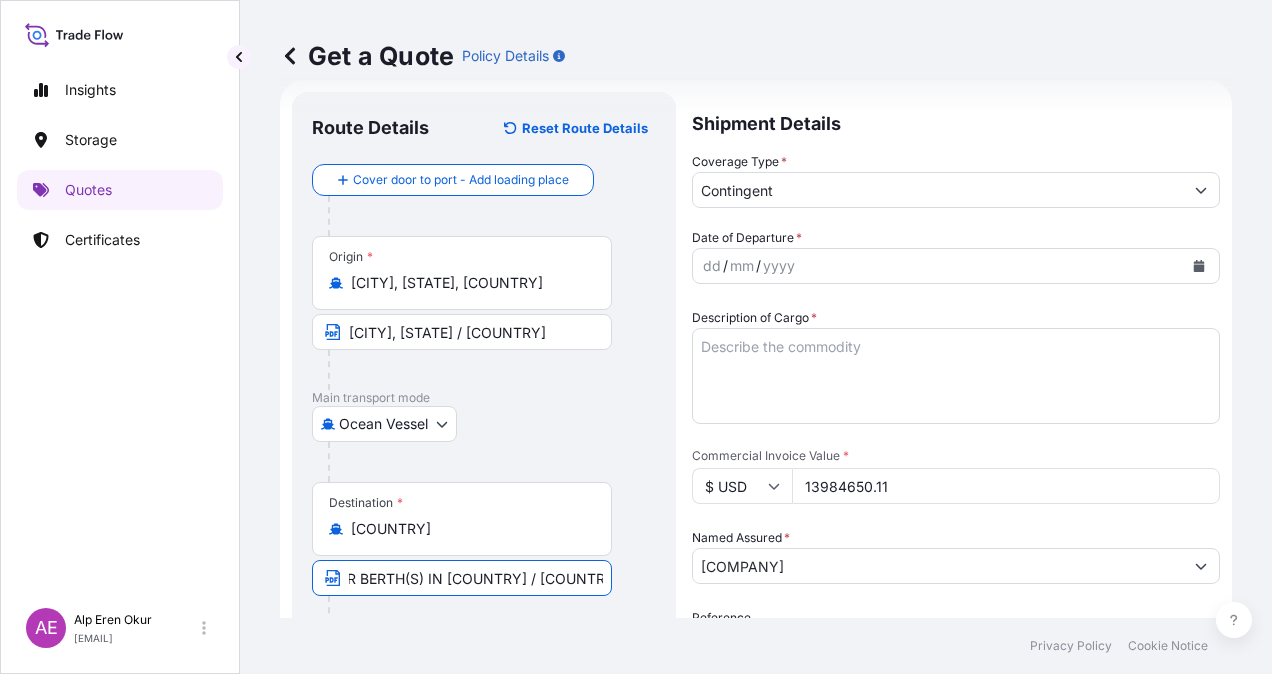 type on "ONE OR MORE SAFE PORT(S) OR BERTH(S) IN [COUNTRY] / [COUNTRY]" 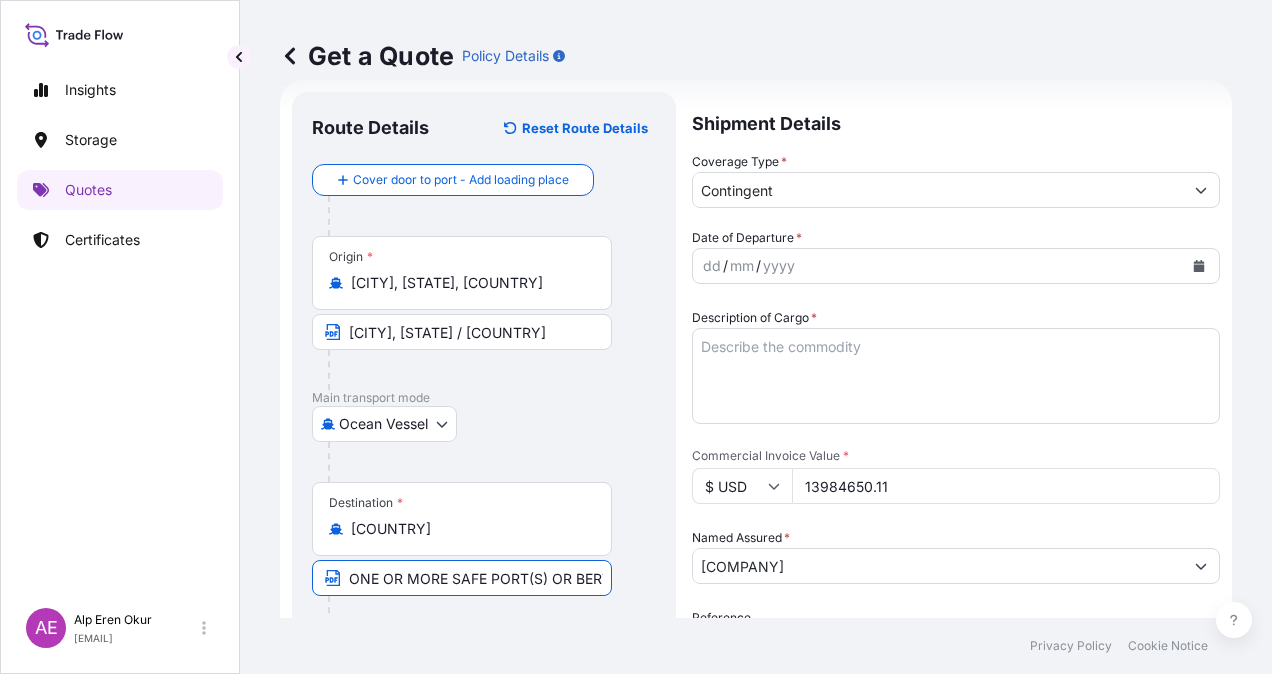 click on "Contingent" at bounding box center (938, 190) 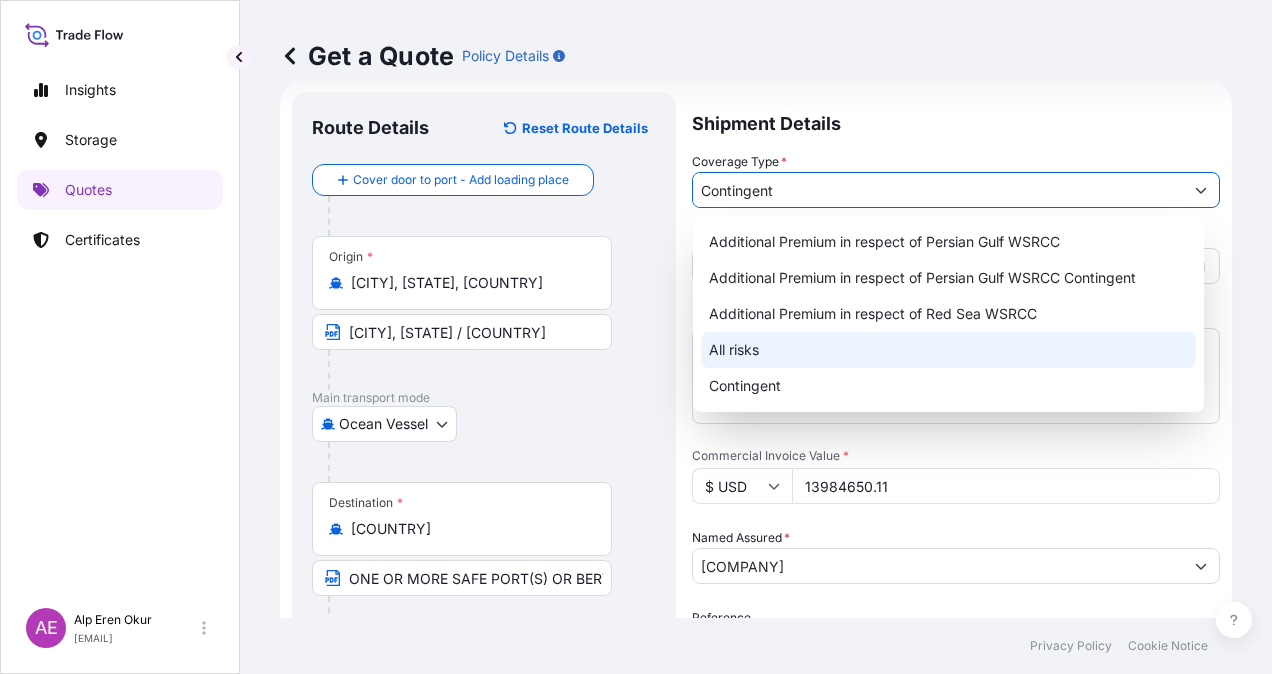 click on "All risks" at bounding box center [948, 350] 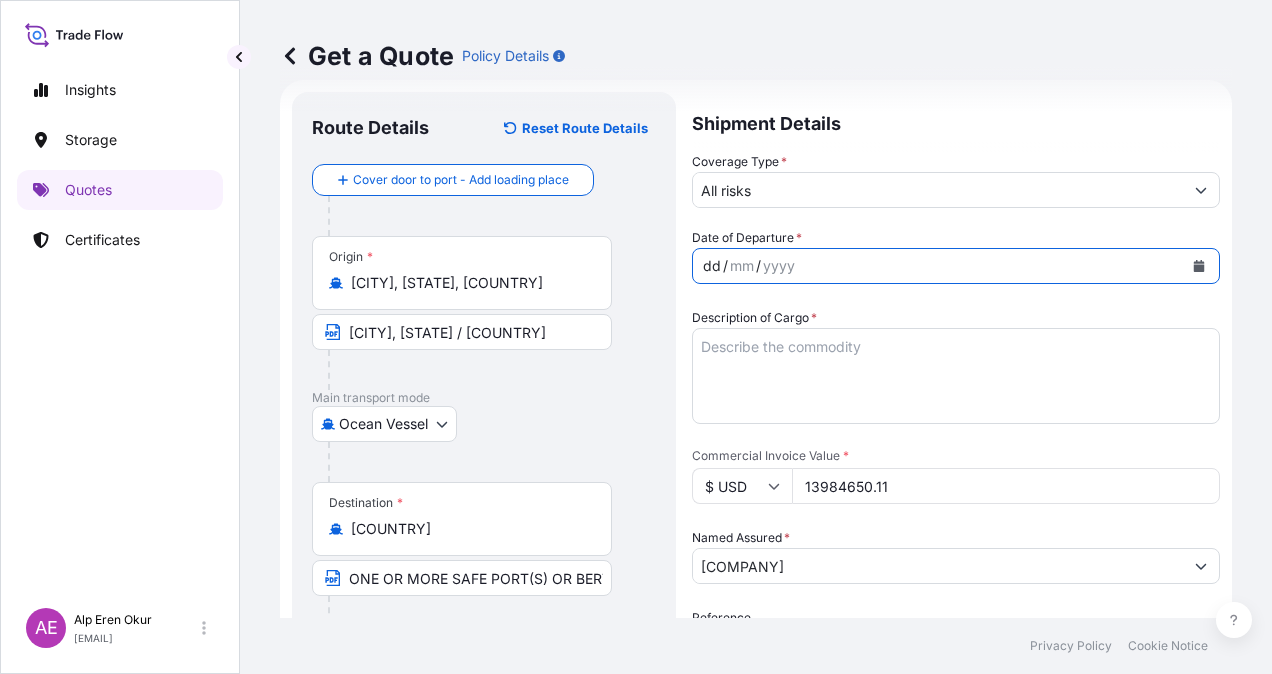 click on "dd" at bounding box center [712, 266] 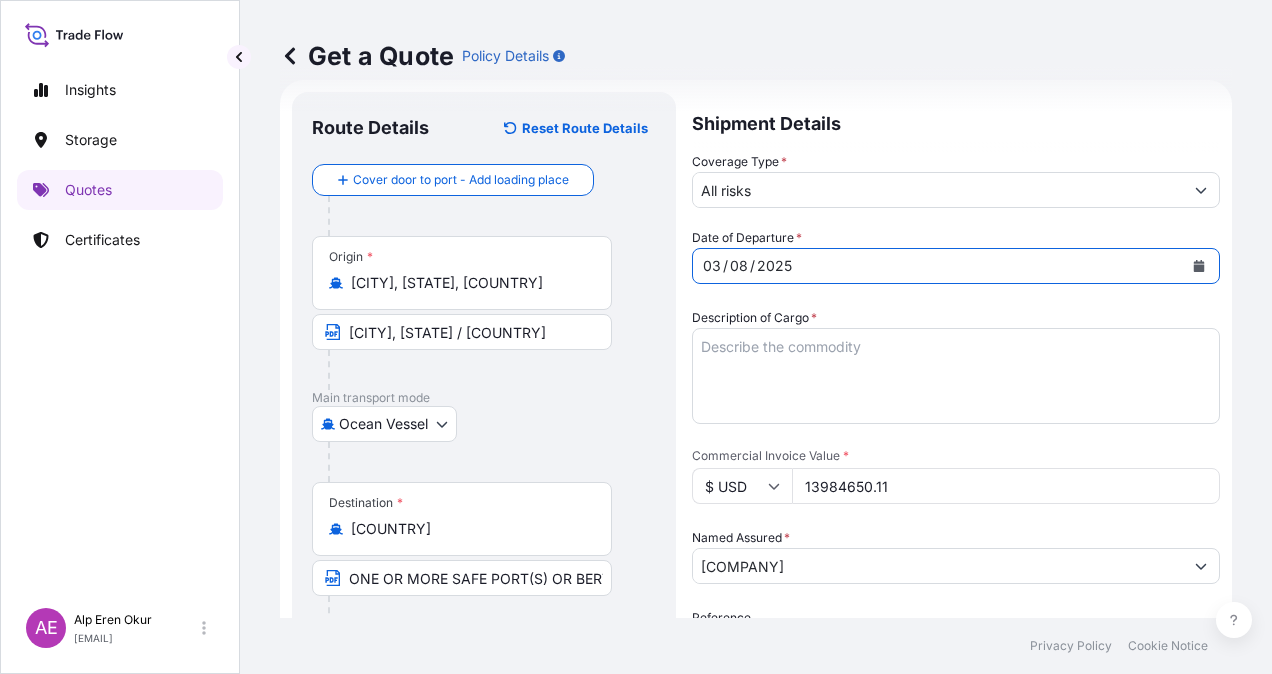click on "Description of Cargo *" at bounding box center (956, 376) 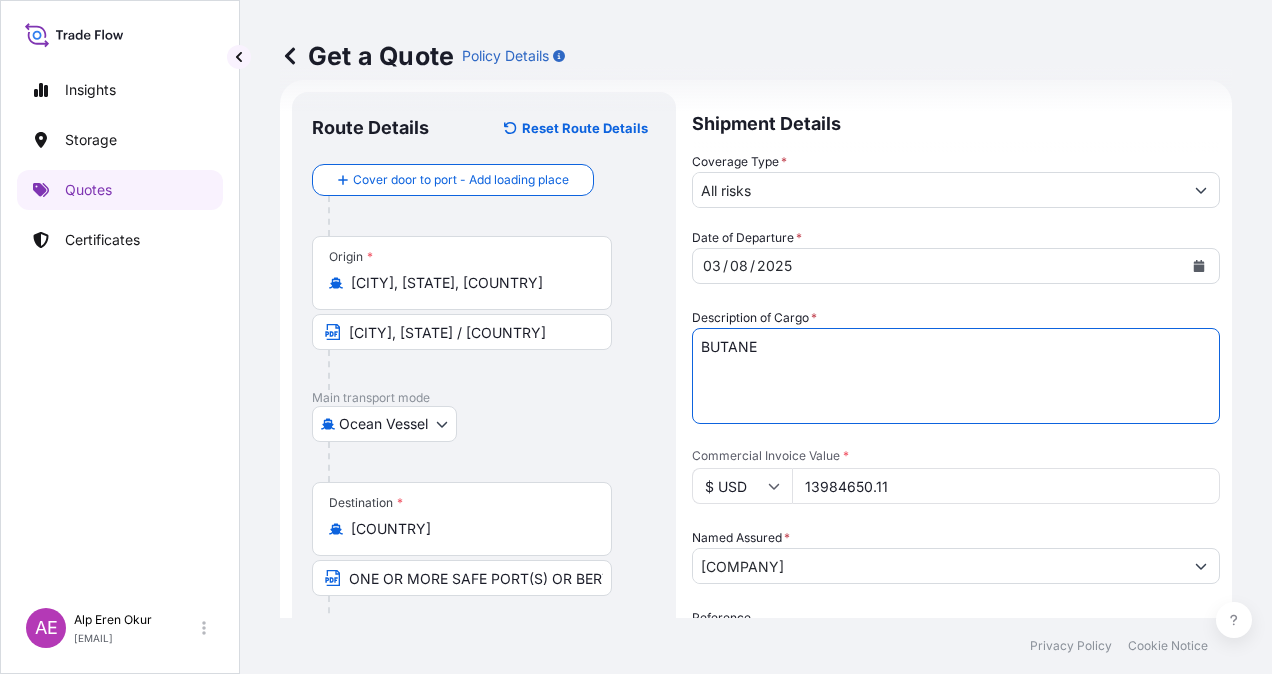 type on "BUTANE" 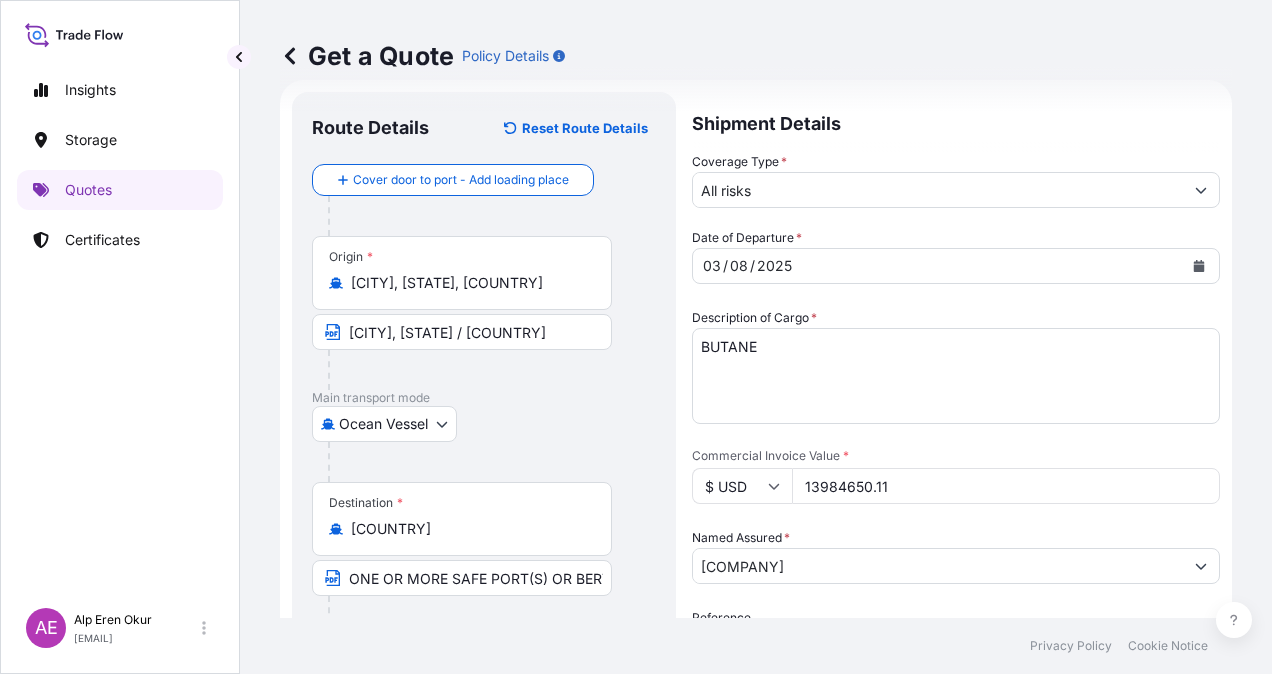 drag, startPoint x: 931, startPoint y: 489, endPoint x: 470, endPoint y: 492, distance: 461.00977 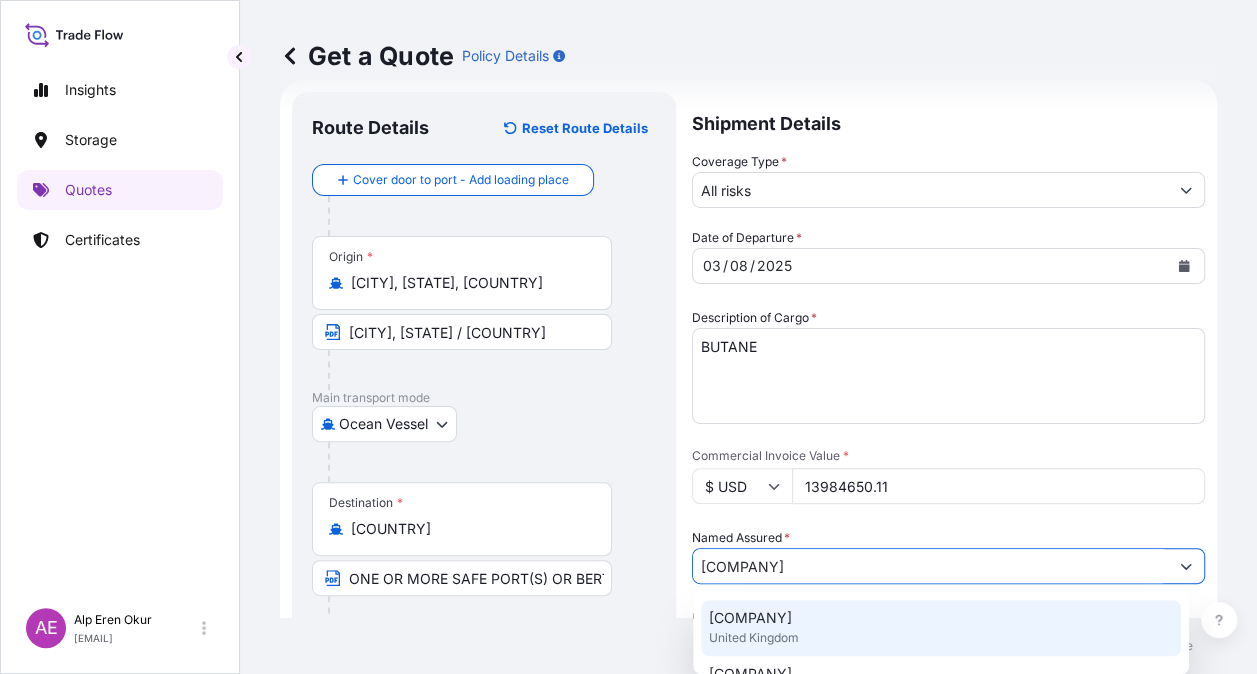click on "[COMPANY]" at bounding box center [750, 618] 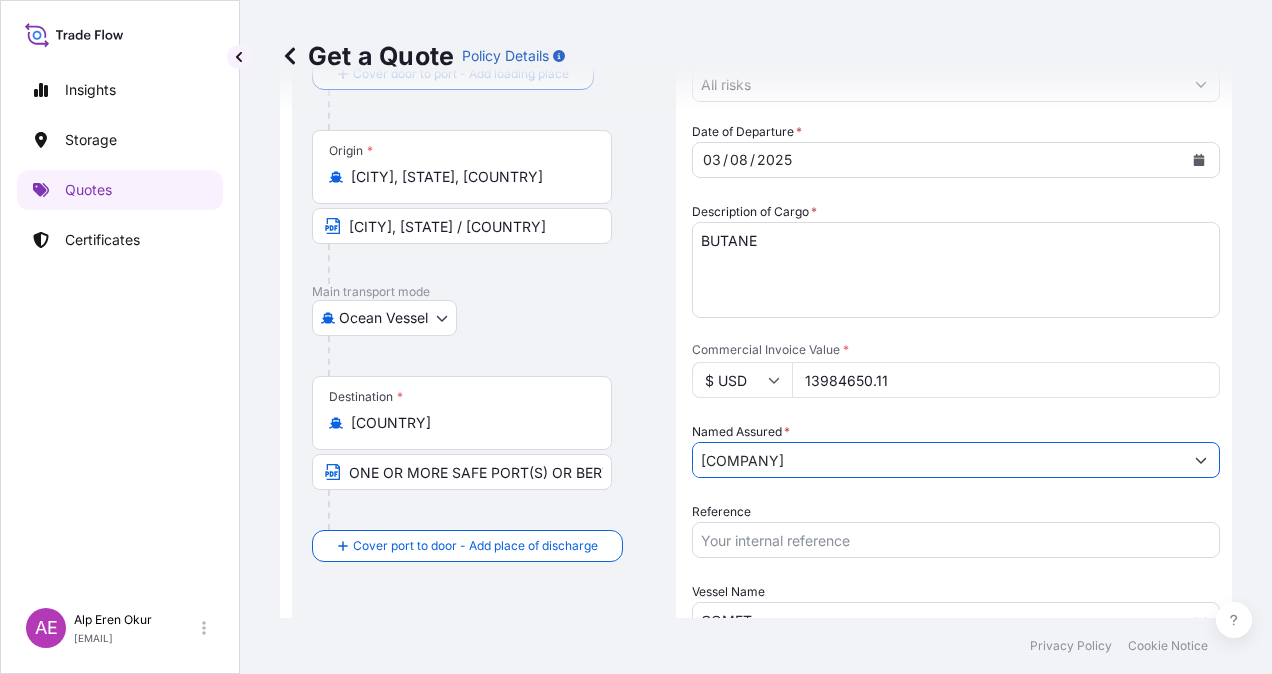scroll, scrollTop: 398, scrollLeft: 0, axis: vertical 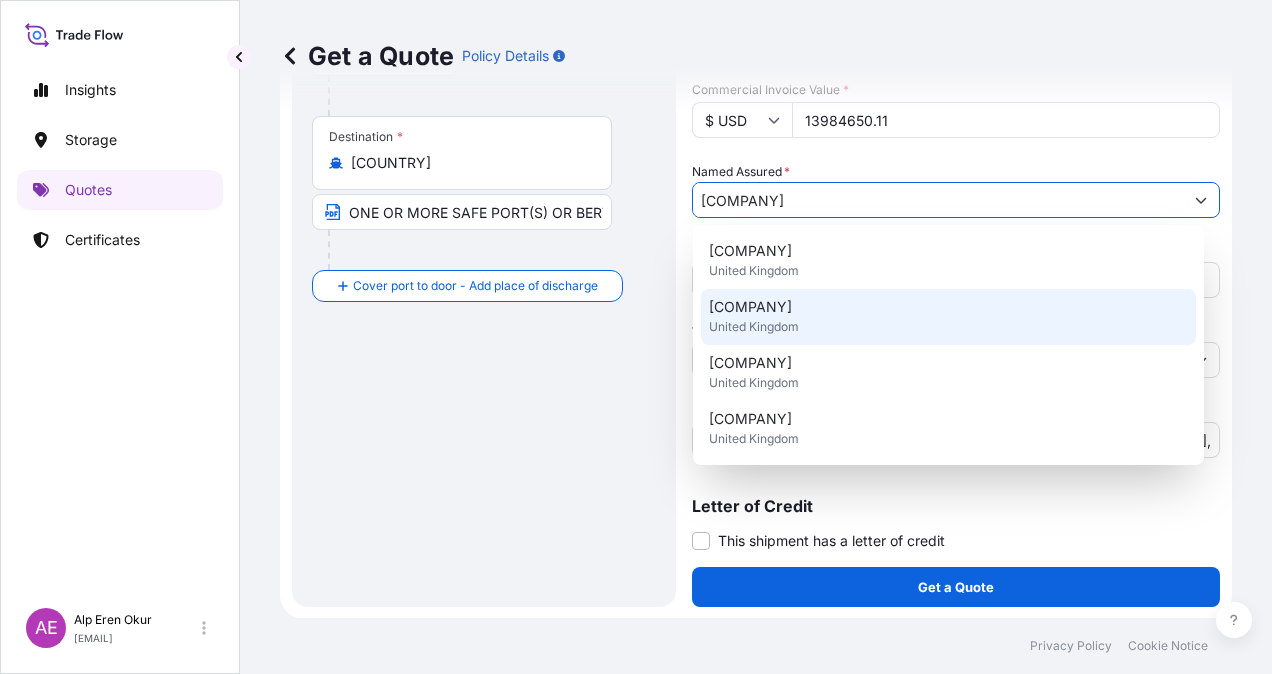 click on "[COMPANY]" at bounding box center [750, 307] 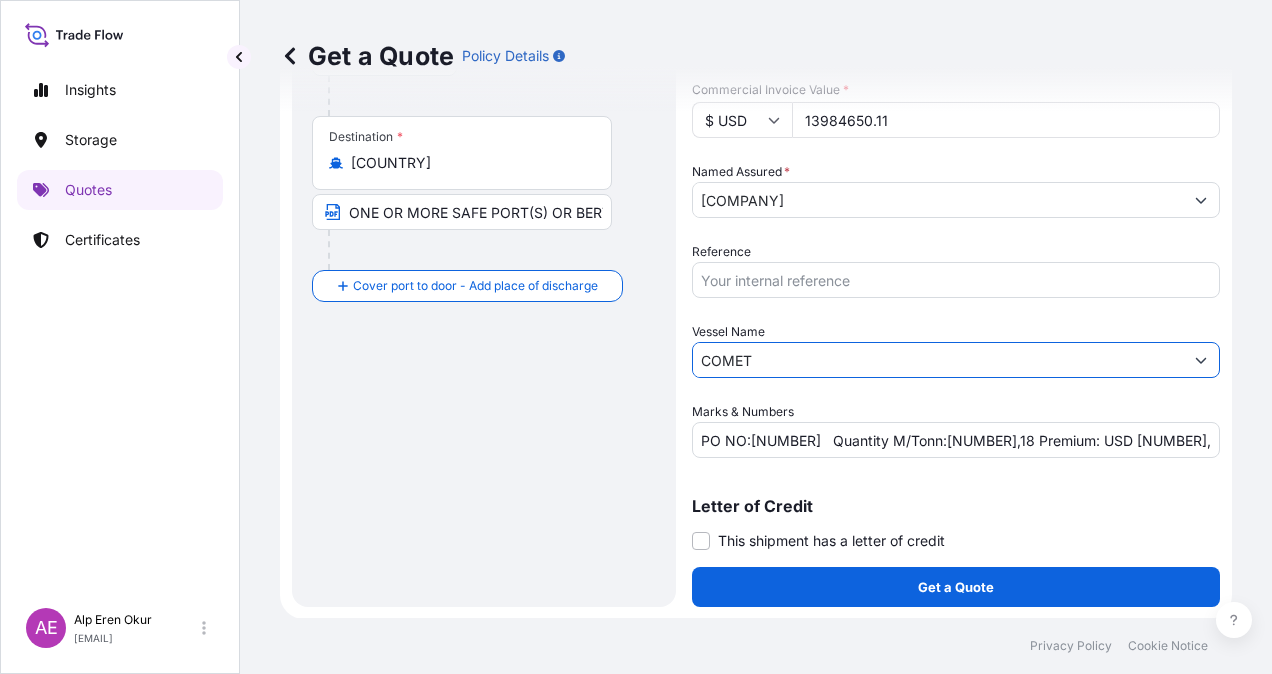 drag, startPoint x: 846, startPoint y: 370, endPoint x: 438, endPoint y: 374, distance: 408.0196 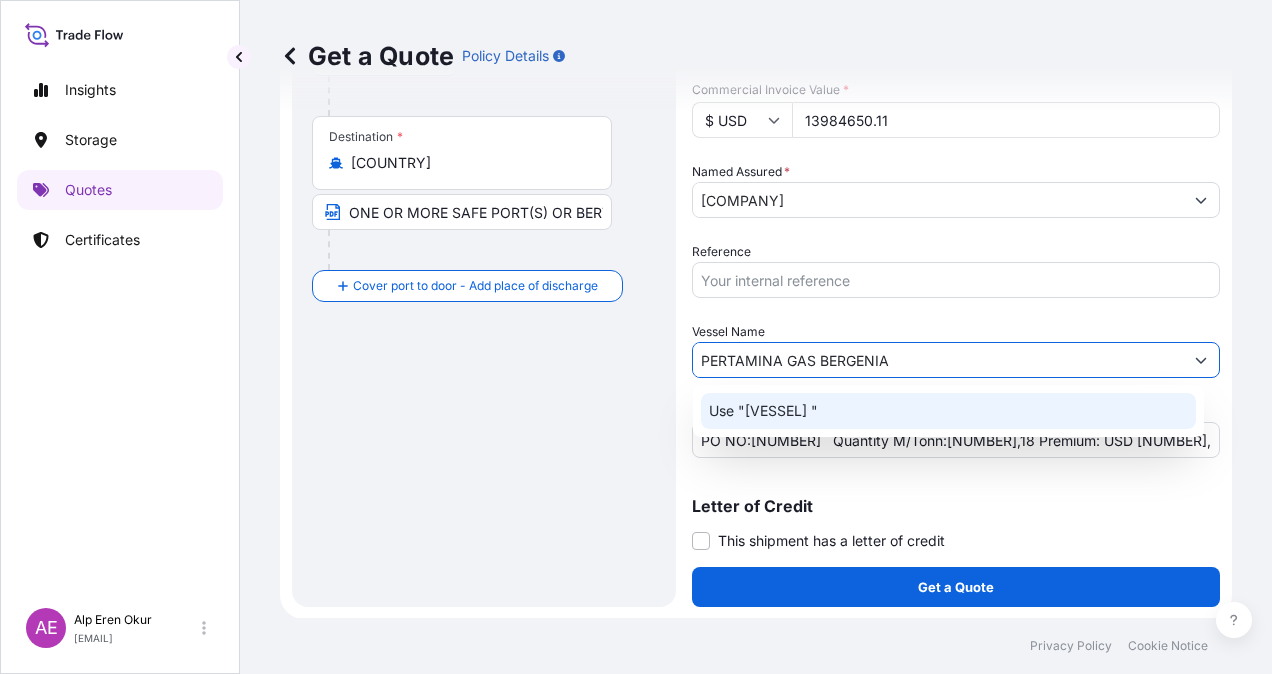 click on "Use "[VESSEL] "" 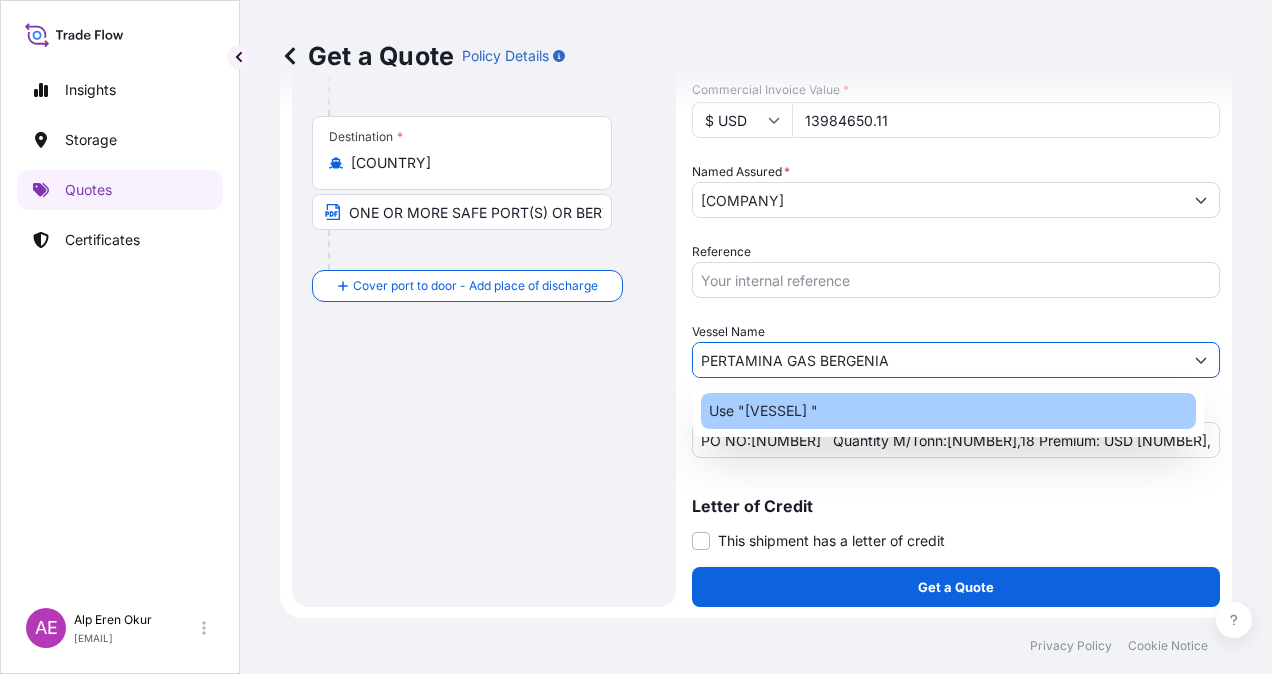 type on "PERTAMINA GAS BERGENIA" 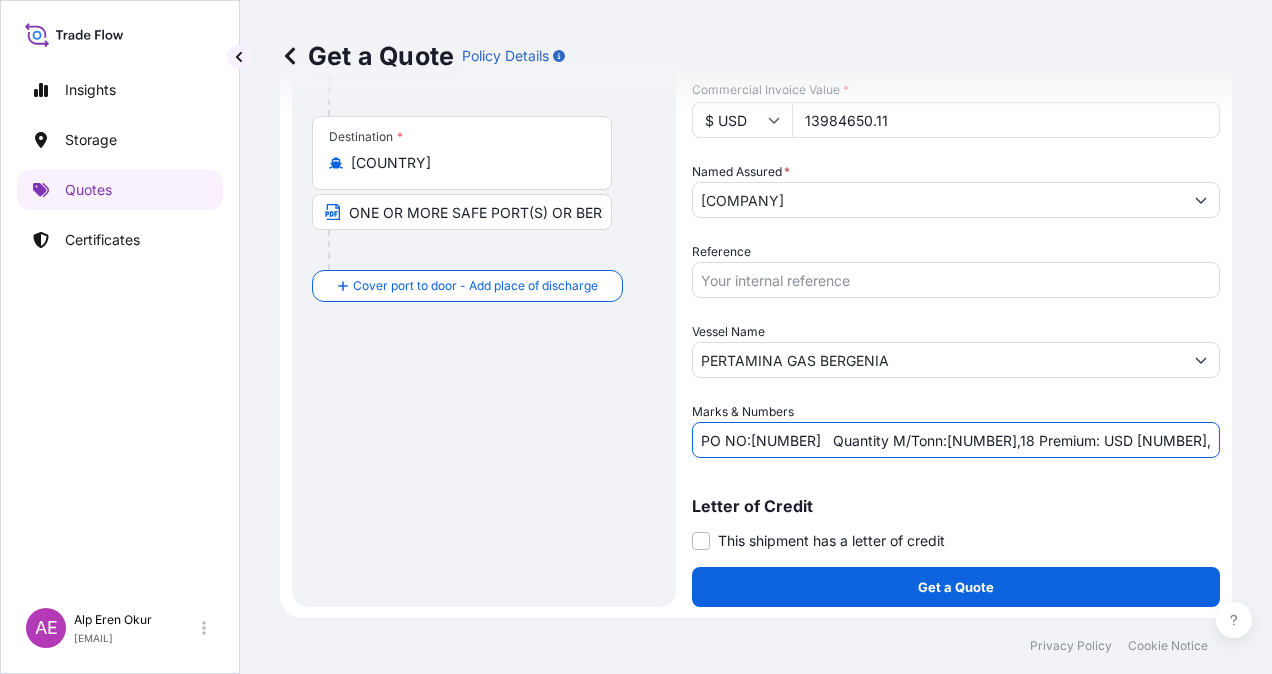 drag, startPoint x: 750, startPoint y: 437, endPoint x: 834, endPoint y: 440, distance: 84.05355 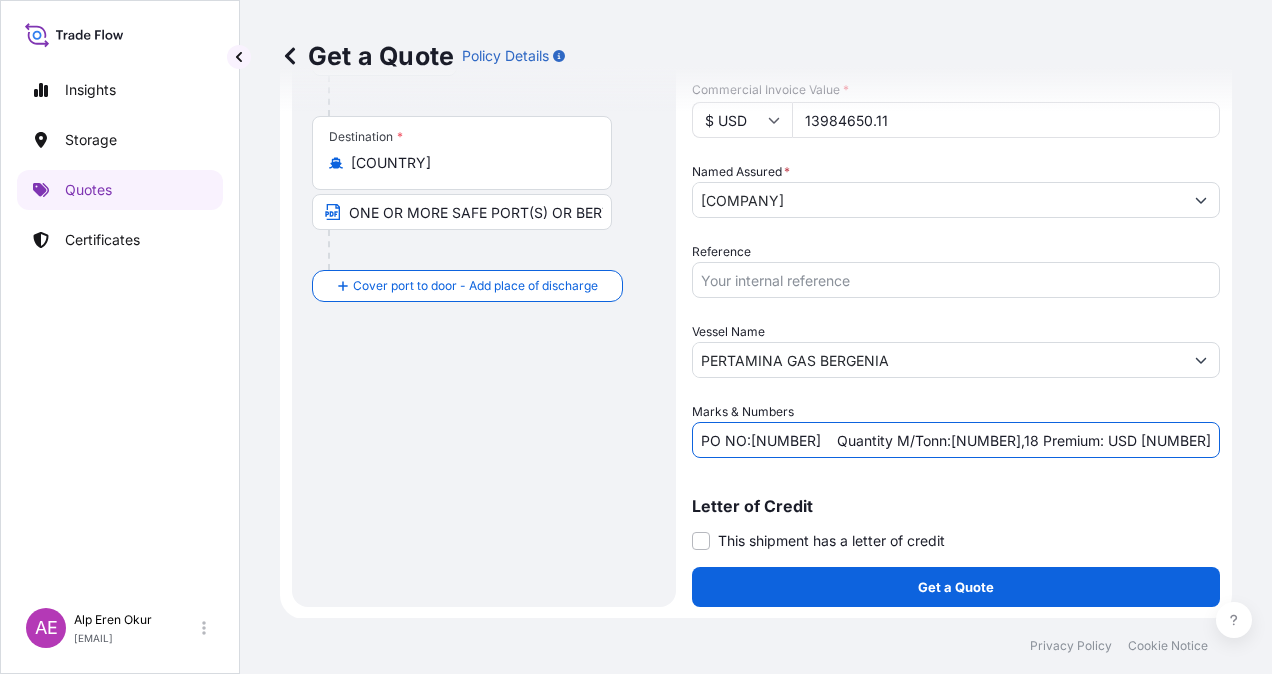 drag, startPoint x: 968, startPoint y: 438, endPoint x: 1028, endPoint y: 446, distance: 60.530983 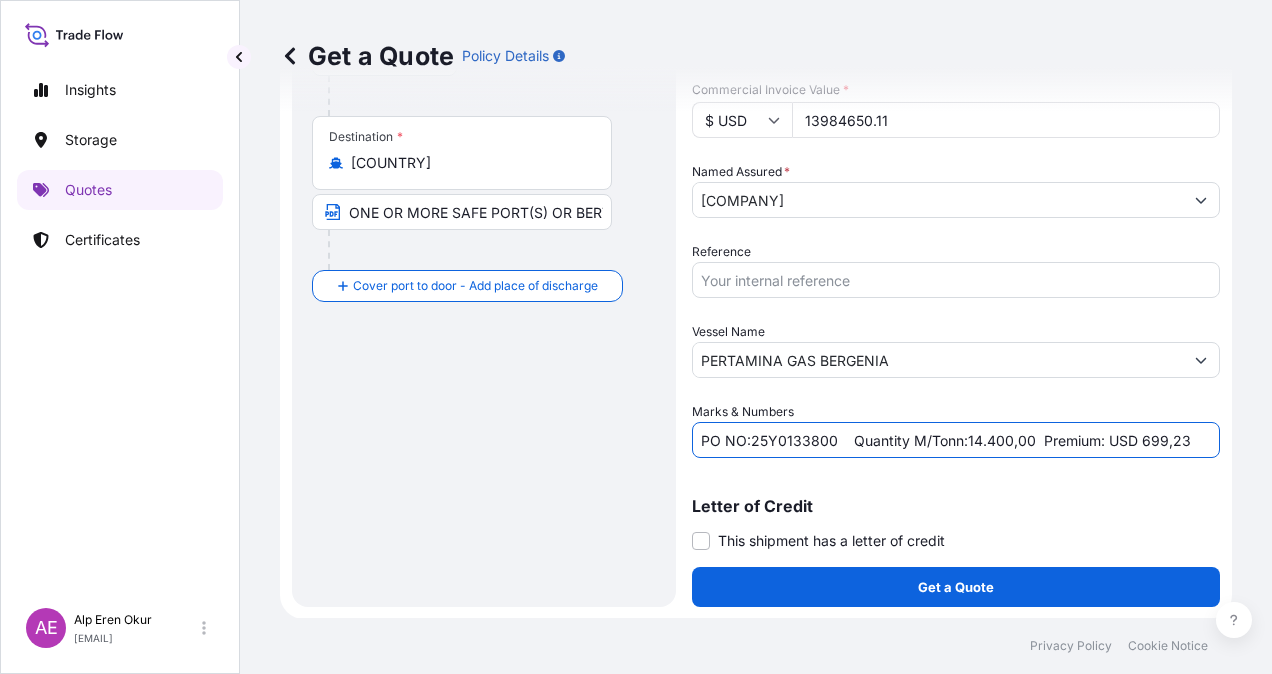 drag, startPoint x: 1133, startPoint y: 440, endPoint x: 1228, endPoint y: 444, distance: 95.084175 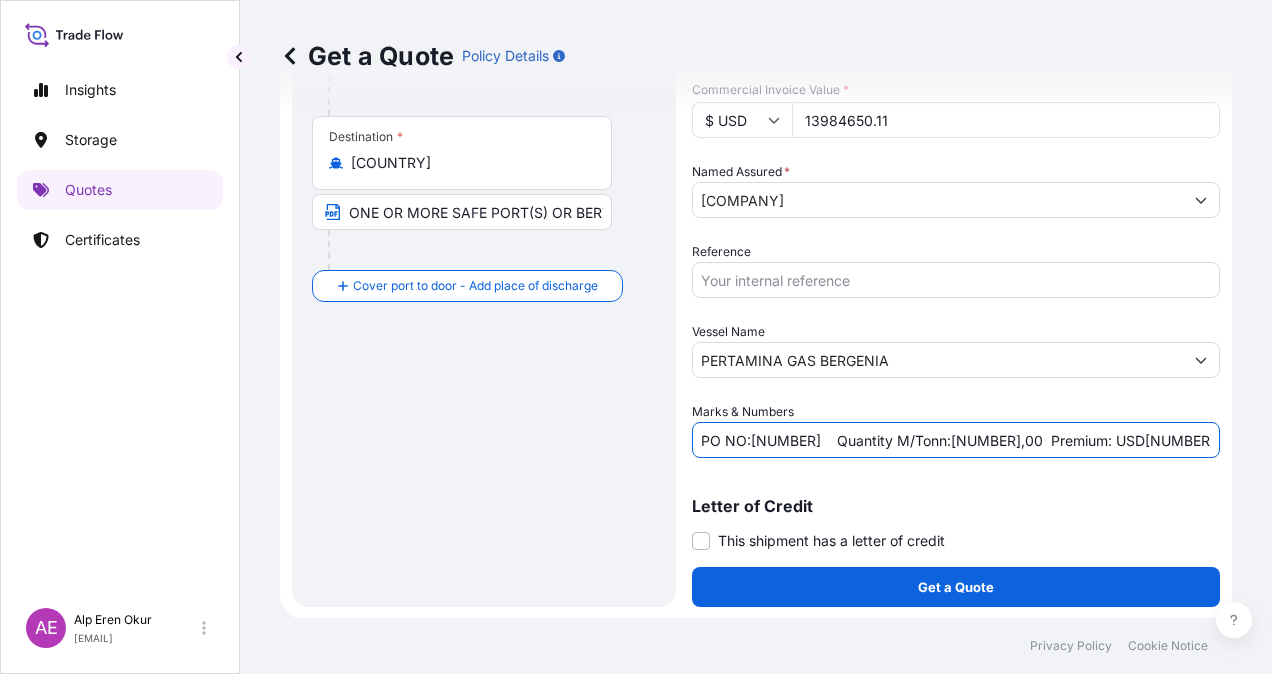 click on "PO NO:[NUMBER]    Quantity M/Tonn:[NUMBER],00  Premium: USD[NUMBER],20" at bounding box center [956, 440] 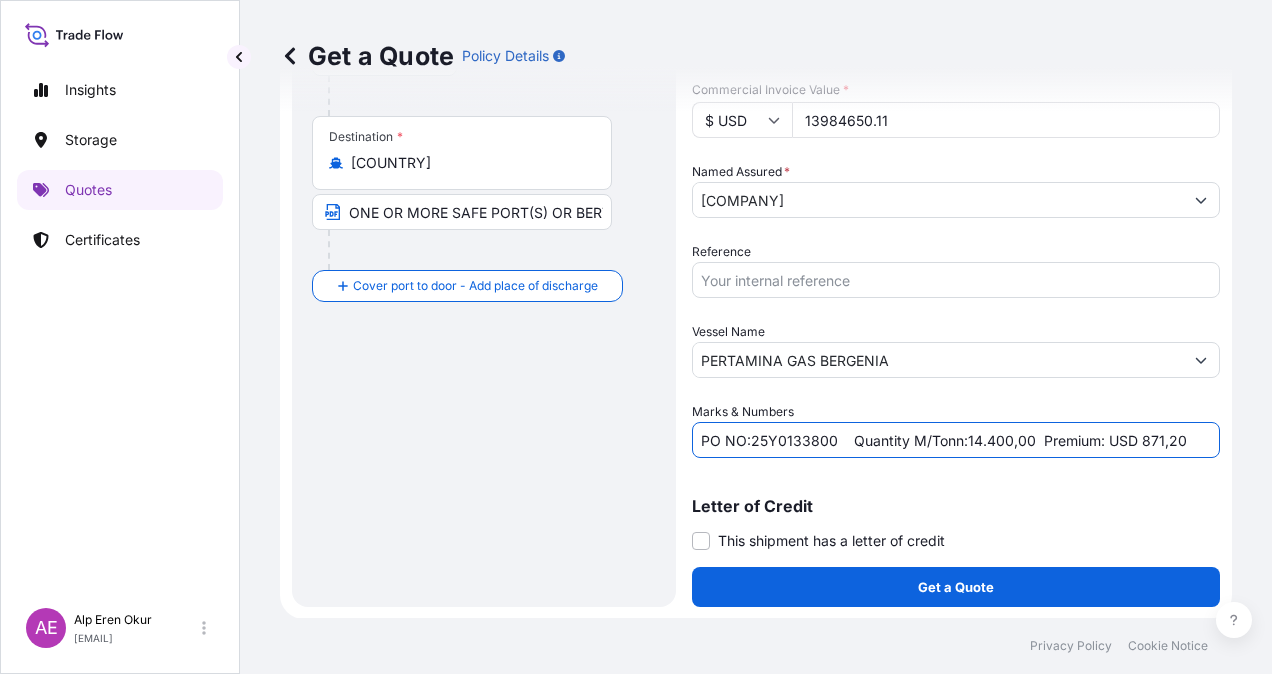type on "PO NO:25Y0133800    Quantity M/Tonn:14.400,00  Premium: USD 871,20" 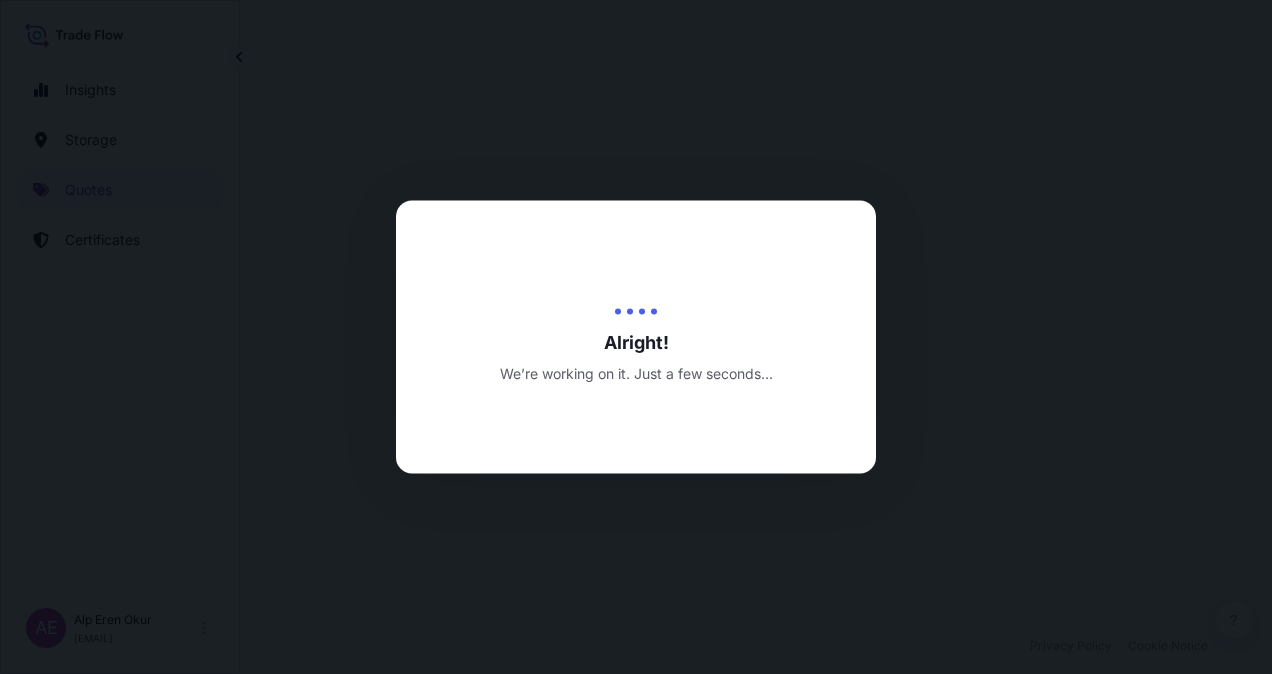 scroll, scrollTop: 0, scrollLeft: 0, axis: both 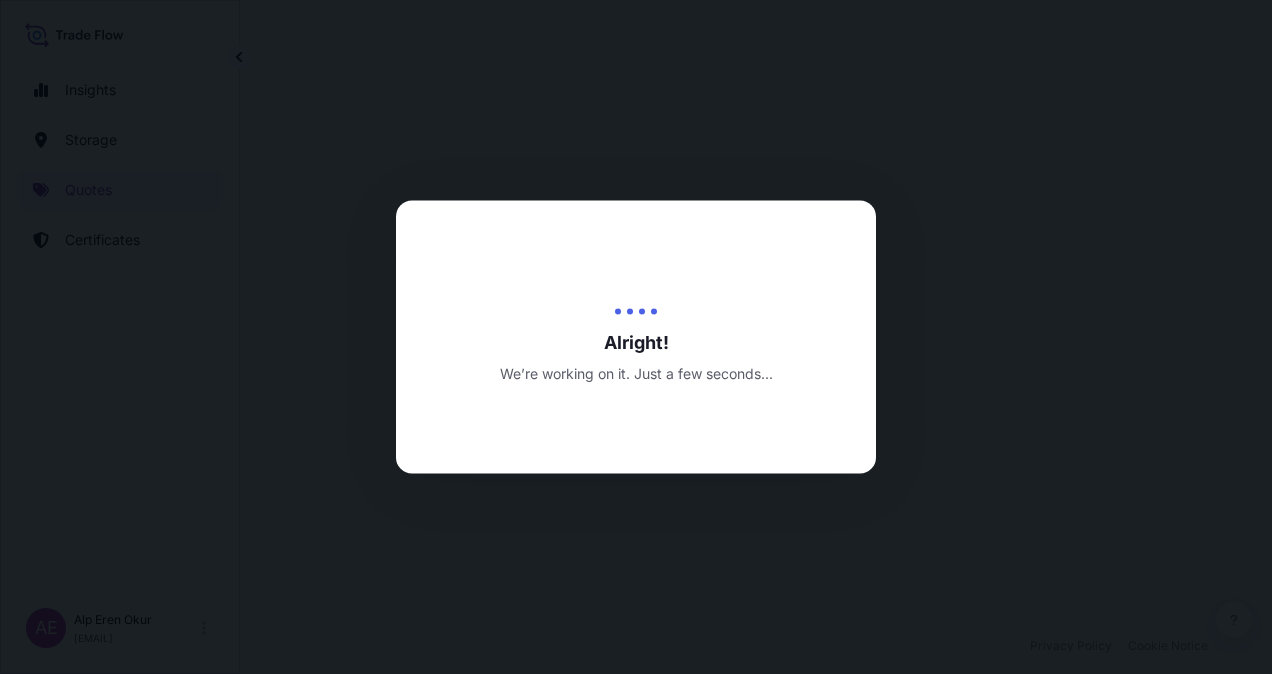 select on "Ocean Vessel" 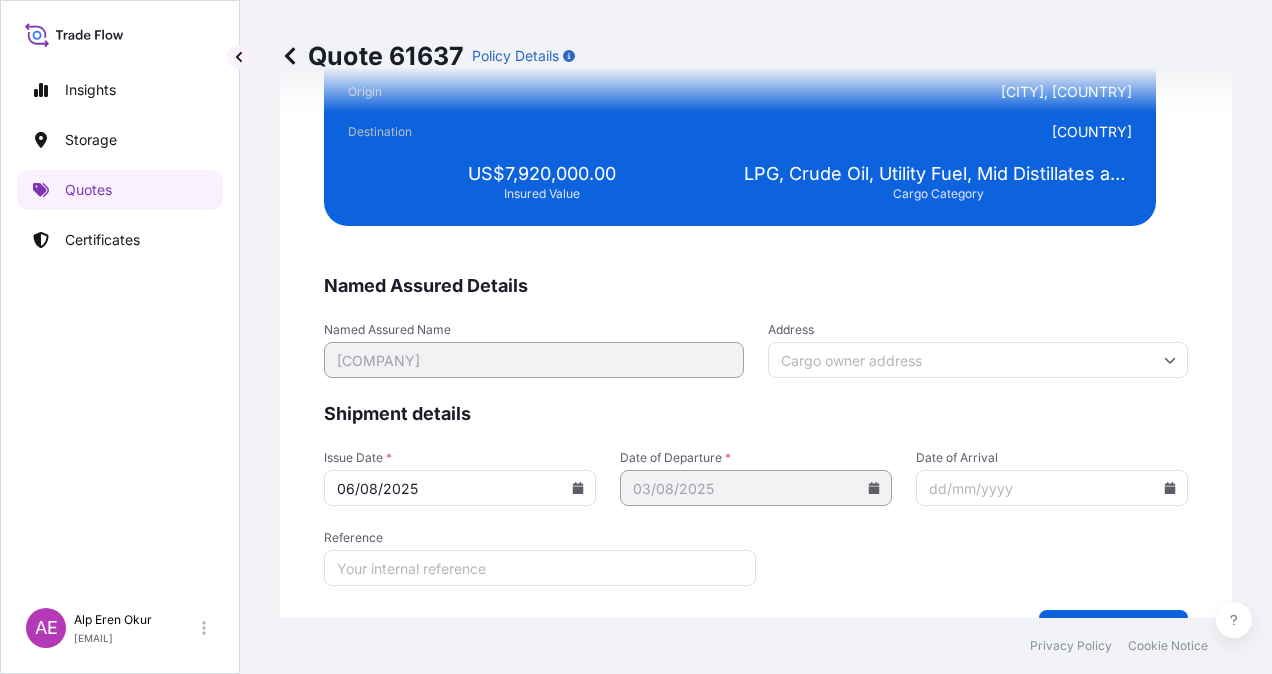 scroll, scrollTop: 3843, scrollLeft: 0, axis: vertical 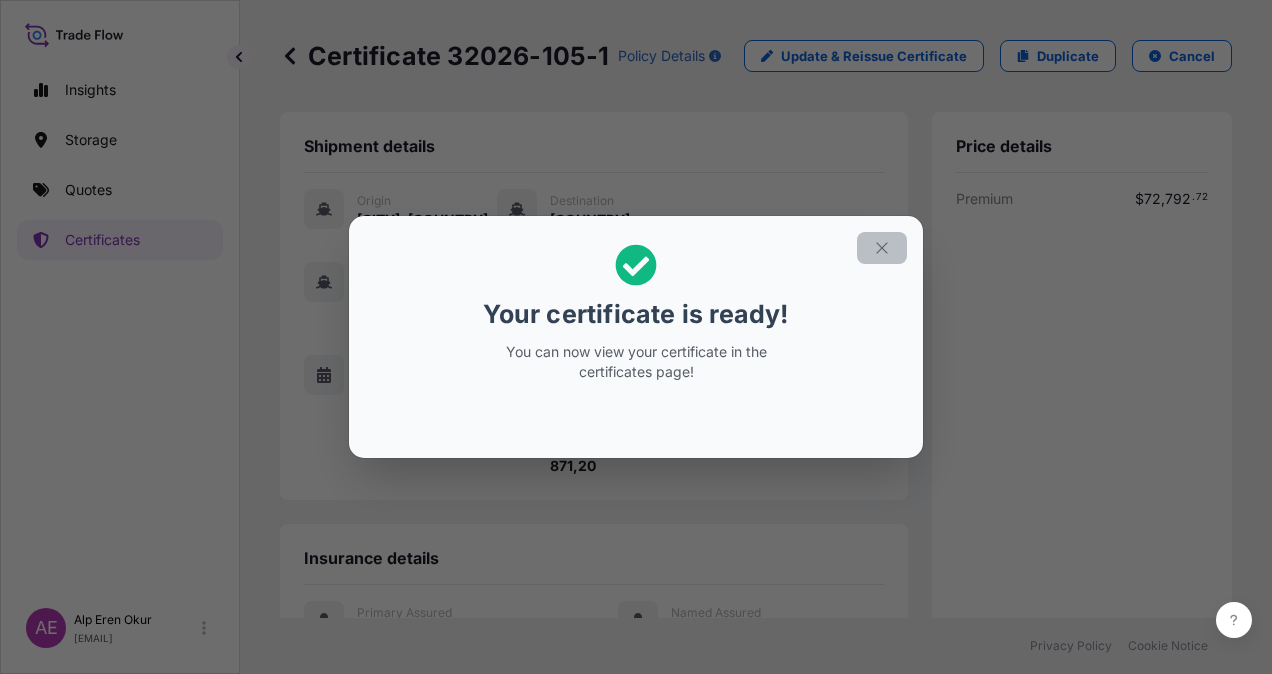 click 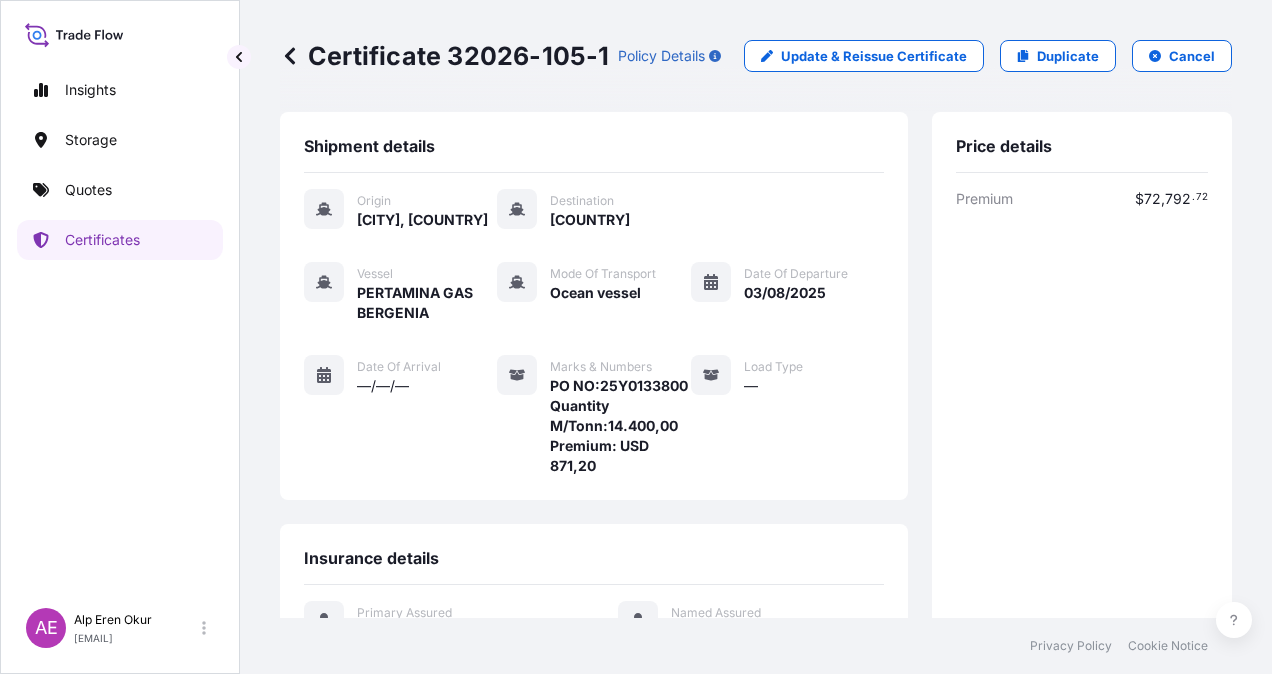 scroll, scrollTop: 441, scrollLeft: 0, axis: vertical 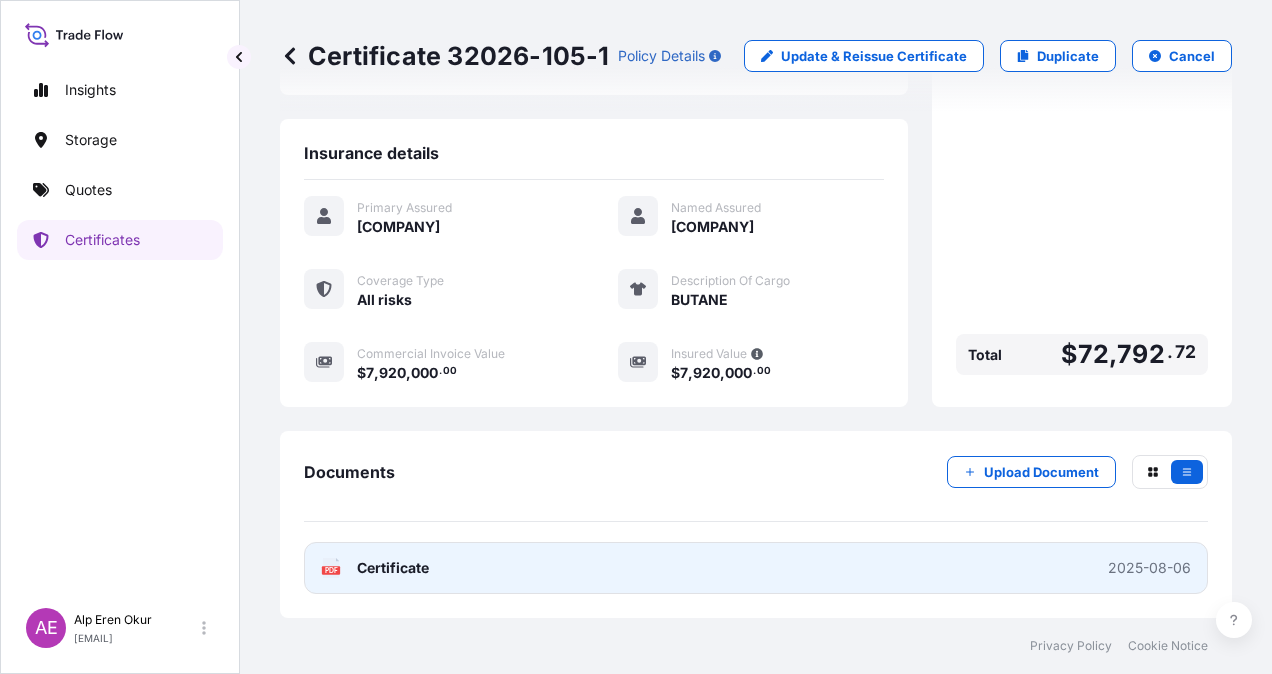 click on "Certificate" at bounding box center (393, 568) 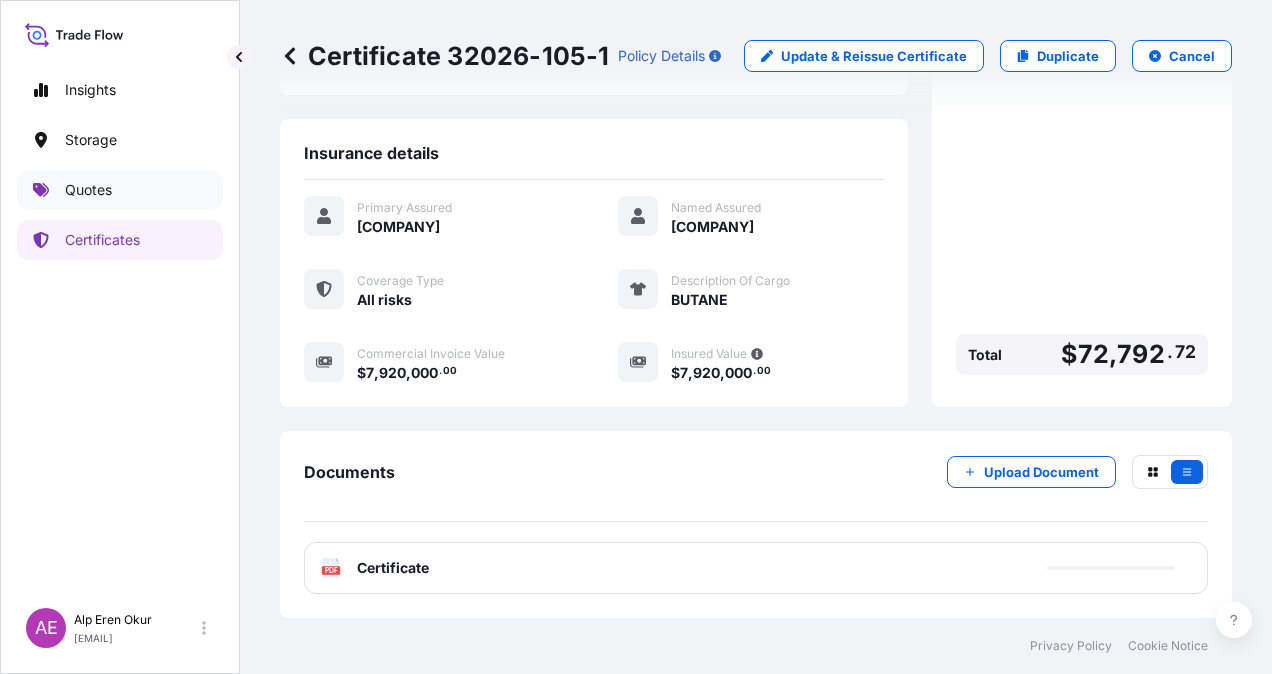 click on "Quotes" at bounding box center [120, 190] 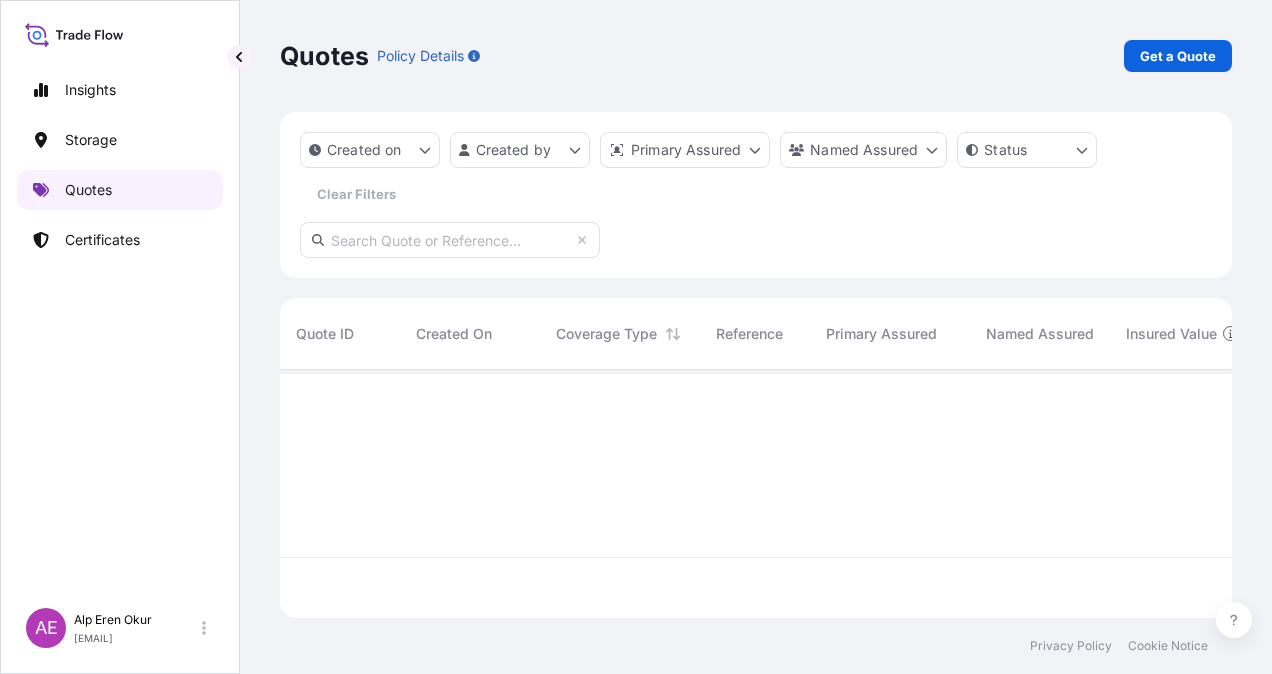 scroll, scrollTop: 0, scrollLeft: 0, axis: both 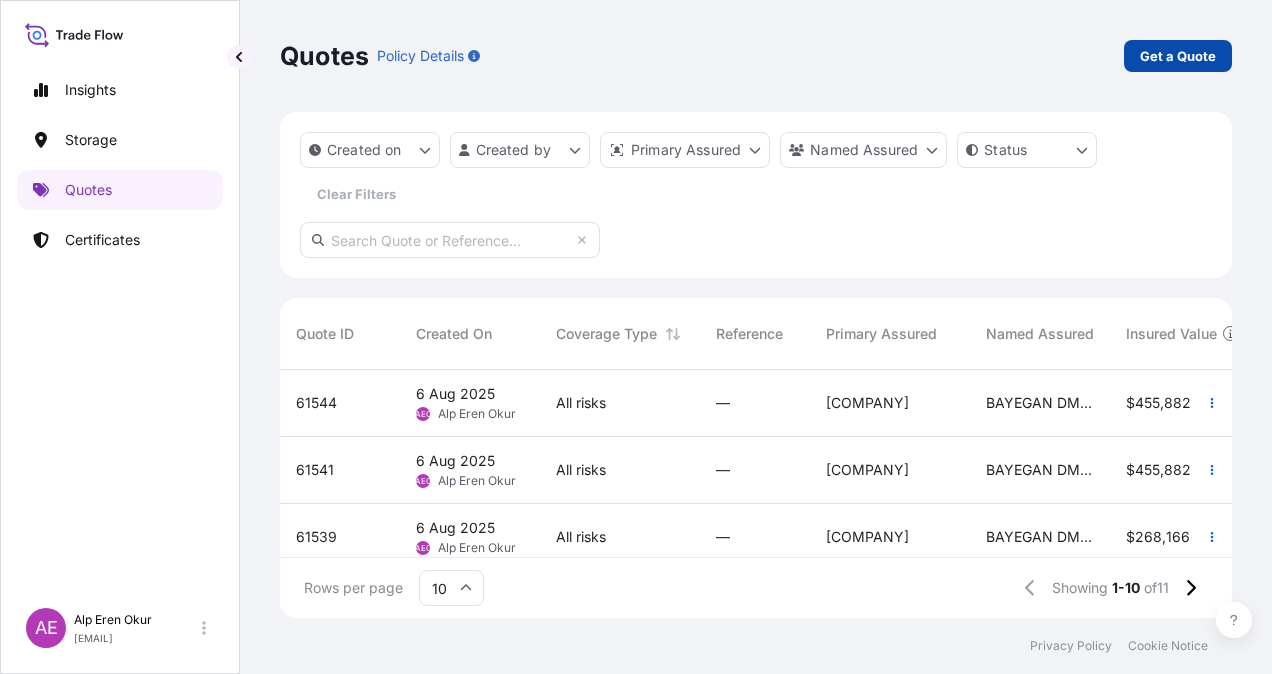 click on "Get a Quote" at bounding box center [1178, 56] 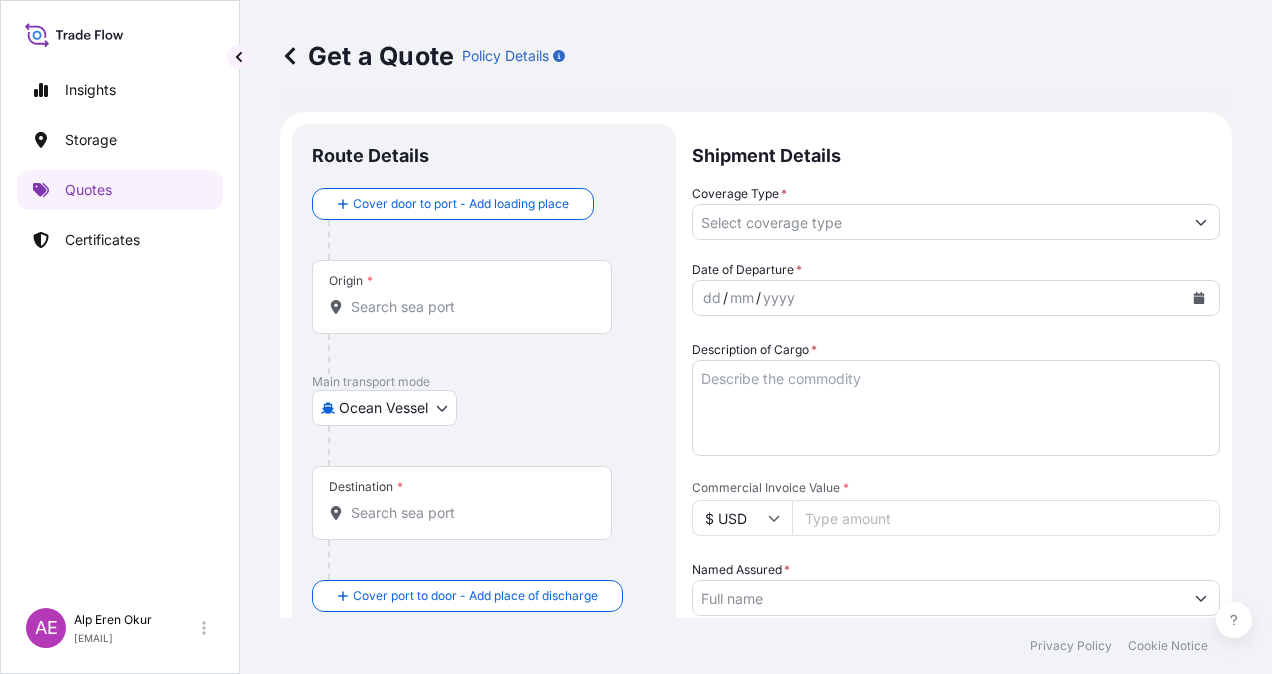 scroll, scrollTop: 32, scrollLeft: 0, axis: vertical 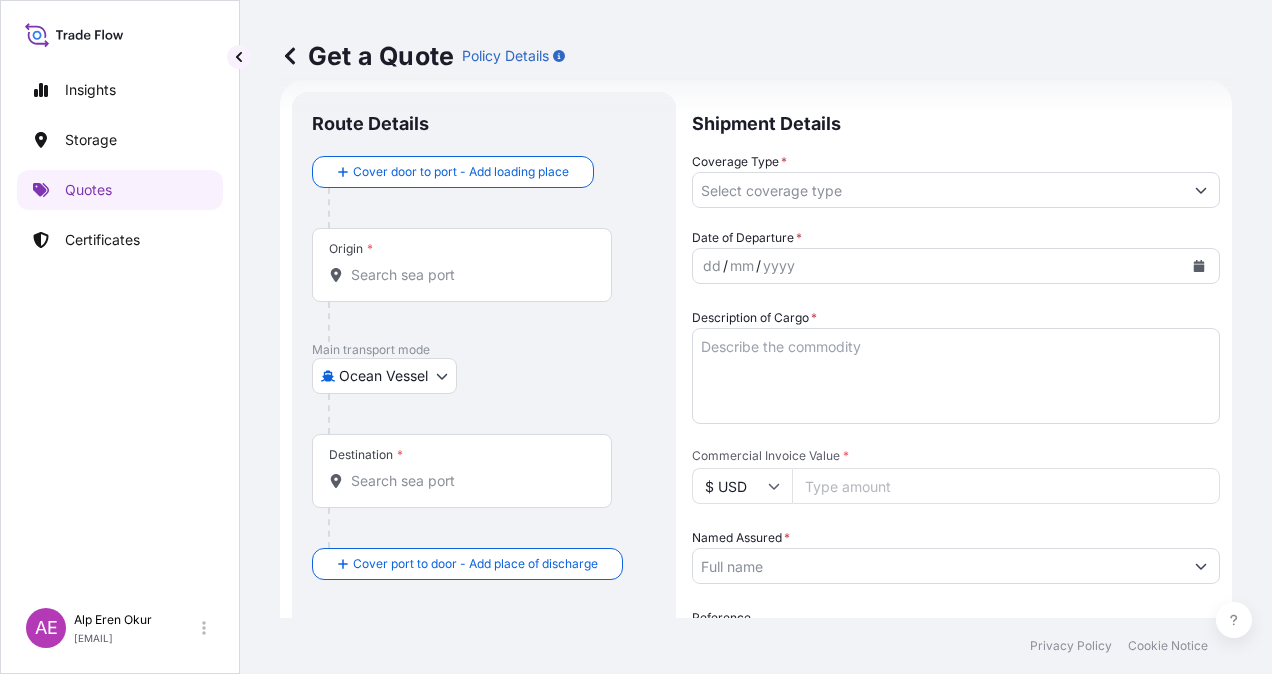 click on "Origin *" at bounding box center (462, 265) 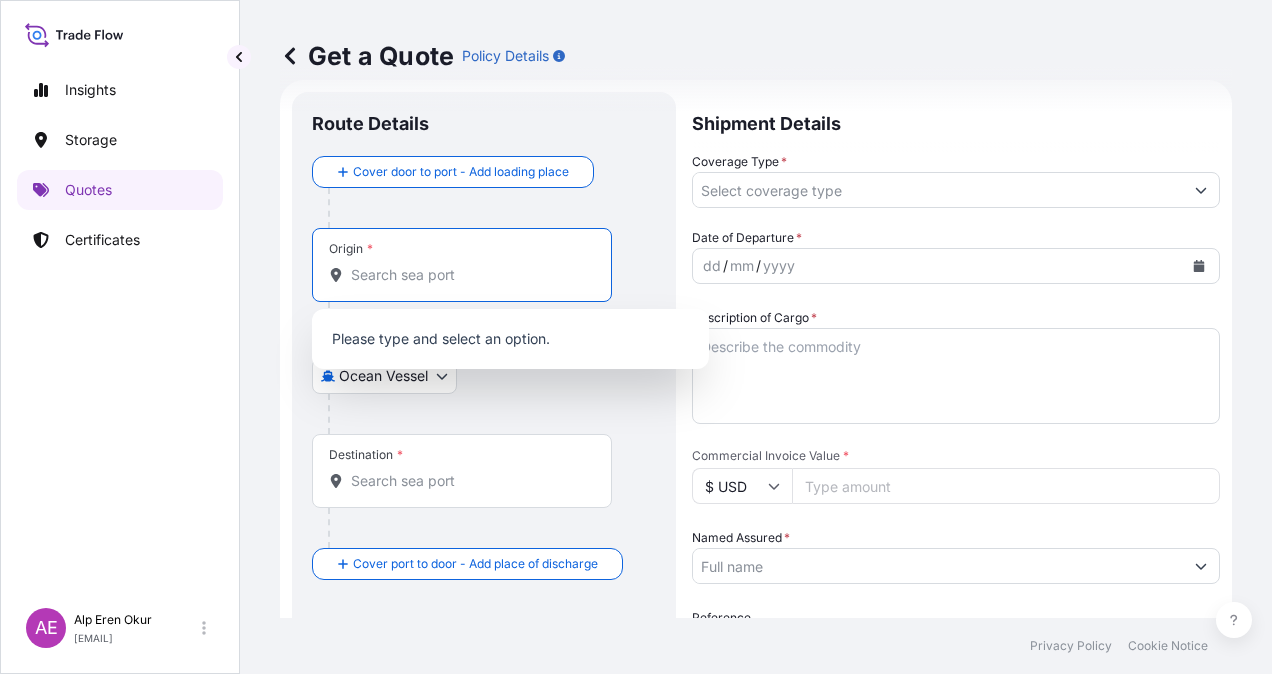 paste on "[CITY], [STATE]" 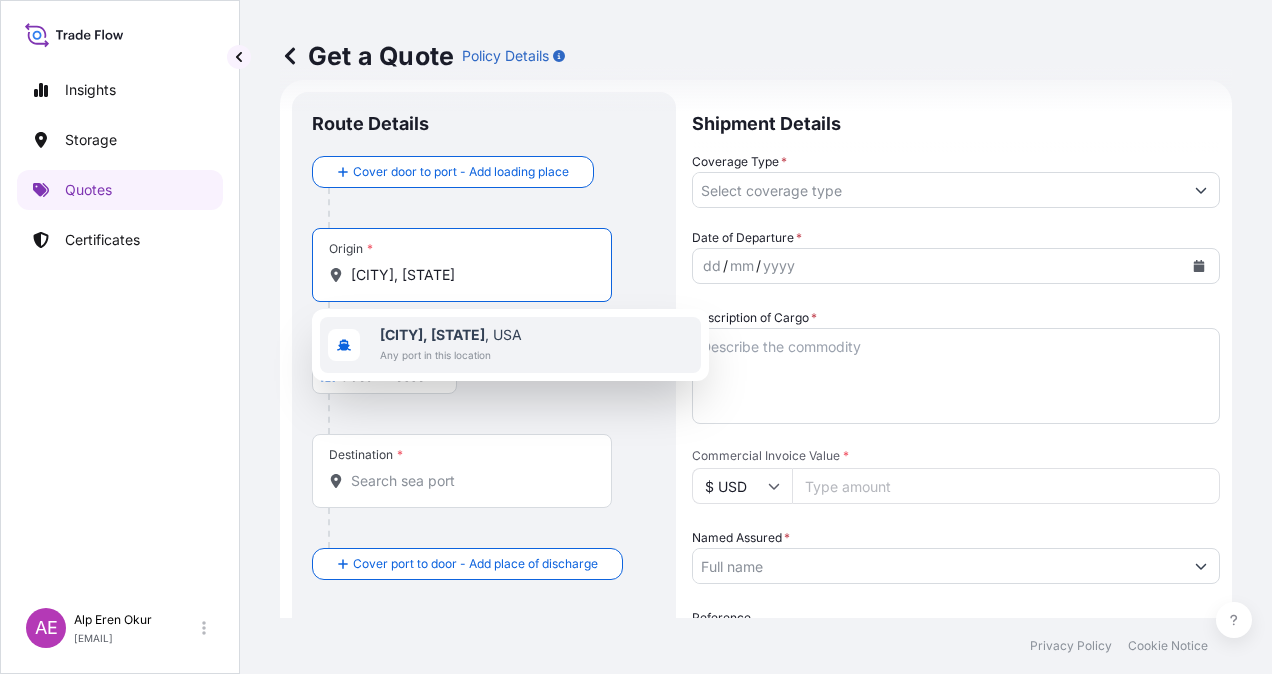 click on "Any port in this location" at bounding box center (451, 355) 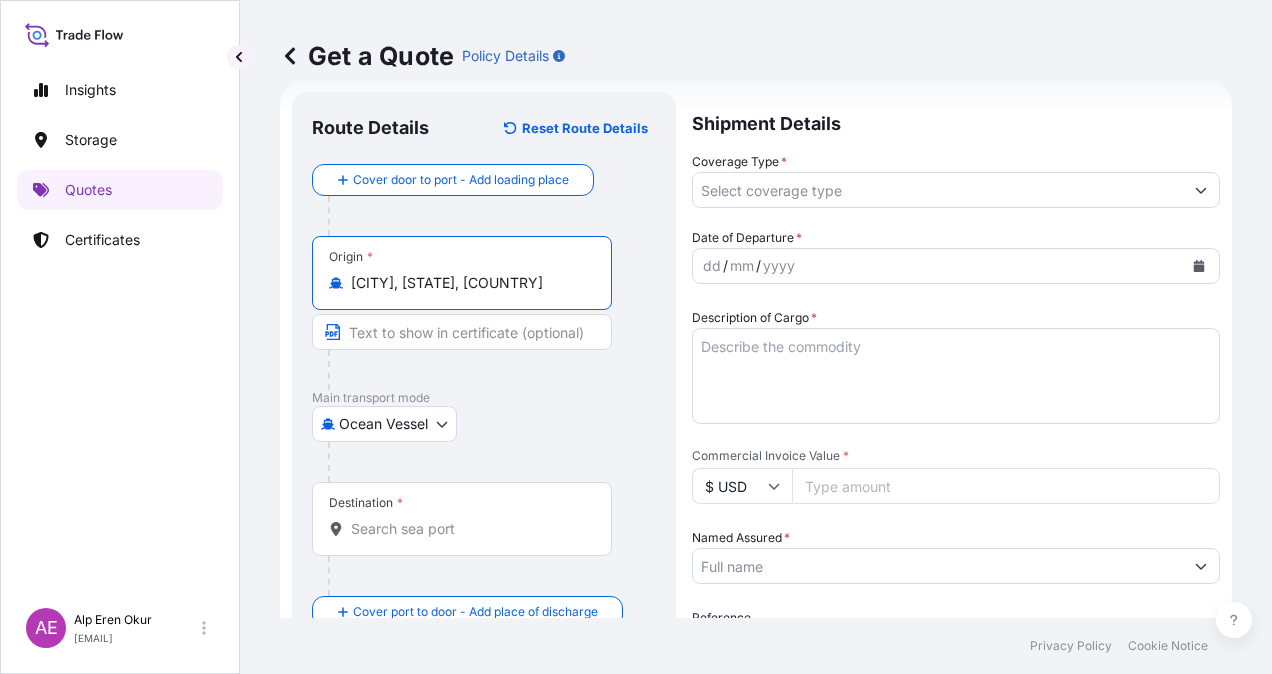 type on "[CITY], [STATE], [COUNTRY]" 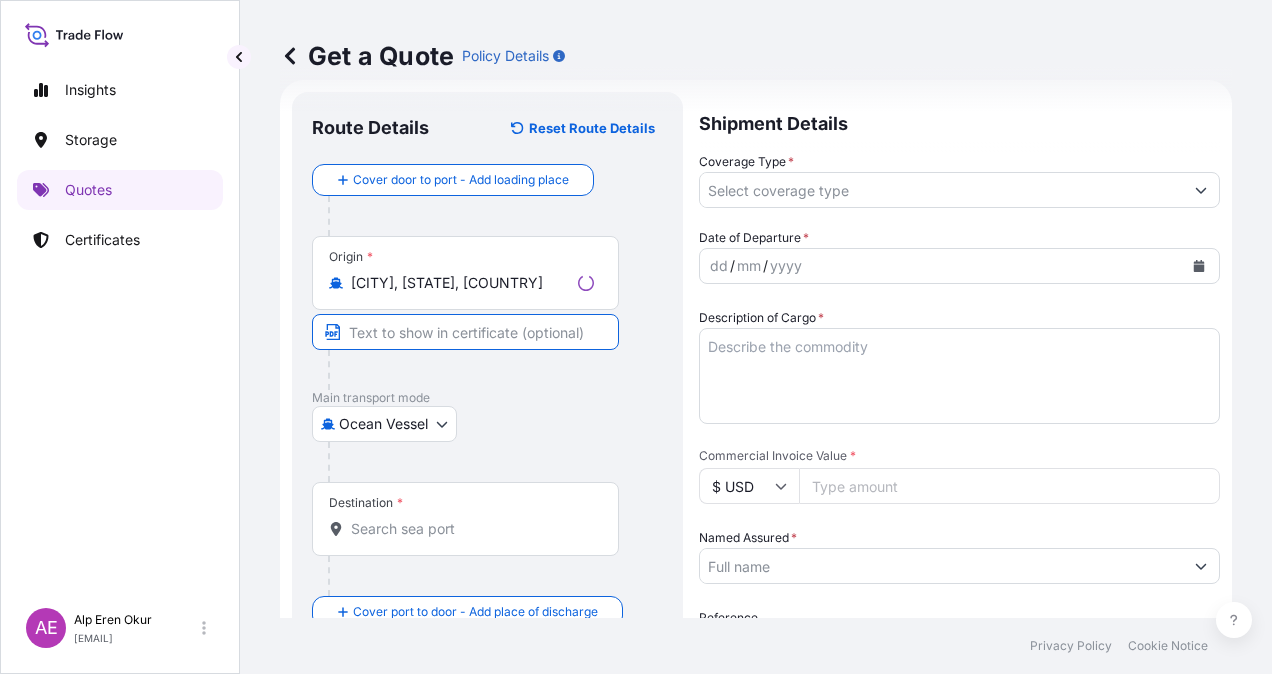 type on "[CITY], [STATE] / [COUNTRY]" 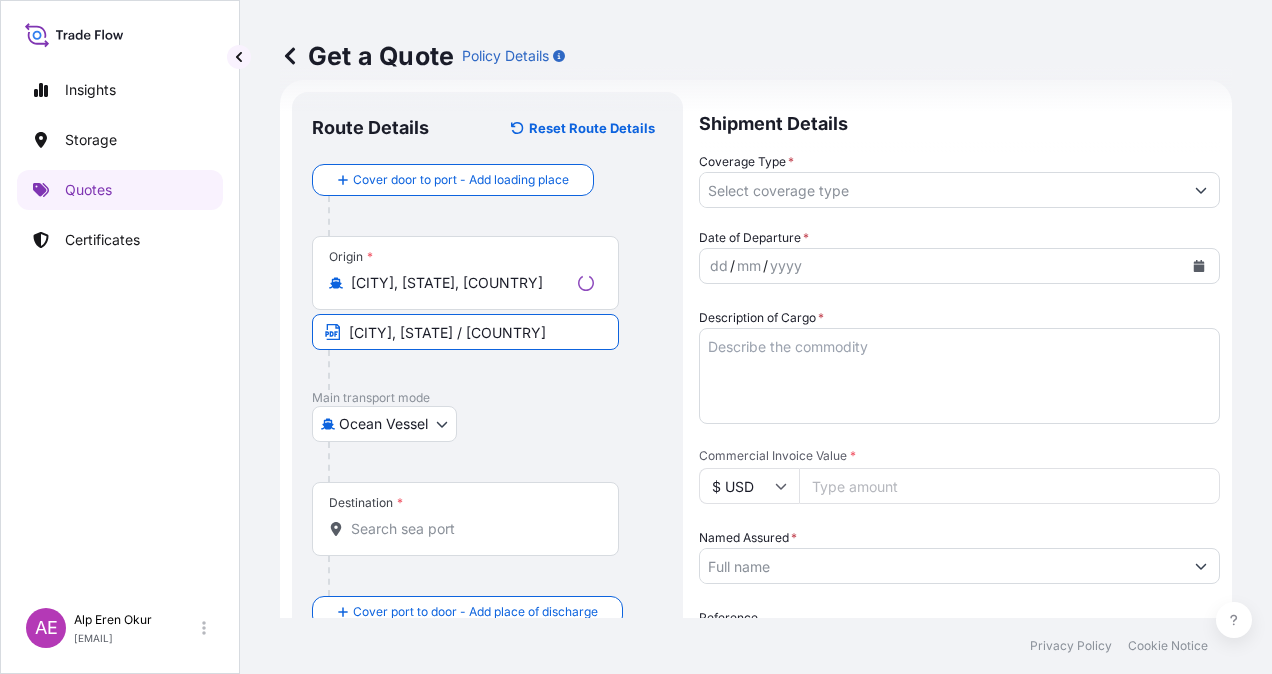 type on "[COUNTRY]" 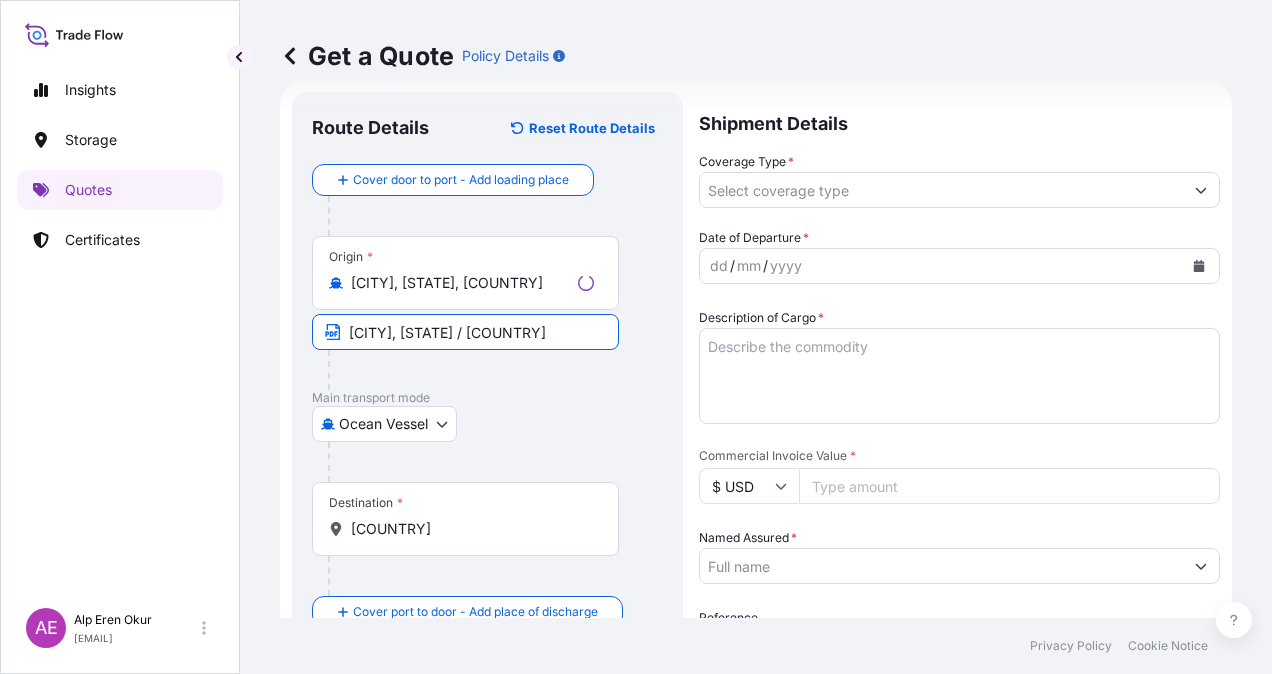 type on "All risks" 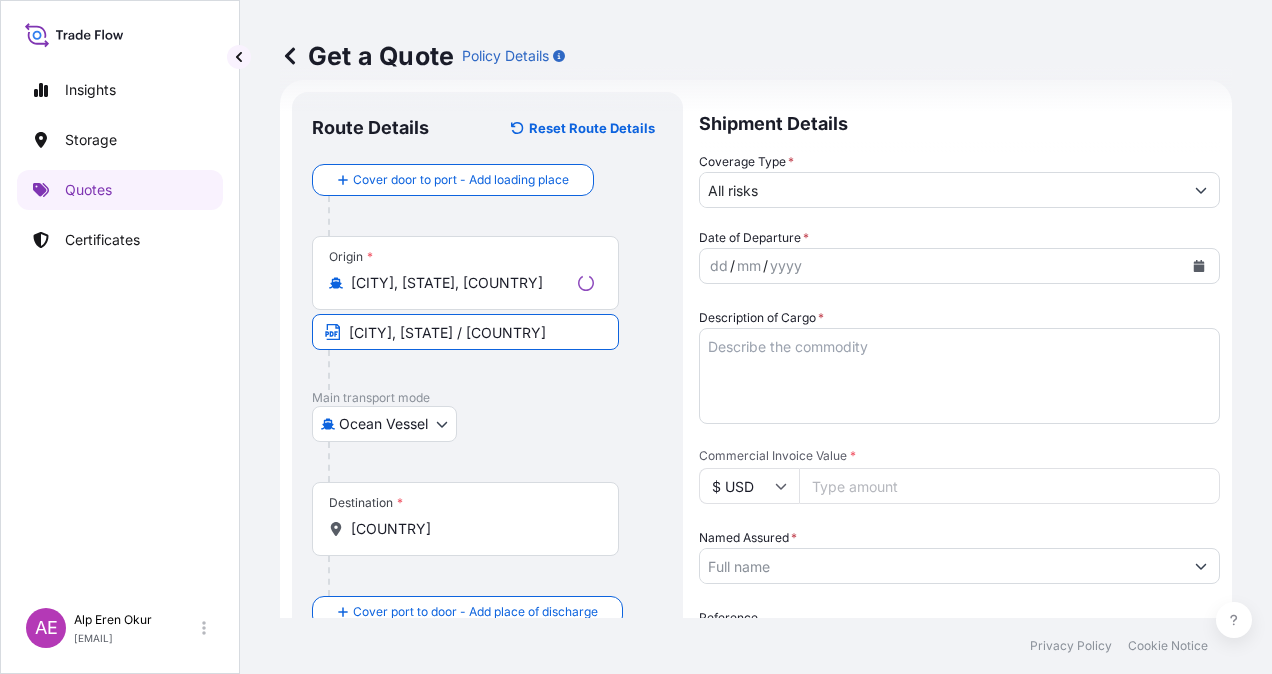 type on "[NUMBER]" 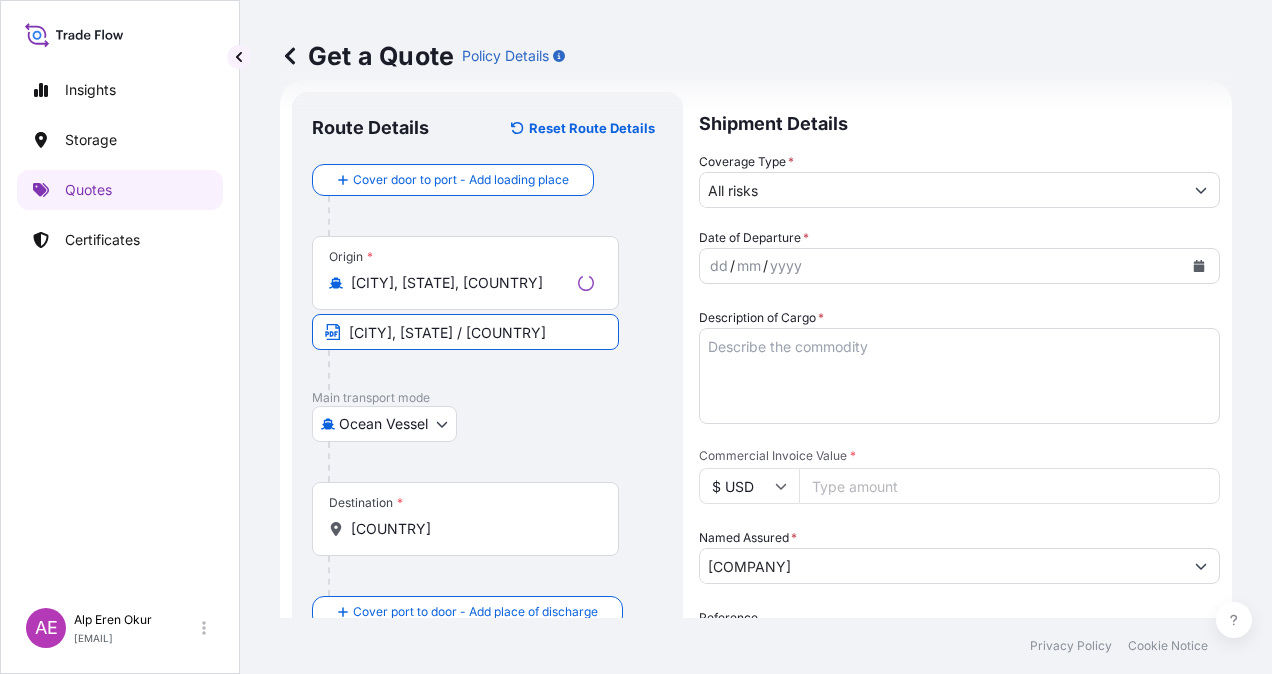 type on "PERTAMINA GAS BERGENIA" 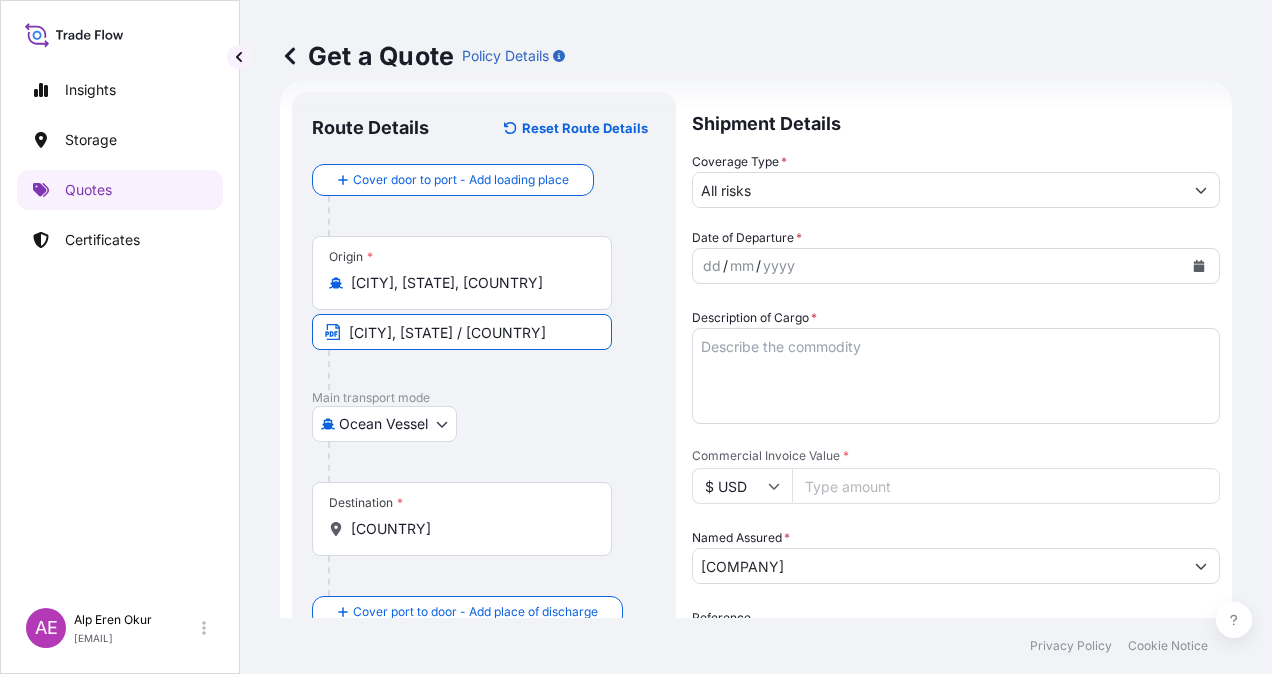 click on "[COUNTRY]" at bounding box center (469, 529) 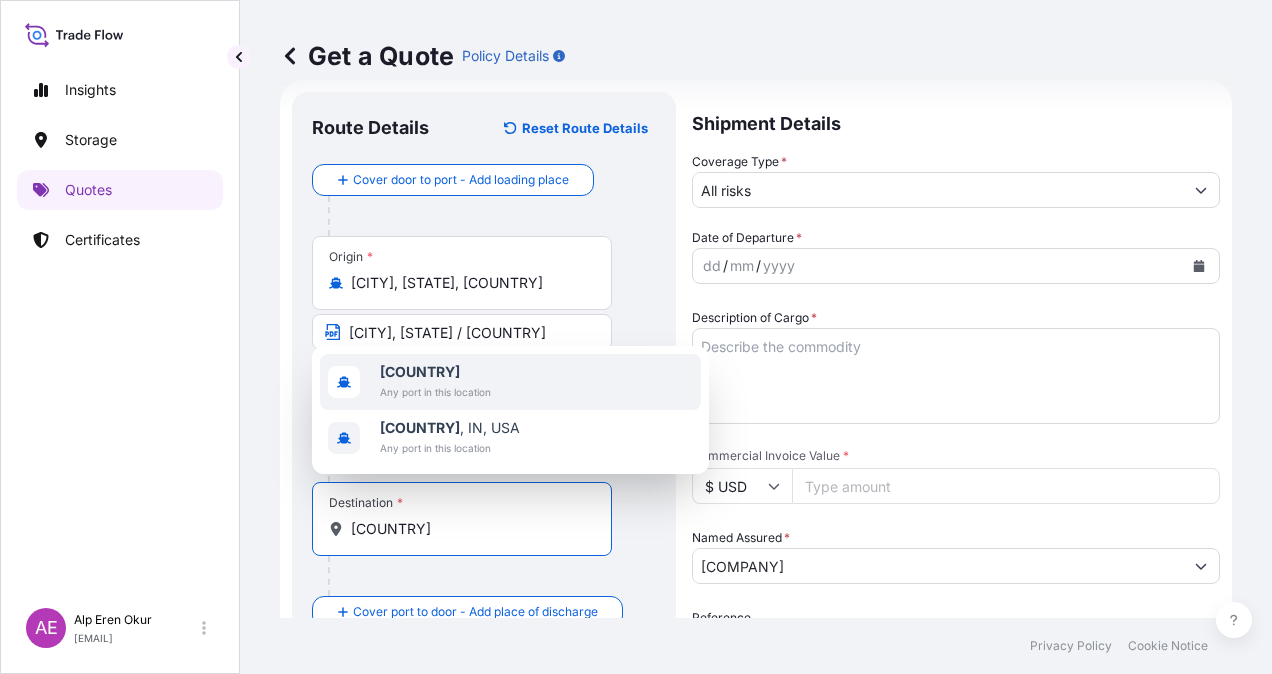click on "Any port in this location" at bounding box center [435, 392] 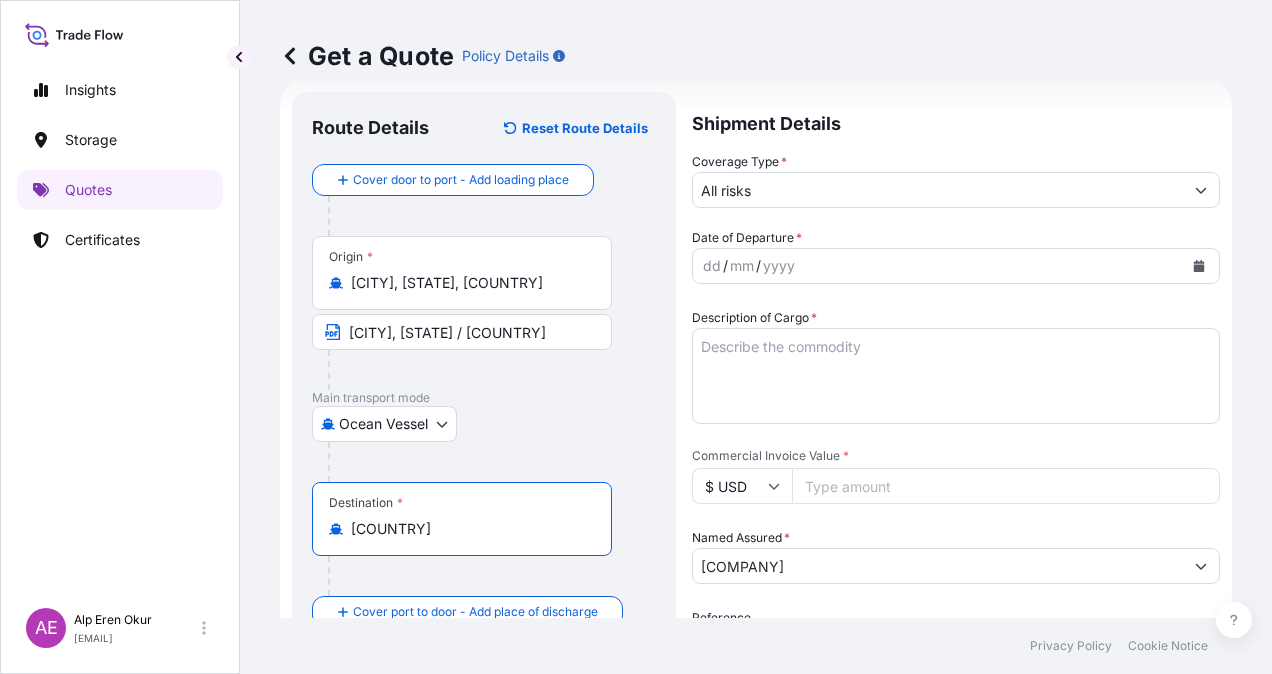 click on "Destination * [COUNTRY]" at bounding box center [484, 539] 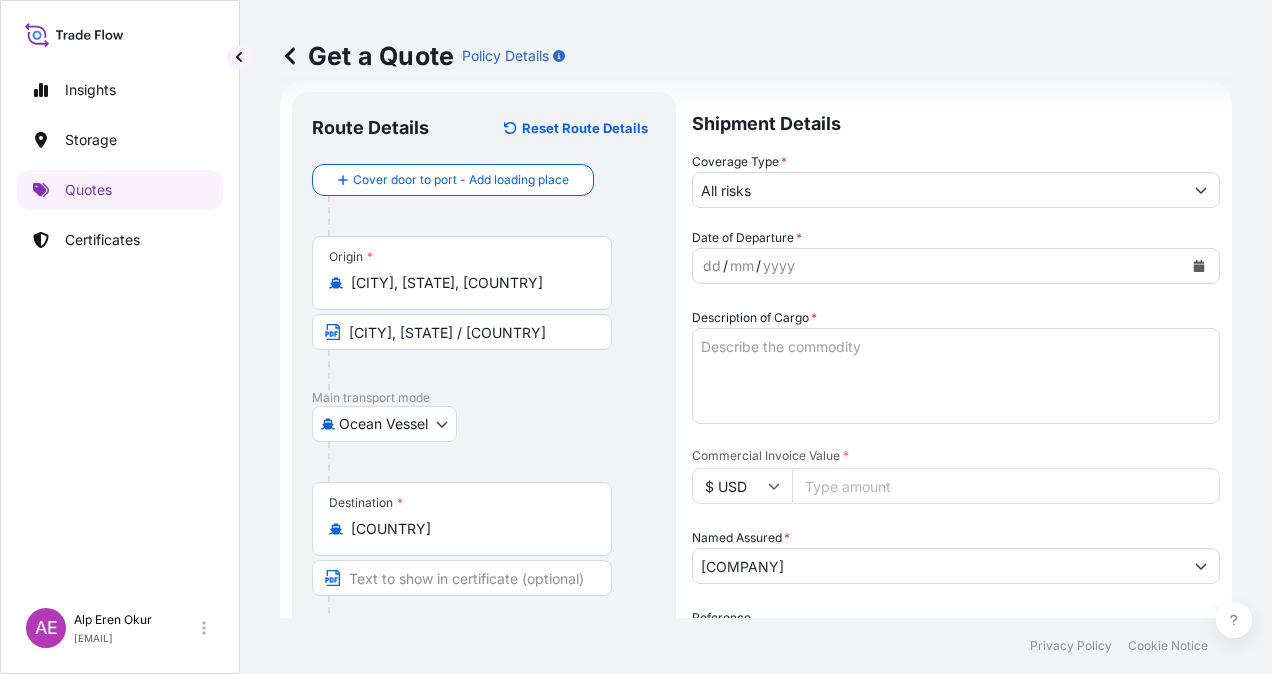 click at bounding box center (462, 578) 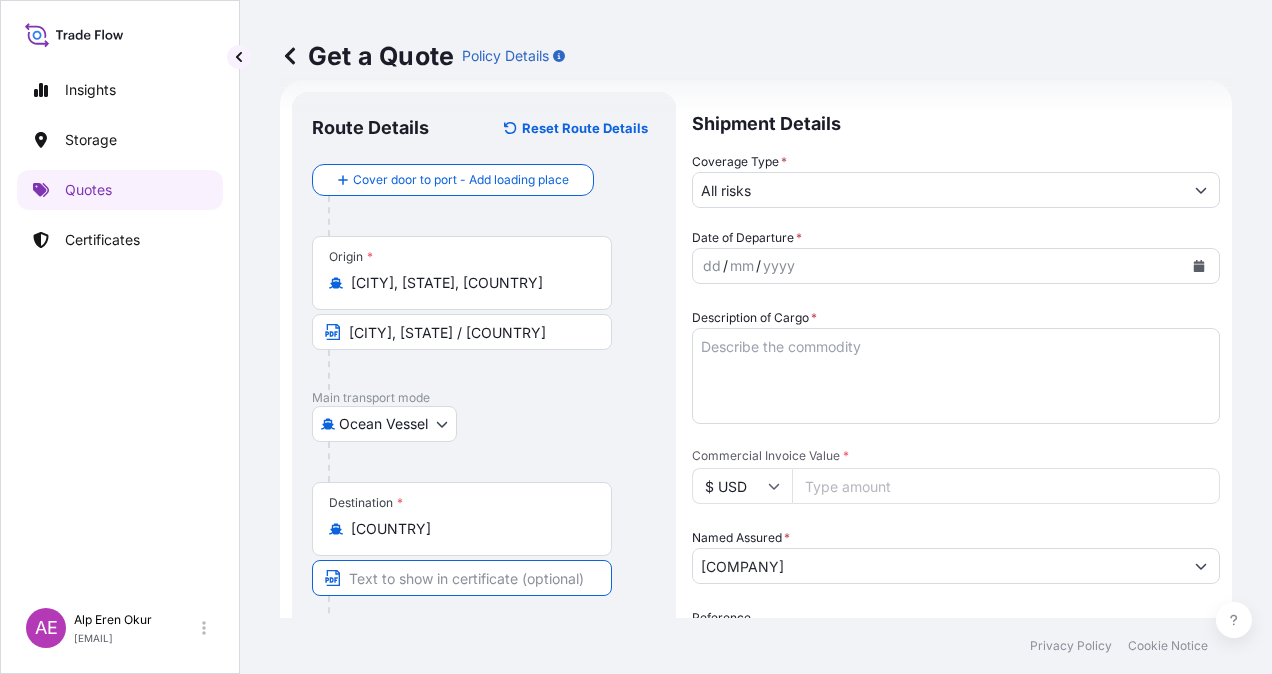 click at bounding box center [462, 578] 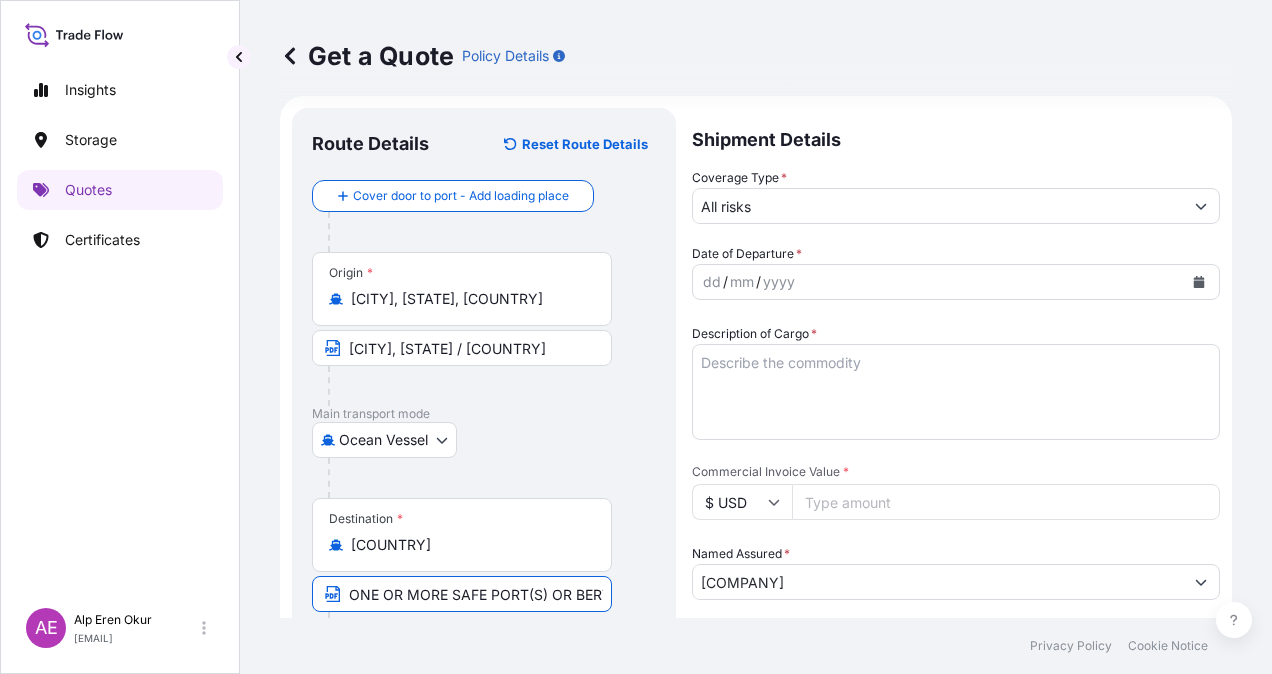 scroll, scrollTop: 0, scrollLeft: 0, axis: both 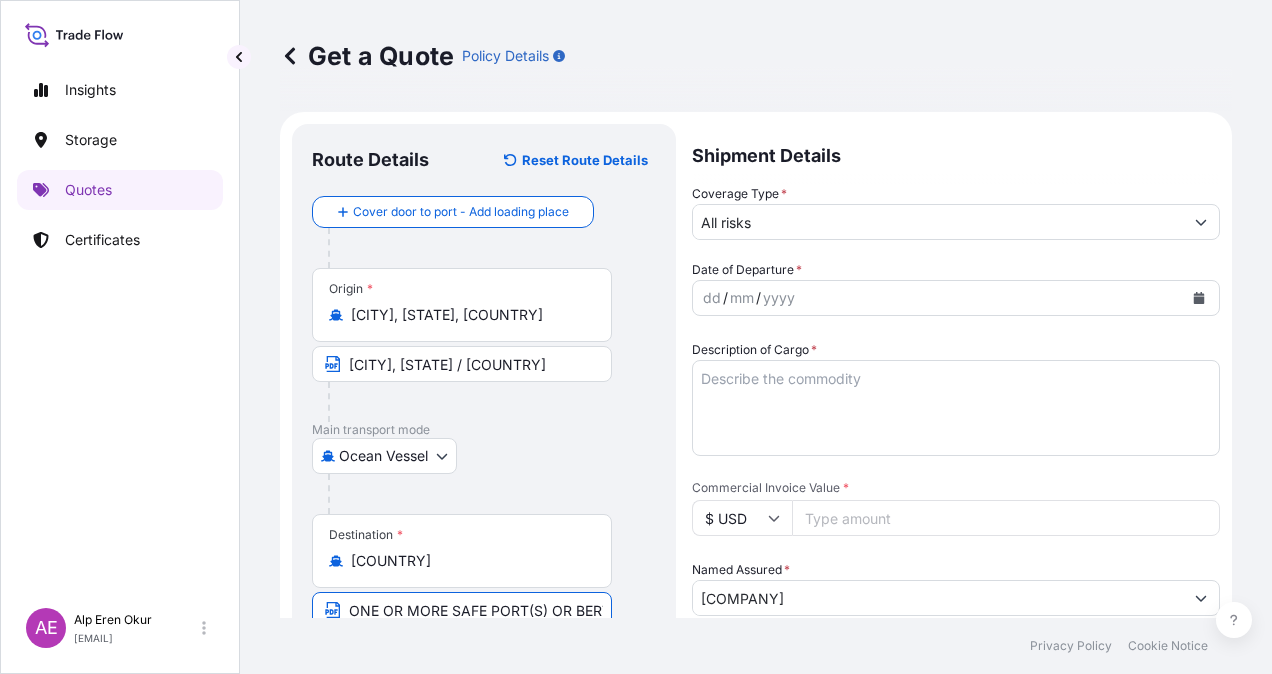 click on "All risks" at bounding box center (938, 222) 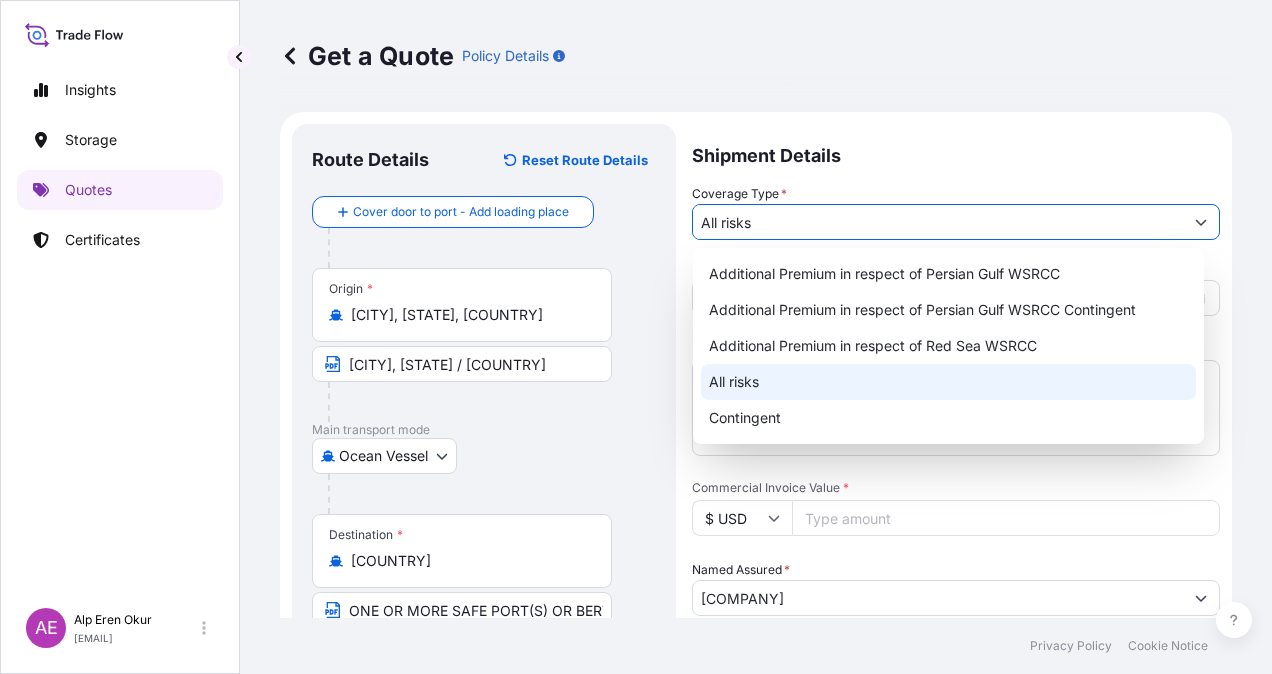 click on "All risks" at bounding box center (948, 382) 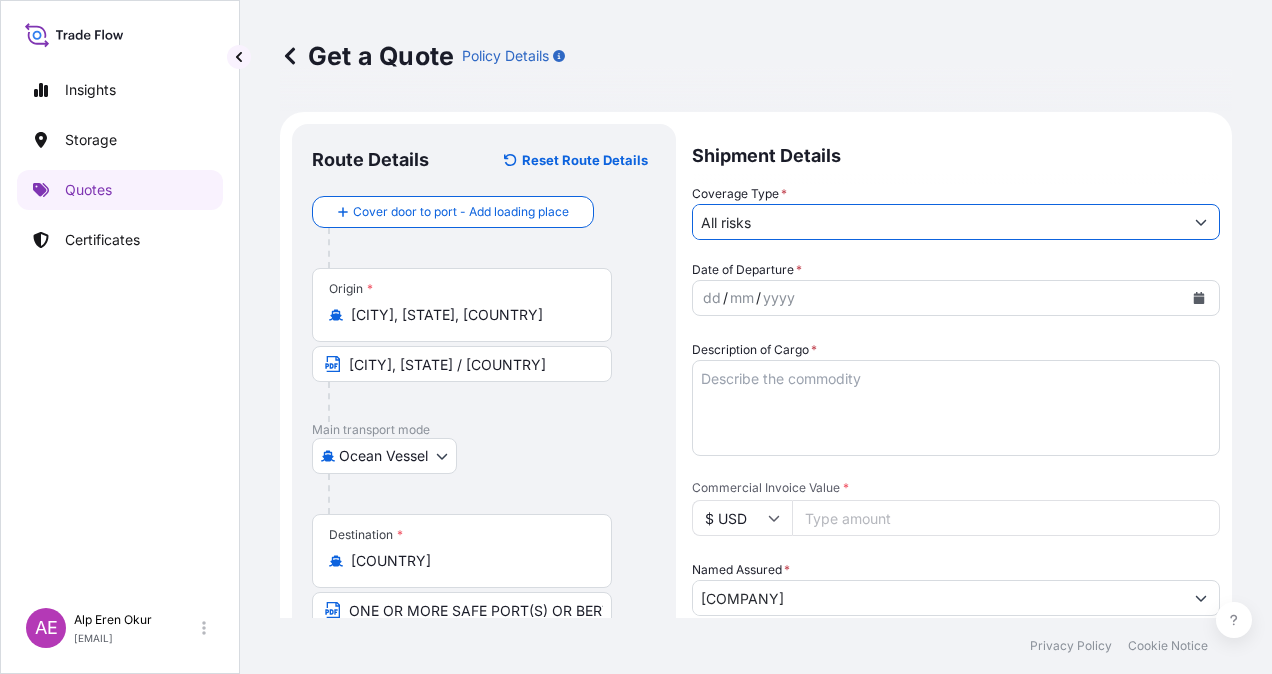click on "/" at bounding box center (725, 298) 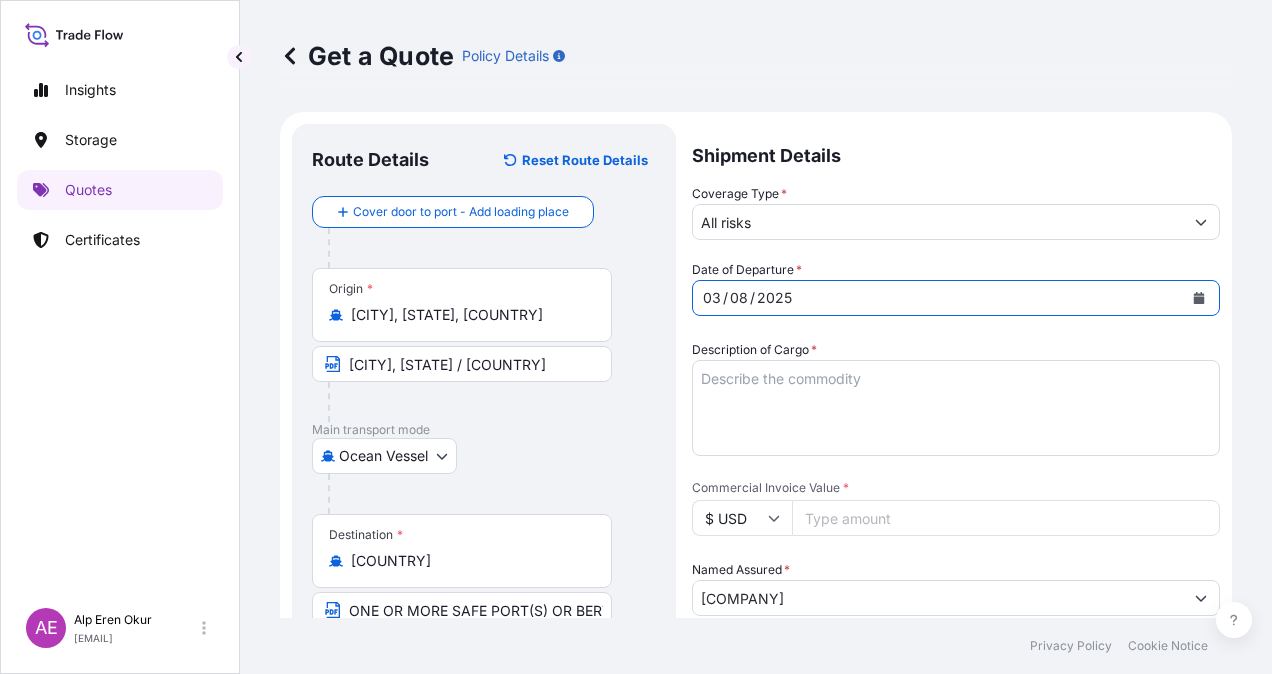 click on "Description of Cargo *" at bounding box center [956, 408] 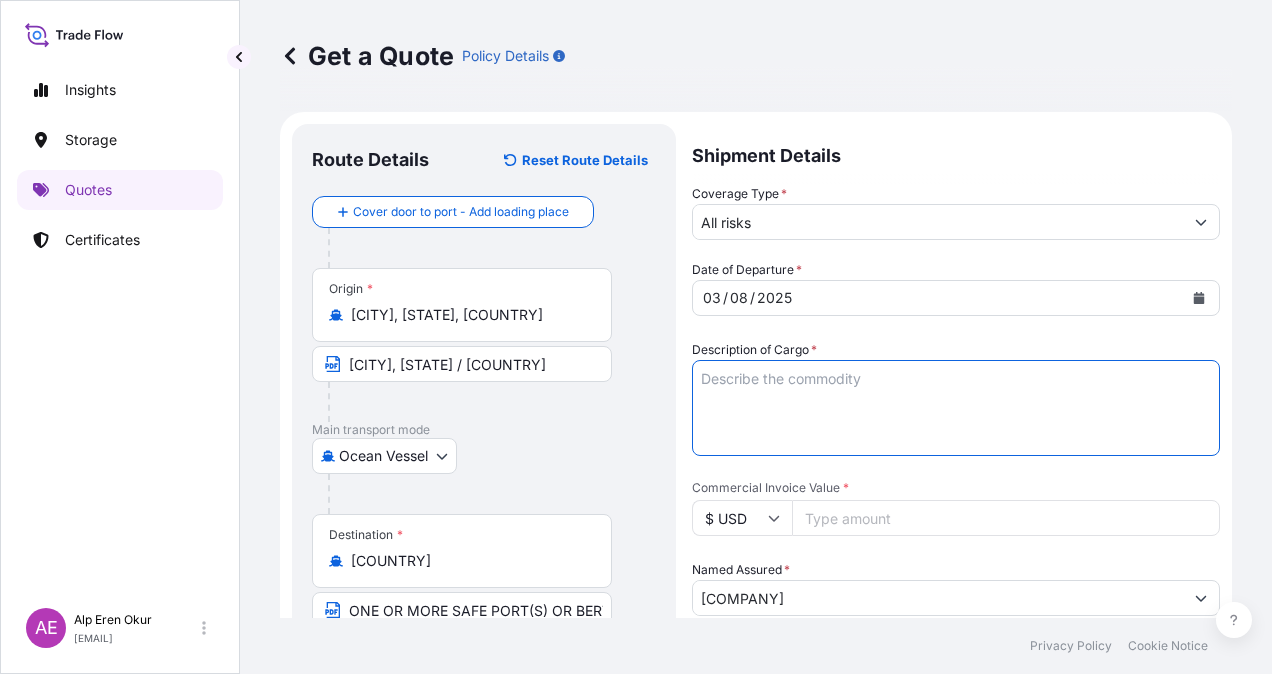 paste on "BUTANE" 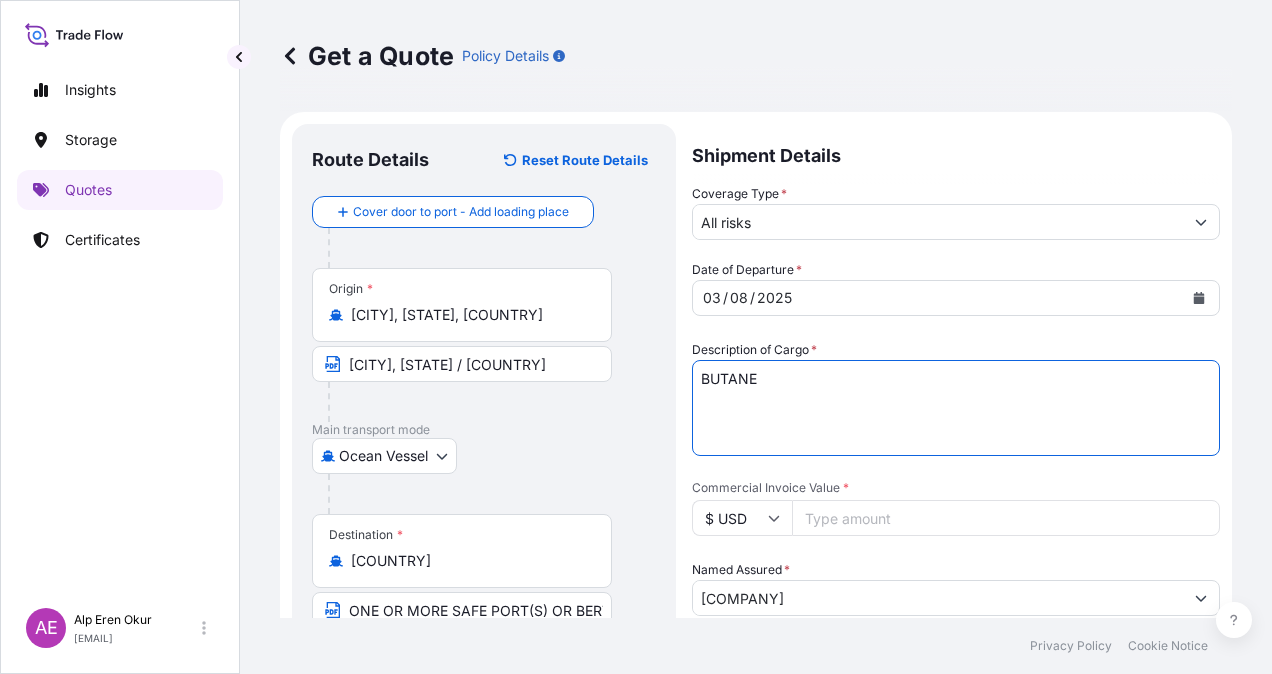 type on "BUTANE" 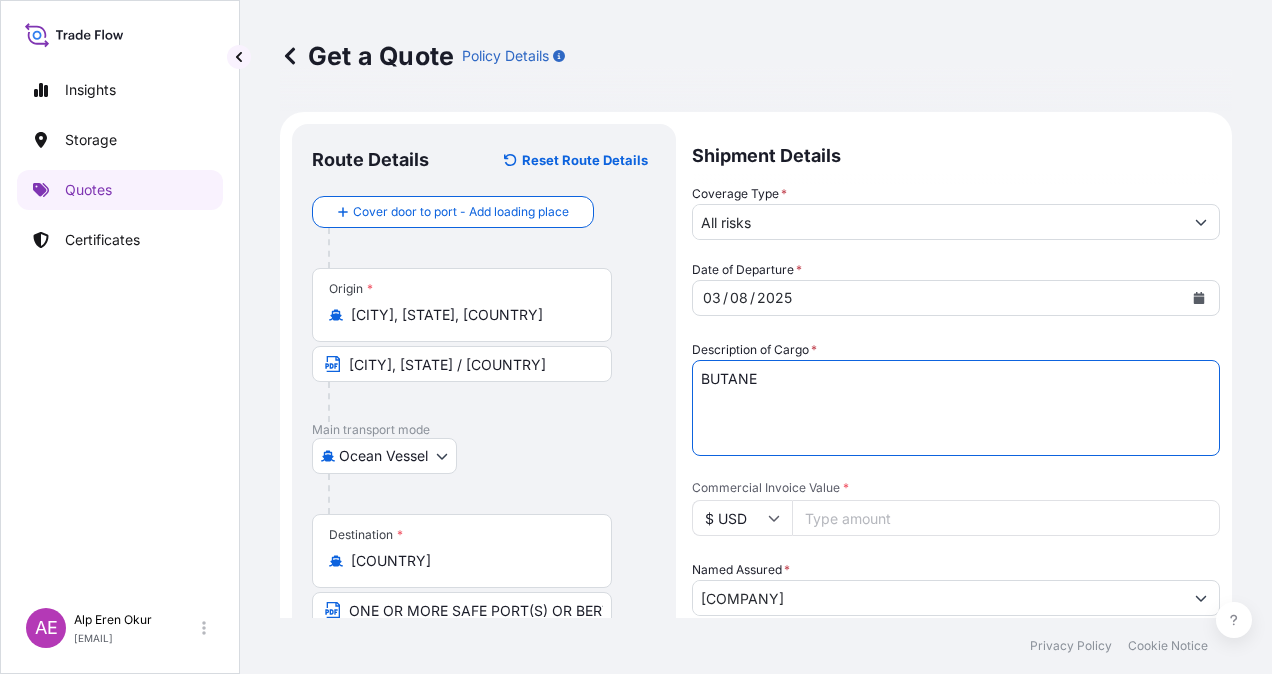 drag, startPoint x: 870, startPoint y: 504, endPoint x: 626, endPoint y: 521, distance: 244.59149 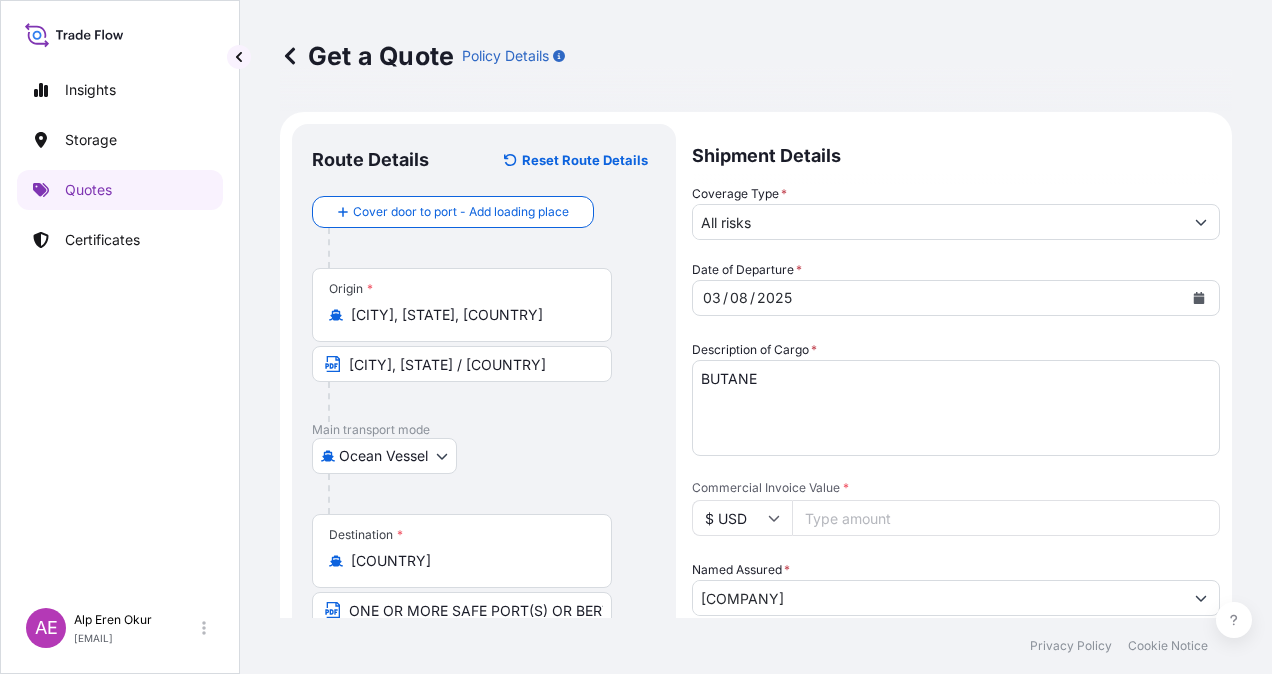 click on "[NUMBER]" at bounding box center (1006, 518) 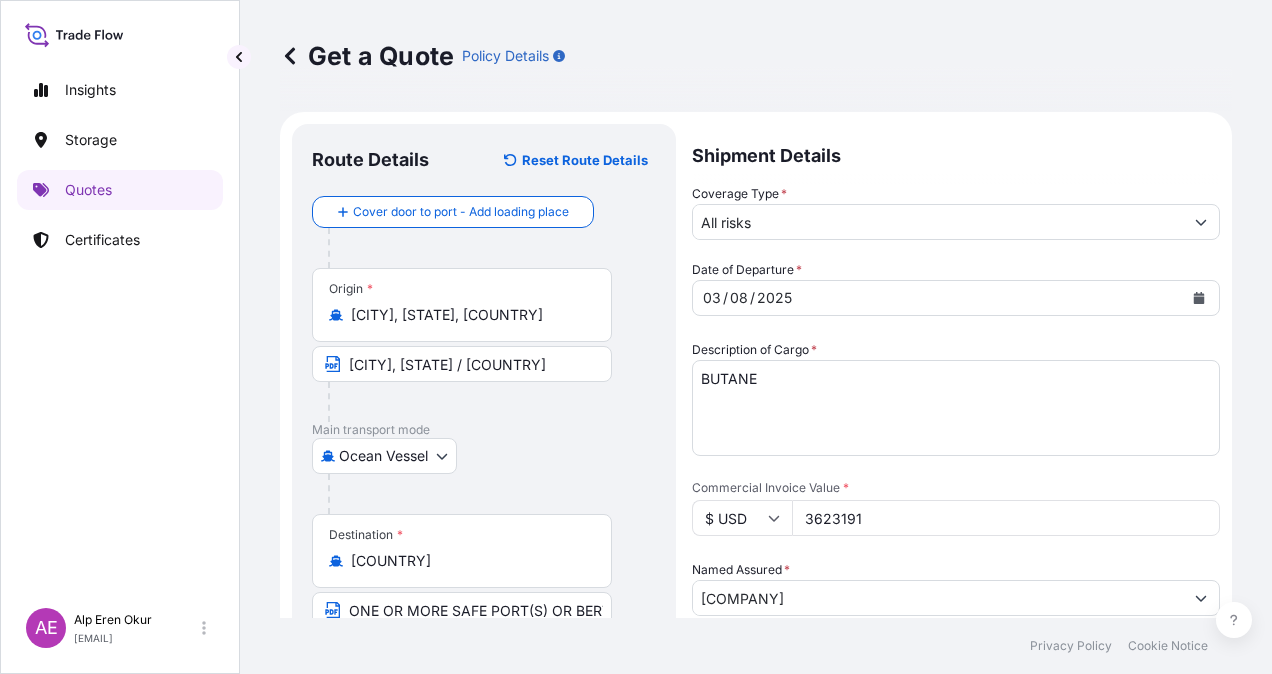 scroll, scrollTop: 200, scrollLeft: 0, axis: vertical 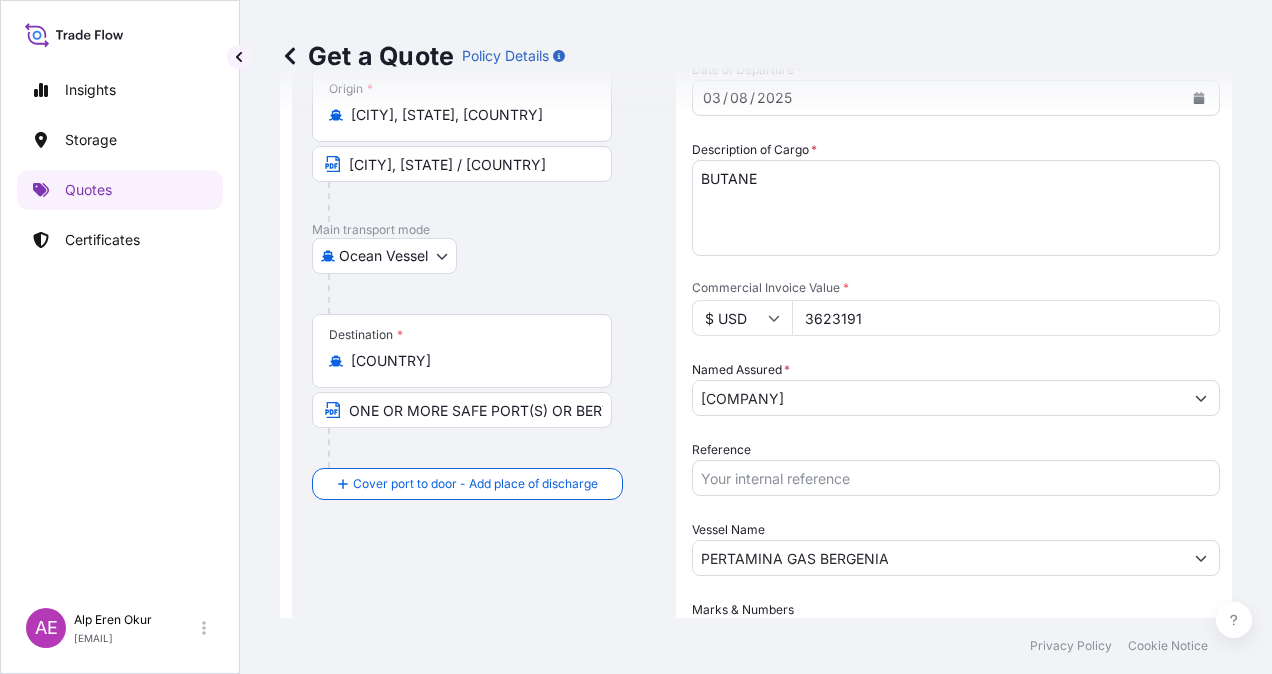 type on "3623191" 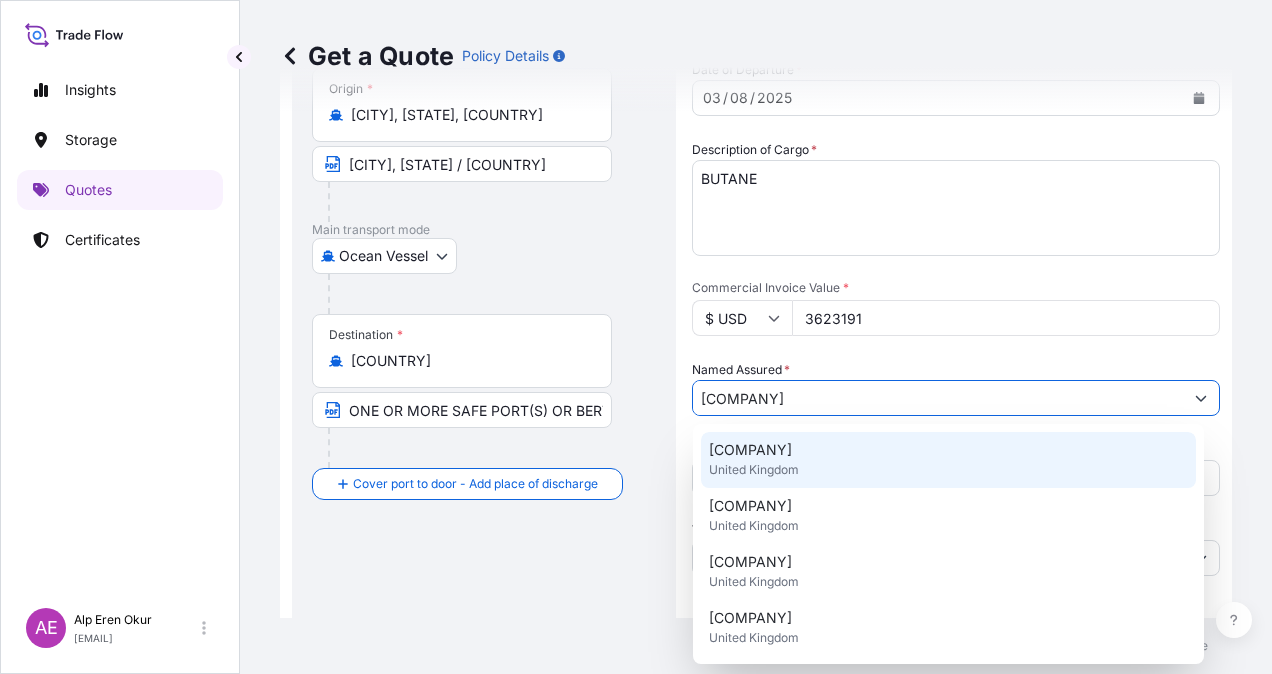 click on "United Kingdom" at bounding box center (754, 470) 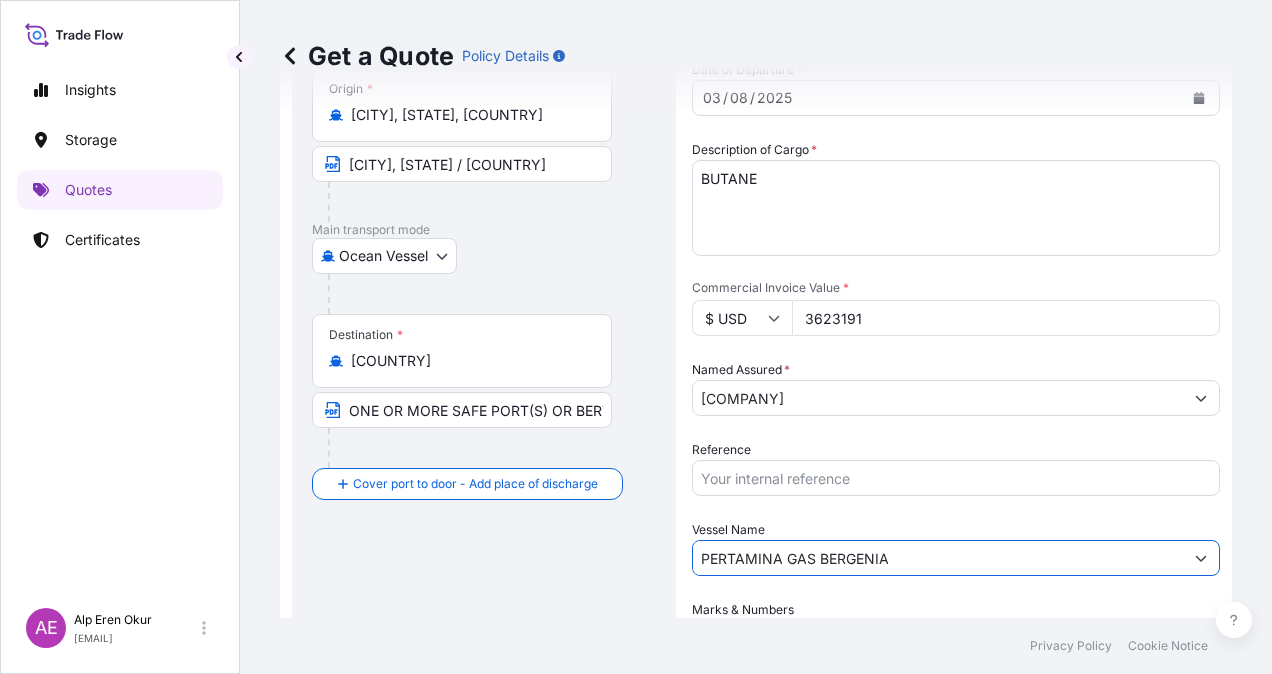 drag, startPoint x: 924, startPoint y: 560, endPoint x: 499, endPoint y: 555, distance: 425.02942 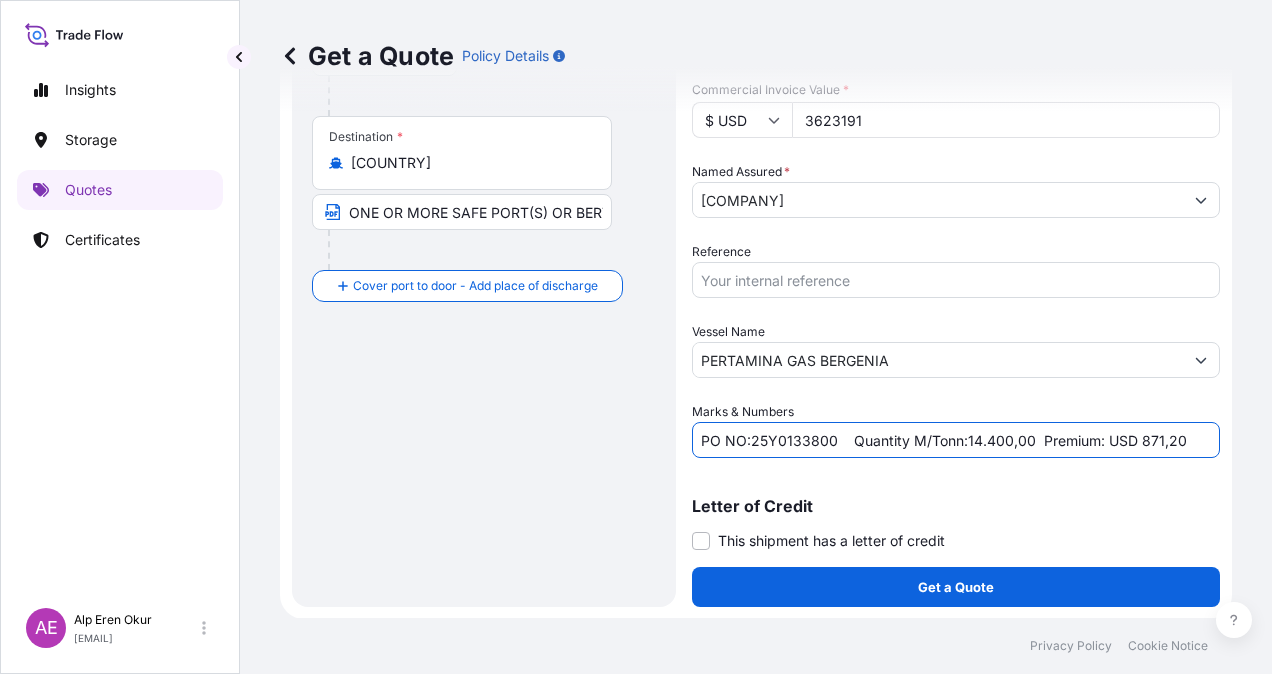 drag, startPoint x: 752, startPoint y: 438, endPoint x: 831, endPoint y: 436, distance: 79.025314 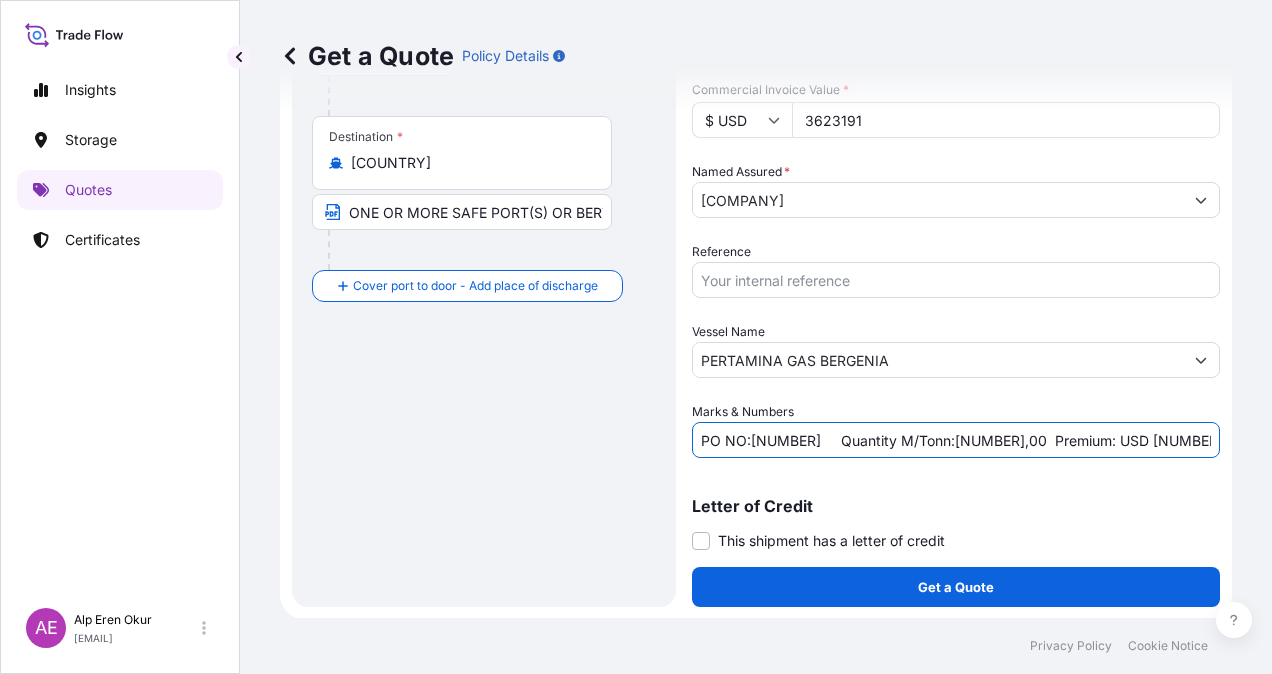 drag, startPoint x: 969, startPoint y: 434, endPoint x: 1035, endPoint y: 436, distance: 66.0303 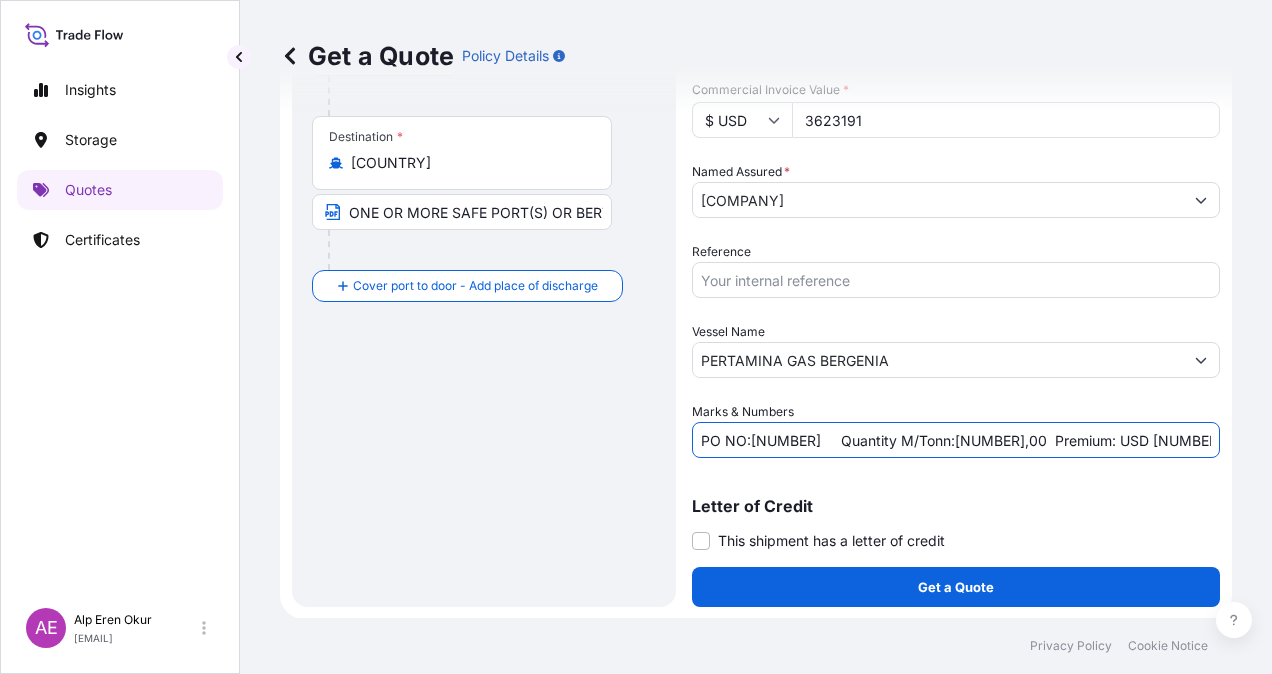 paste on "398,55" 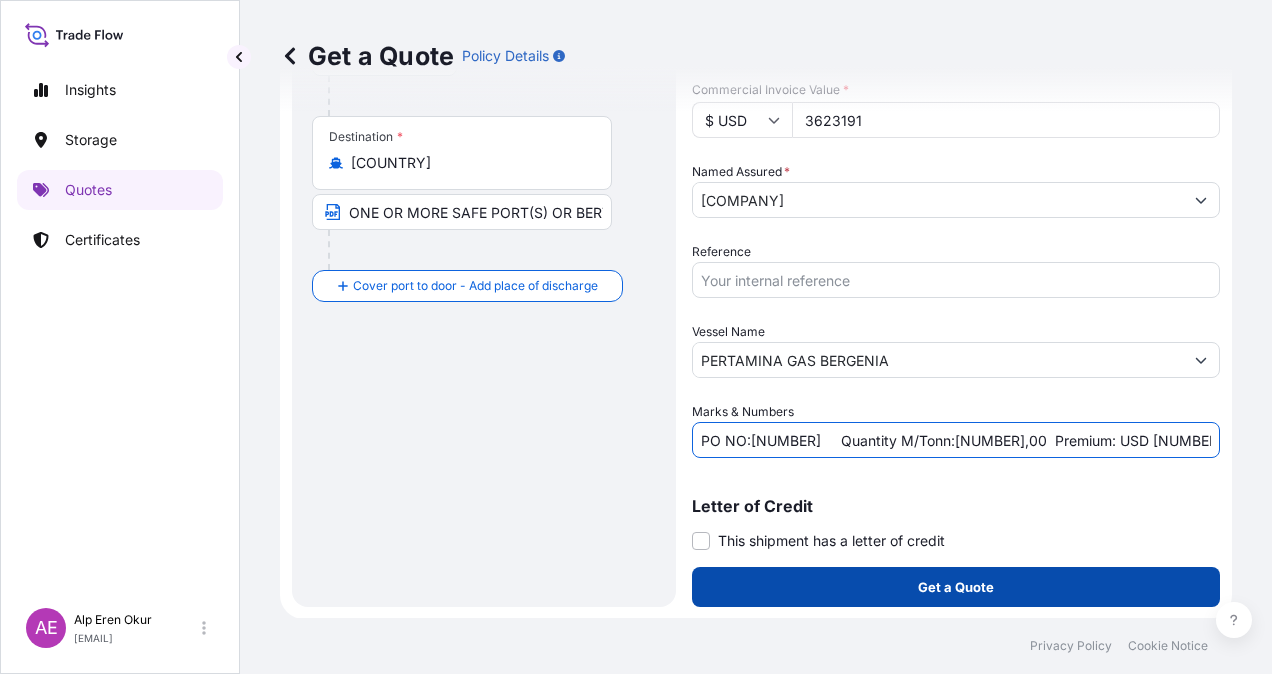 click on "Get a Quote" at bounding box center [956, 587] 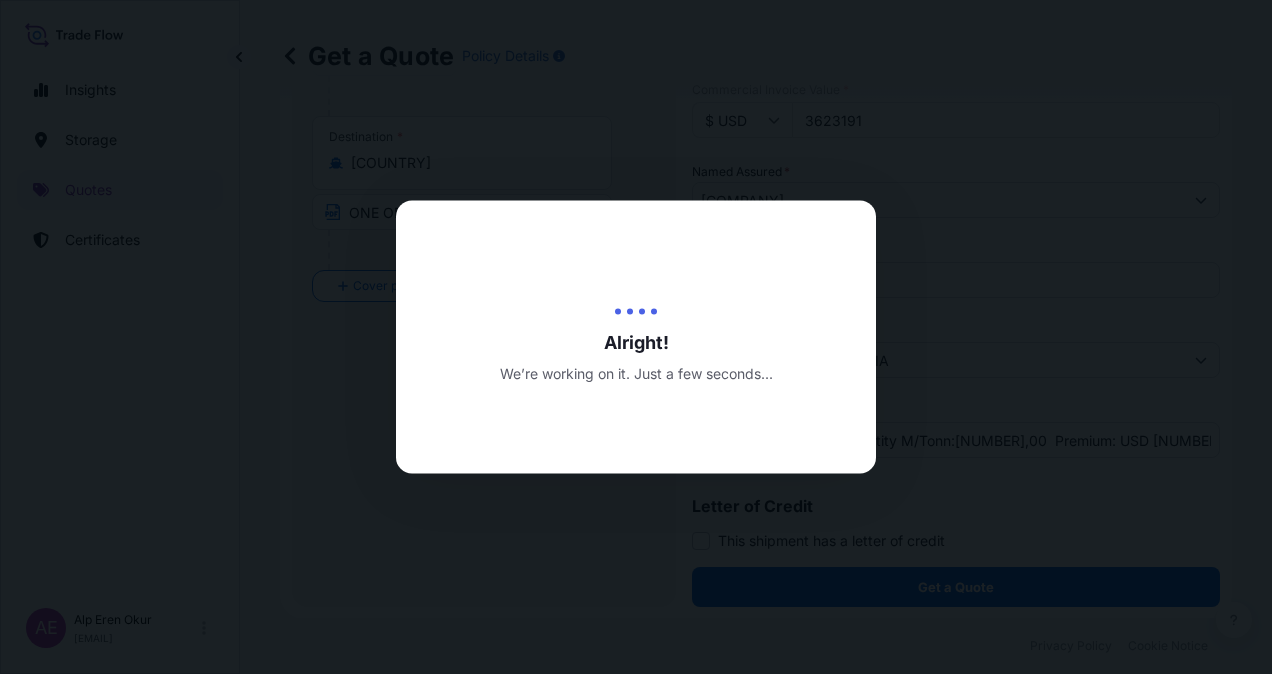 scroll, scrollTop: 0, scrollLeft: 0, axis: both 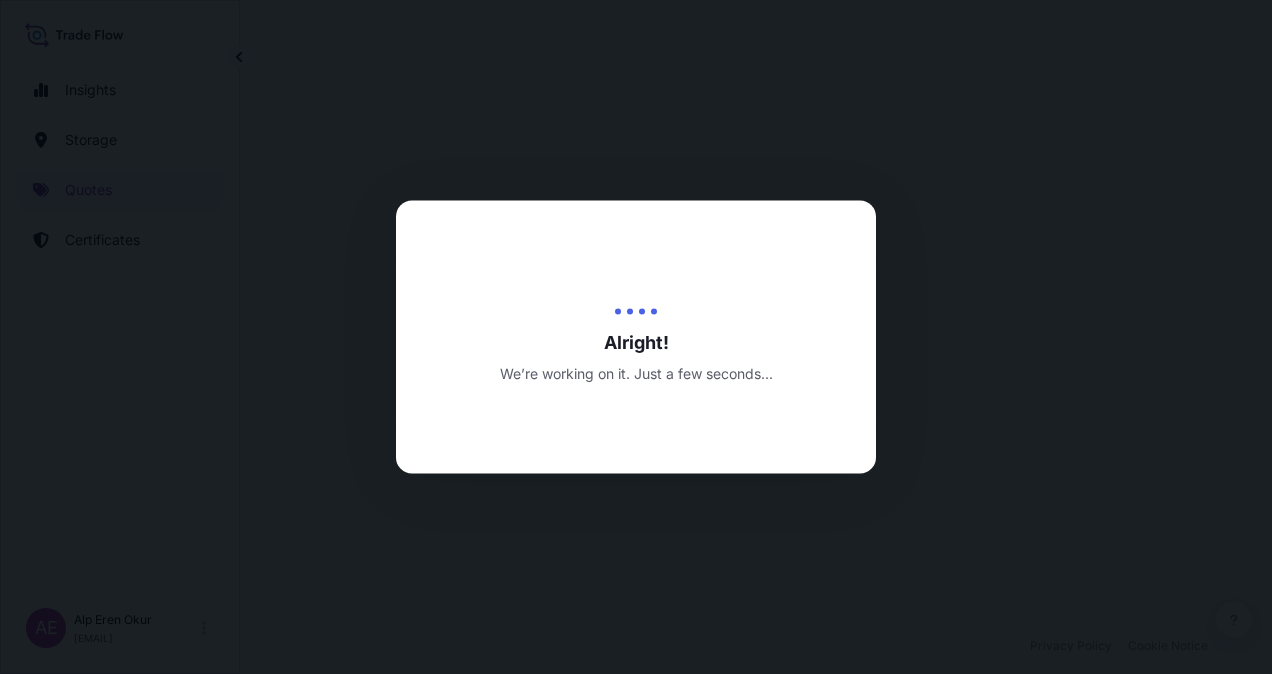 select on "Ocean Vessel" 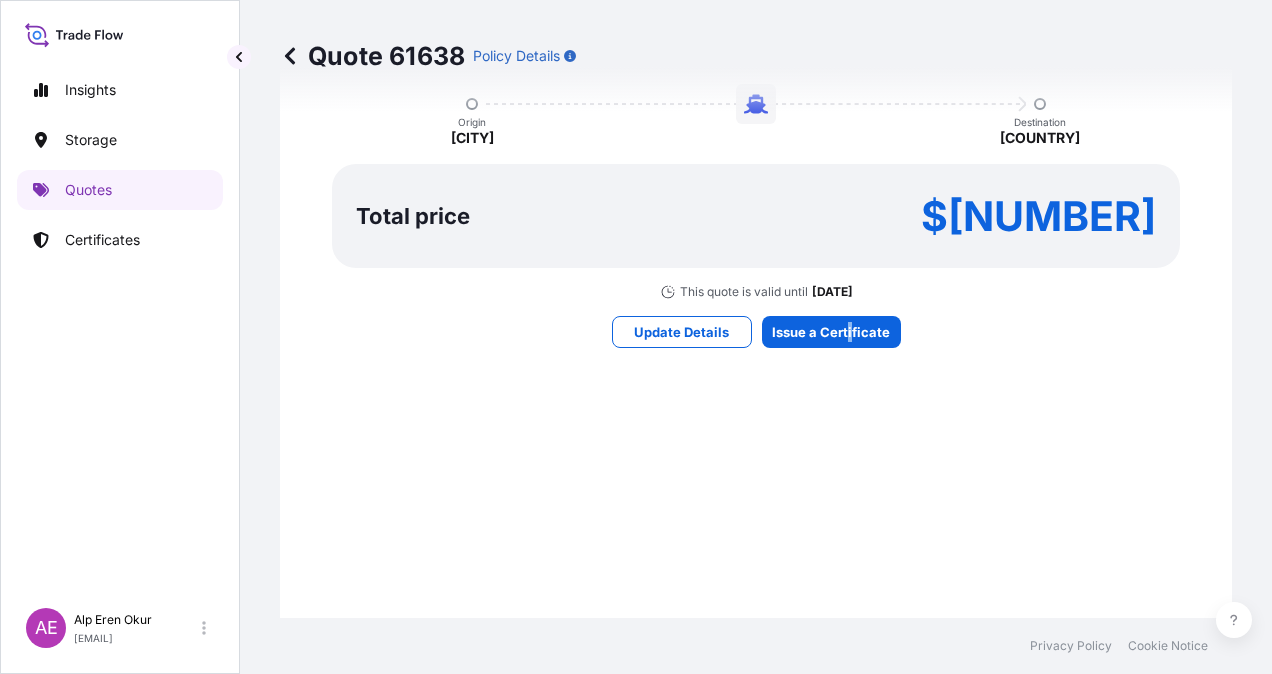 click on "Here's your insurance offer Primary Assured [COMPANY] All risk coverage Cargo Category LPG, Crude Oil, Utility Fuel, Mid Distillates and Specialities, Fertilisers Insured Value $ [NUMBER] . [NUMBER] Named Assured [COMPANY] Origin [CITY] Destination [COUNTRY] Total price $[NUMBER] This quote is valid until [DATE] Update Details Issue a Certificate" at bounding box center (756, 92) 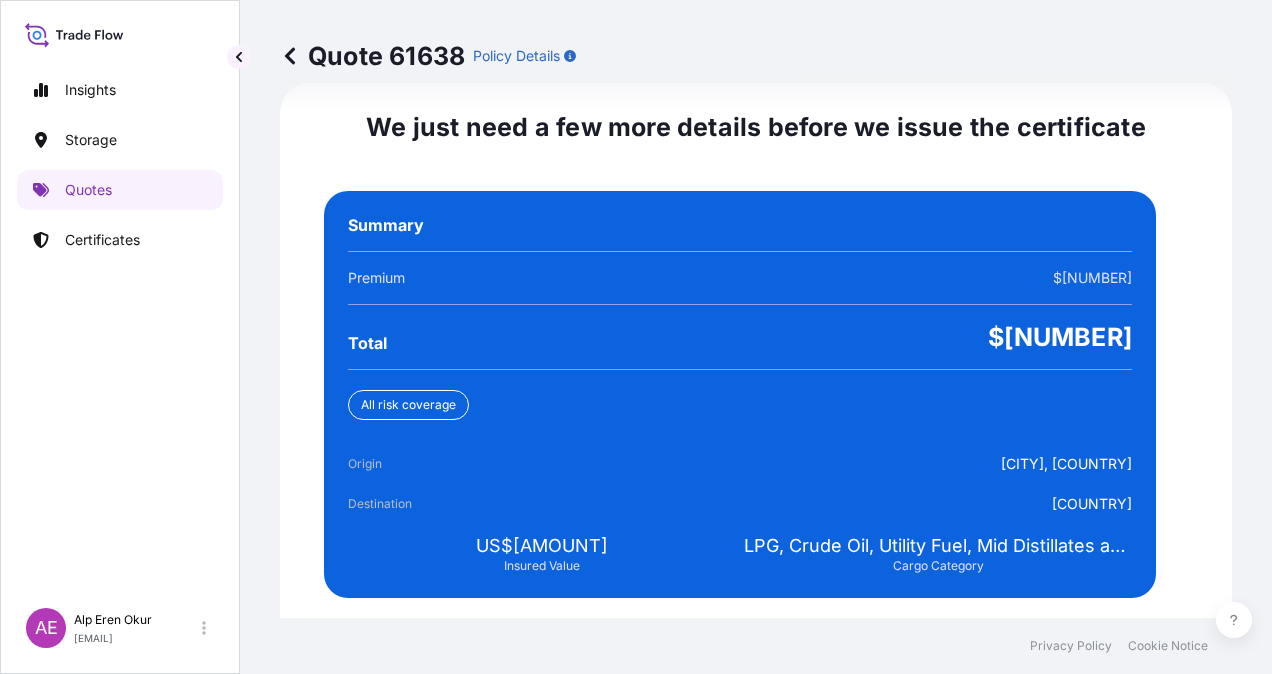 scroll, scrollTop: 3843, scrollLeft: 0, axis: vertical 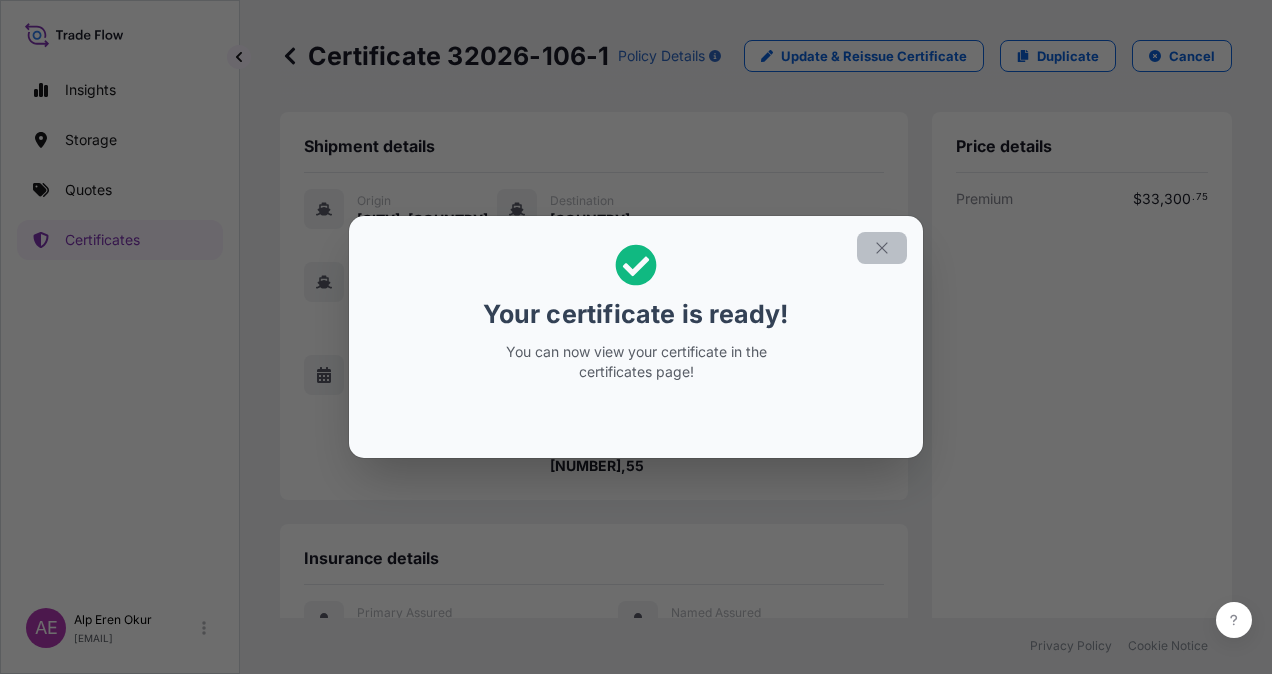 click 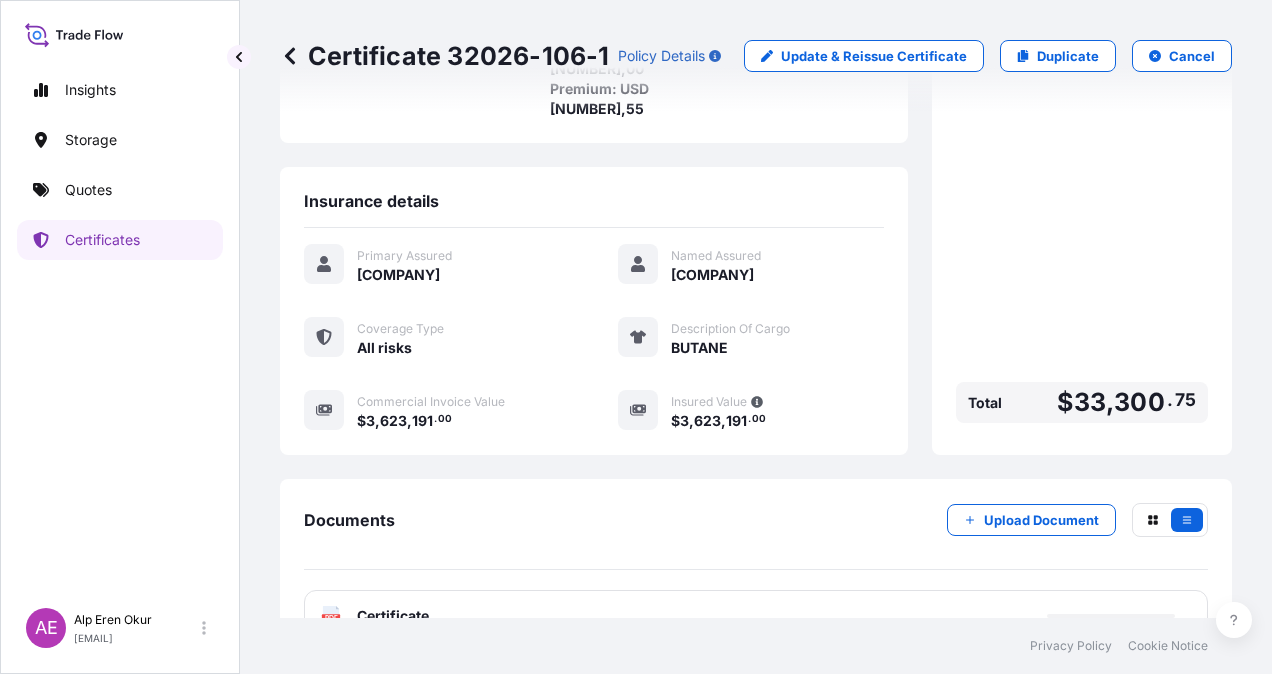 scroll, scrollTop: 441, scrollLeft: 0, axis: vertical 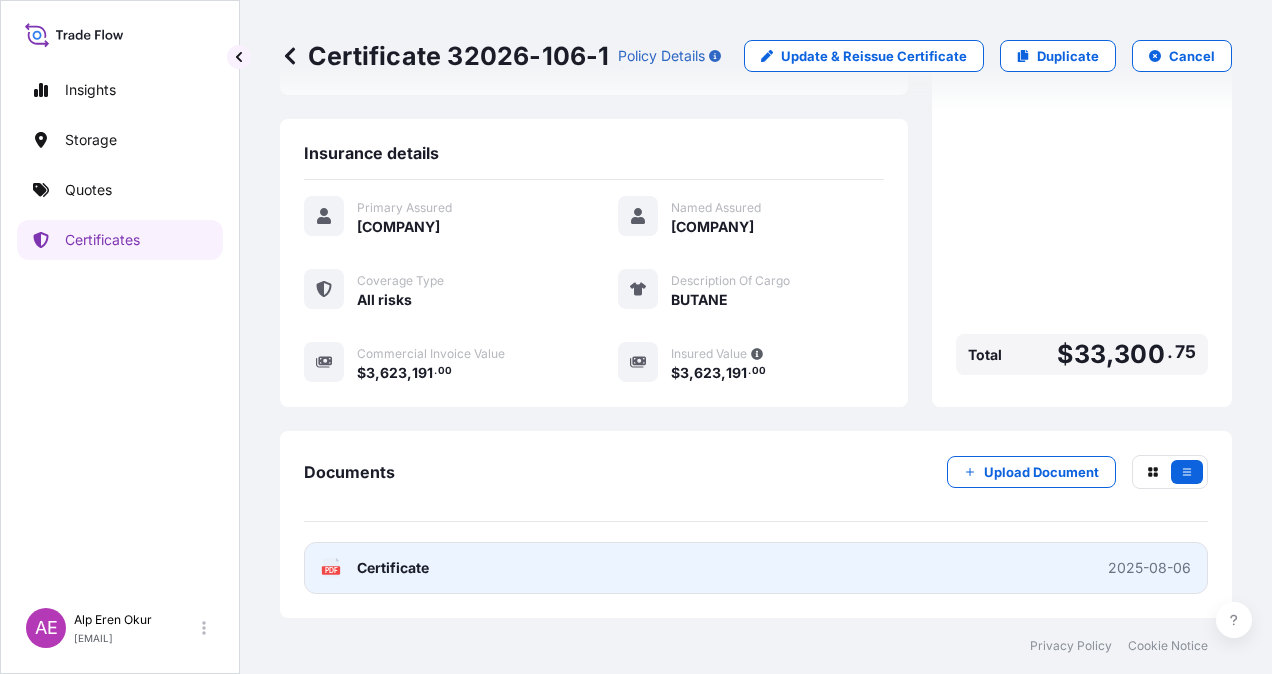 click on "Certificate" at bounding box center (393, 568) 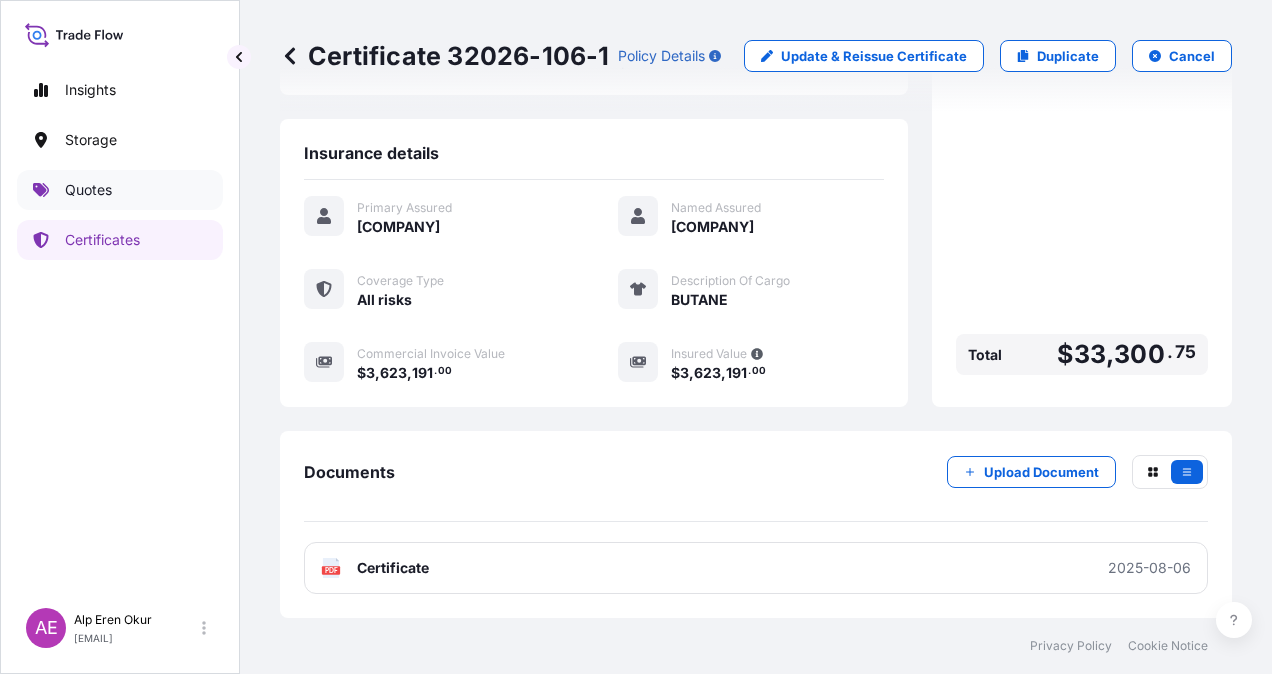 click on "Quotes" at bounding box center (88, 190) 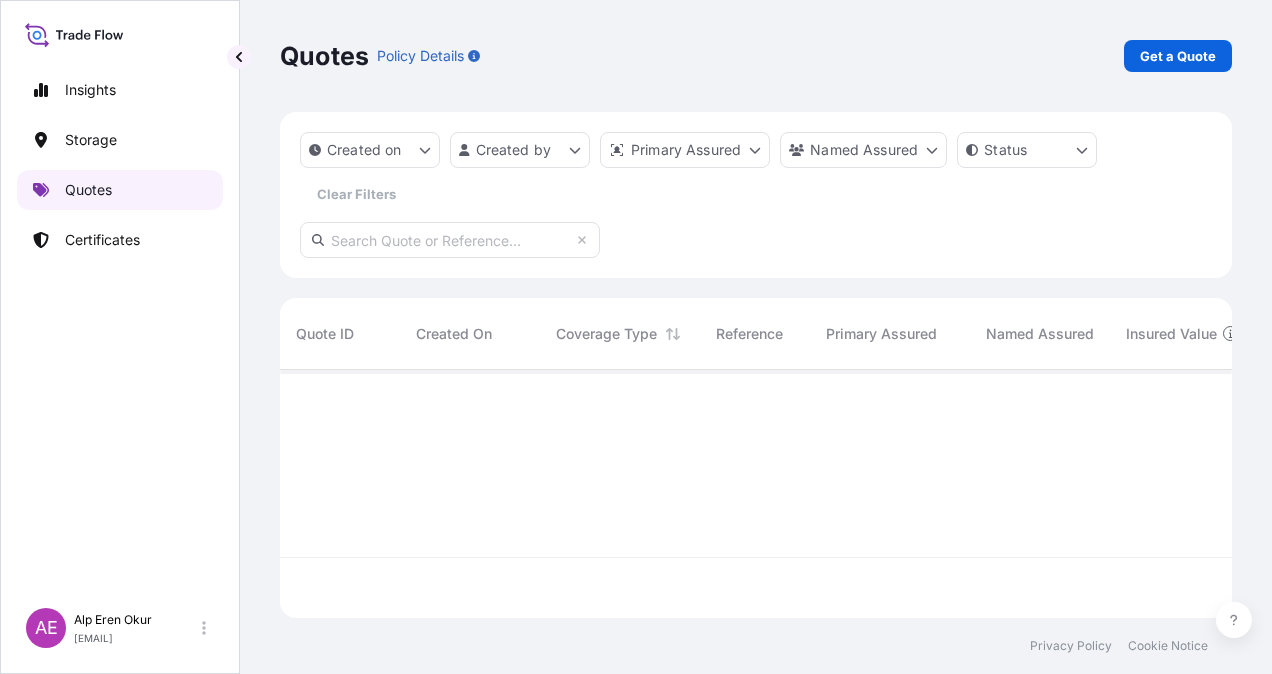 scroll, scrollTop: 0, scrollLeft: 0, axis: both 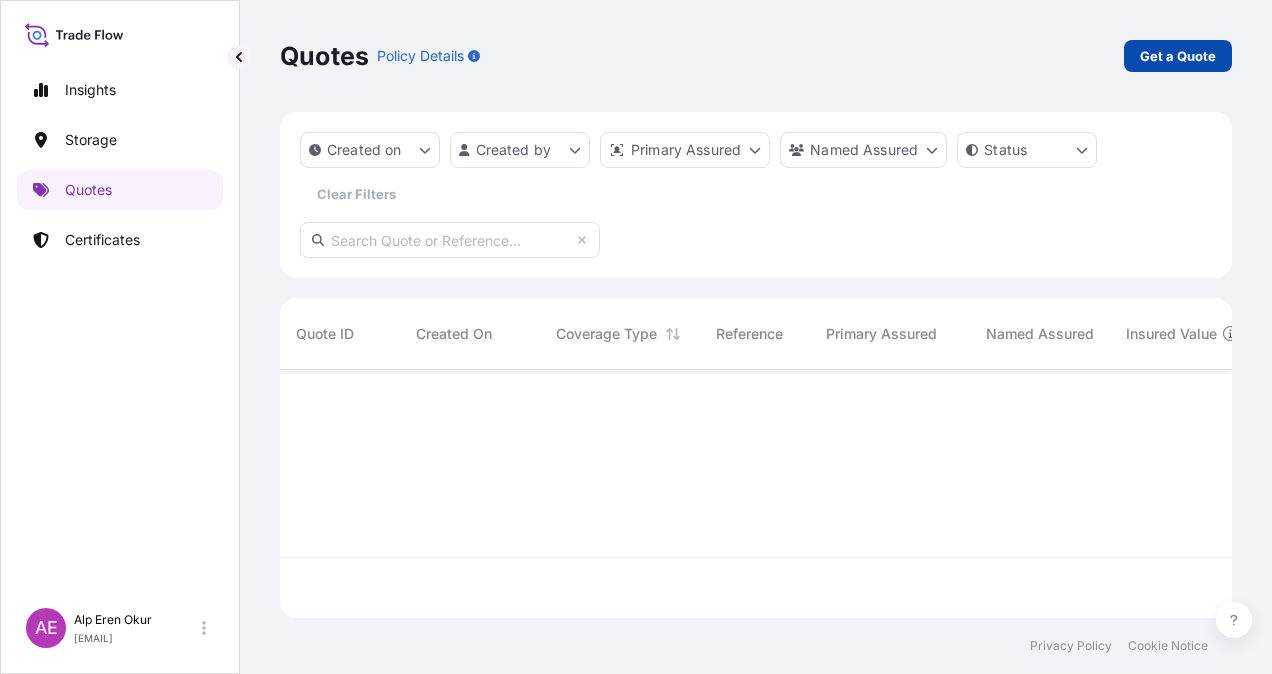 click on "Get a Quote" at bounding box center [1178, 56] 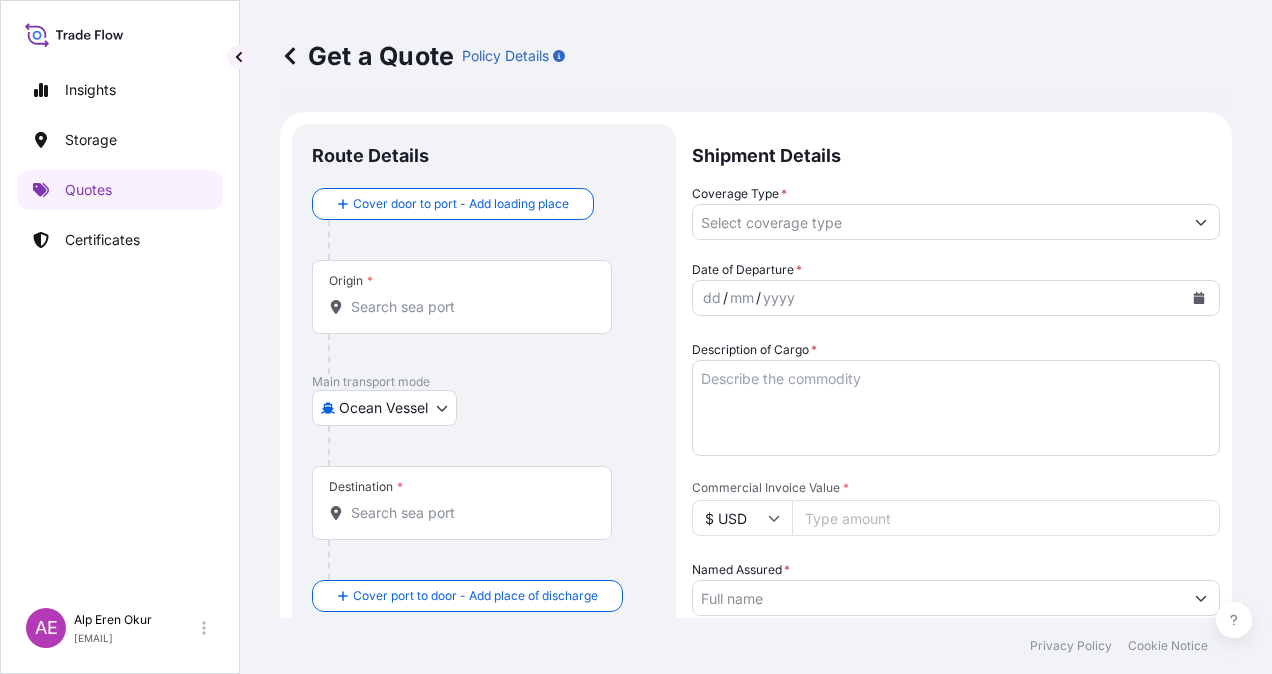 scroll, scrollTop: 32, scrollLeft: 0, axis: vertical 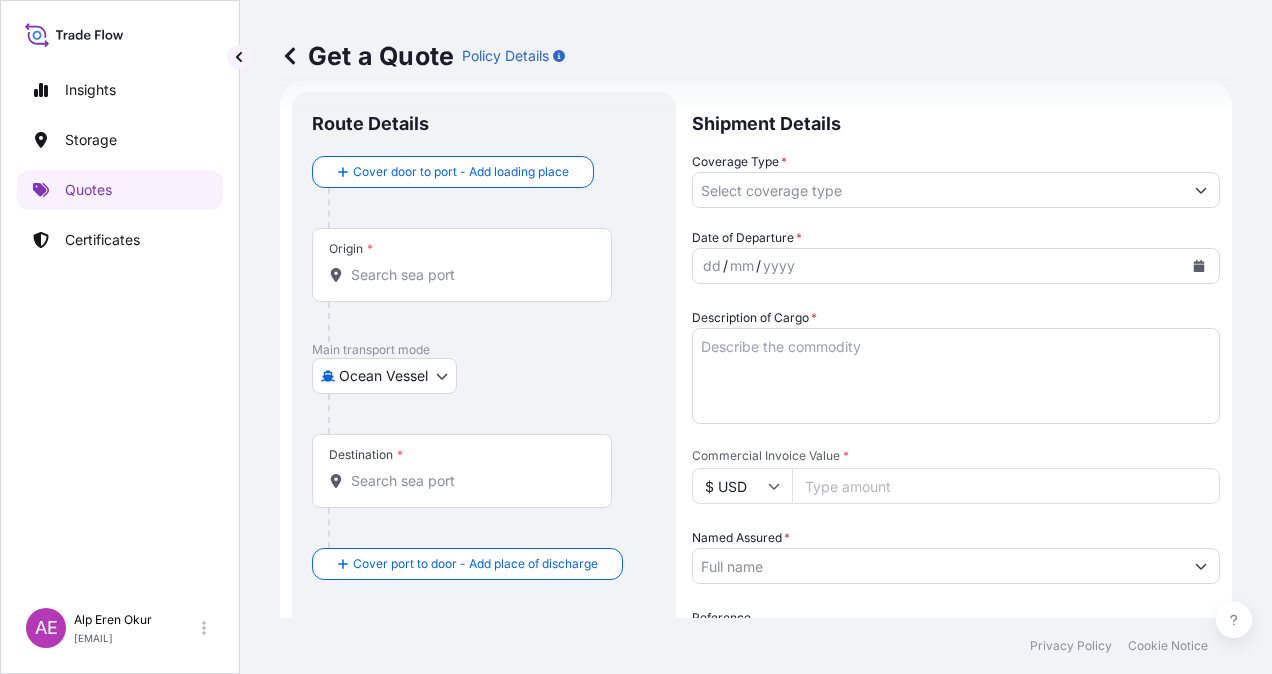 click on "Origin *" at bounding box center (469, 275) 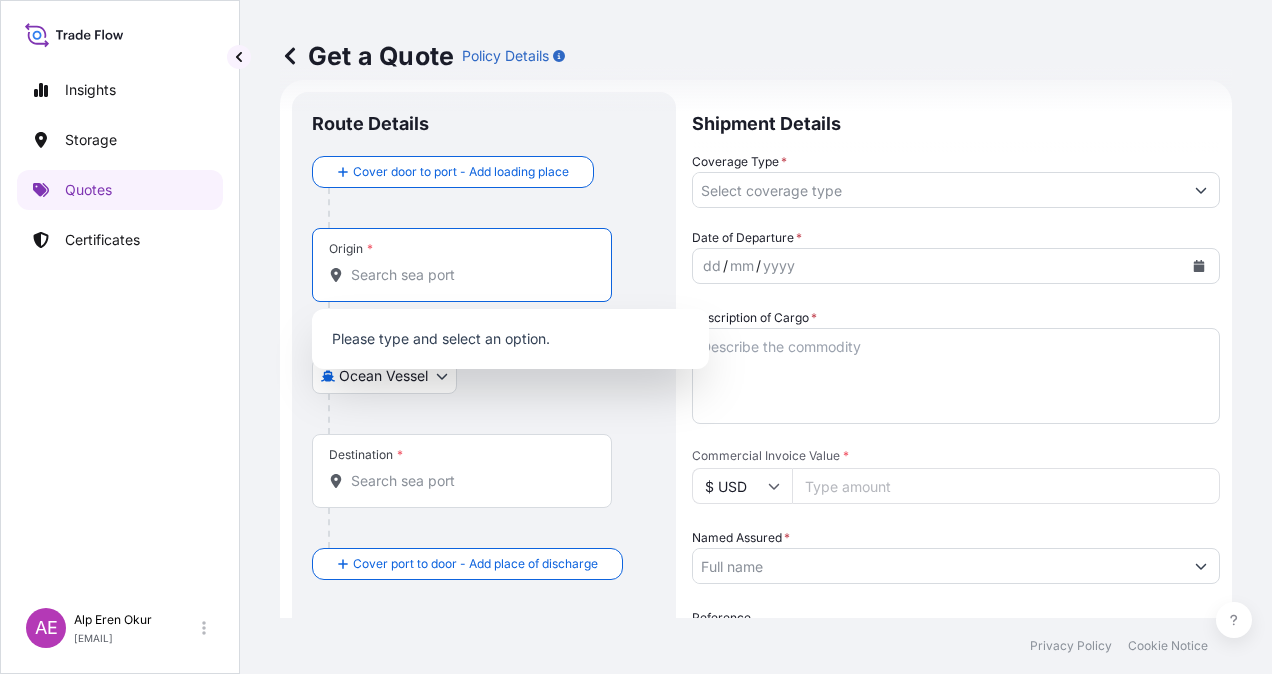 paste on "[CITY], [STATE]" 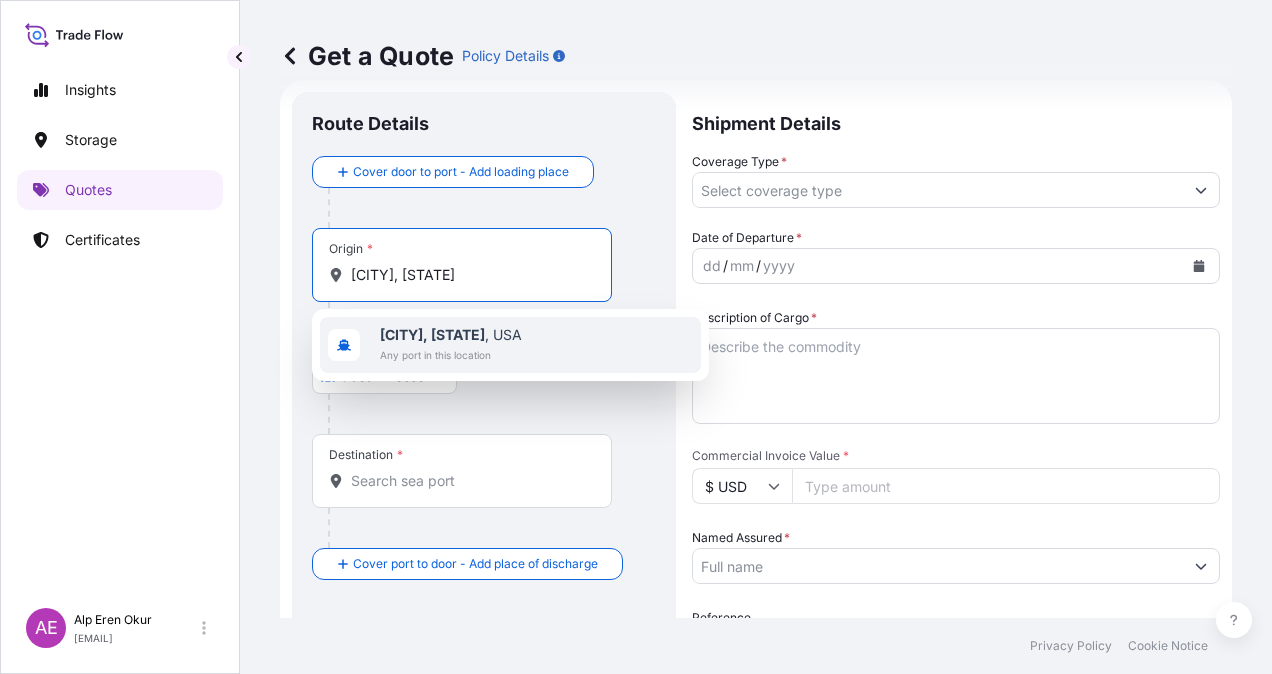 click on "Any port in this location" at bounding box center (451, 355) 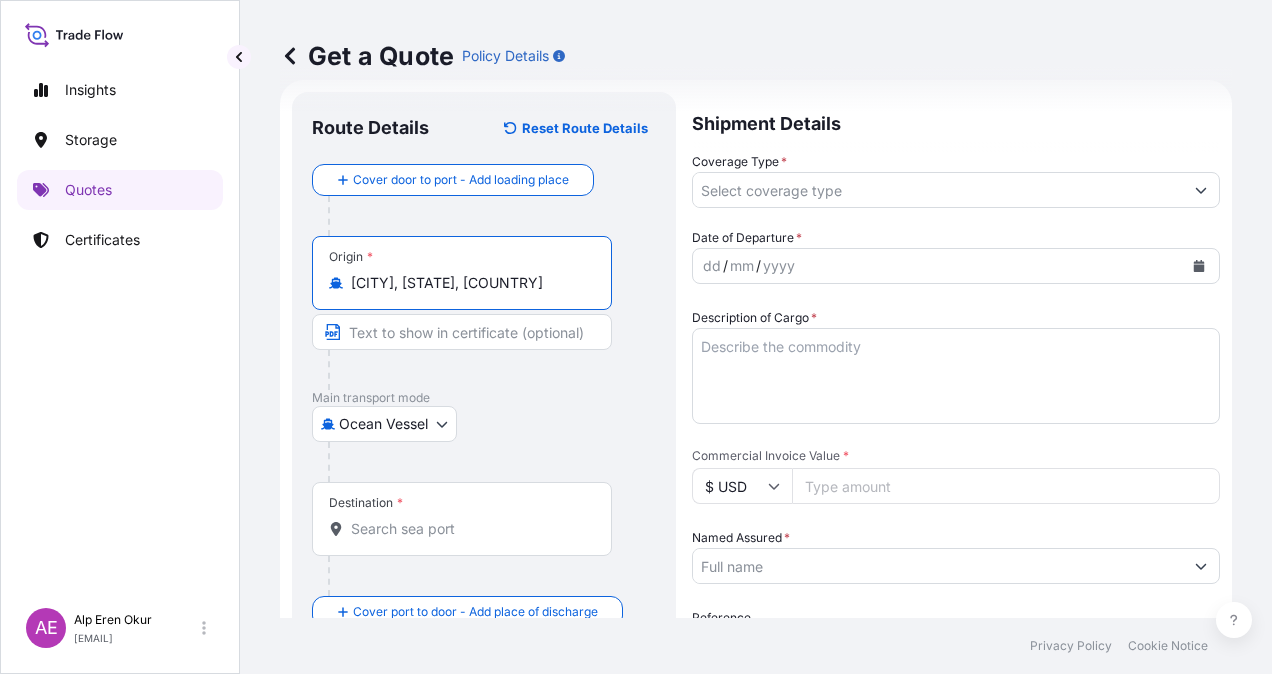 type on "[CITY], [STATE], [COUNTRY]" 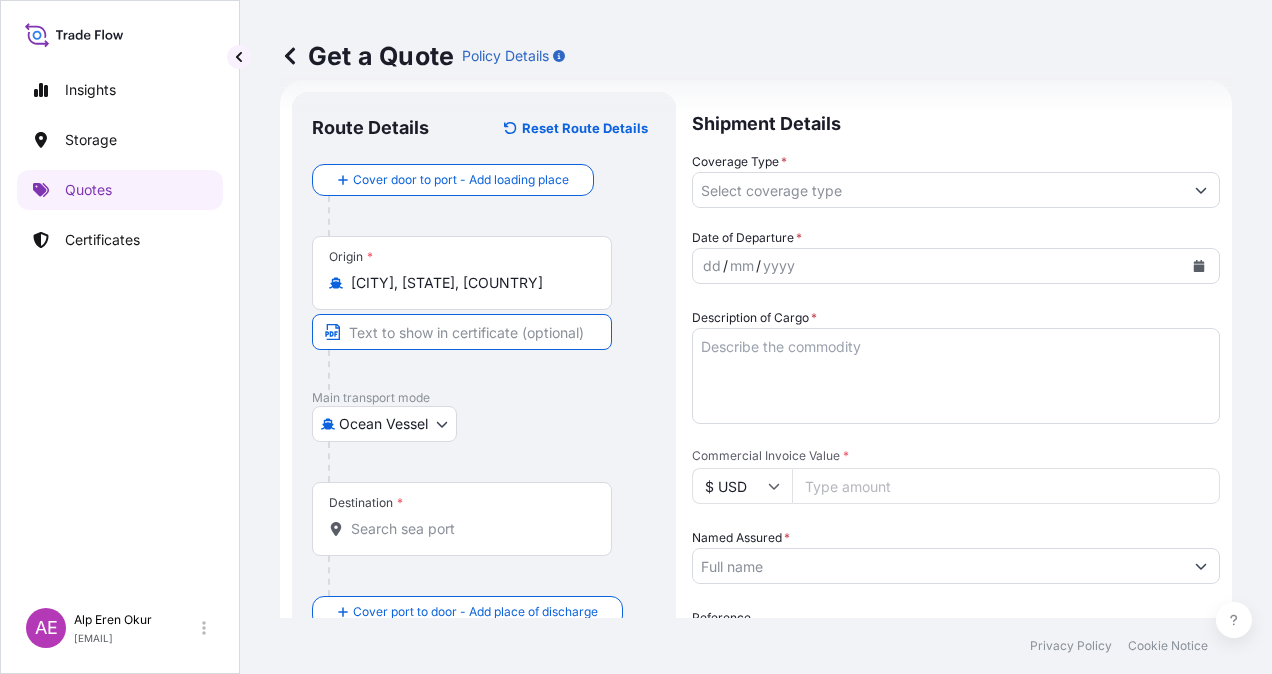 click at bounding box center [462, 332] 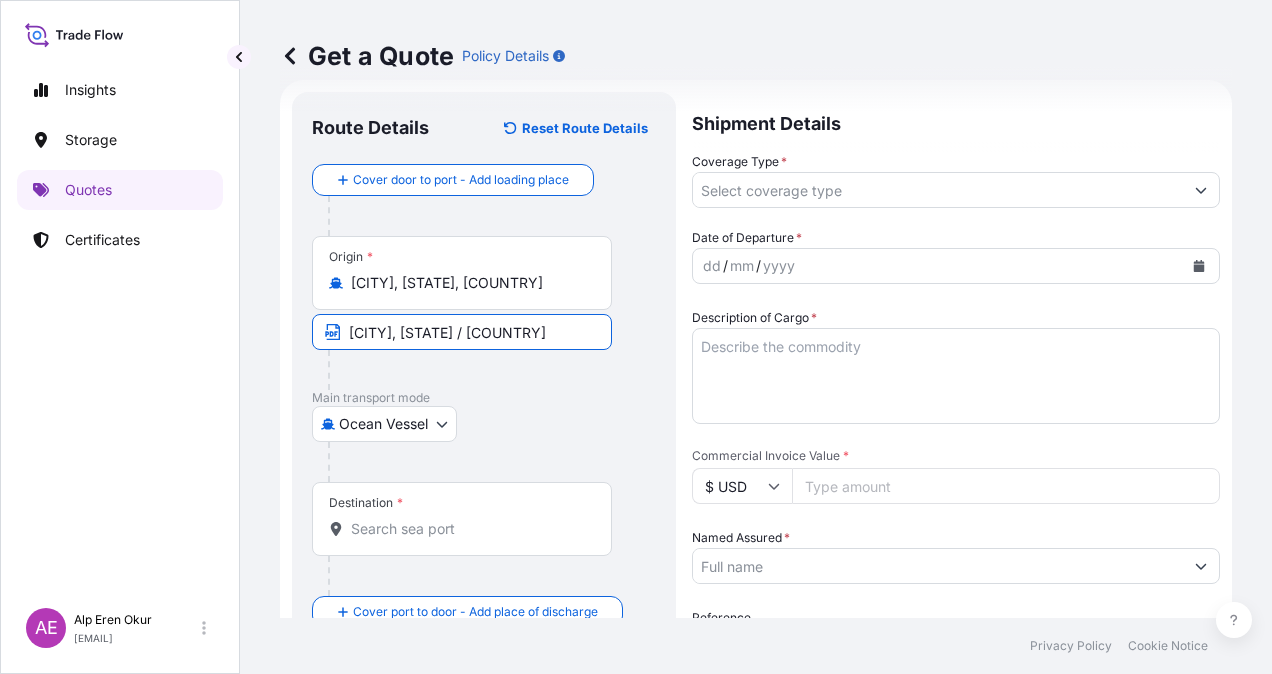 type on "[COUNTRY]" 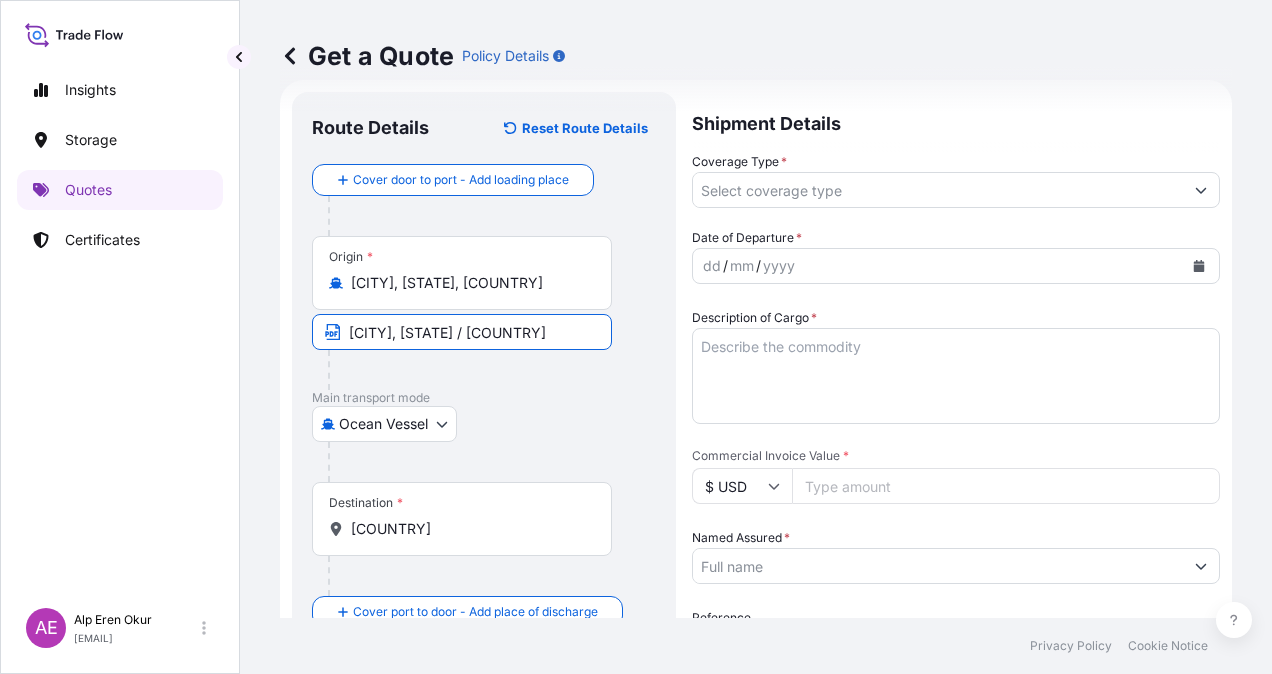 type on "All risks" 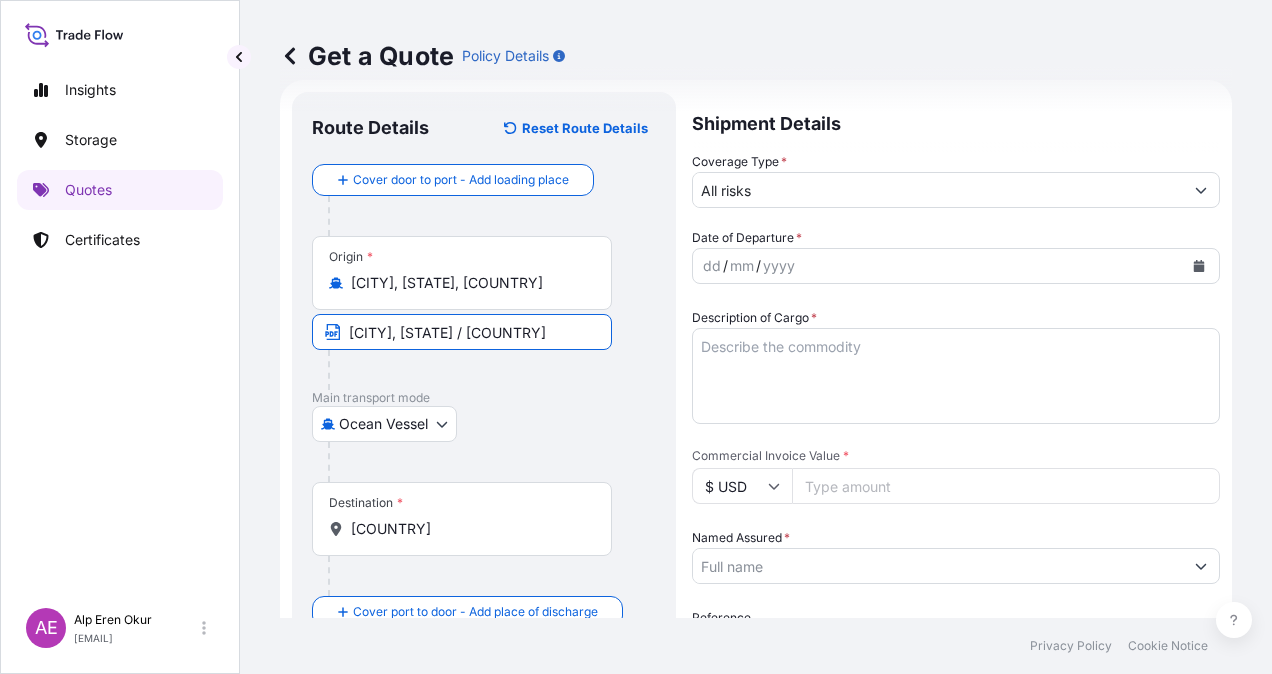 type on "3623191" 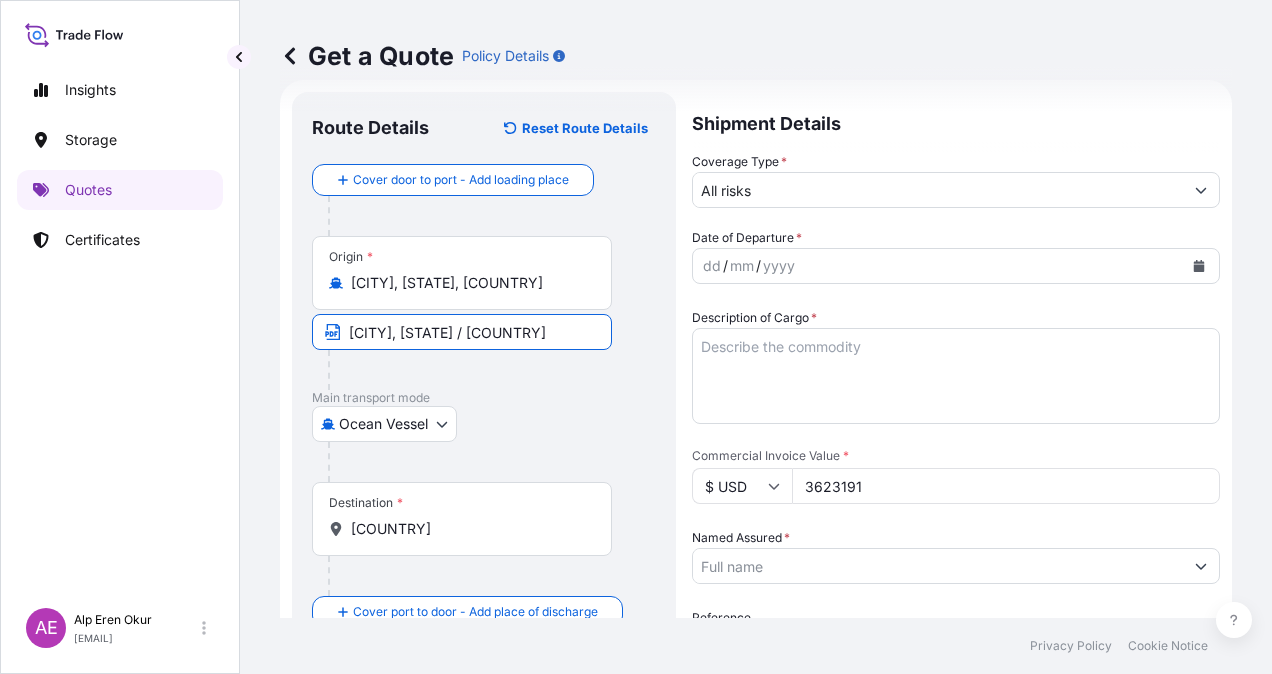 type on "[COMPANY]" 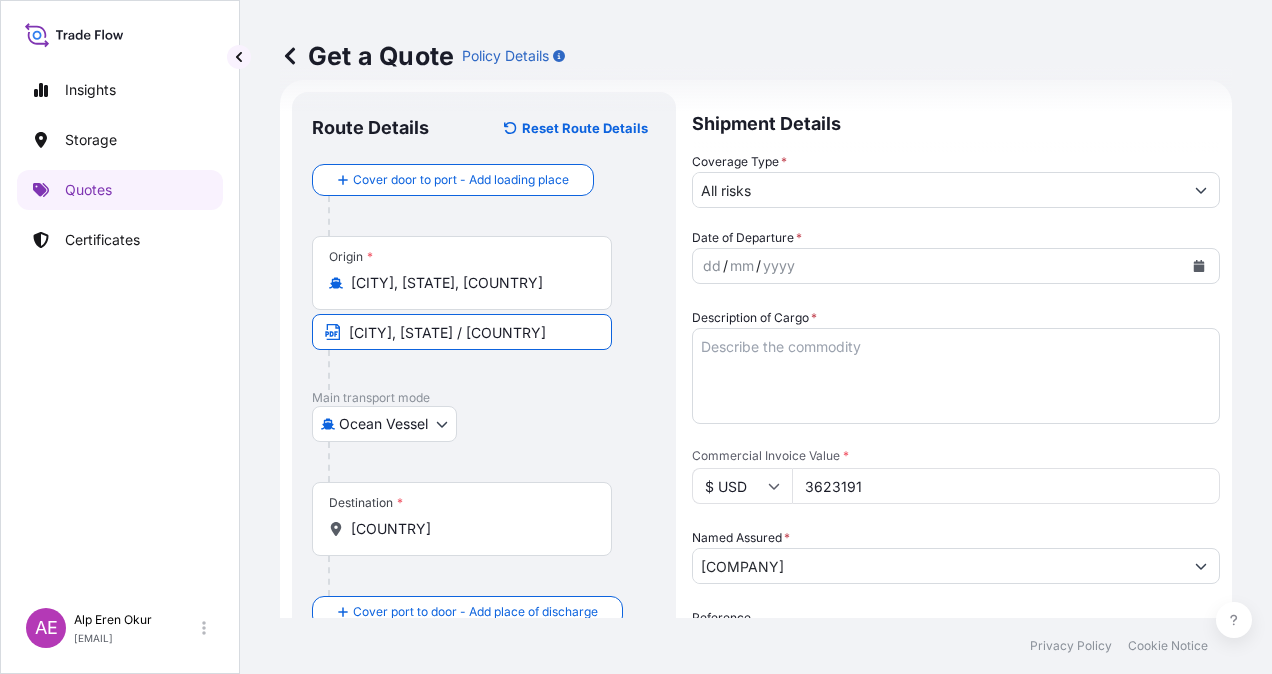 type on "PERTAMINA GAS BERGENIA" 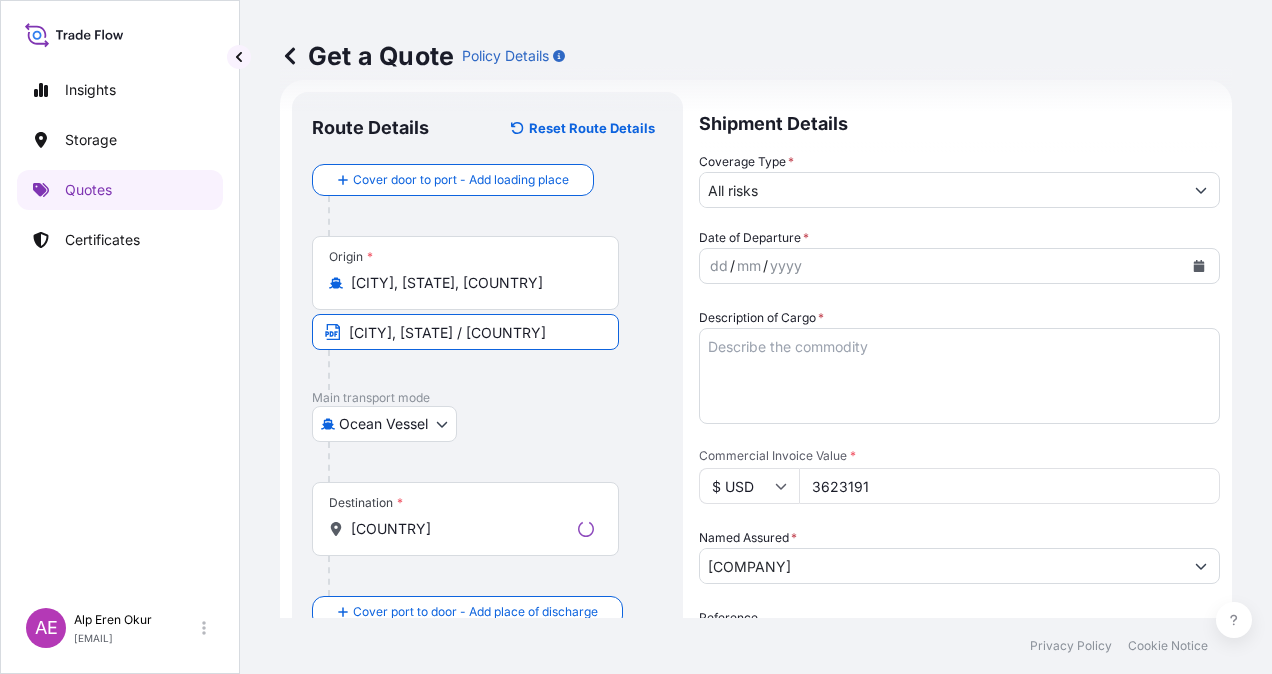 click on "Destination * [COUNTRY]" at bounding box center [465, 519] 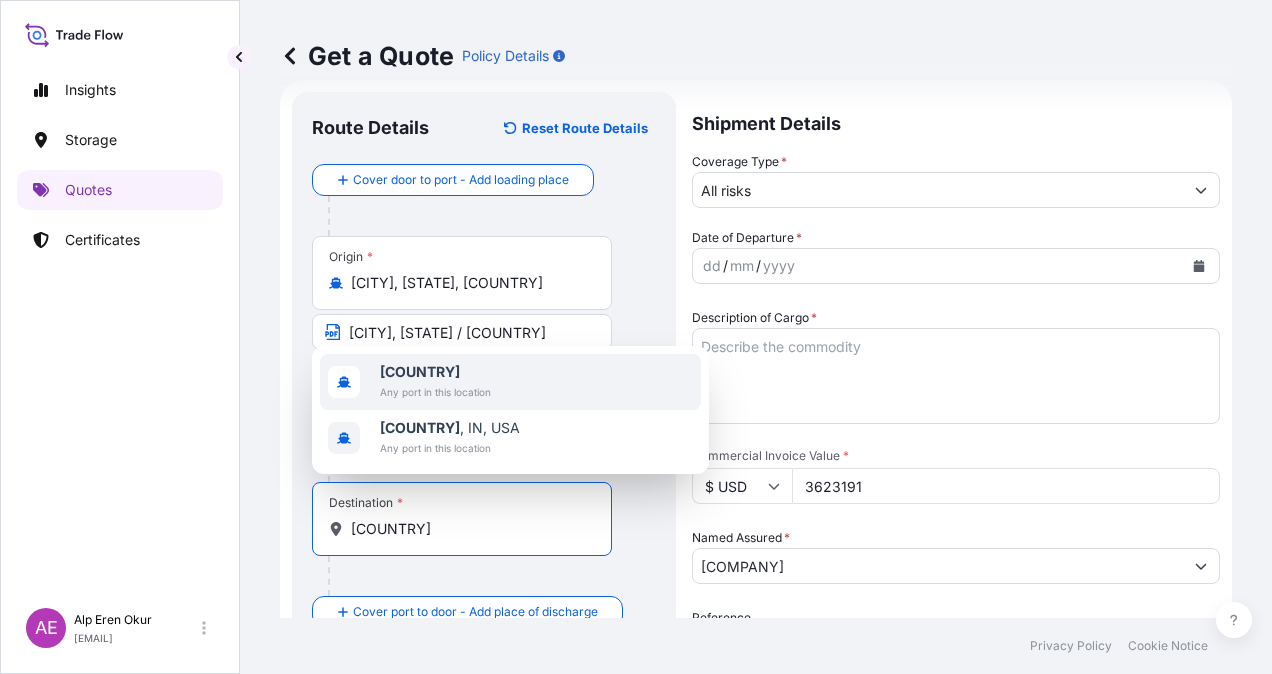 click on "Any port in this location" at bounding box center (435, 392) 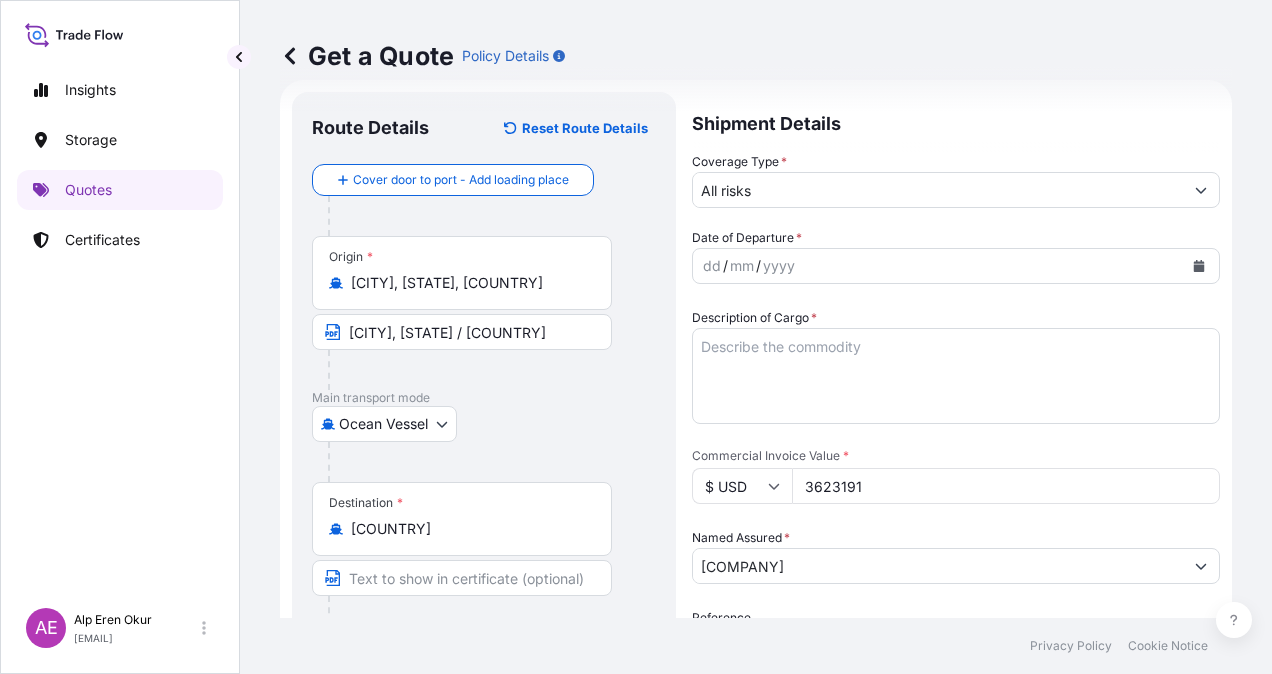 click on "Destination * [COUNTRY]" at bounding box center (484, 559) 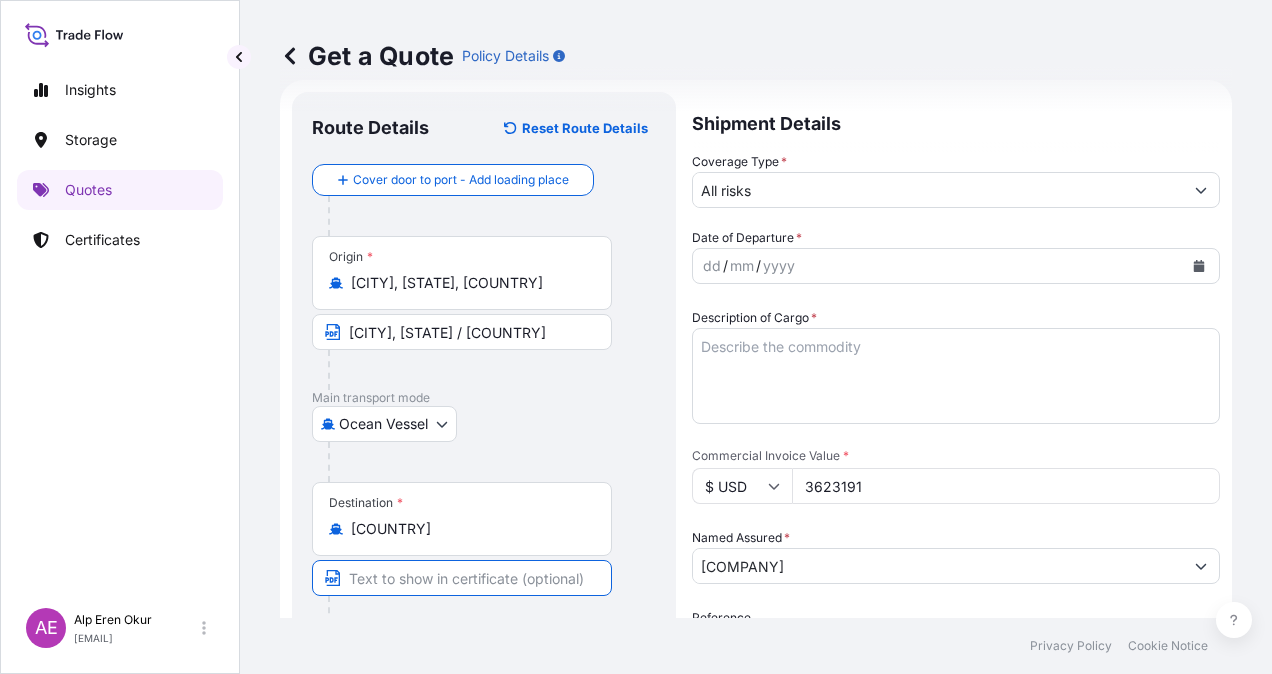 click at bounding box center [462, 578] 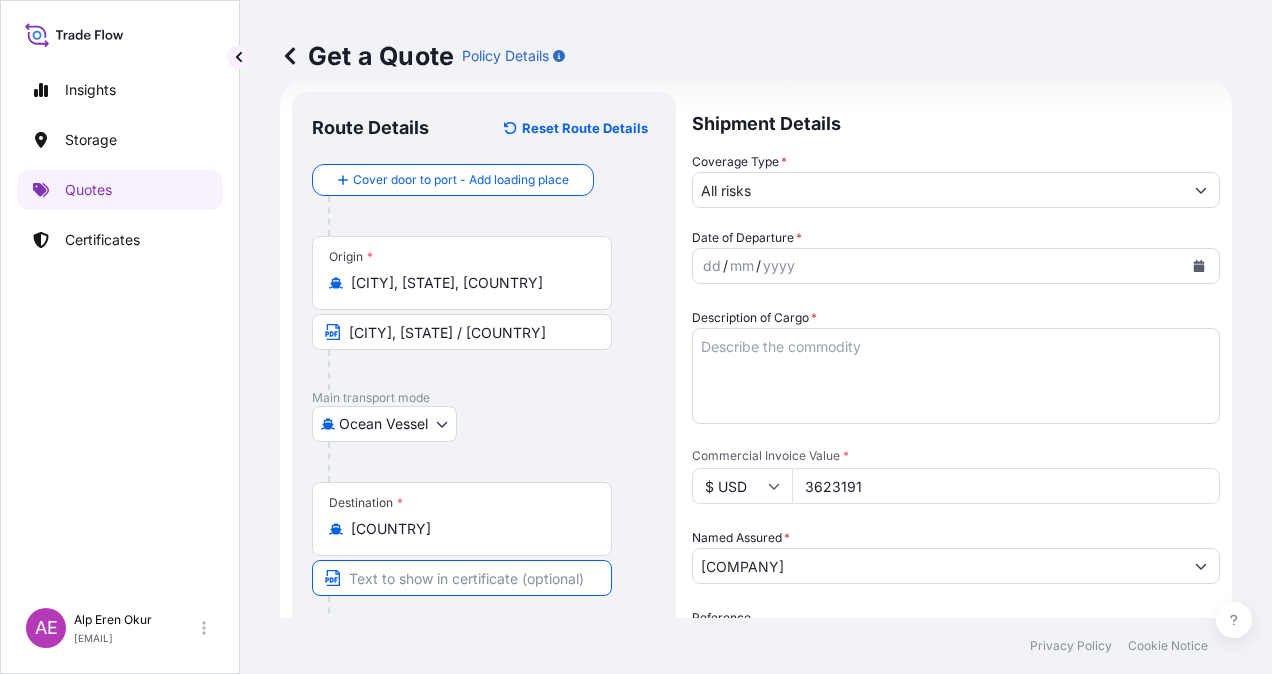 type on "ONE OR MORE SAFE PORT(S) OR BERTH(S) IN [COUNTRY] / [COUNTRY]" 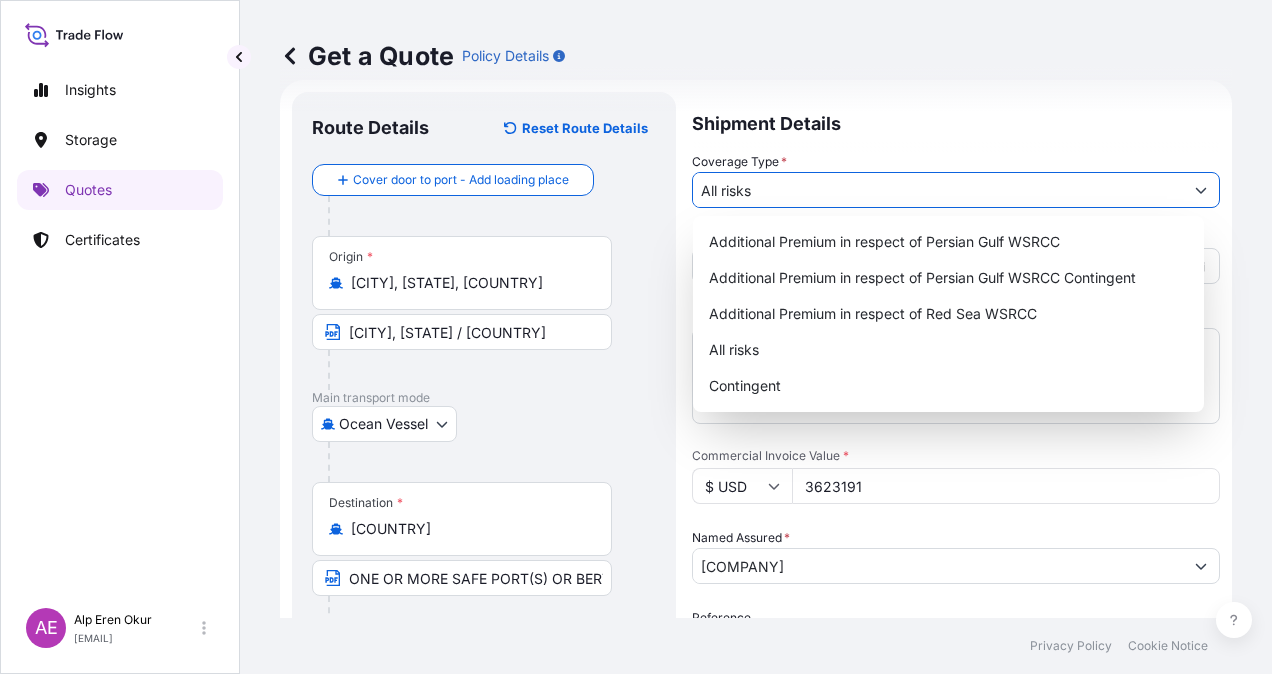 drag, startPoint x: 994, startPoint y: 188, endPoint x: 993, endPoint y: 200, distance: 12.0415945 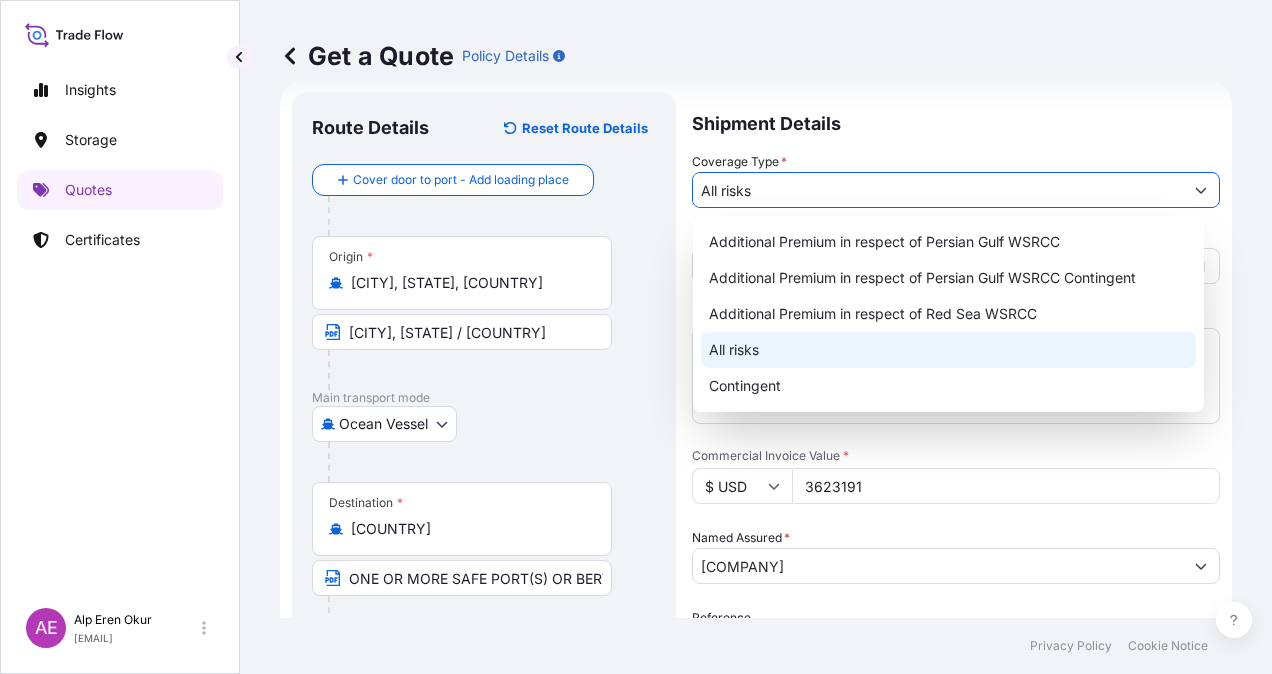 click on "All risks" at bounding box center [948, 350] 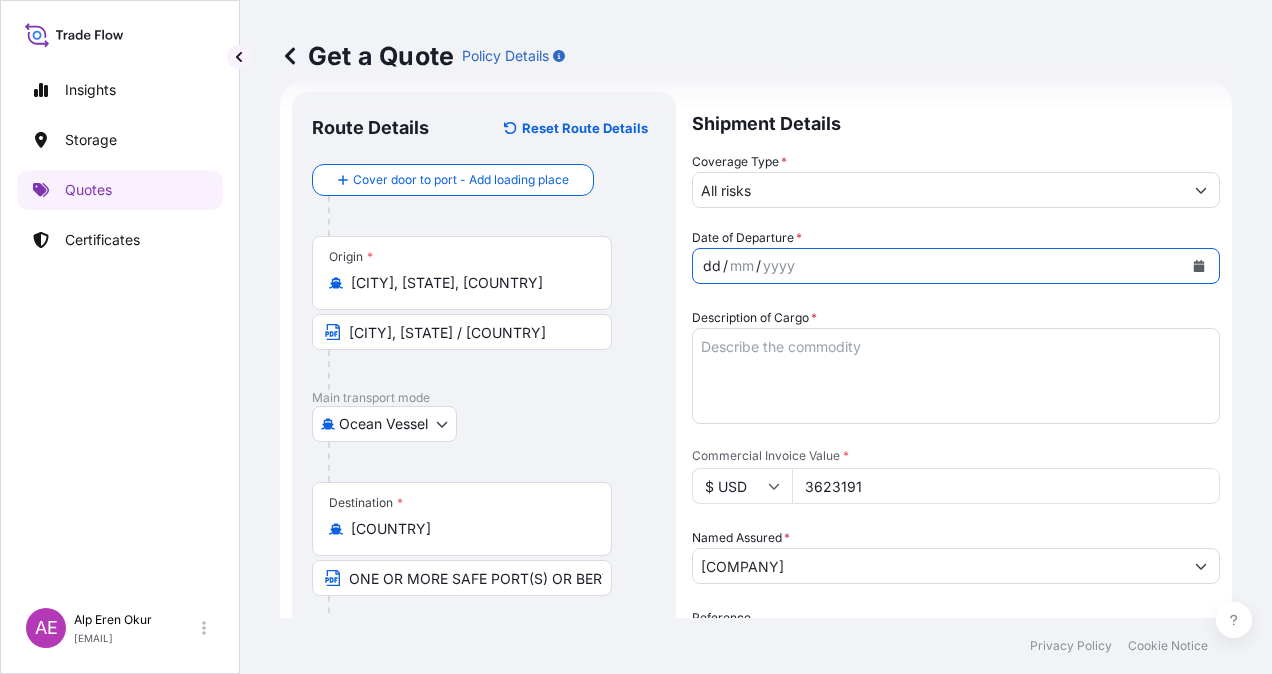 drag, startPoint x: 707, startPoint y: 263, endPoint x: 708, endPoint y: 274, distance: 11.045361 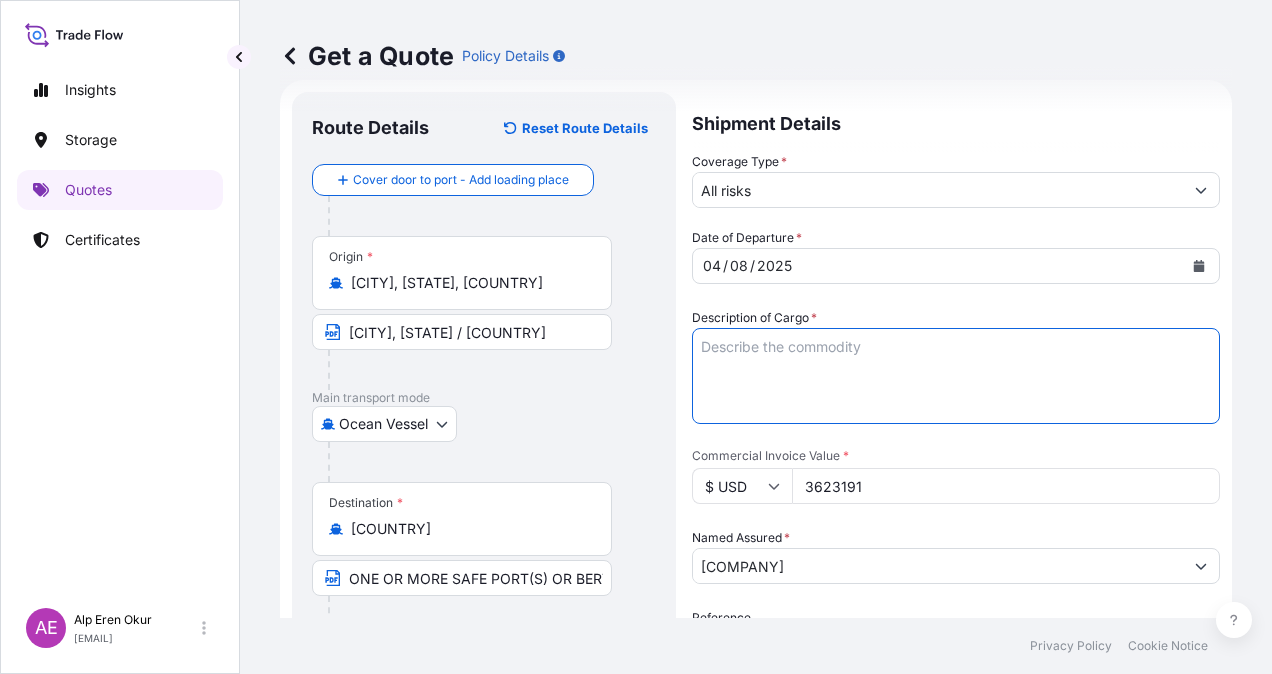 click on "Description of Cargo *" at bounding box center (956, 376) 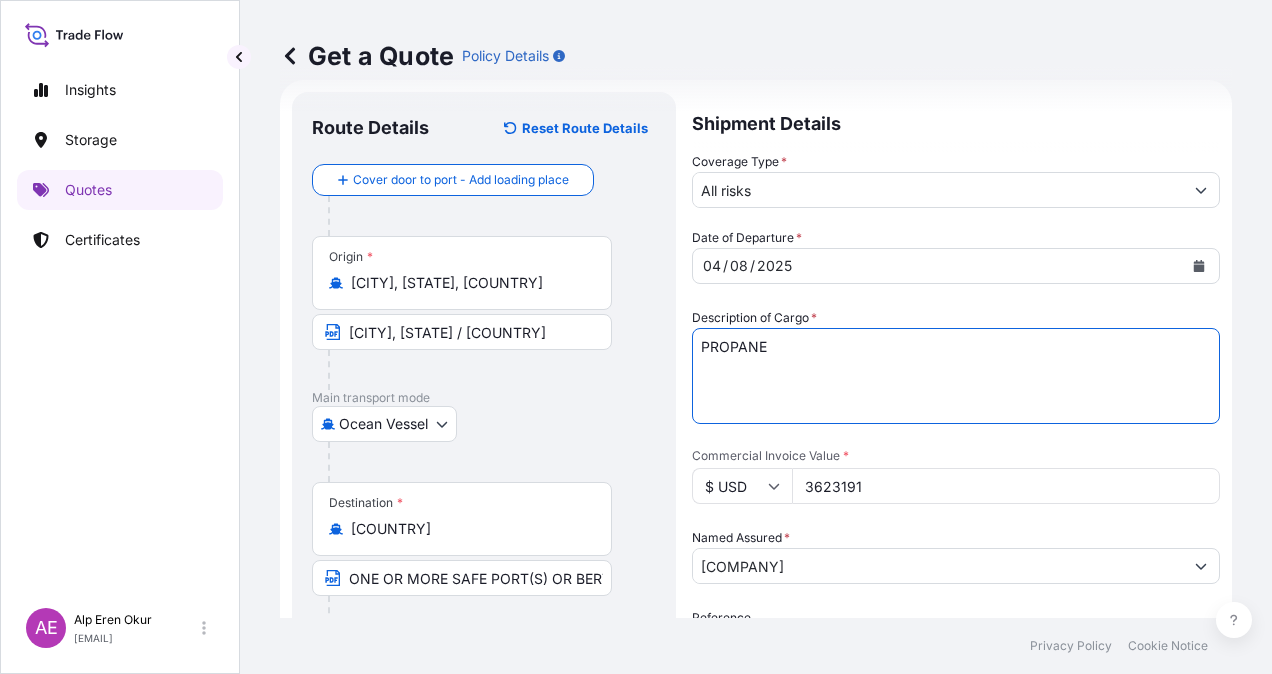 type on "PROPANE" 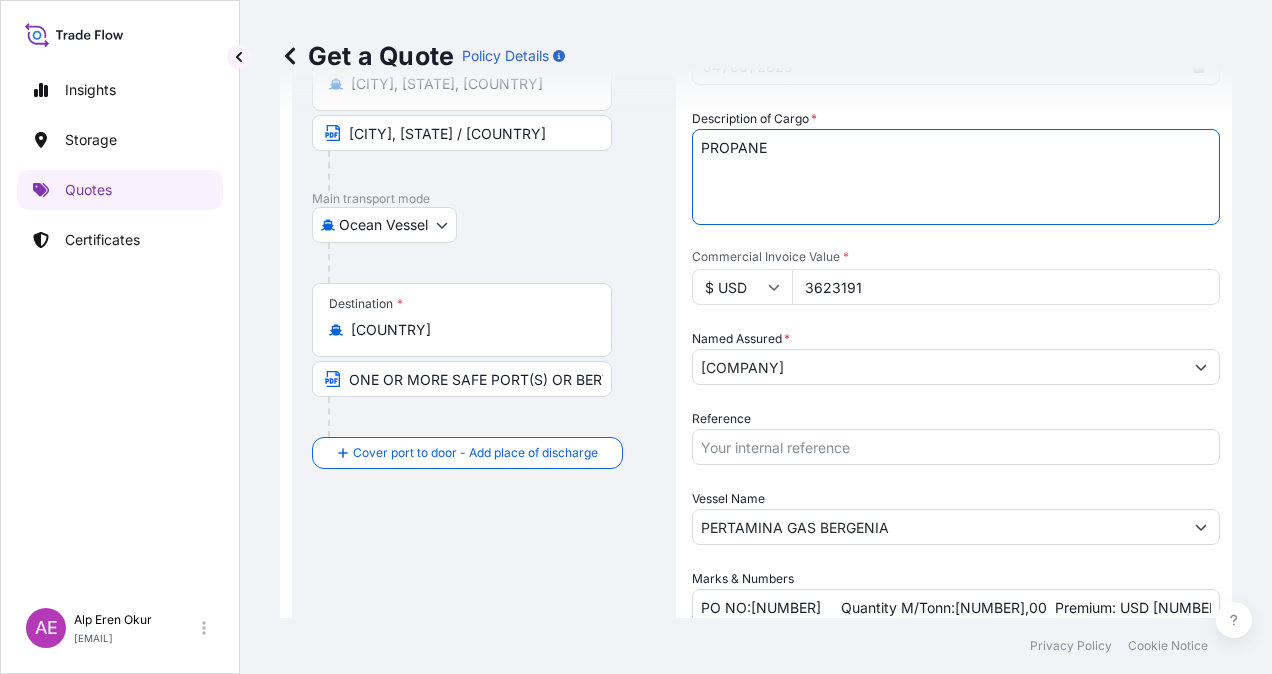 scroll, scrollTop: 232, scrollLeft: 0, axis: vertical 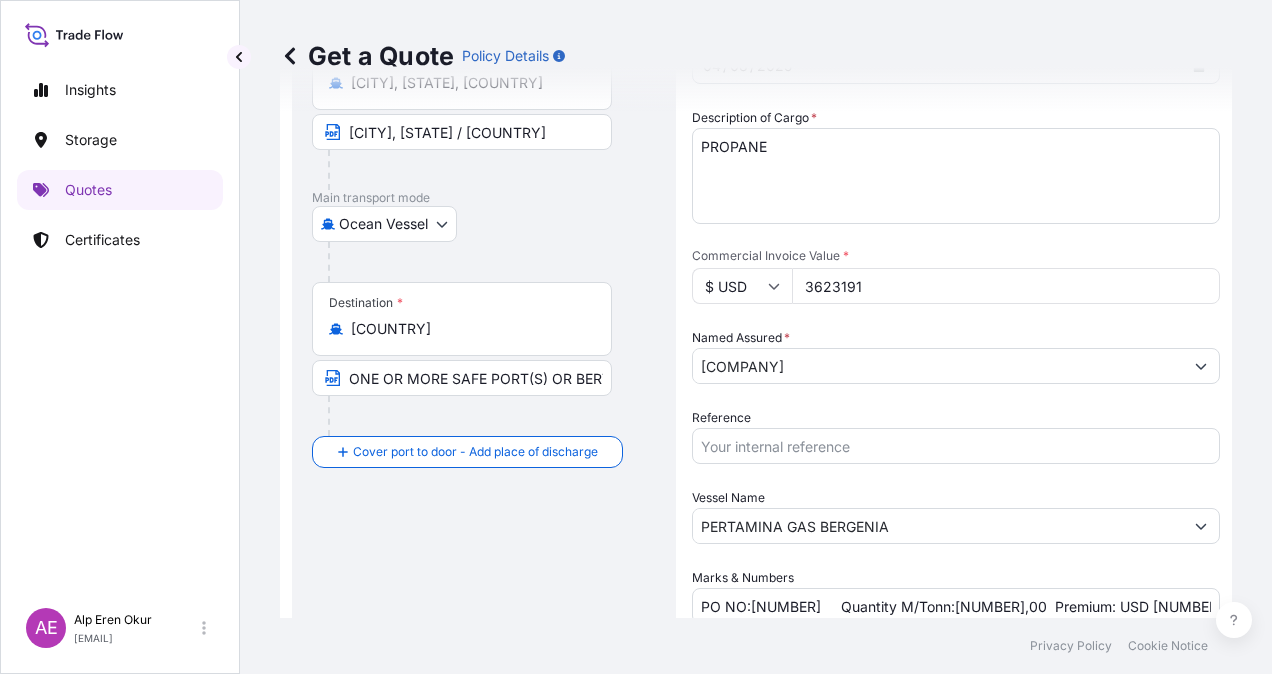 drag, startPoint x: 860, startPoint y: 275, endPoint x: 578, endPoint y: 272, distance: 282.01596 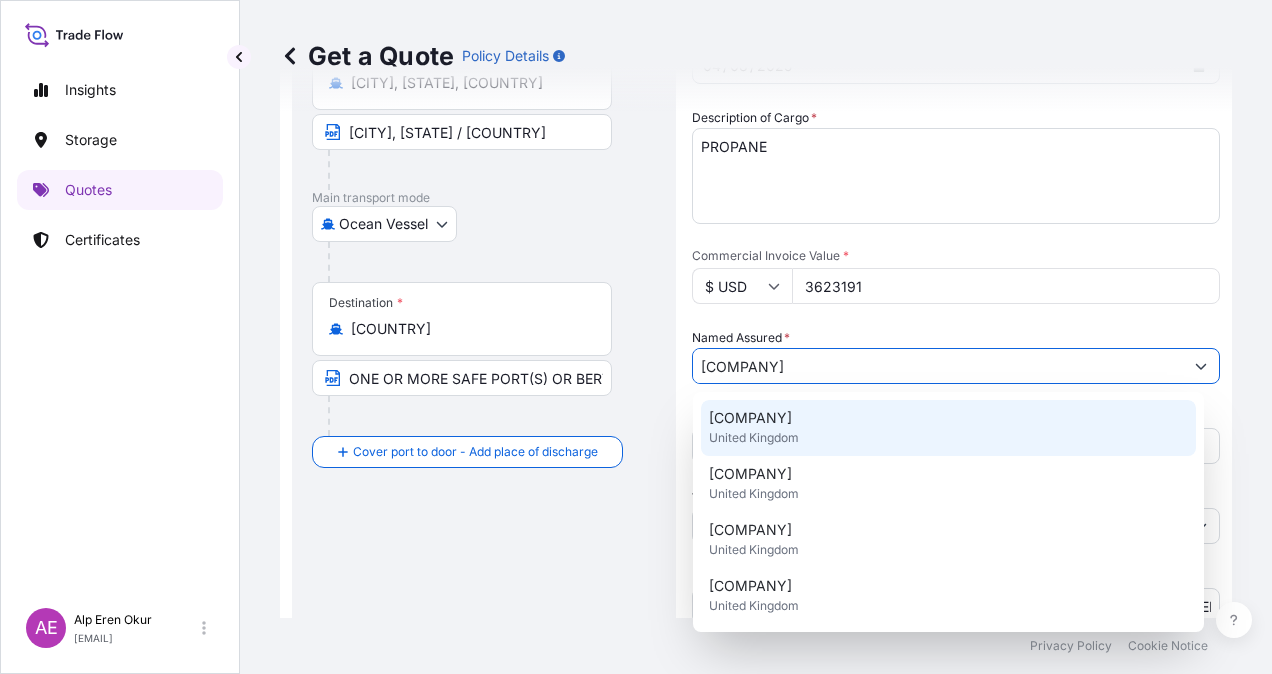 click on "[COMPANY]" at bounding box center [750, 418] 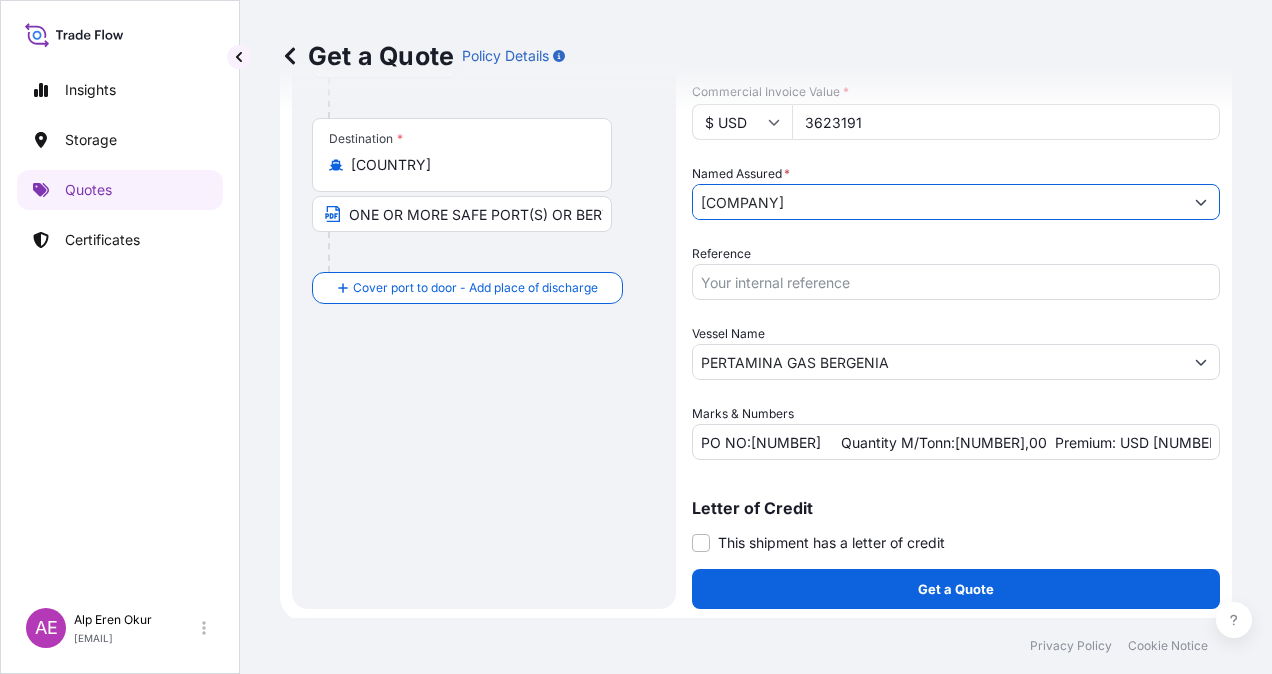 scroll, scrollTop: 398, scrollLeft: 0, axis: vertical 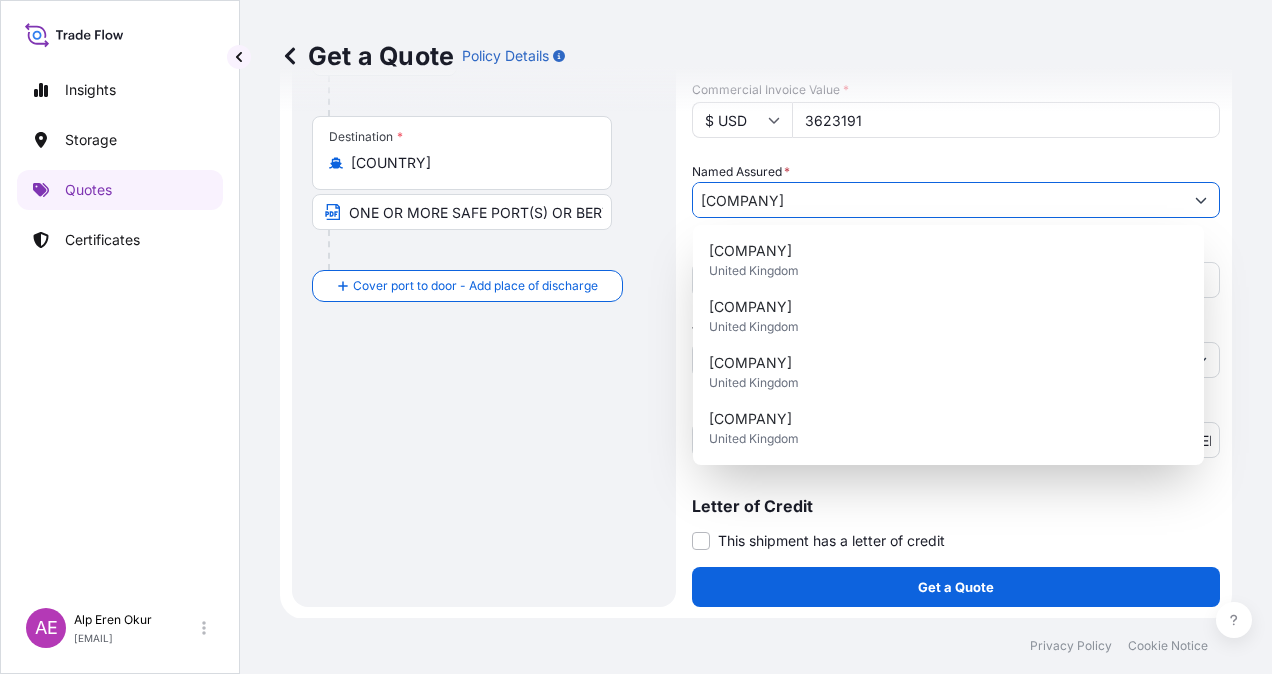 click on "Route Details Reset Route Details   Cover door to port - Add loading place Place of loading Road / Inland Road / Inland Origin * [CITY], [STATE], [COUNTRY] [CITY], [STATE] / [COUNTRY] Main transport mode Ocean Vessel Ocean Vessel Air Land Destination * [COUNTRY] ONE OR MORE SAFE PORT(S) OR BERTH(S) IN [COUNTRY] / [COUNTRY] Cover port to door - Add place of discharge Road / Inland Road / Inland Place of Discharge" at bounding box center (484, 166) 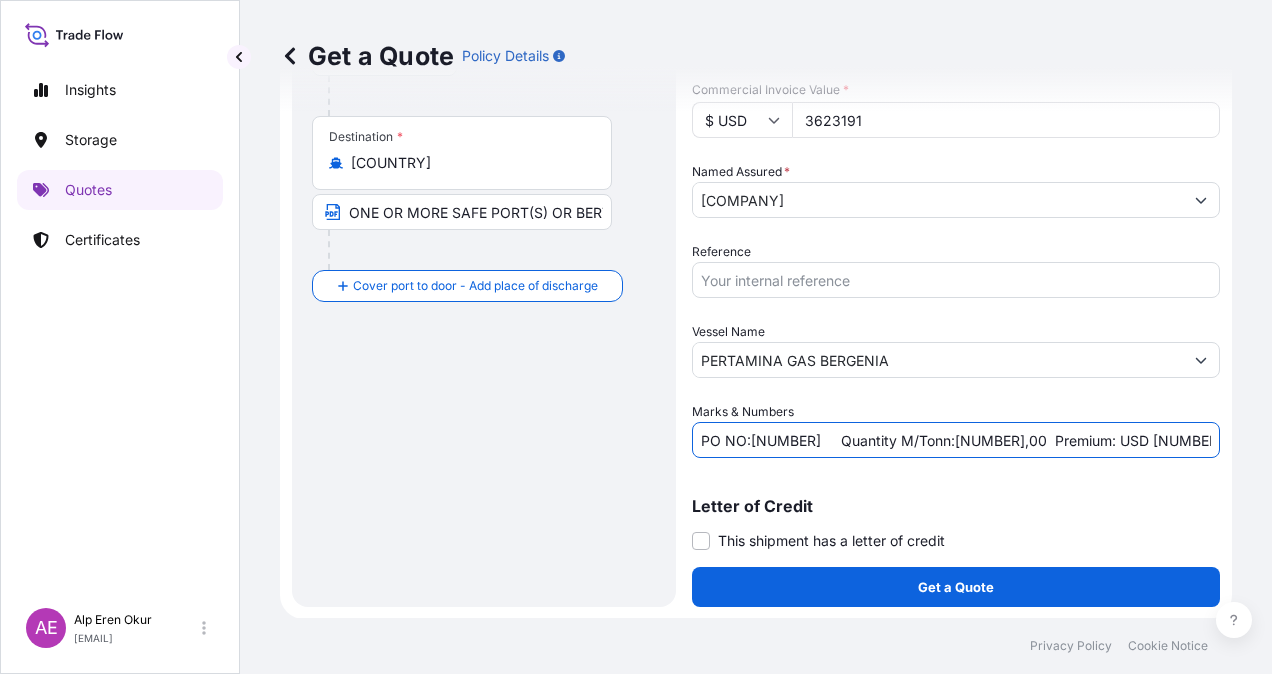 drag, startPoint x: 752, startPoint y: 438, endPoint x: 832, endPoint y: 438, distance: 80 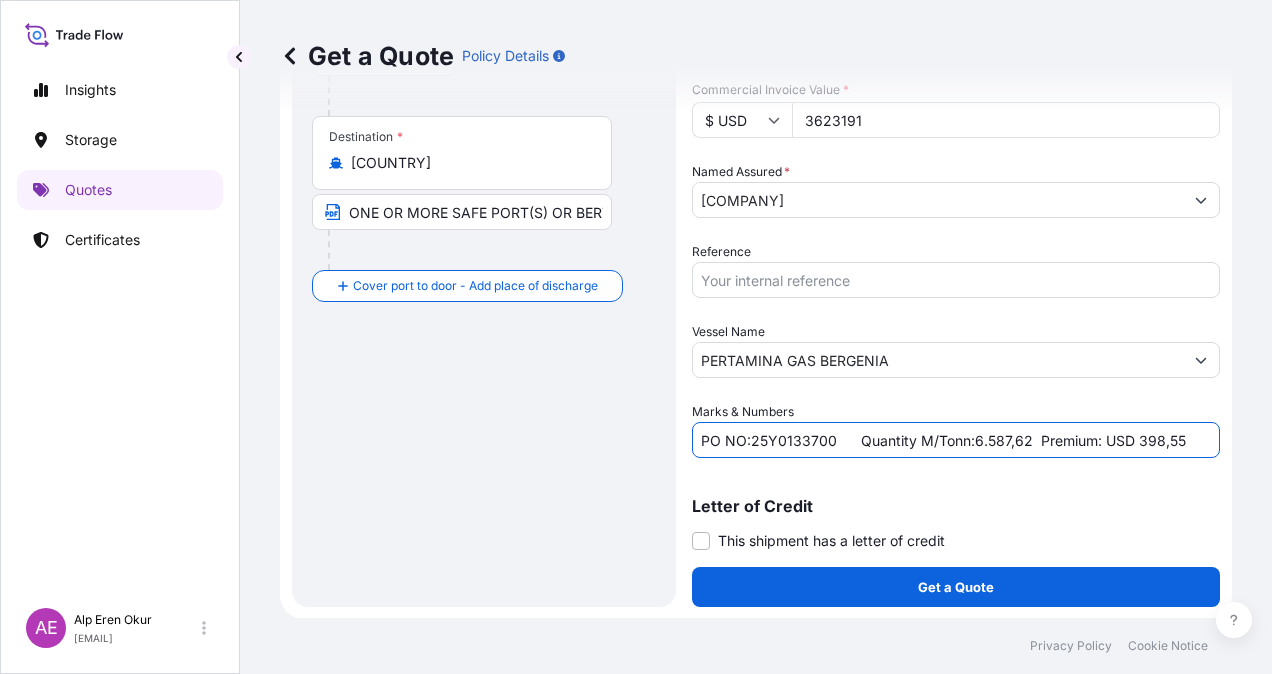 drag, startPoint x: 972, startPoint y: 436, endPoint x: 1024, endPoint y: 440, distance: 52.153618 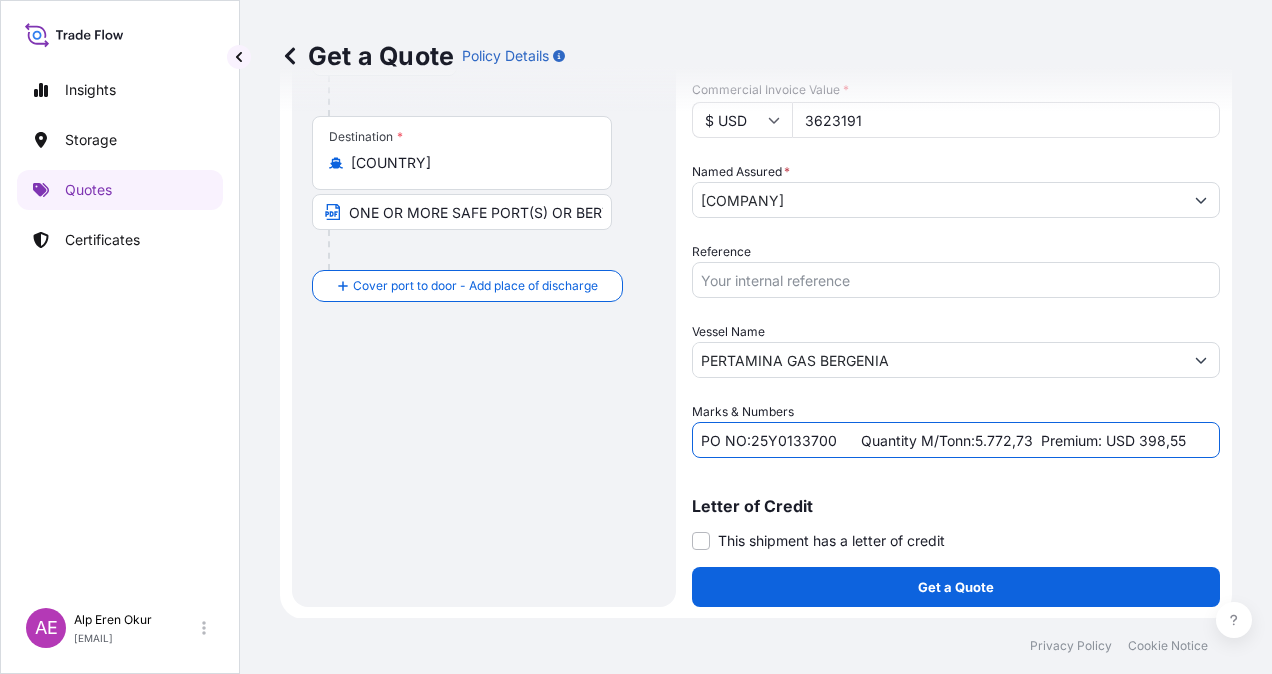 drag, startPoint x: 1134, startPoint y: 435, endPoint x: 1232, endPoint y: 436, distance: 98.005104 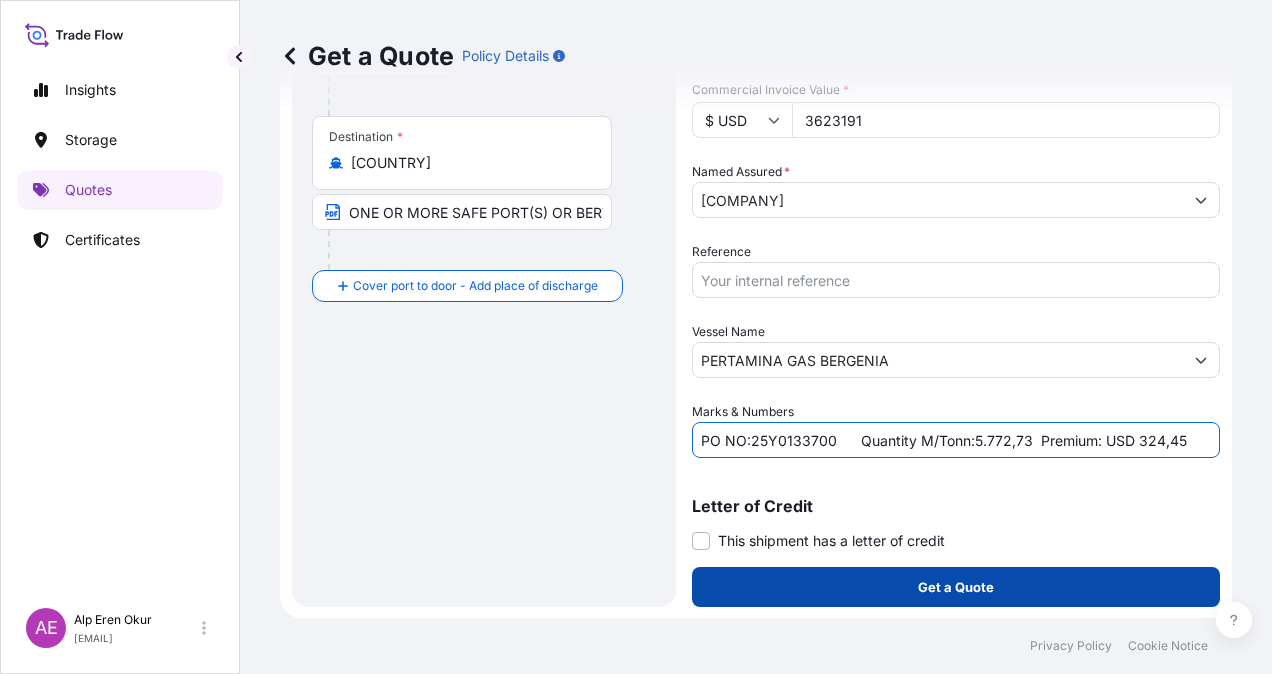 type on "PO NO:25Y0133700      Quantity M/Tonn:5.772,73  Premium: USD 324,45" 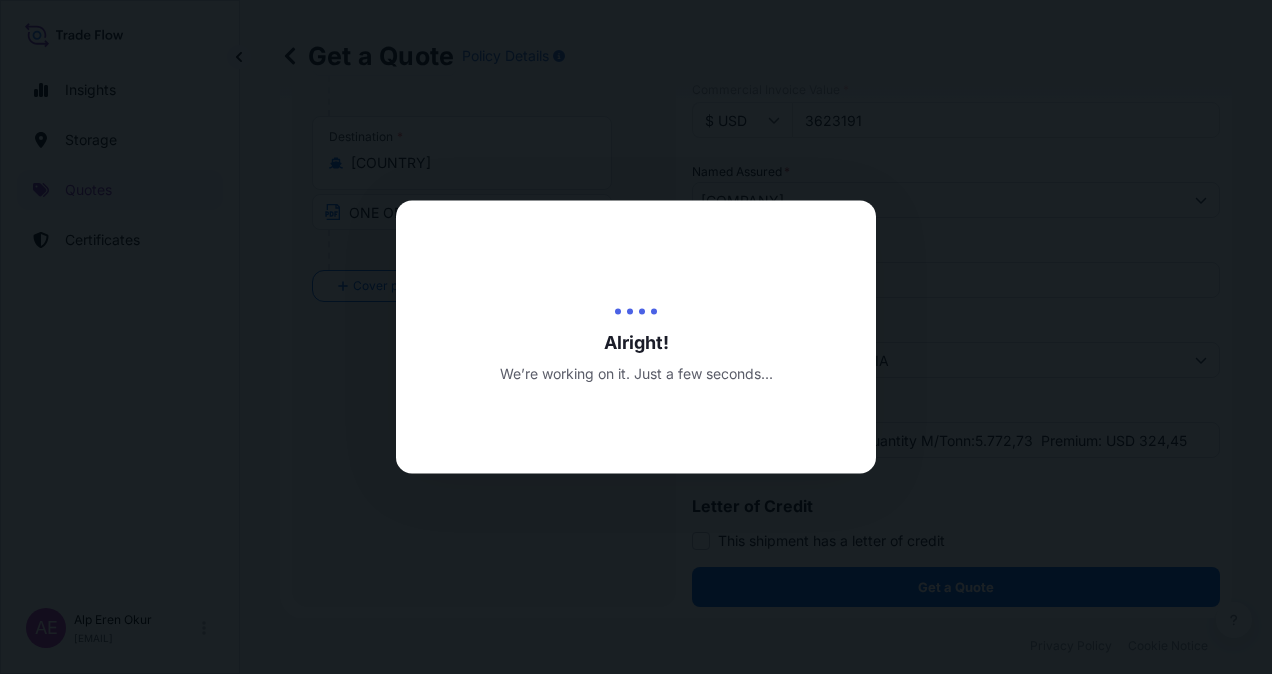 click at bounding box center [636, 337] 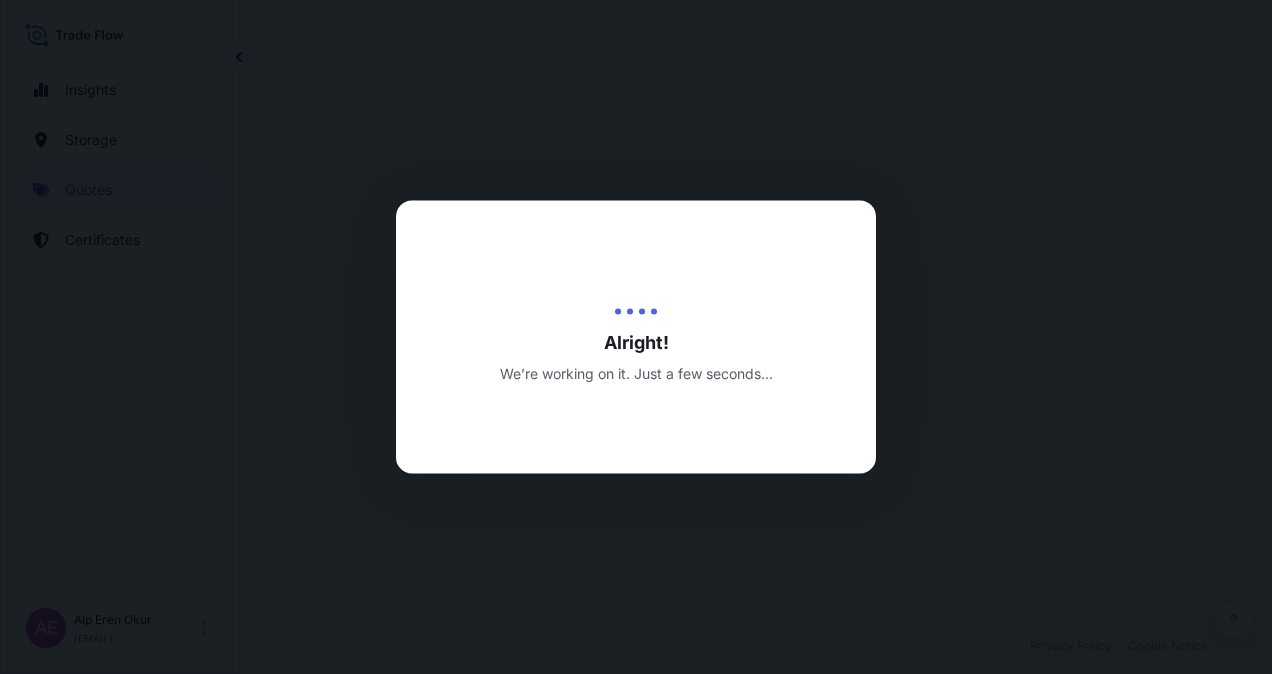 scroll, scrollTop: 0, scrollLeft: 0, axis: both 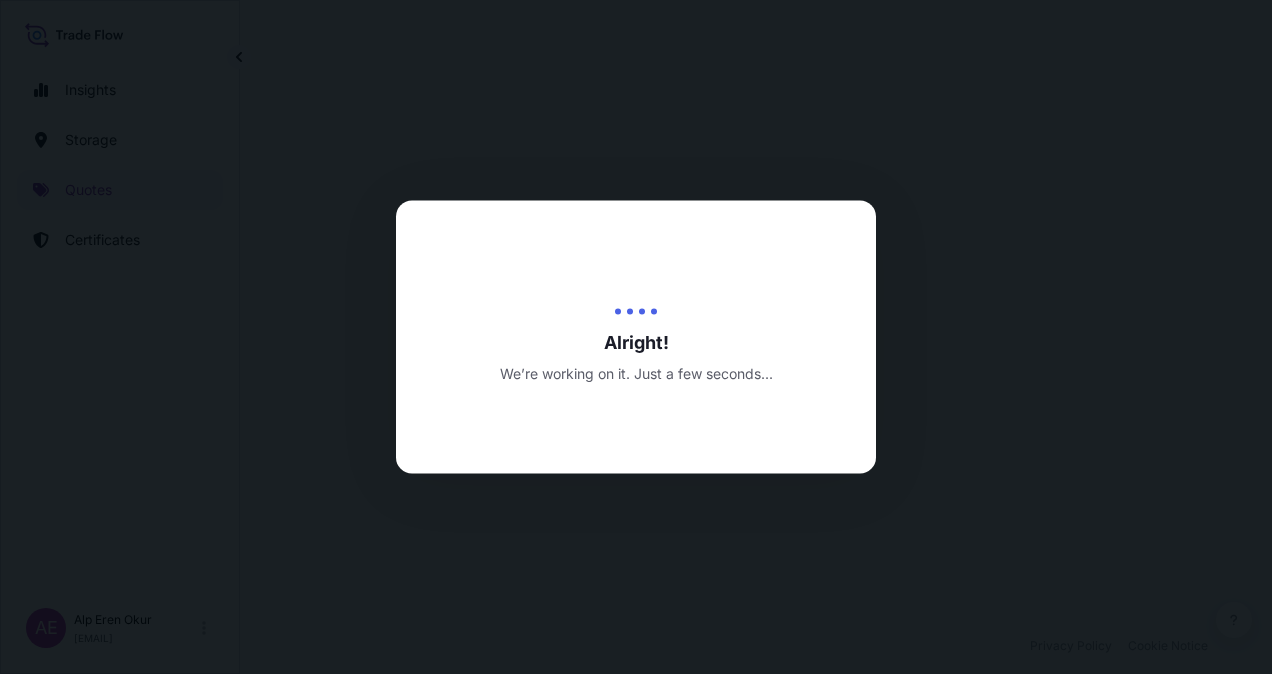 select on "Ocean Vessel" 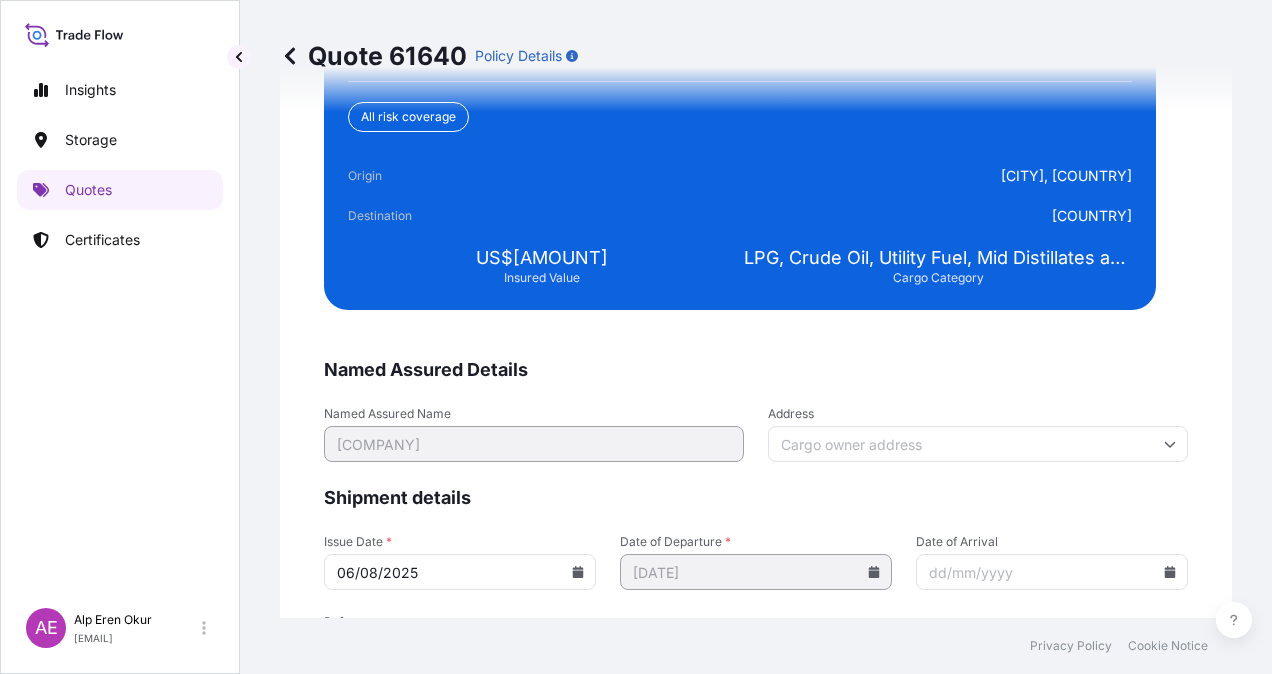 scroll, scrollTop: 3843, scrollLeft: 0, axis: vertical 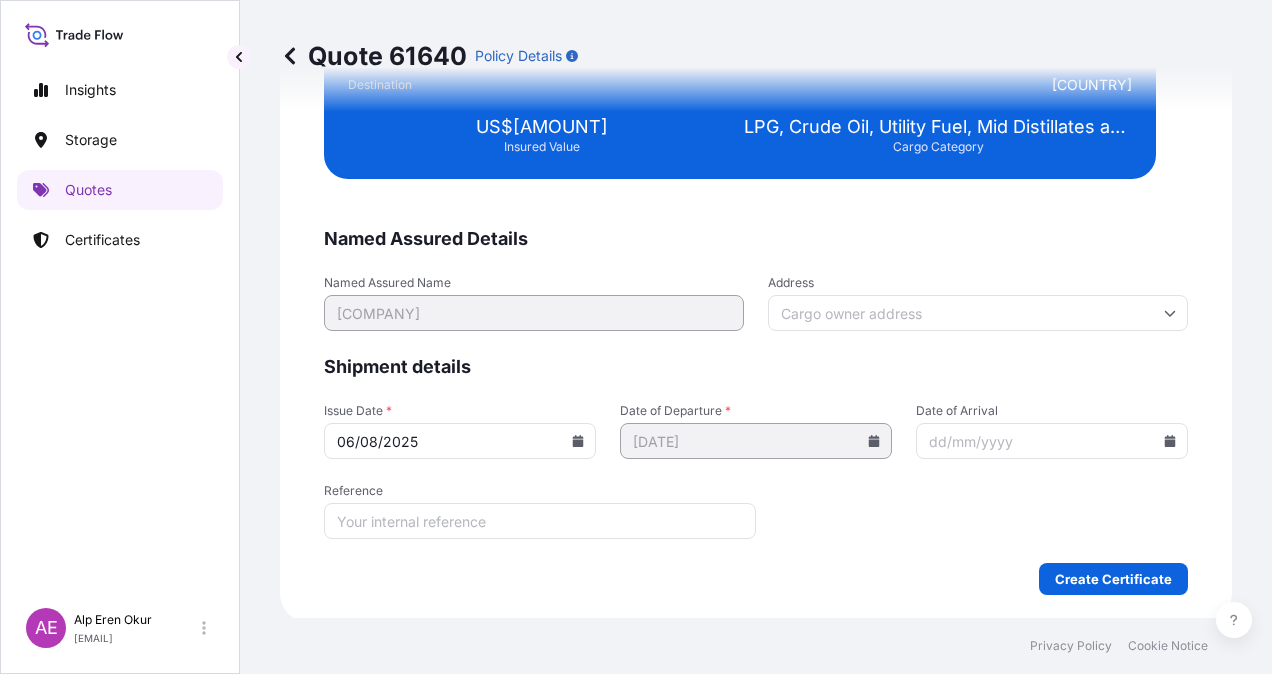 click on "Named Assured Details Named Assured Name   [COMPANY] Address   Shipment details Issue Date   * 06/08/2025 Date of Departure   * 04/08/2025 Date of Arrival   Reference   Create Certificate" at bounding box center [756, 411] 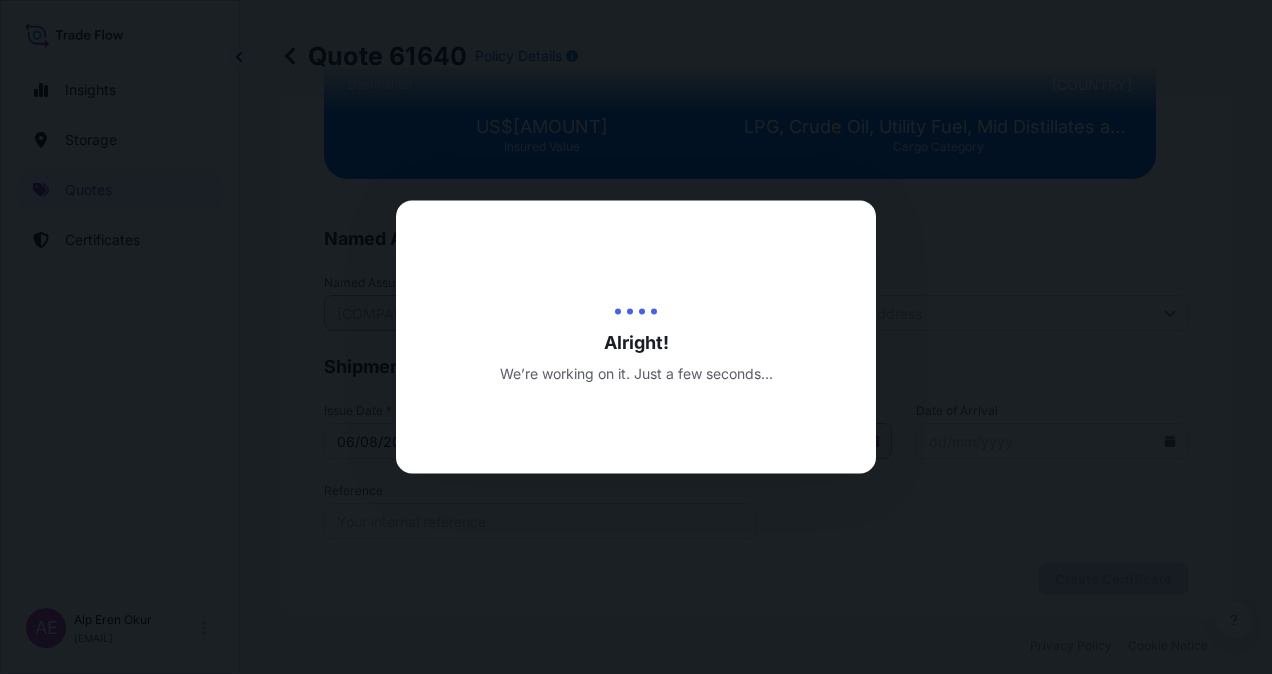 scroll, scrollTop: 0, scrollLeft: 0, axis: both 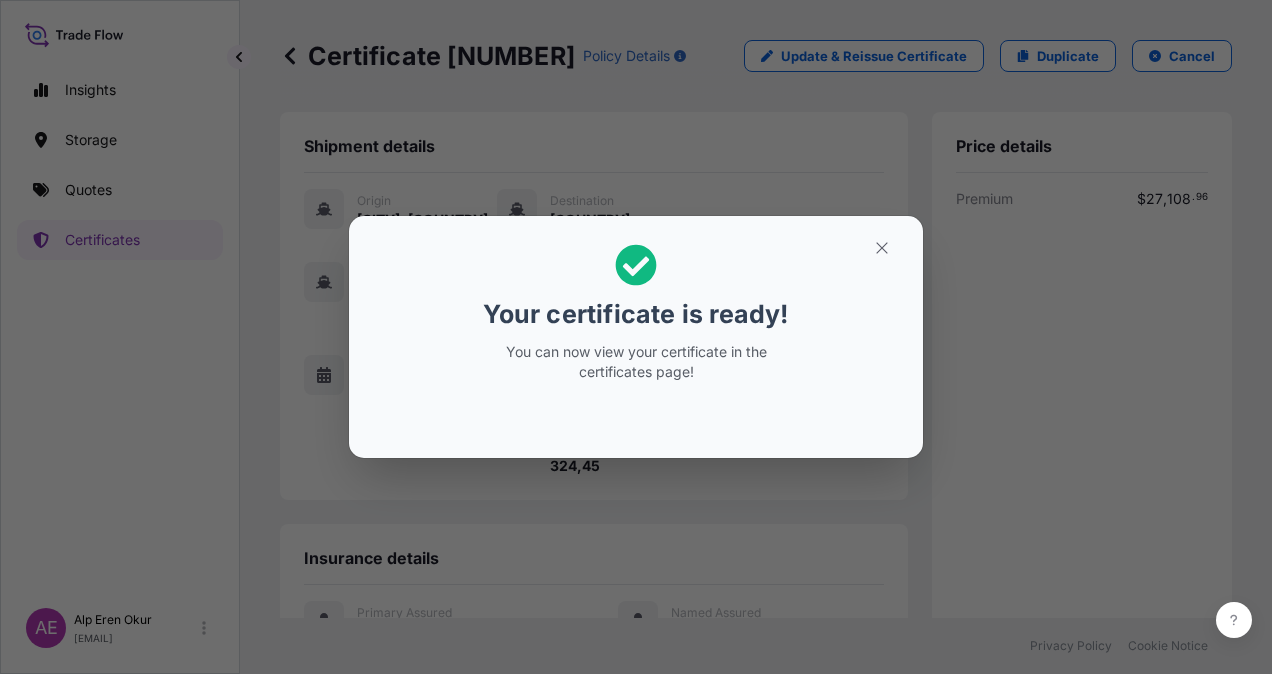 click at bounding box center (882, 248) 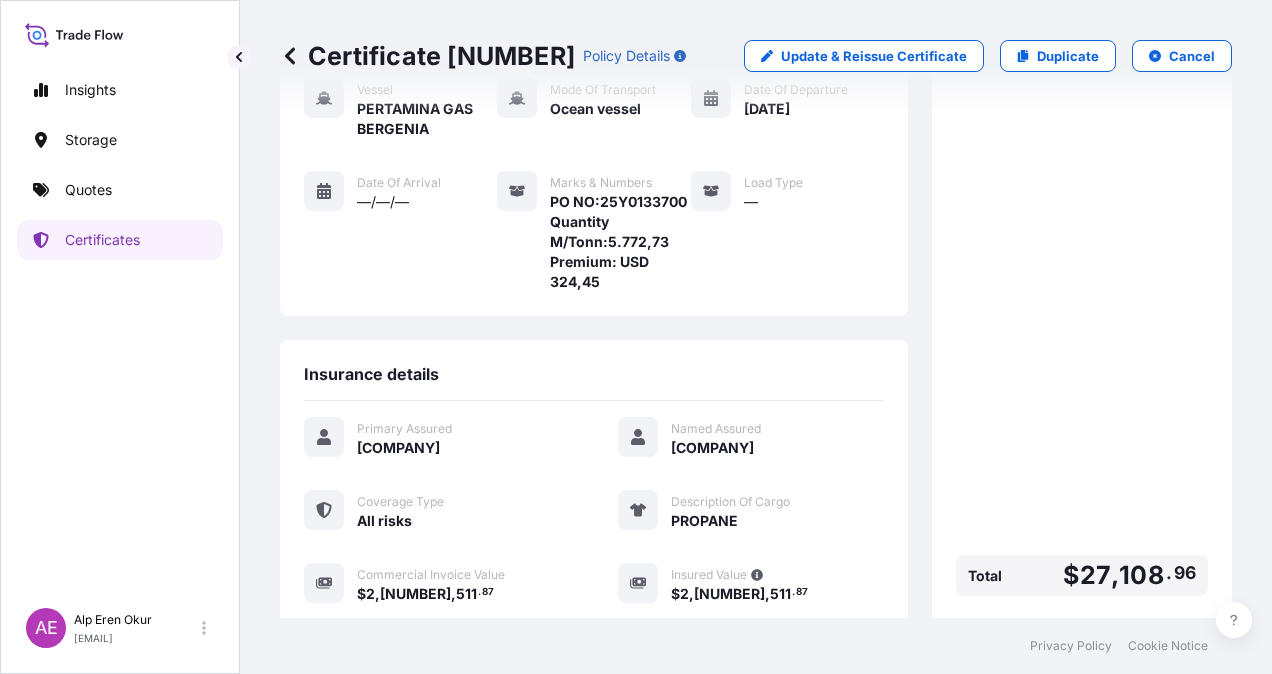 scroll, scrollTop: 441, scrollLeft: 0, axis: vertical 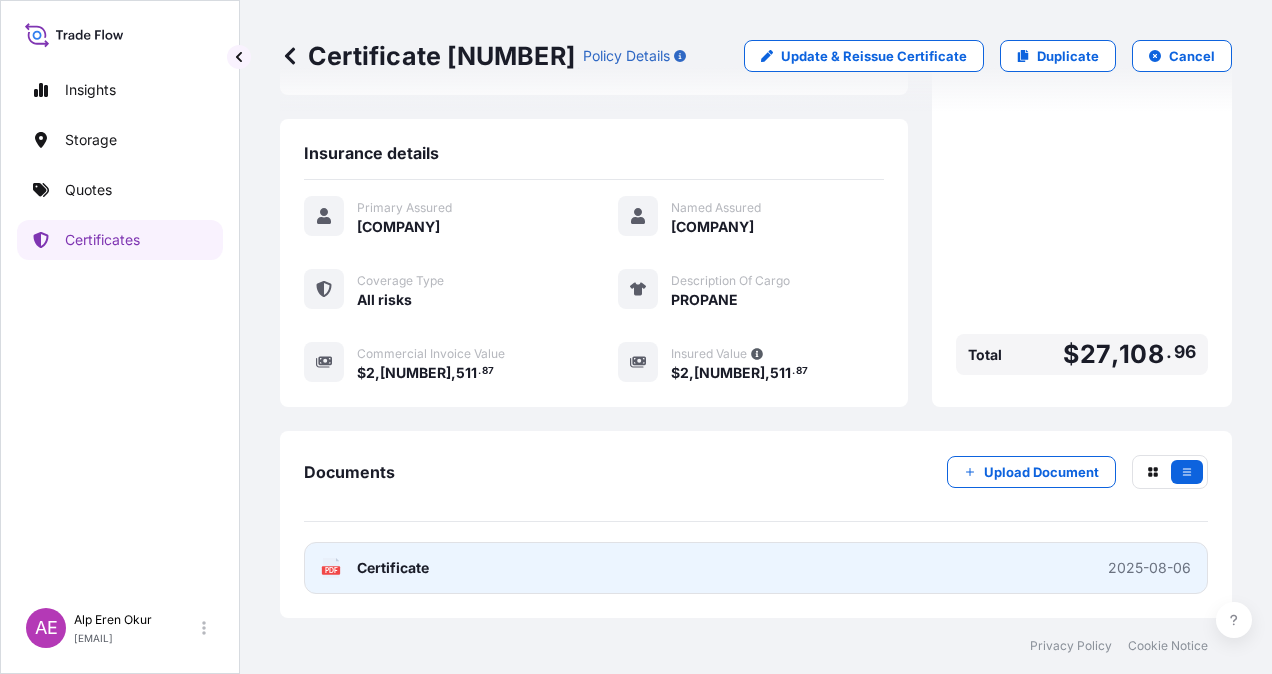 click on "Certificate" at bounding box center [393, 568] 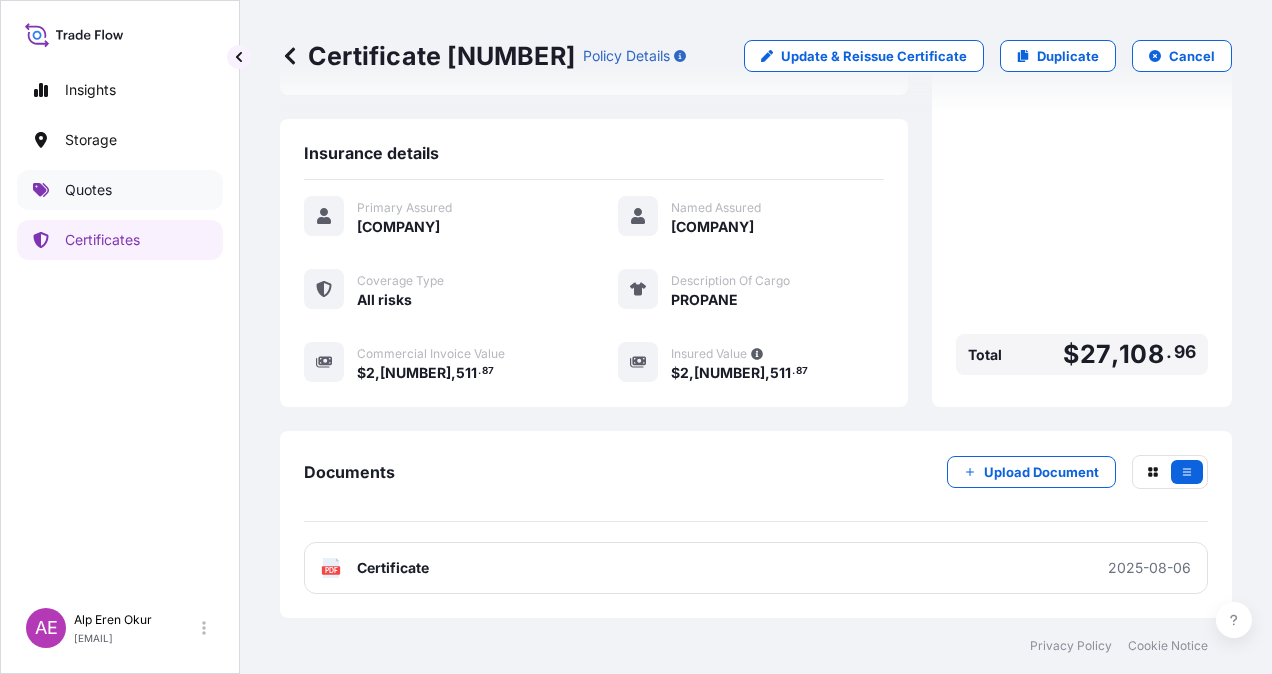 click on "Quotes" at bounding box center [120, 190] 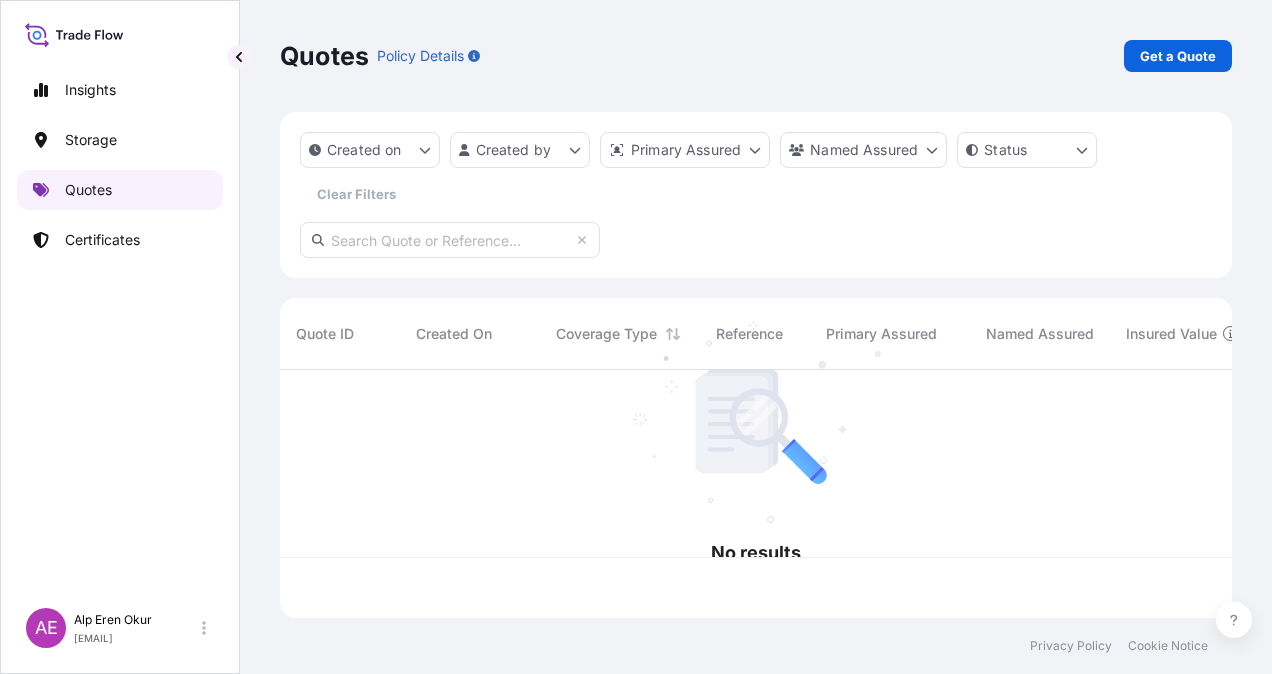 scroll, scrollTop: 0, scrollLeft: 0, axis: both 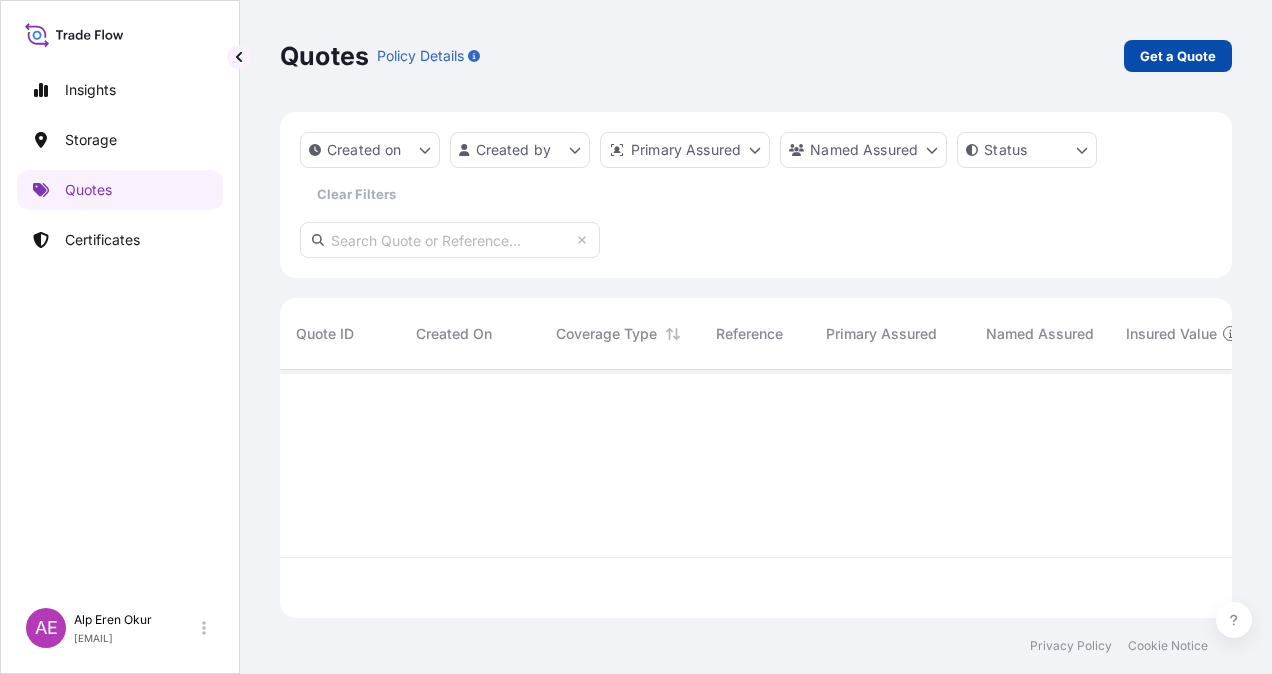 click on "Get a Quote" at bounding box center [1178, 56] 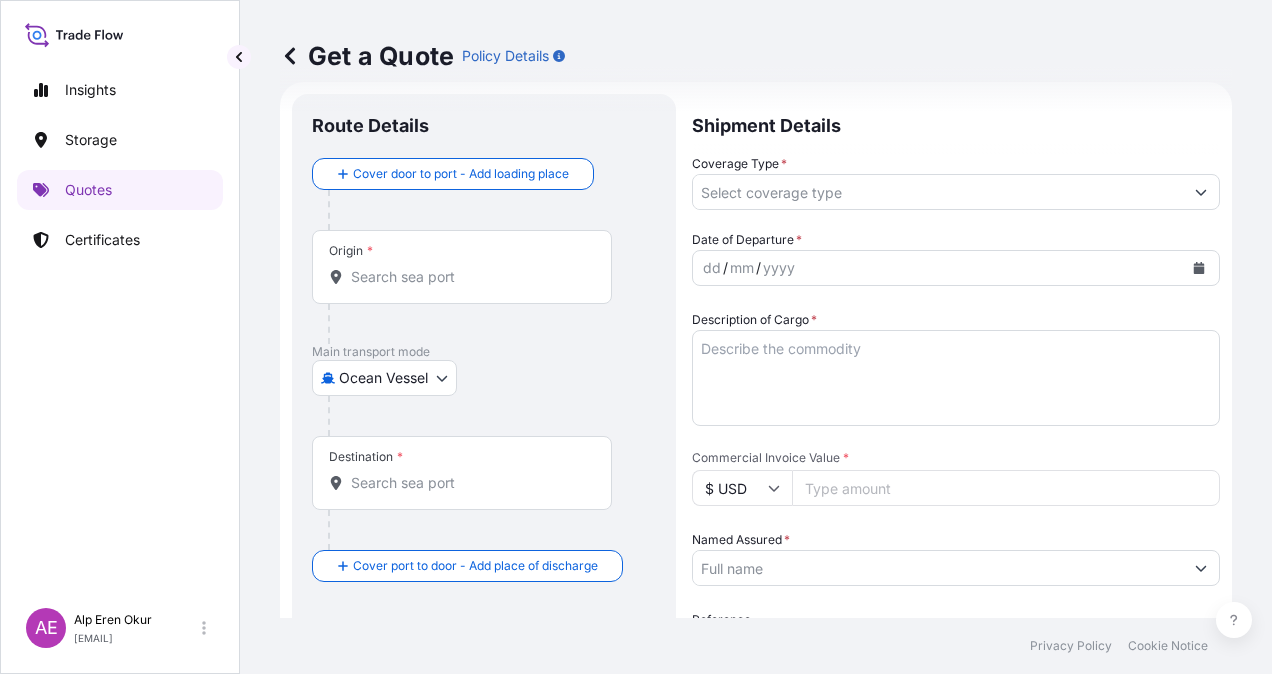 scroll, scrollTop: 32, scrollLeft: 0, axis: vertical 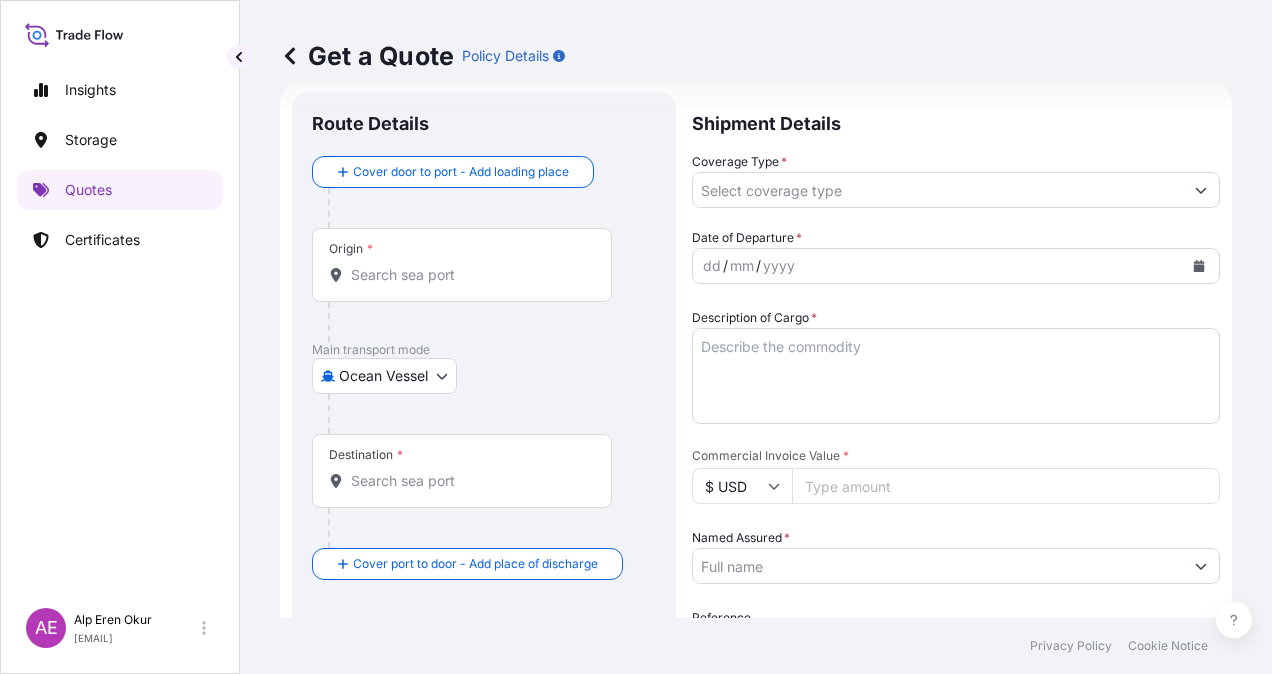 click on "Origin *" at bounding box center [469, 275] 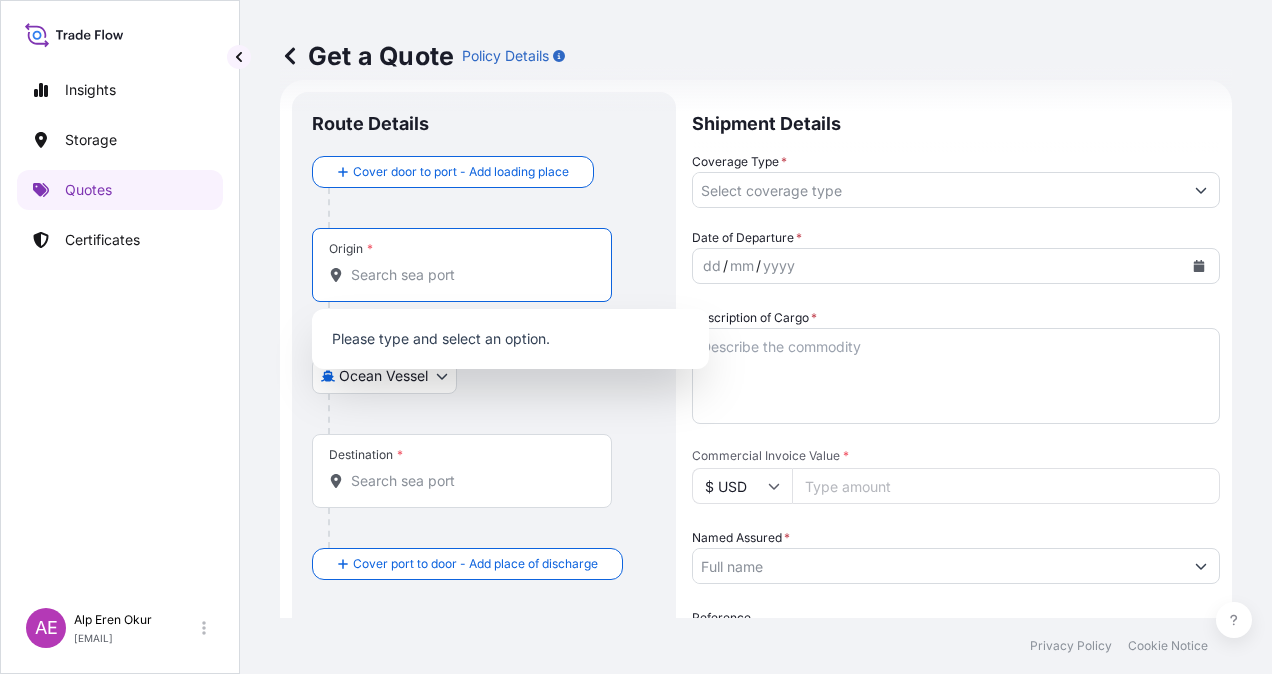paste on "[CITY], [STATE]" 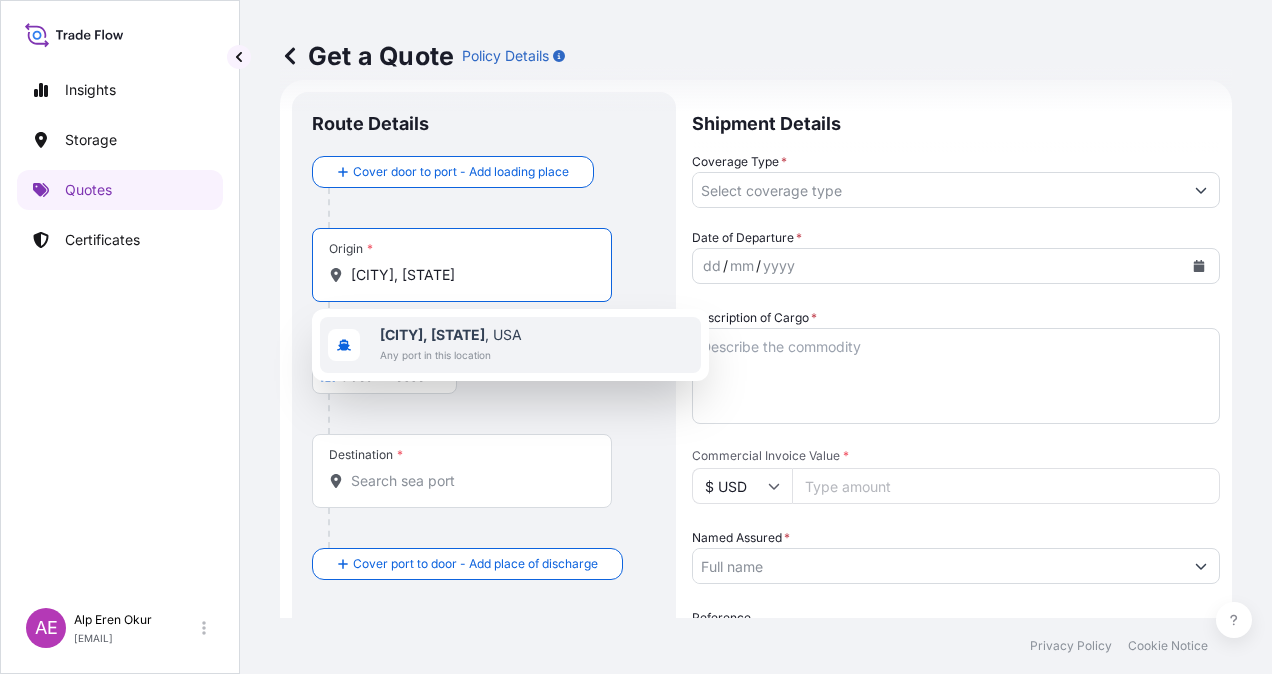 click on "Any port in this location" at bounding box center (451, 355) 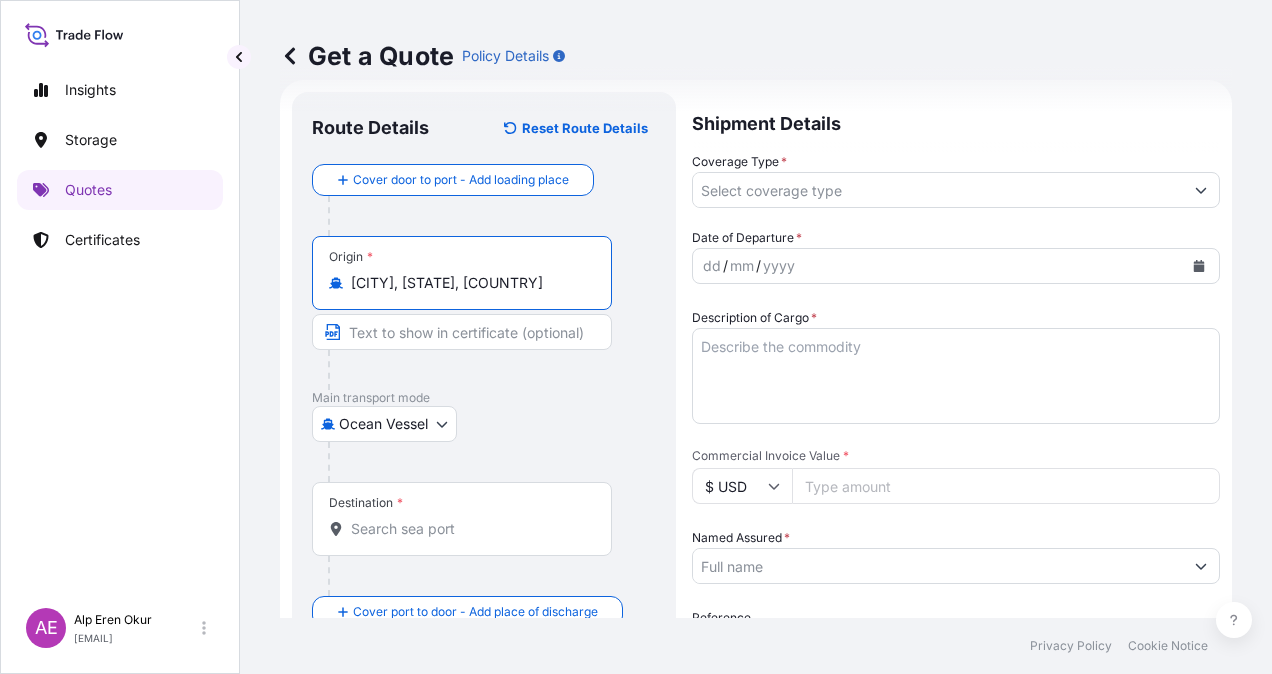 type on "[CITY], [STATE], [COUNTRY]" 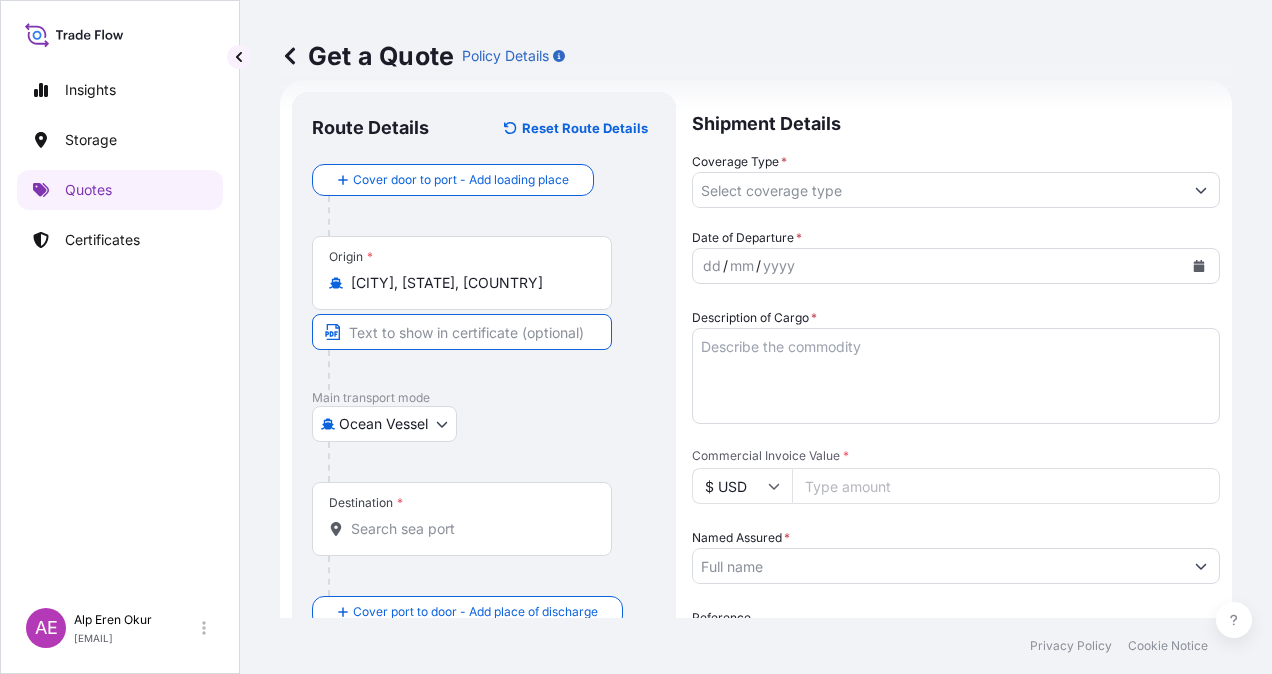 type on "[CITY], [STATE] / [COUNTRY]" 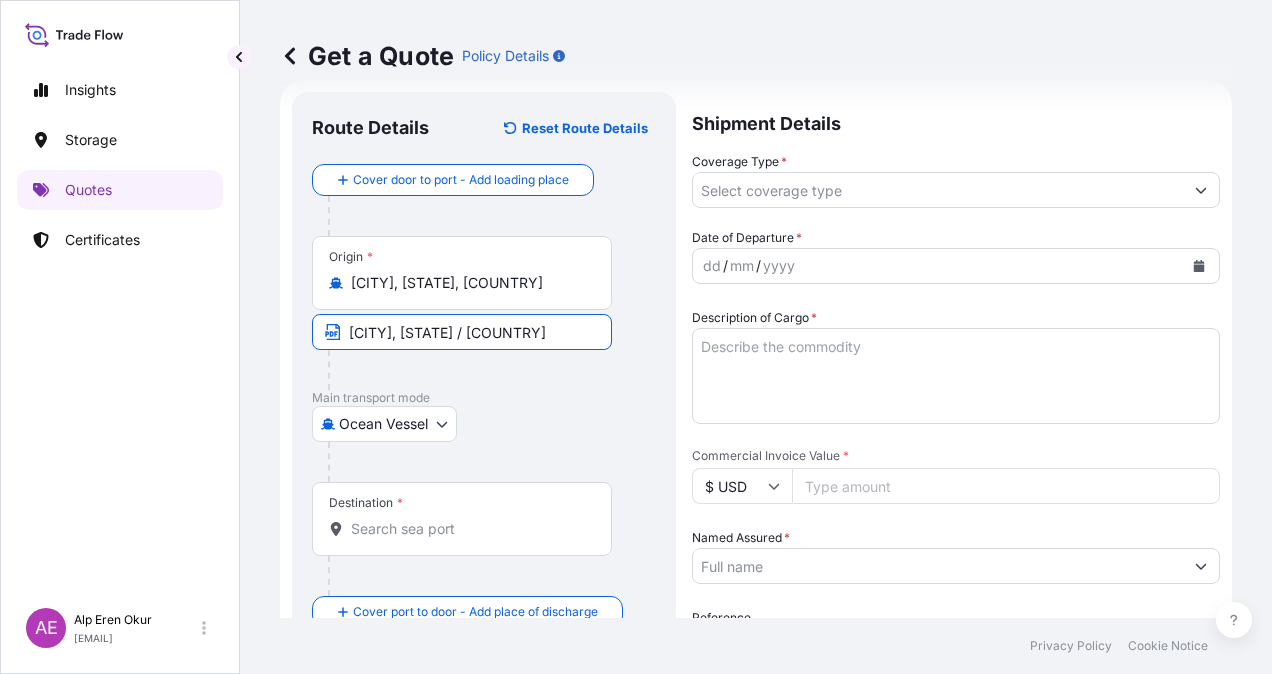 type on "[COUNTRY]" 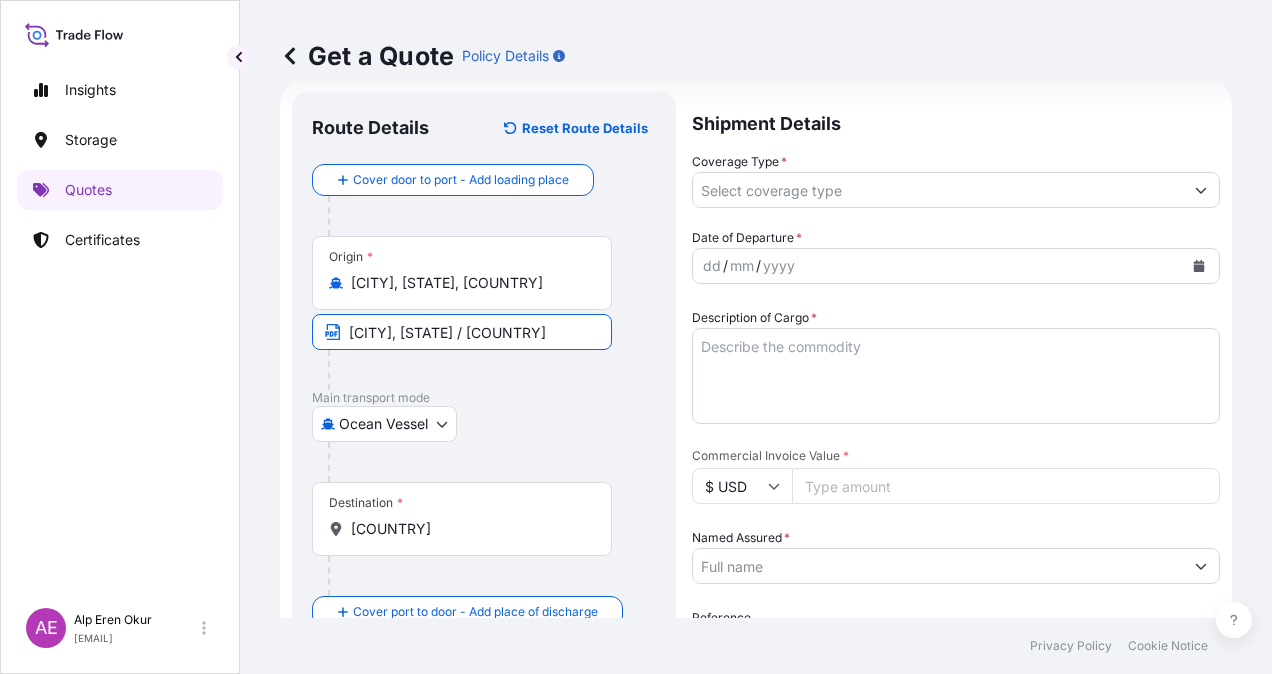 type on "All risks" 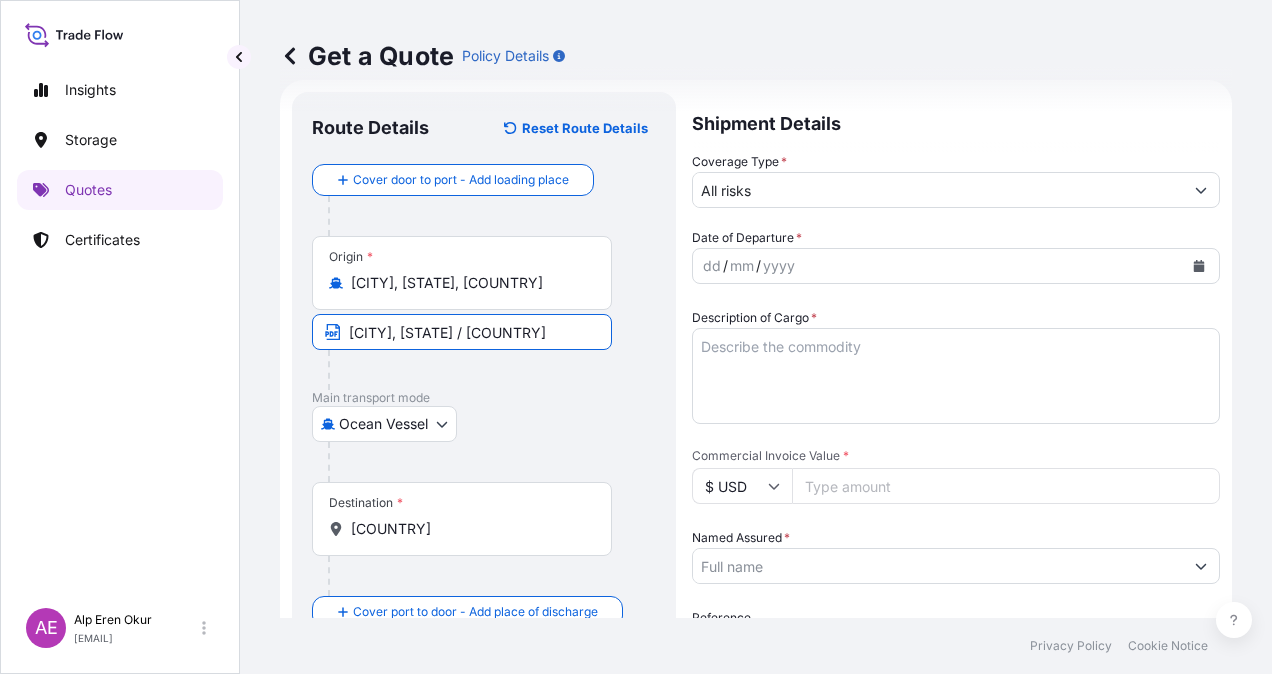 type on "[NUMBER]" 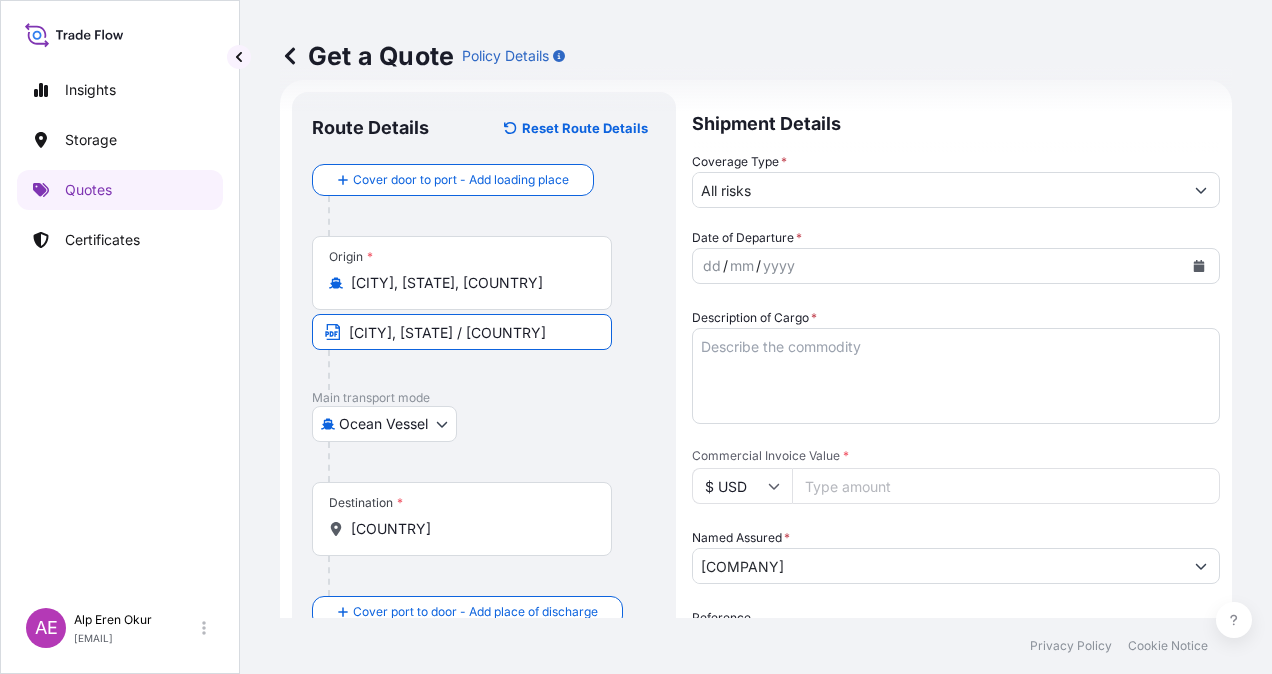 type on "PERTAMINA GAS BERGENIA" 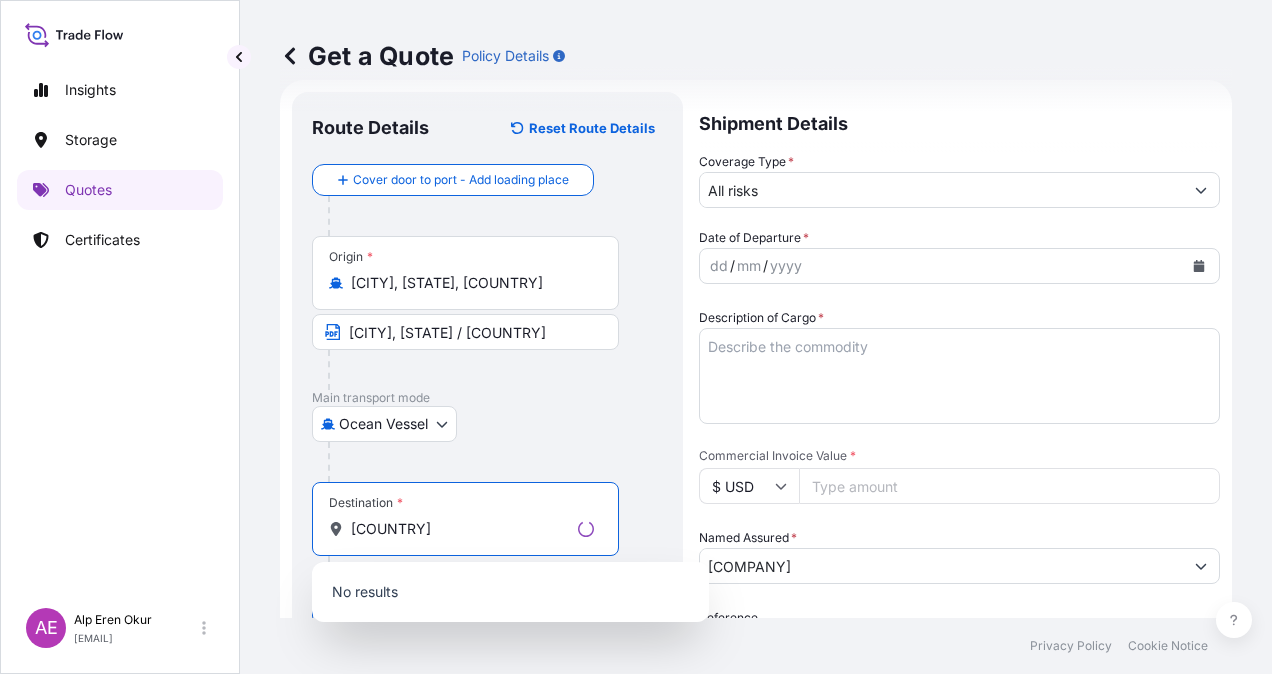 click on "[COUNTRY]" at bounding box center [460, 529] 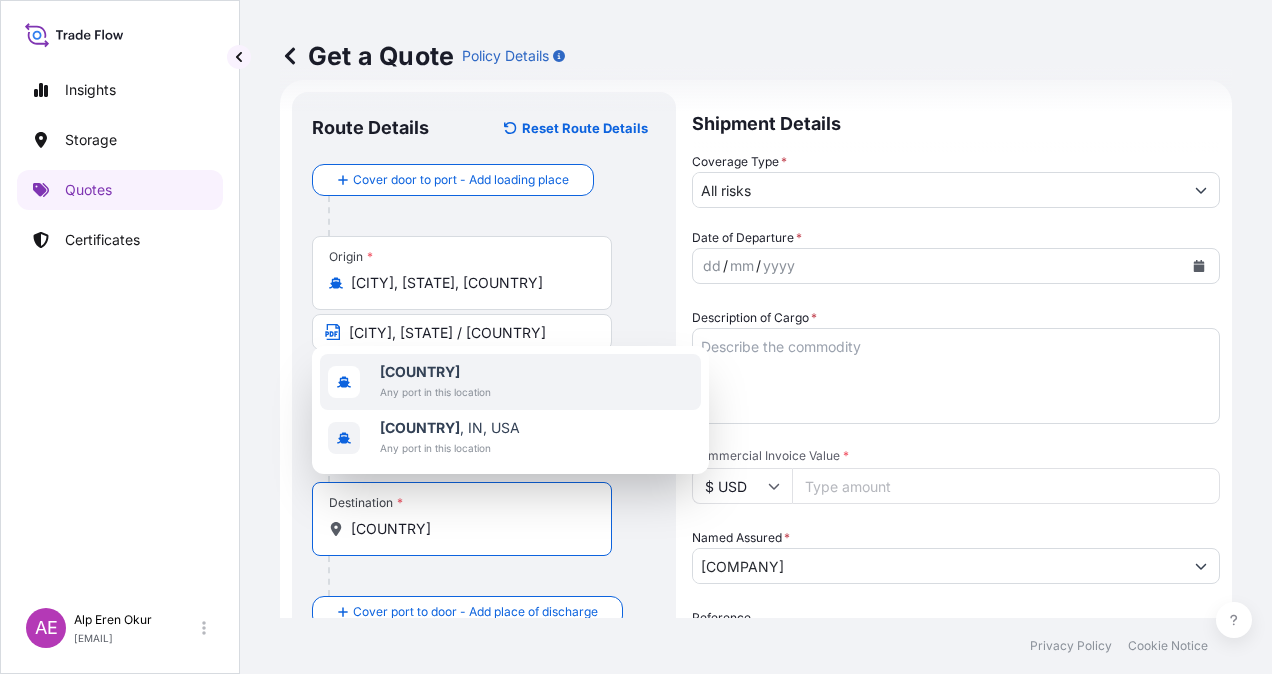 click on "[COUNTRY]" at bounding box center [435, 372] 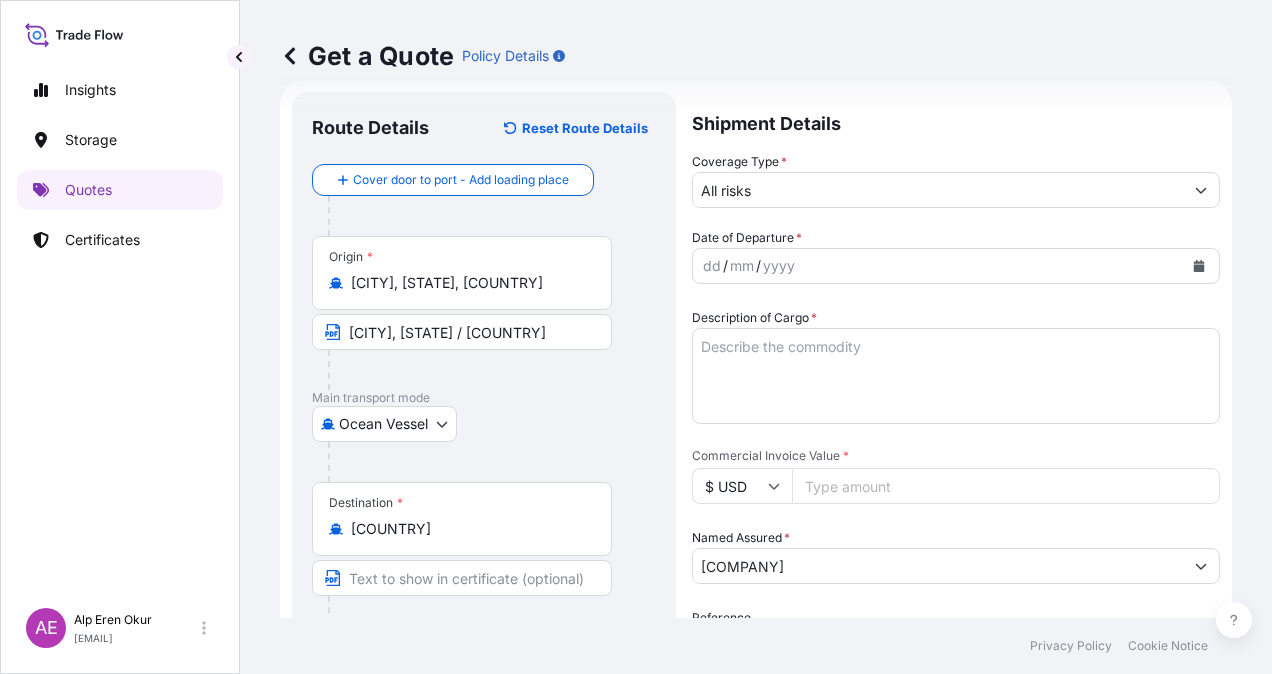 click on "Destination * [COUNTRY]" at bounding box center (484, 559) 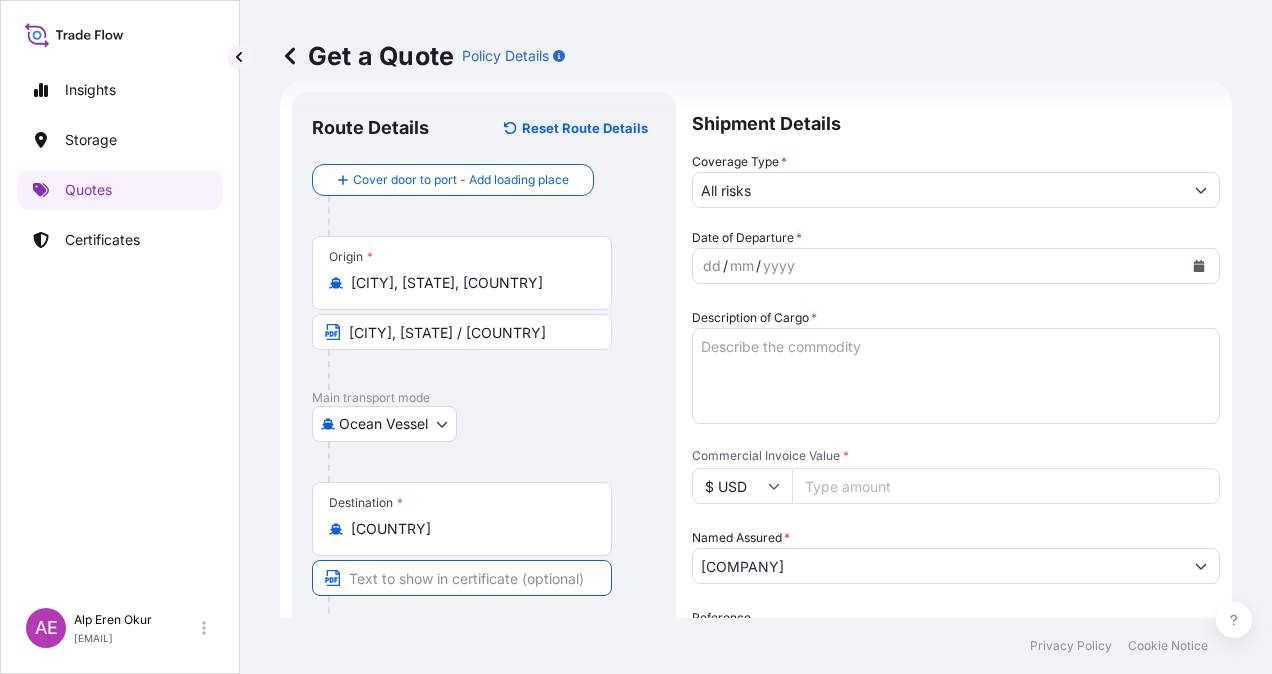 type on "ONE OR MORE SAFE PORT(S) OR BERTH(S) IN [COUNTRY] / [COUNTRY]" 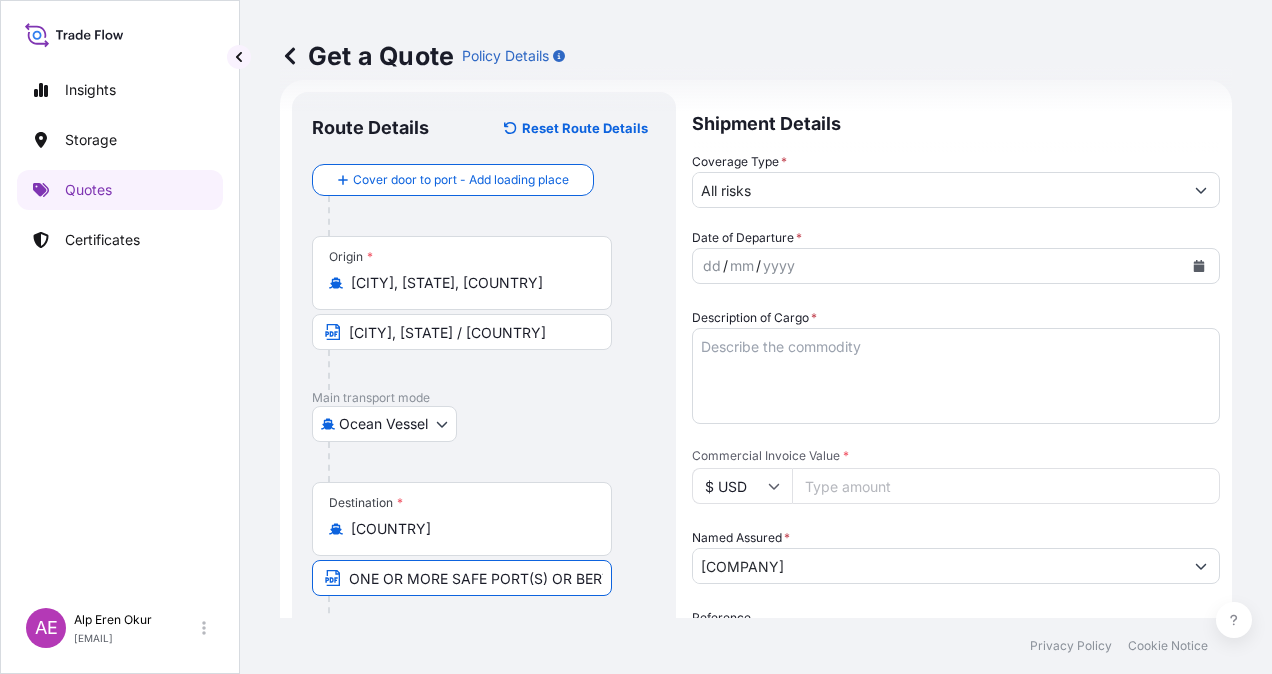 click on "All risks" at bounding box center [938, 190] 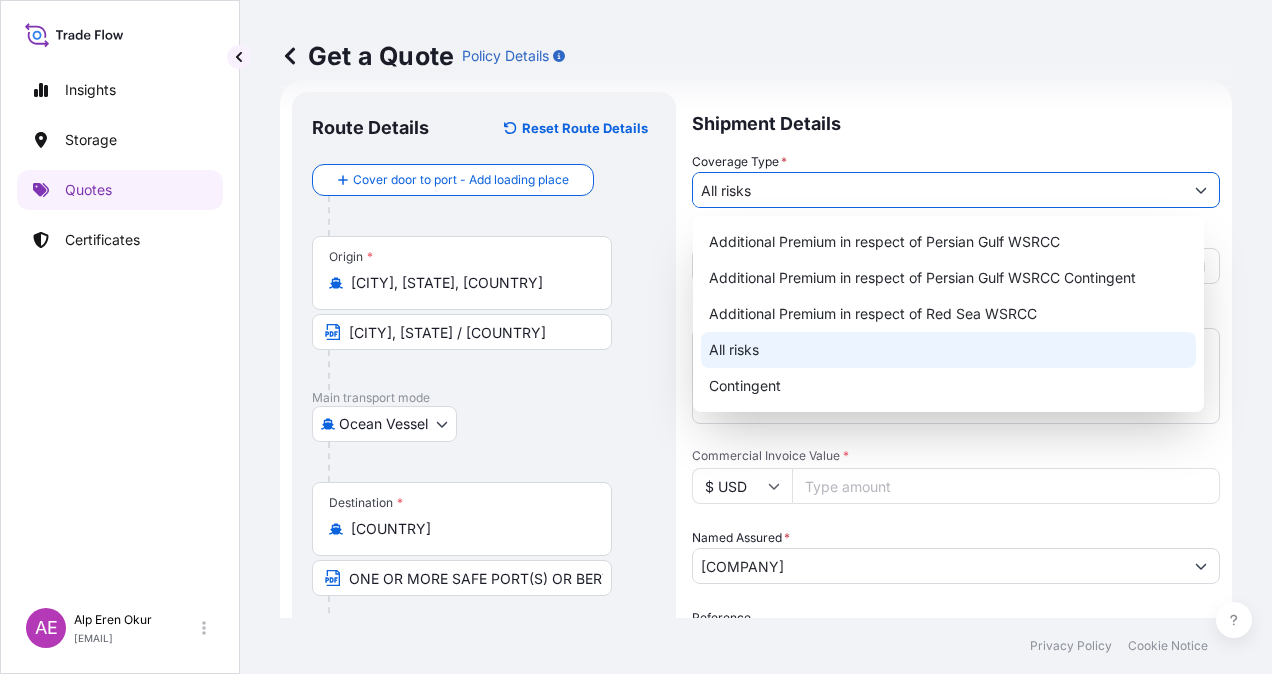 click on "All risks" at bounding box center [948, 350] 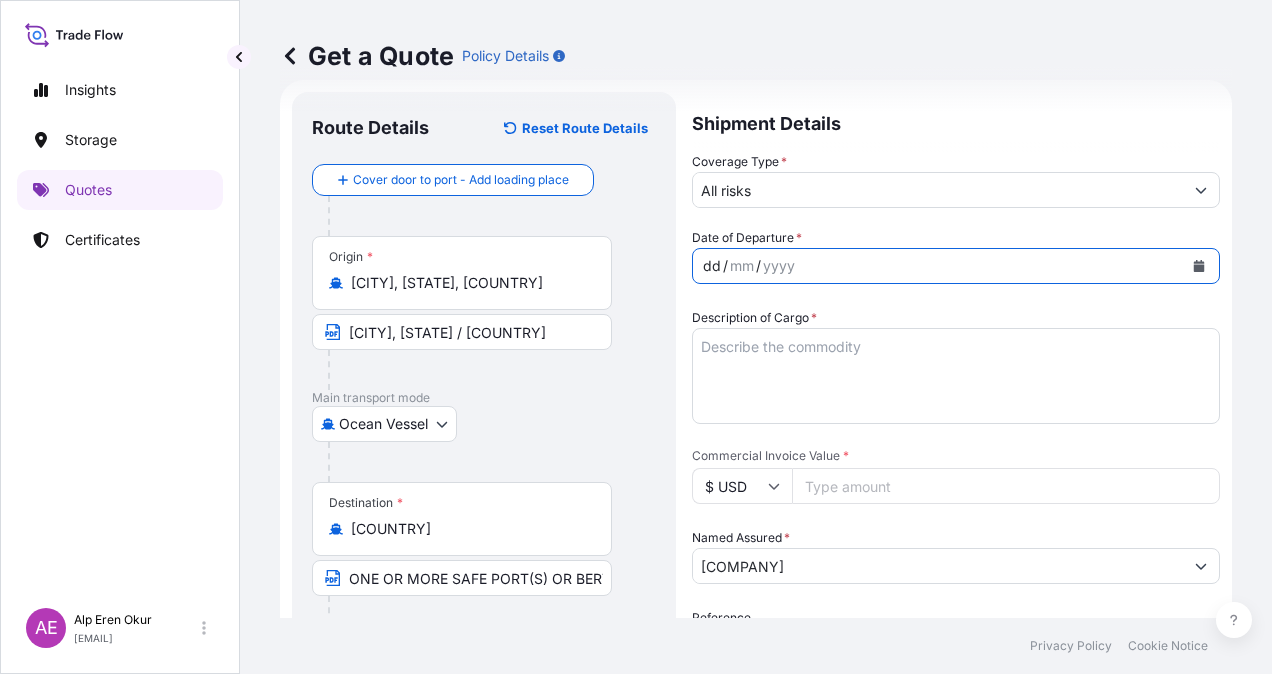 click on "dd / mm / yyyy" at bounding box center [938, 266] 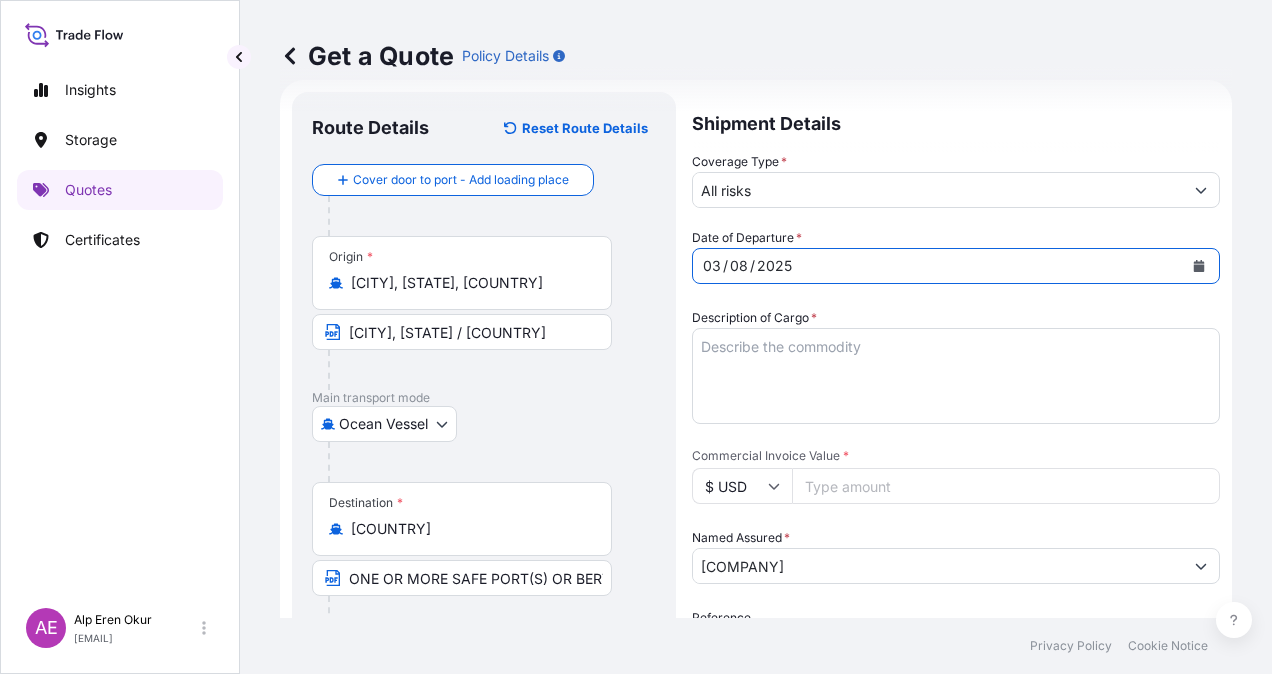 click on "Description of Cargo *" at bounding box center [956, 376] 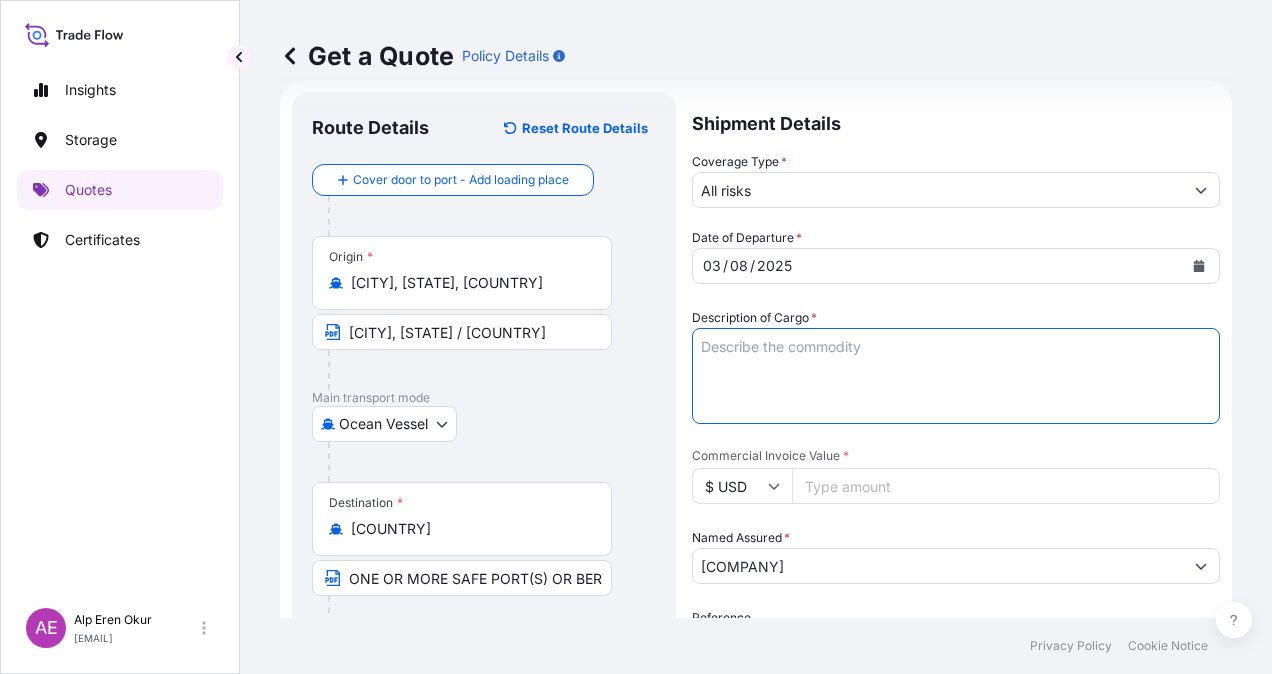 paste on "BUTANE" 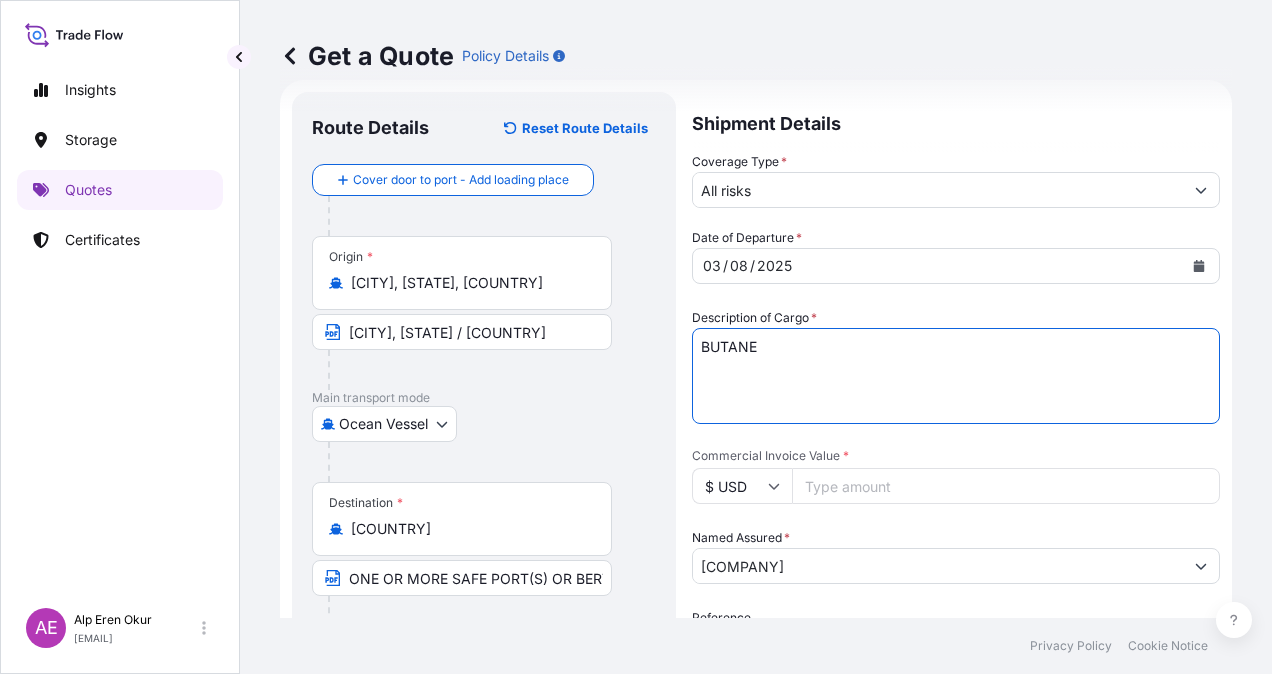 type on "BUTANE" 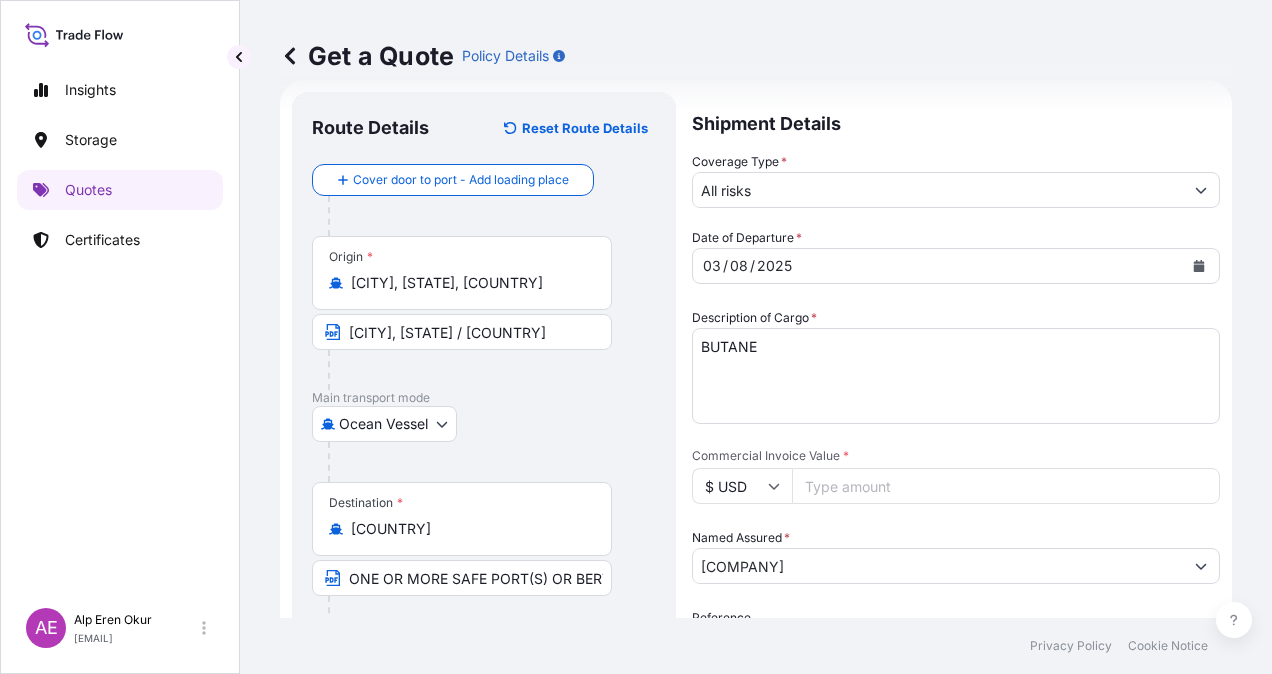 drag, startPoint x: 891, startPoint y: 498, endPoint x: 652, endPoint y: 480, distance: 239.67686 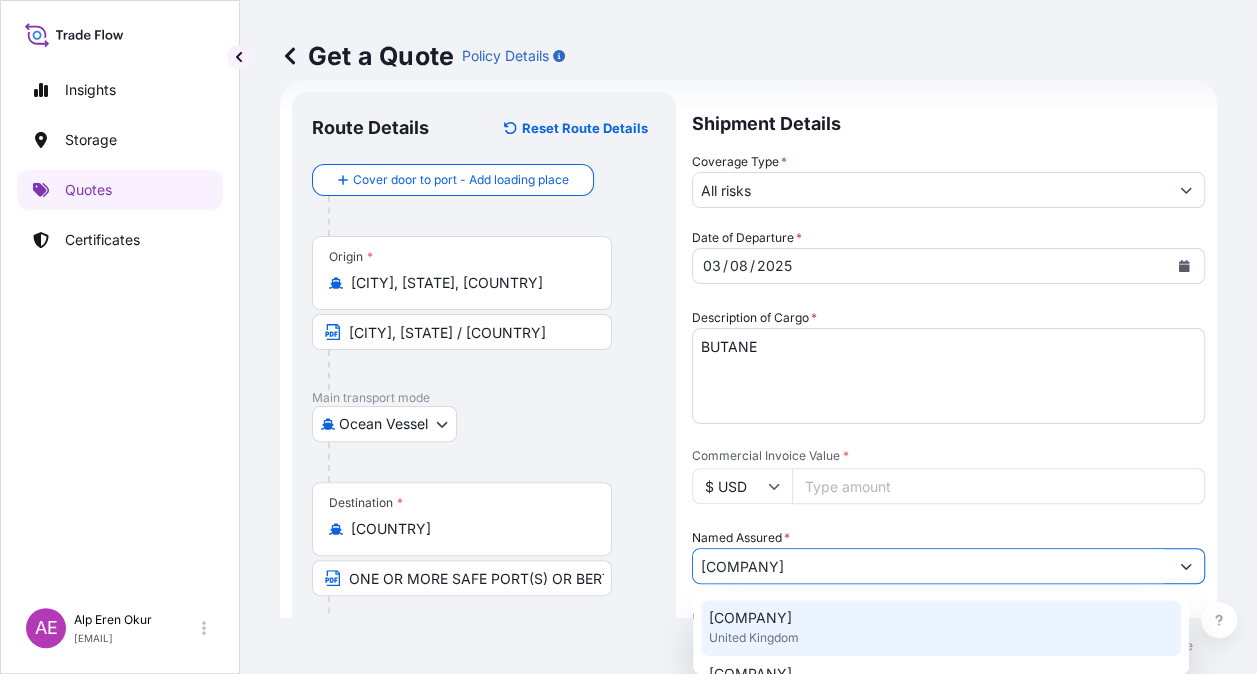 click on "[COMPANY] [COUNTRY]" at bounding box center (941, 628) 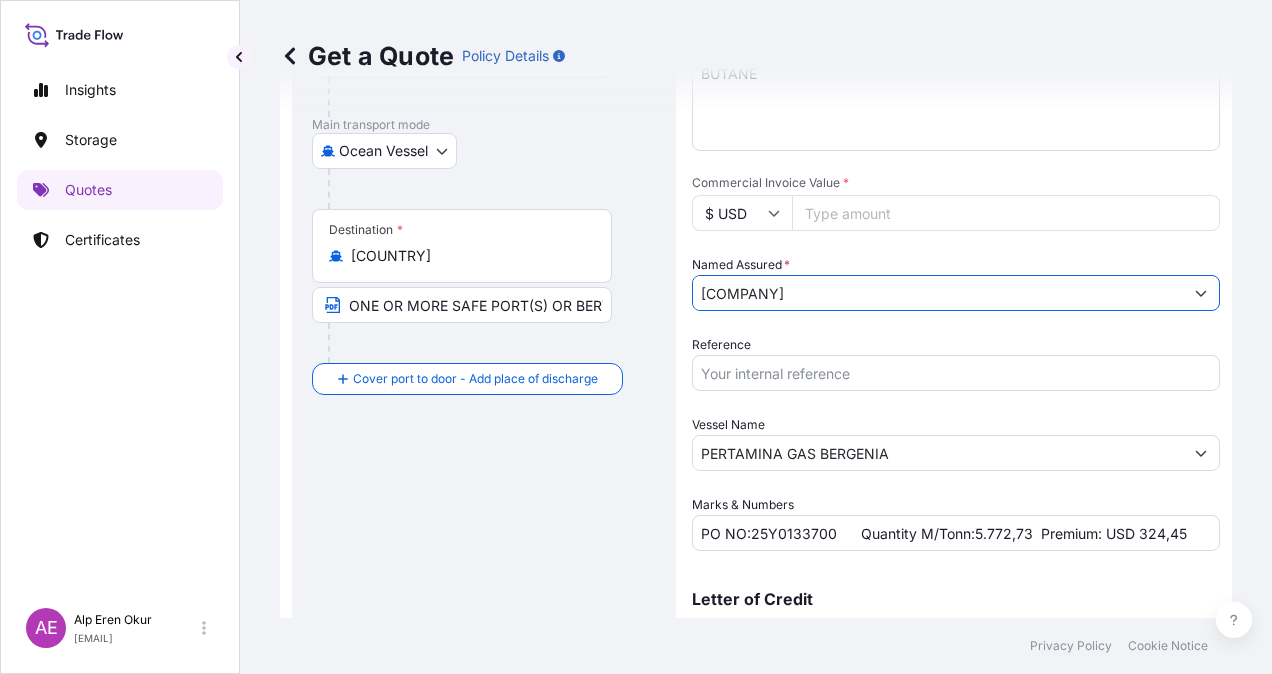 scroll, scrollTop: 398, scrollLeft: 0, axis: vertical 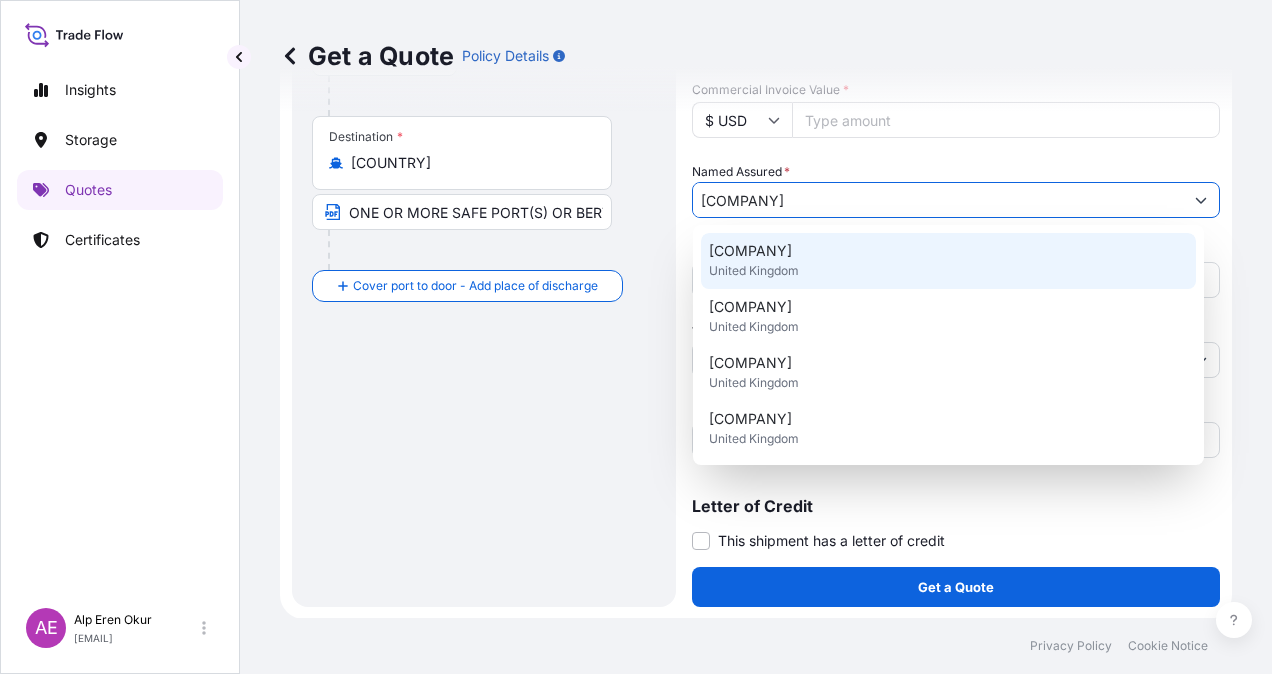click on "[COMPANY] [COUNTRY]" at bounding box center [948, 261] 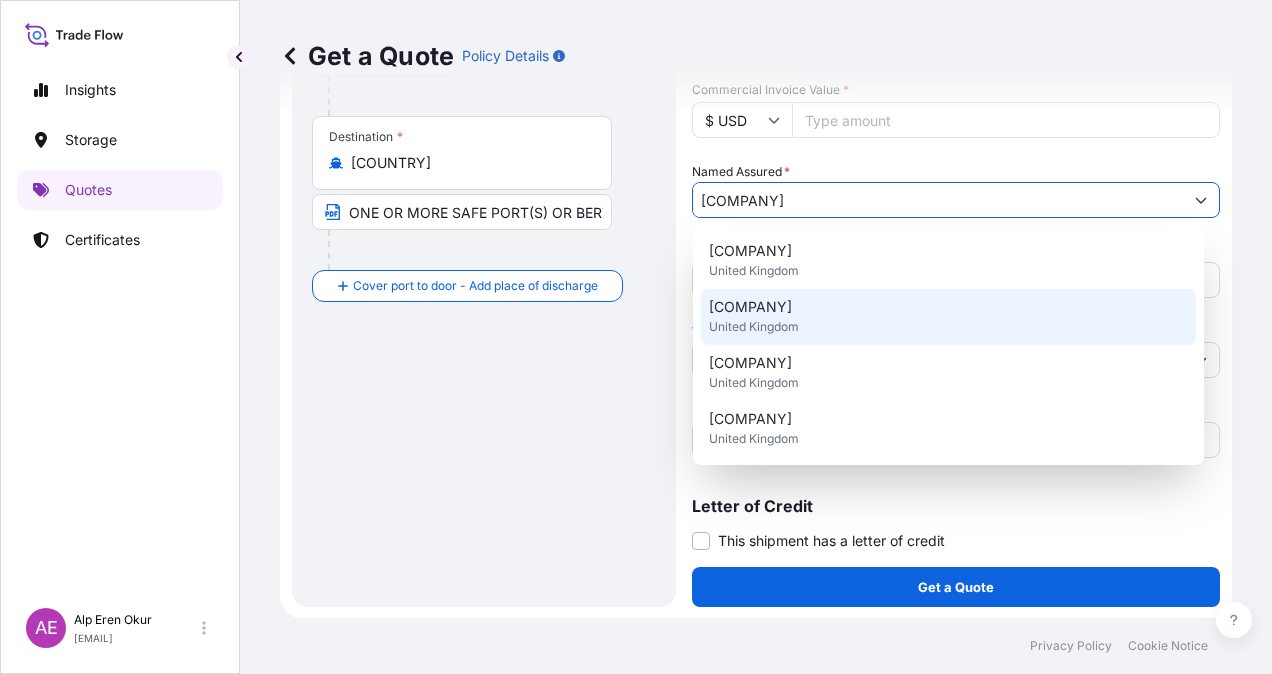 click on "Letter of Credit" at bounding box center (956, 506) 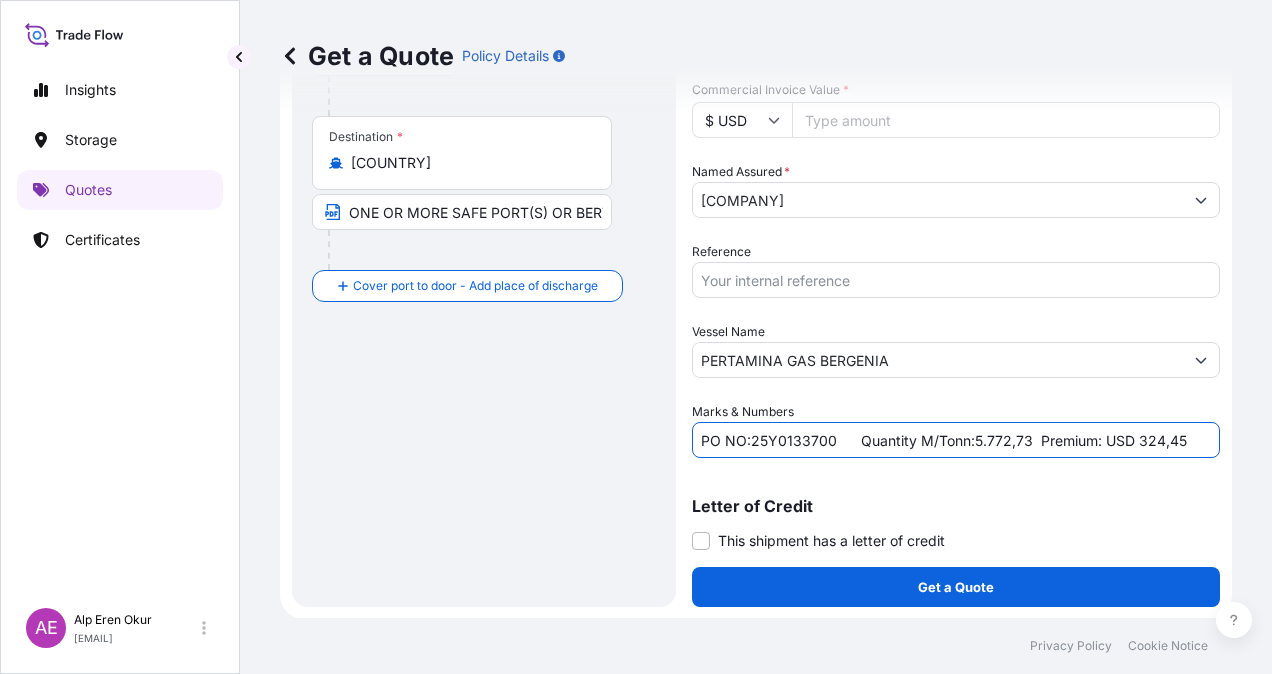 drag, startPoint x: 753, startPoint y: 440, endPoint x: 830, endPoint y: 447, distance: 77.31753 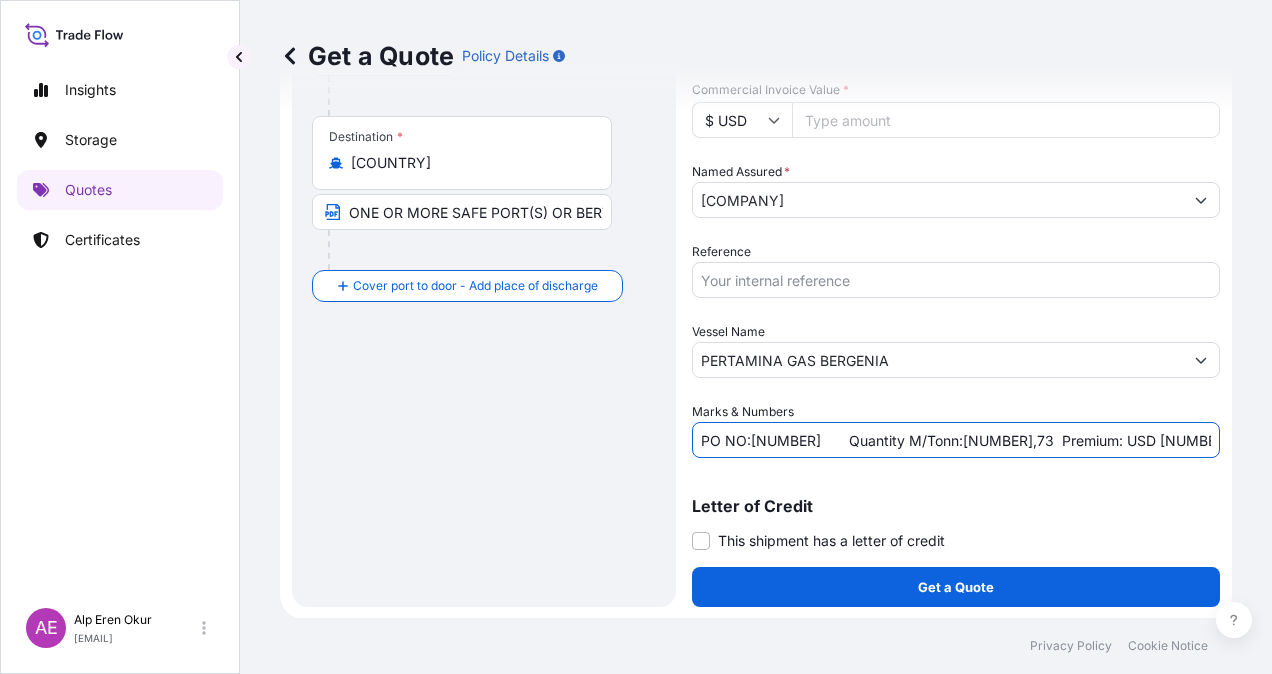 drag, startPoint x: 970, startPoint y: 435, endPoint x: 987, endPoint y: 436, distance: 17.029387 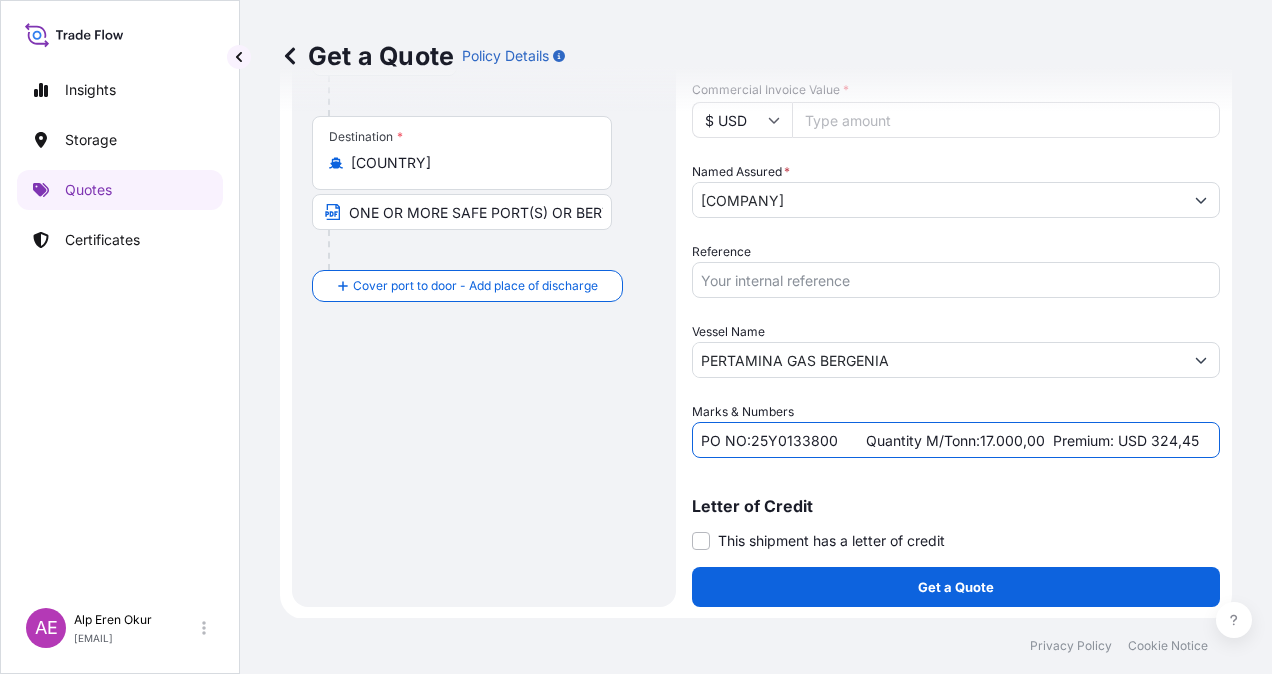 drag, startPoint x: 1146, startPoint y: 438, endPoint x: 1238, endPoint y: 450, distance: 92.779305 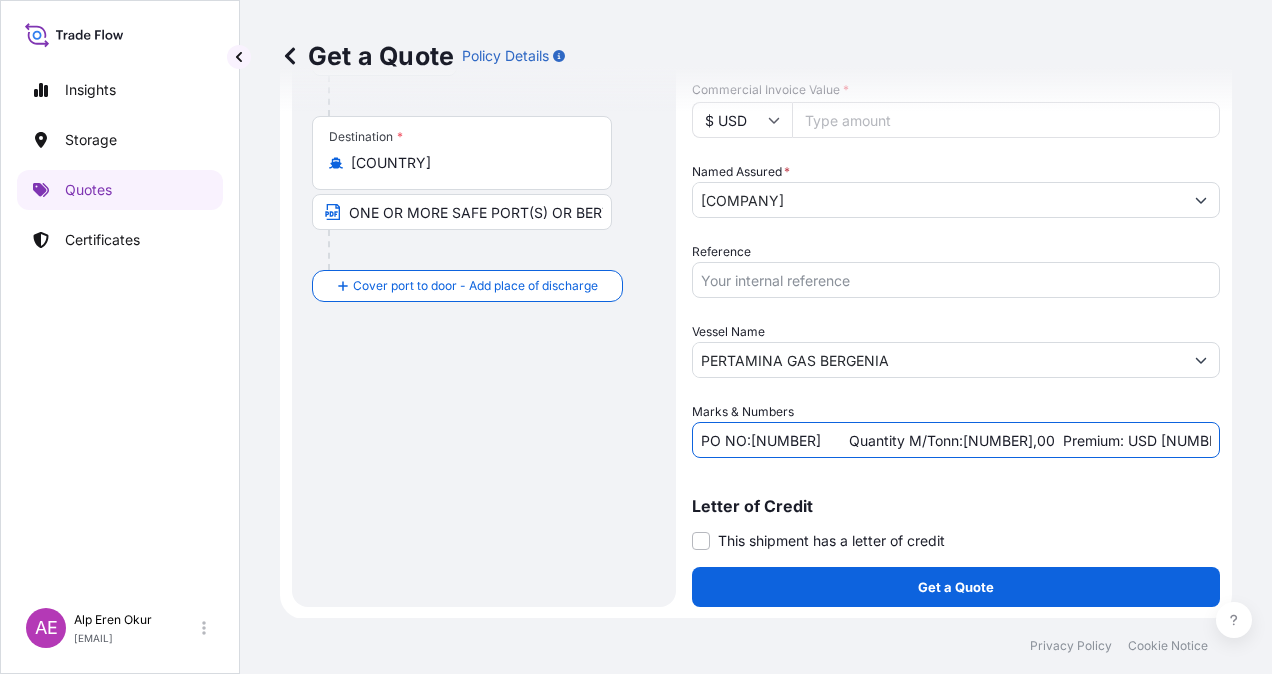 scroll, scrollTop: 0, scrollLeft: 3, axis: horizontal 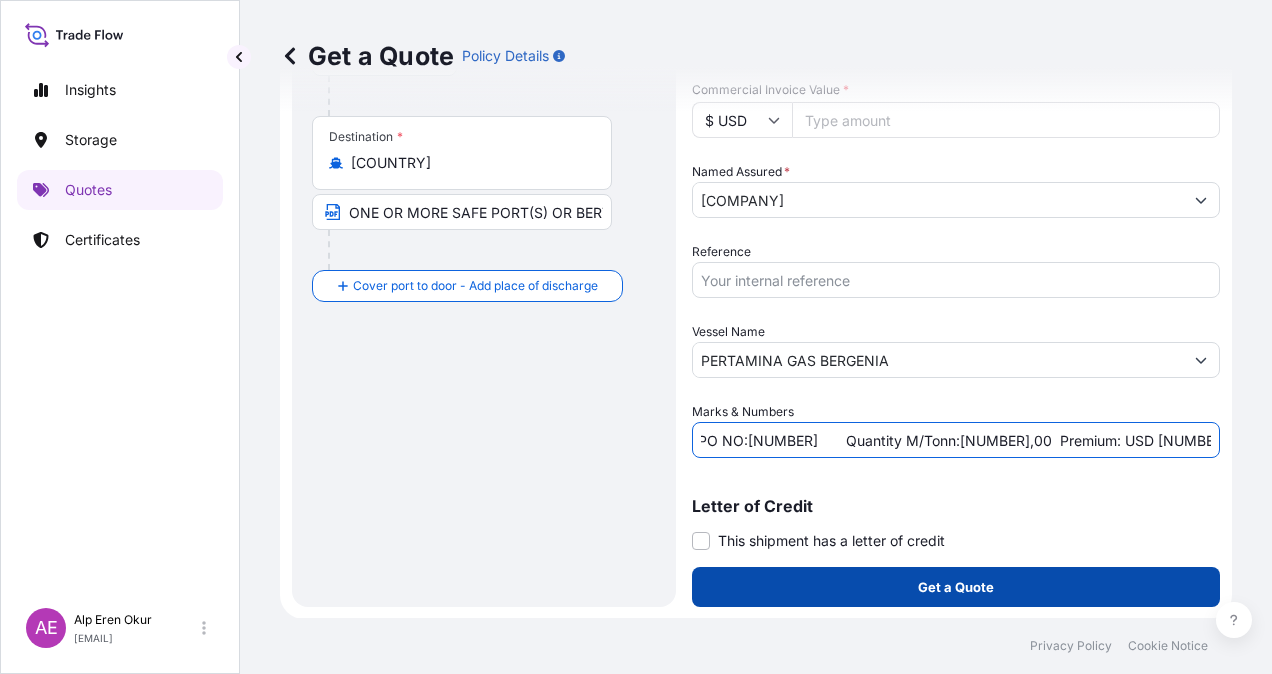 type on "PO NO:[NUMBER]       Quantity M/Tonn:[NUMBER],00  Premium: USD [NUMBER],10" 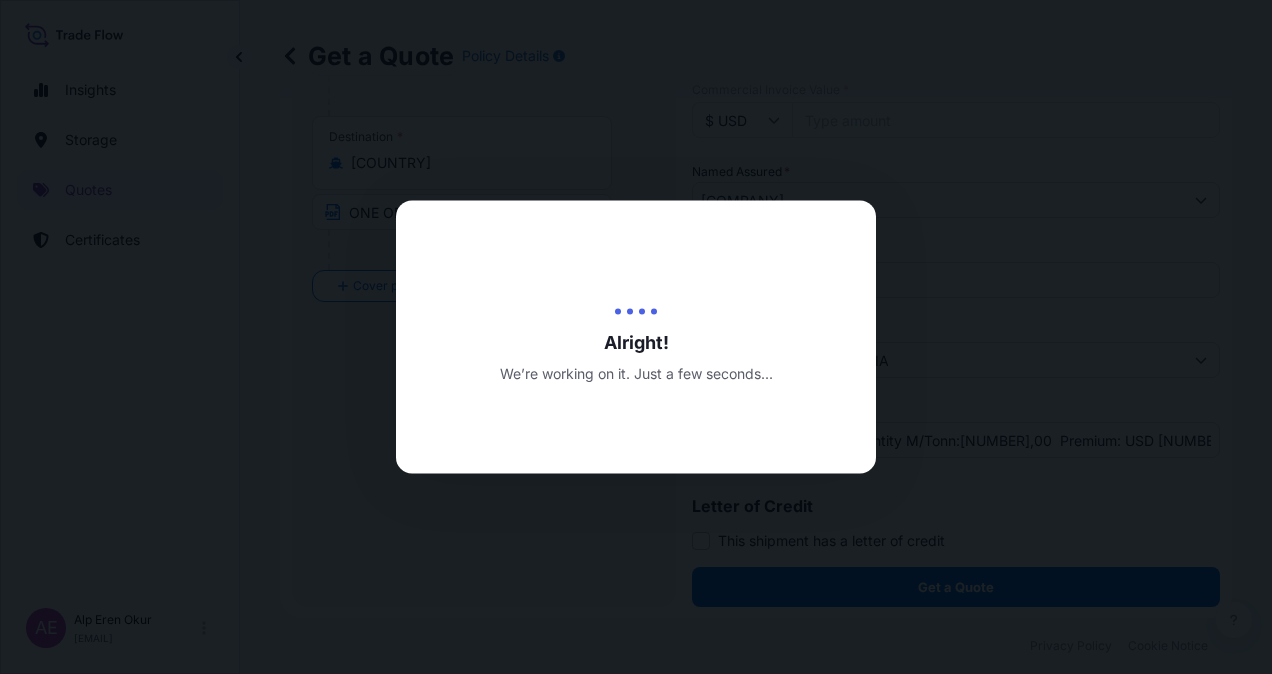 scroll, scrollTop: 0, scrollLeft: 0, axis: both 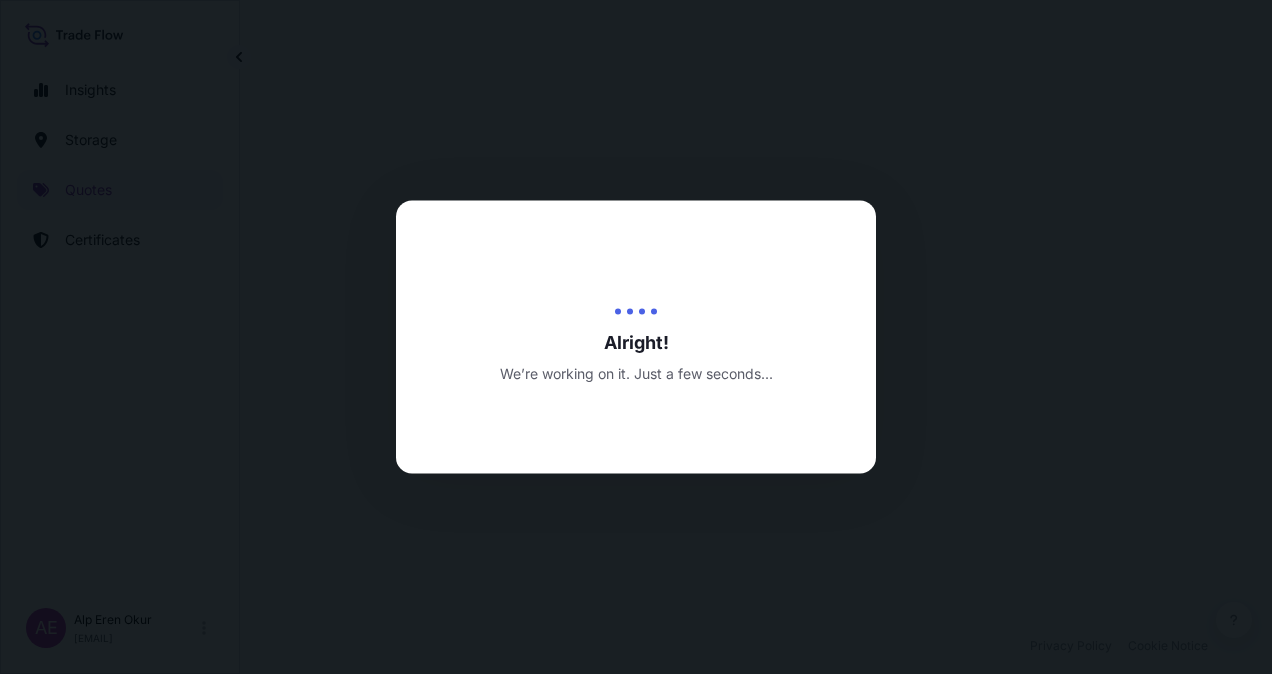 select on "Ocean Vessel" 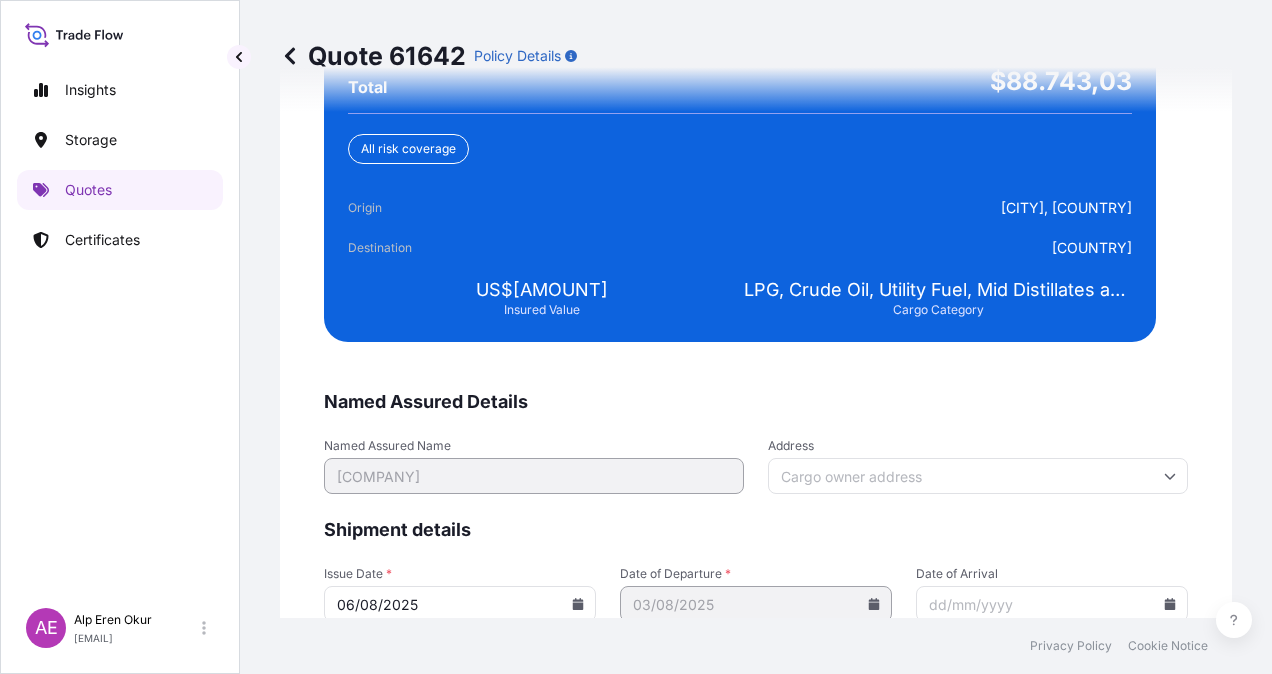 scroll, scrollTop: 3843, scrollLeft: 0, axis: vertical 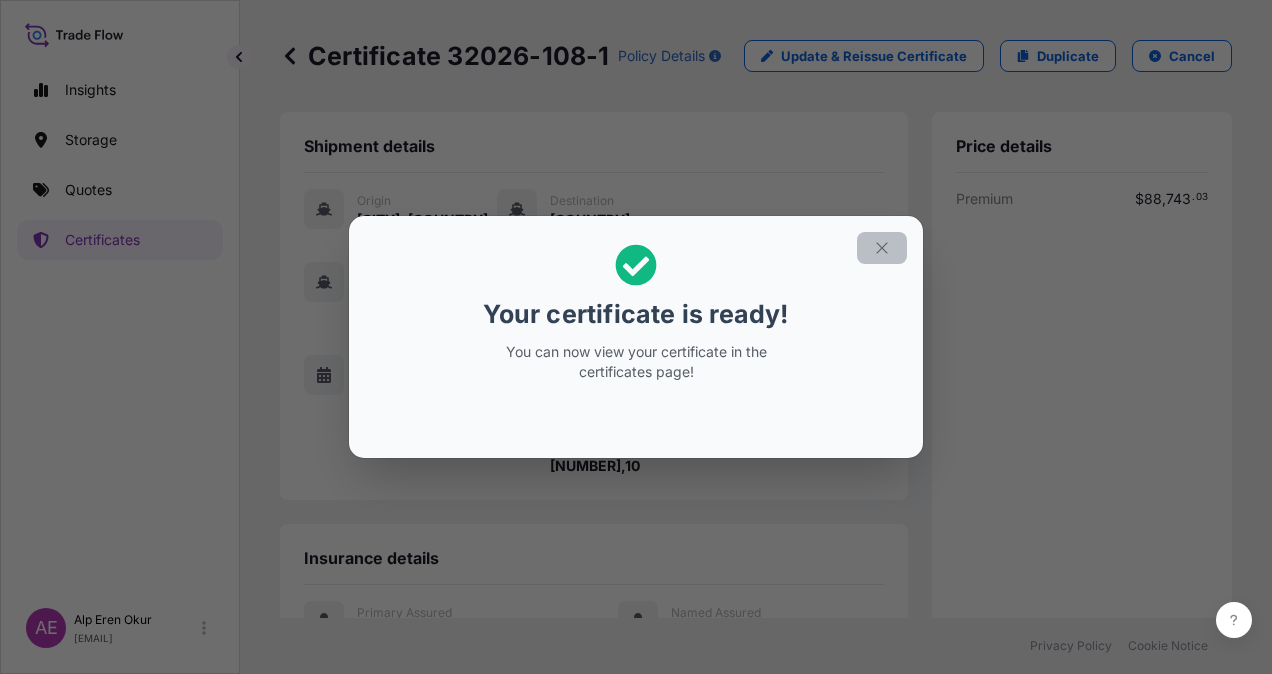 click 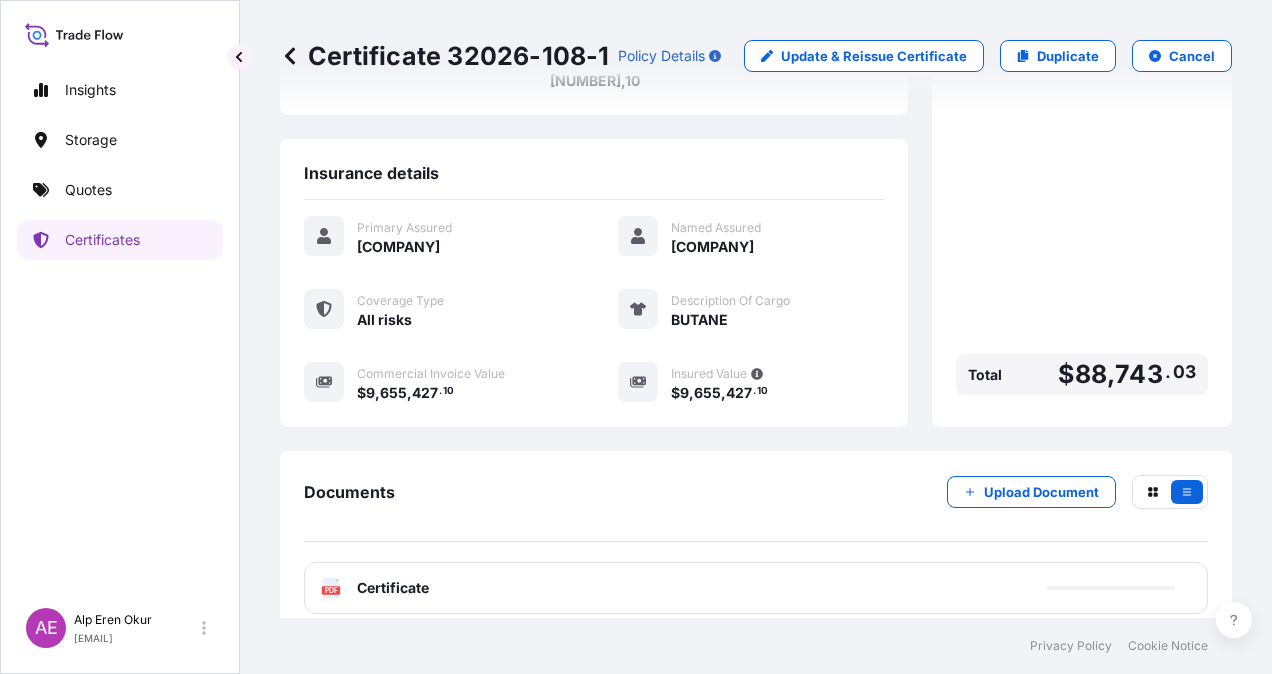 scroll, scrollTop: 441, scrollLeft: 0, axis: vertical 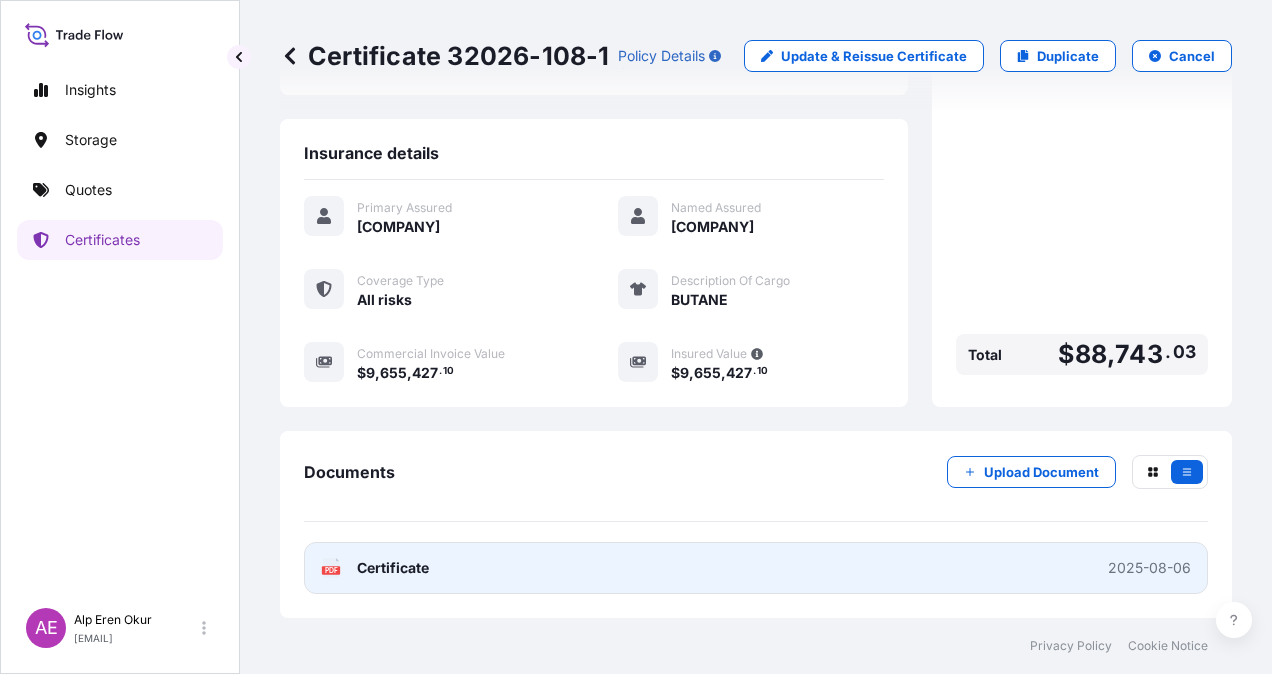 click on "Certificate" at bounding box center (393, 568) 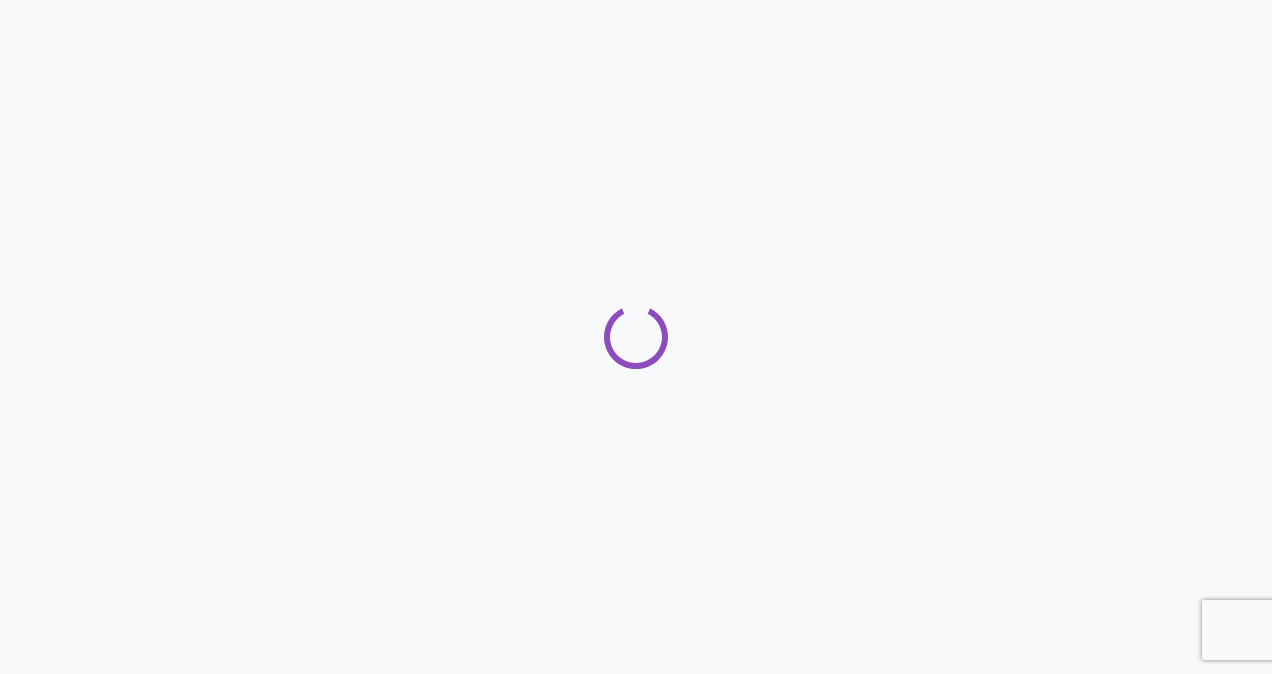 scroll, scrollTop: 0, scrollLeft: 0, axis: both 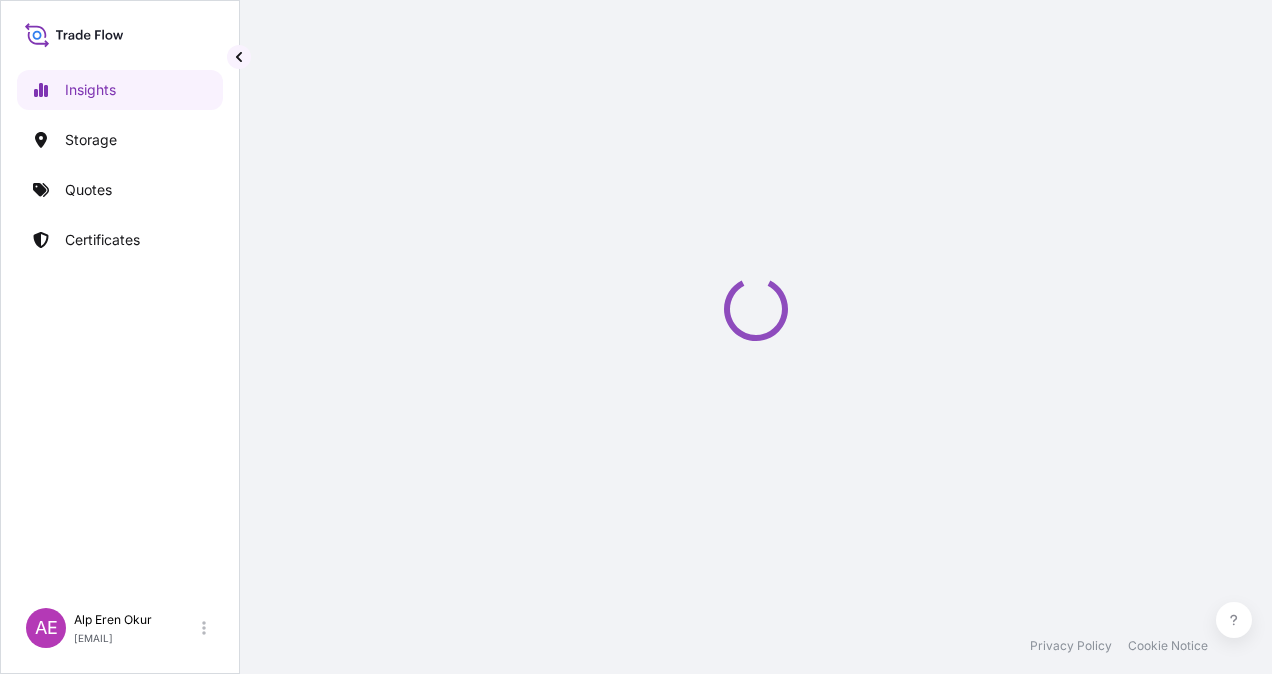 select on "2025" 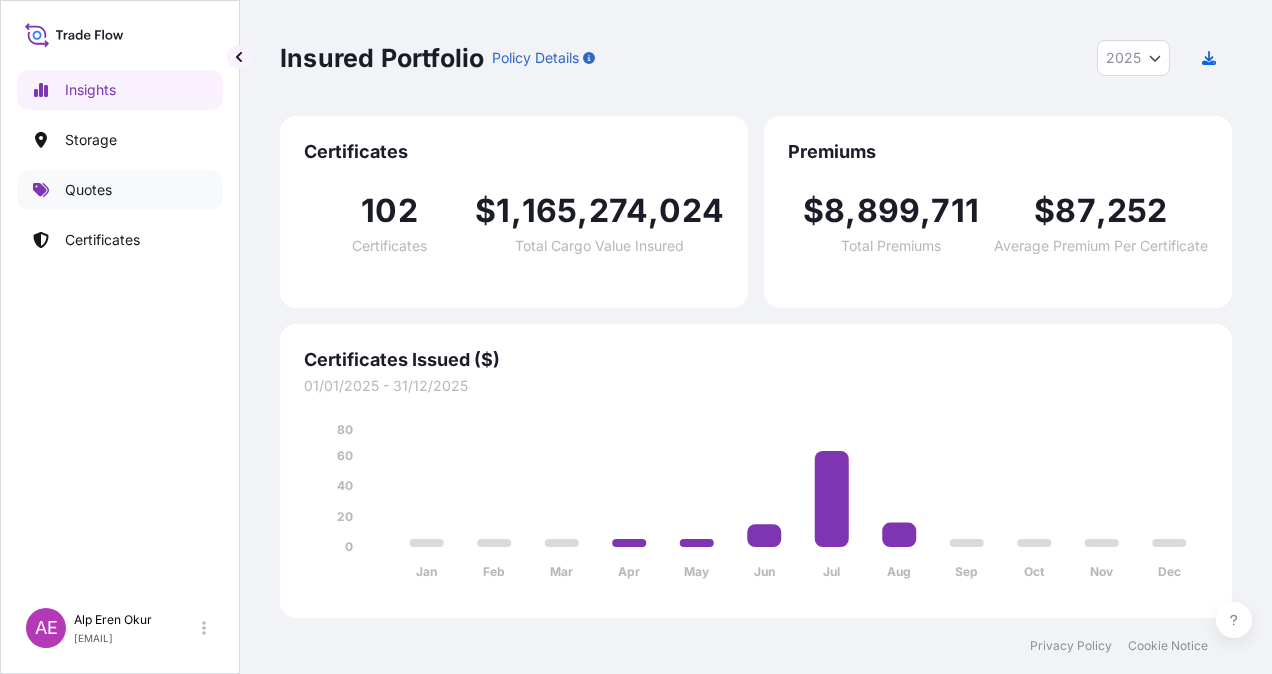 click on "Quotes" at bounding box center (120, 190) 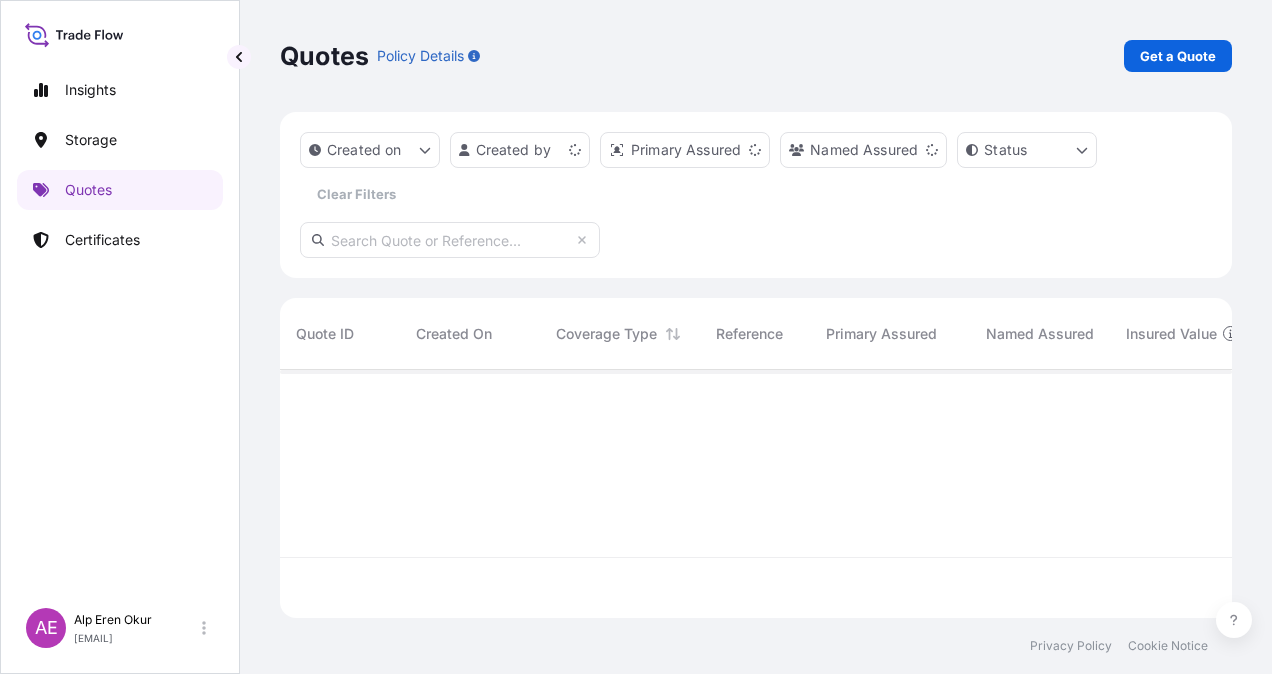 scroll, scrollTop: 16, scrollLeft: 16, axis: both 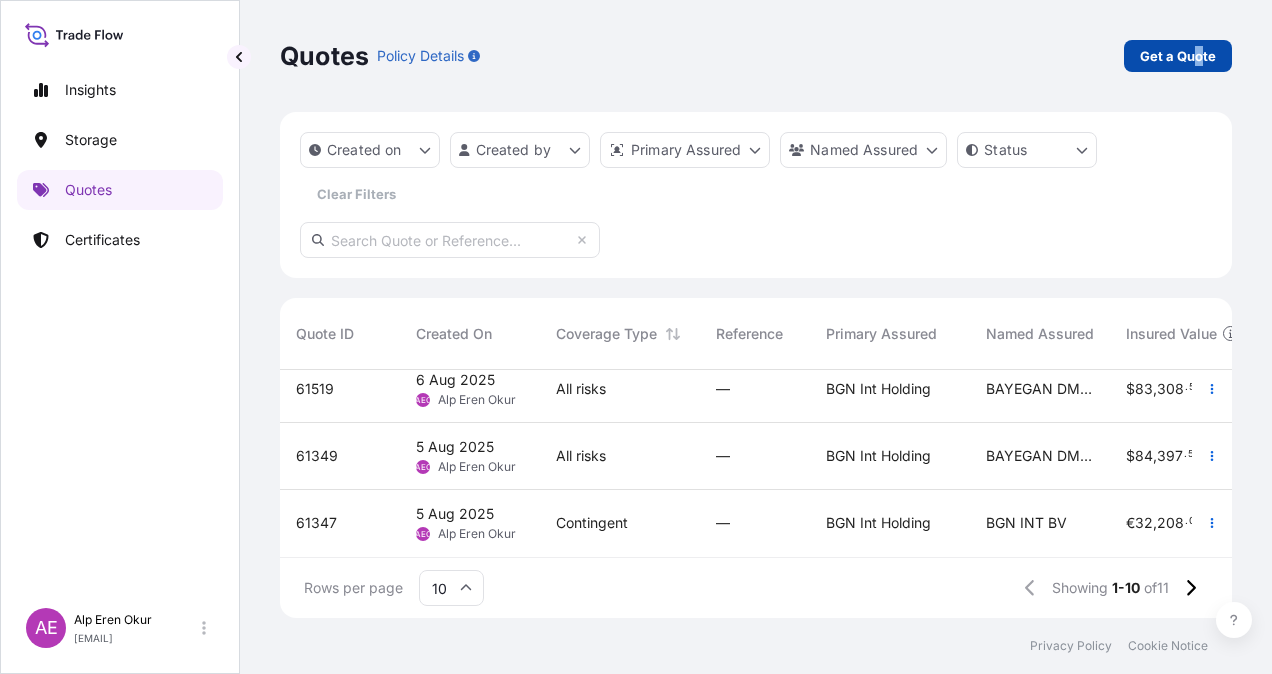 click on "Quotes Policy Details Get a Quote" at bounding box center [756, 56] 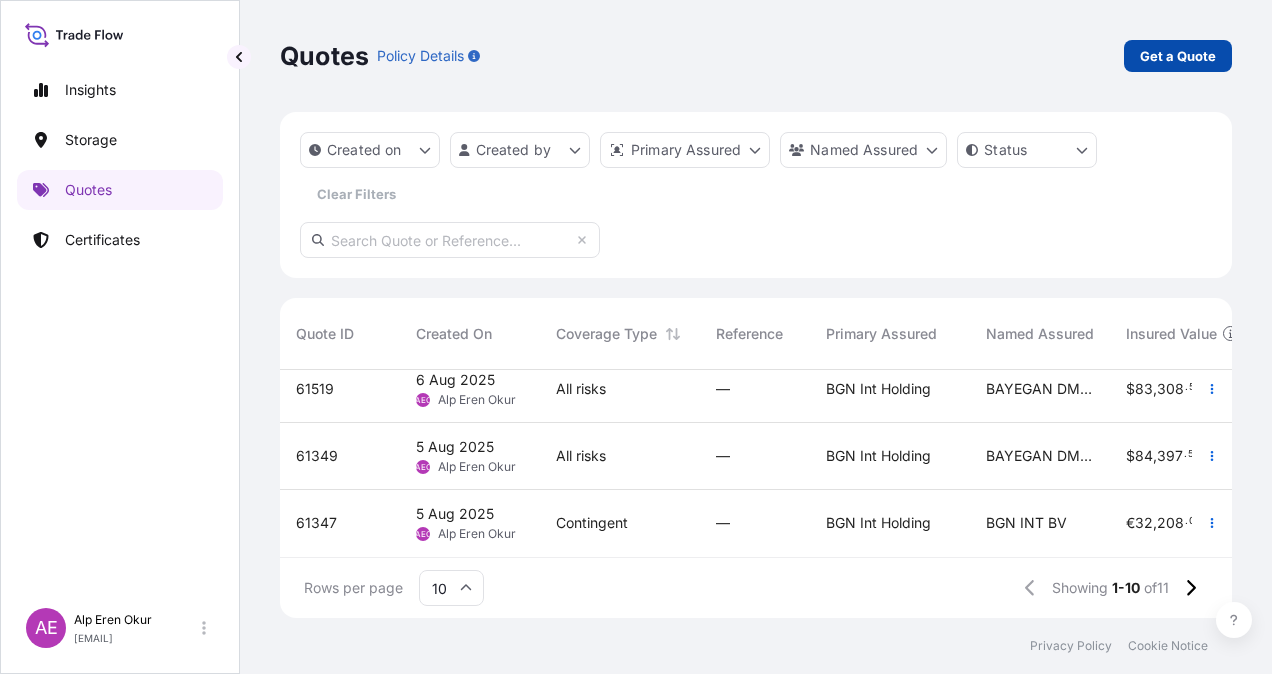 click on "Get a Quote" at bounding box center (1178, 56) 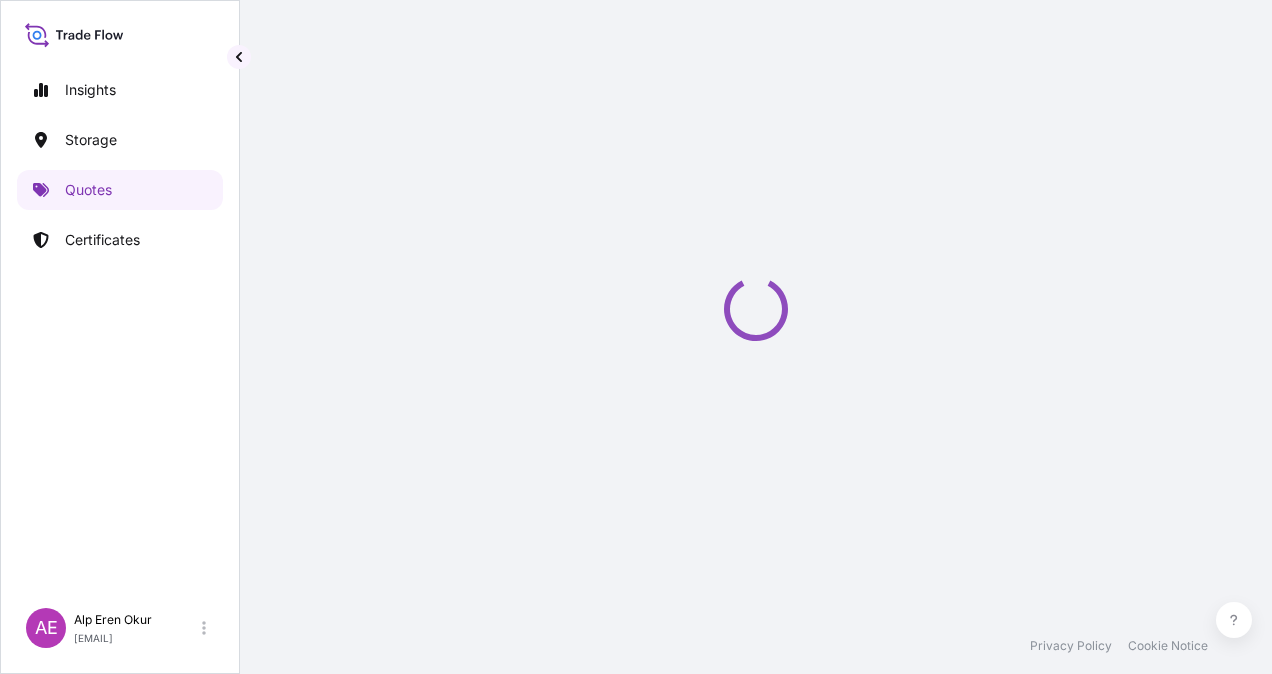 select on "Ocean Vessel" 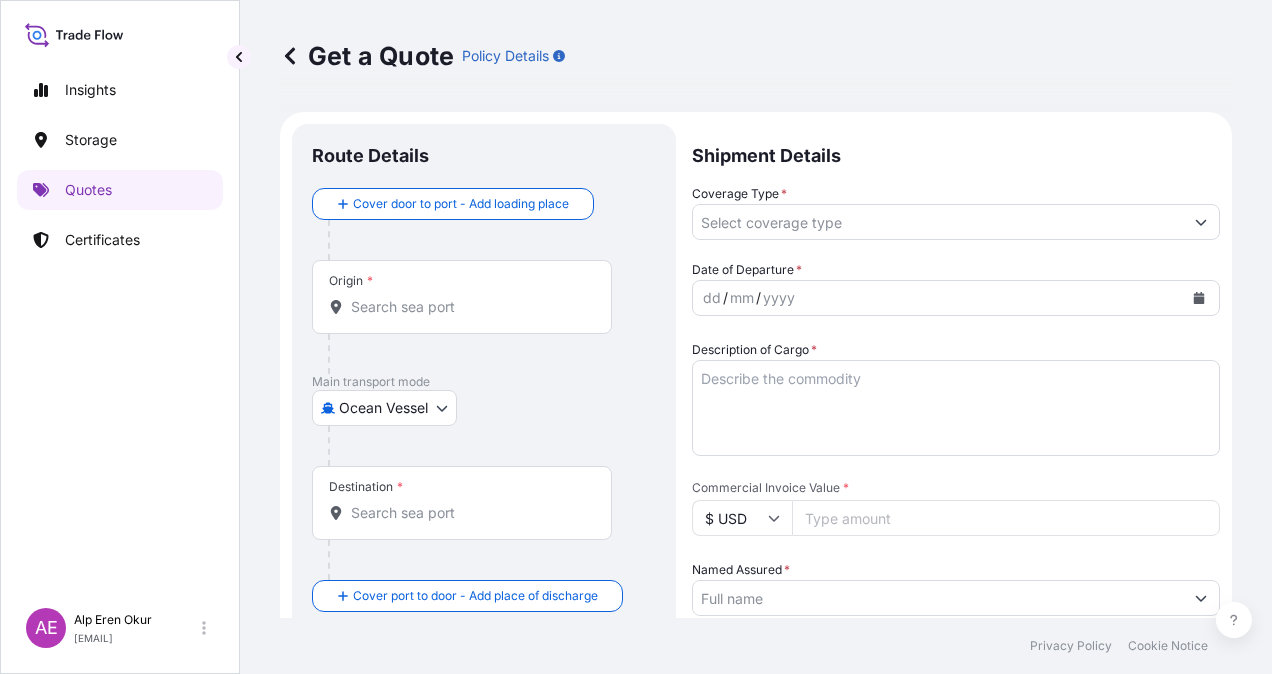 scroll, scrollTop: 32, scrollLeft: 0, axis: vertical 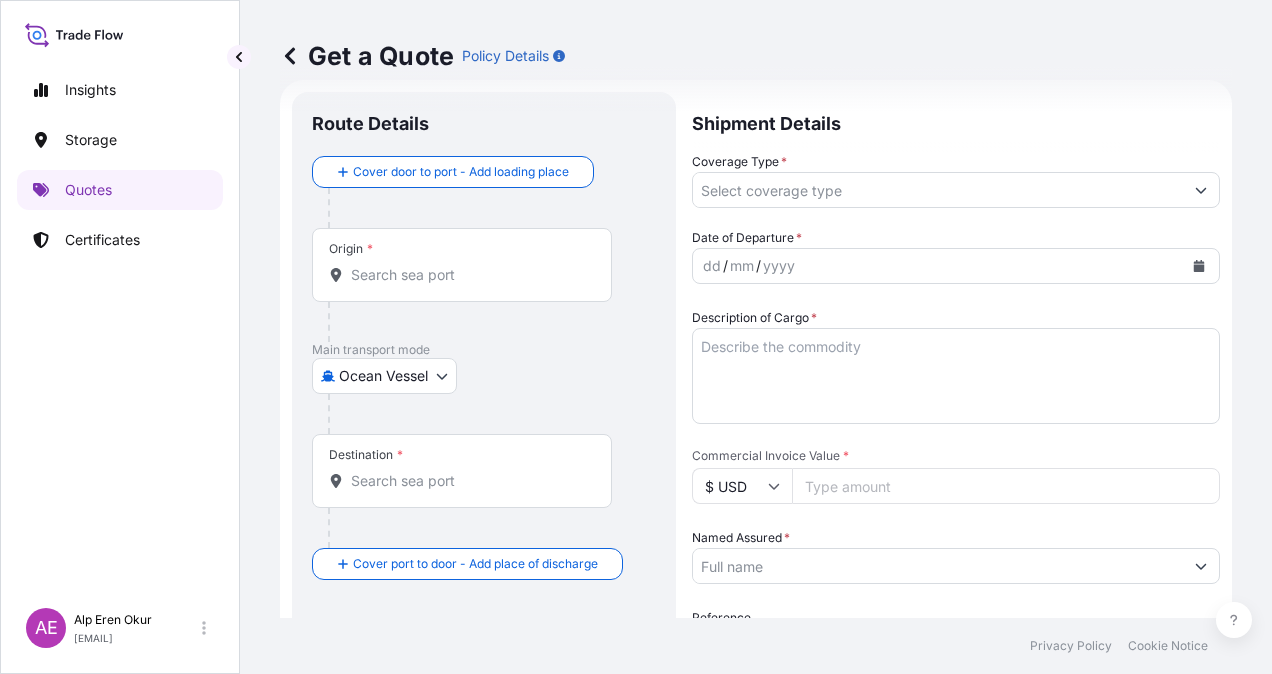 click on "Origin *" at bounding box center [462, 265] 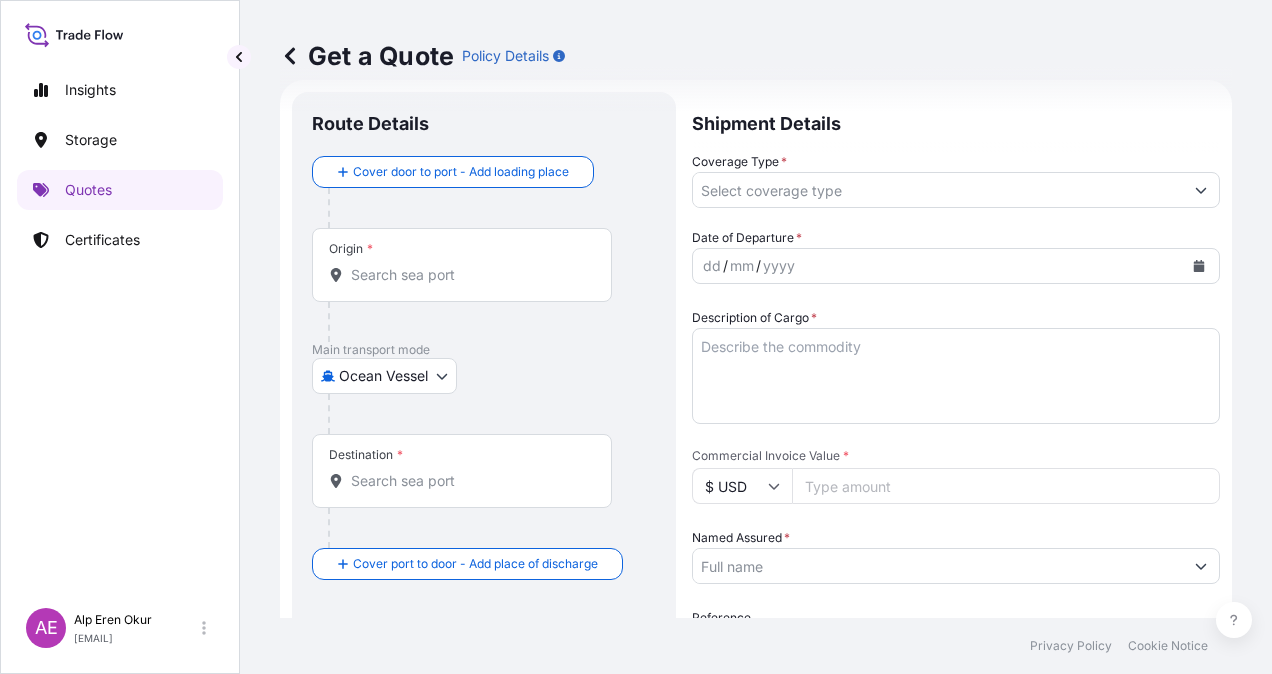 click on "Origin *" at bounding box center (469, 275) 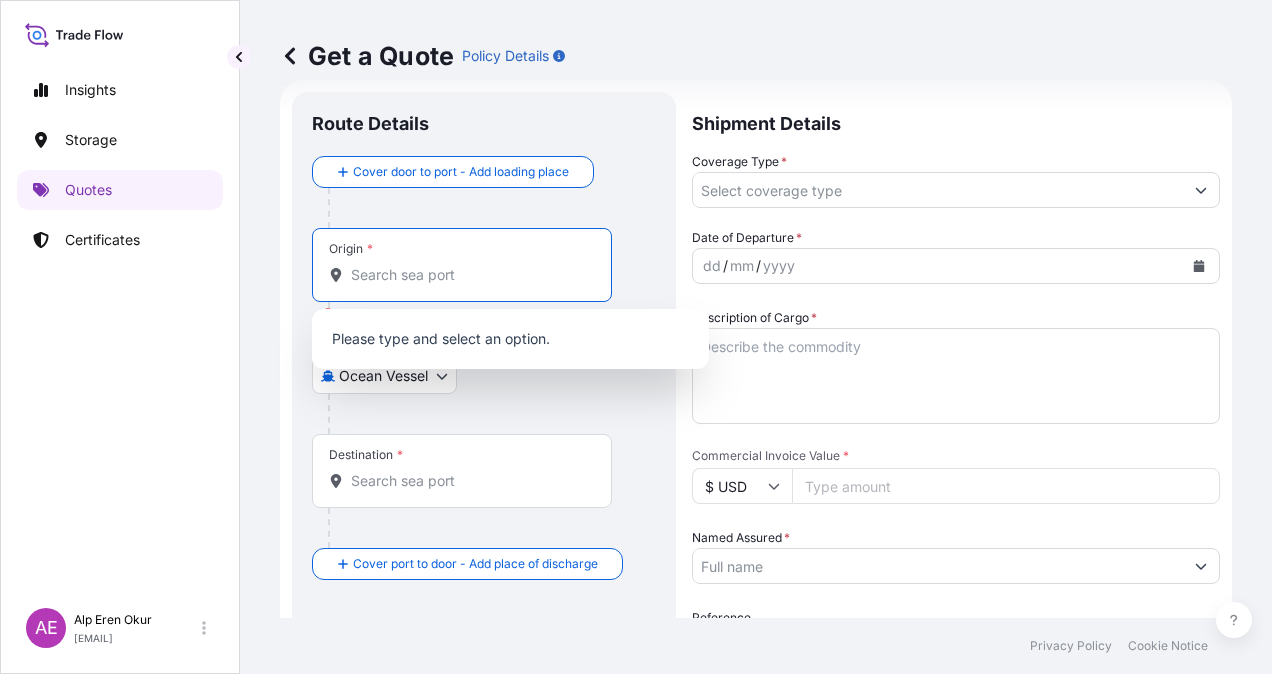 click on "Origin * Please select an origin" at bounding box center (469, 275) 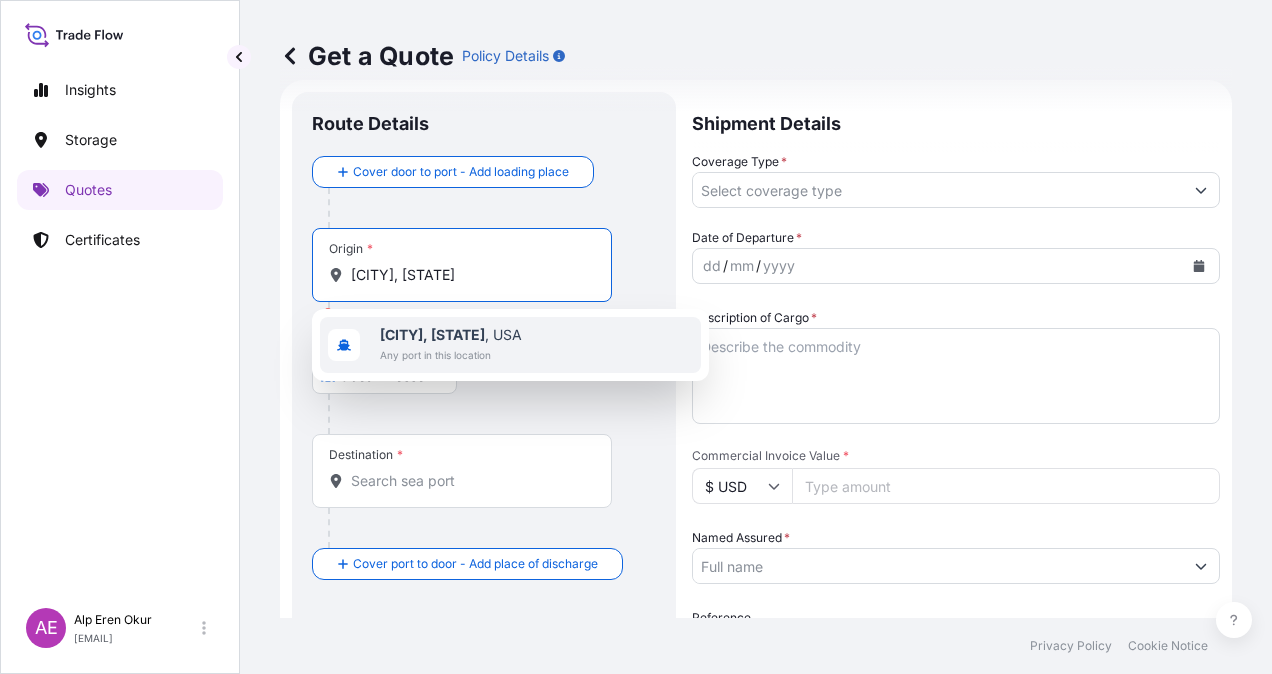 click on "[CITY], [STATE]" at bounding box center (432, 334) 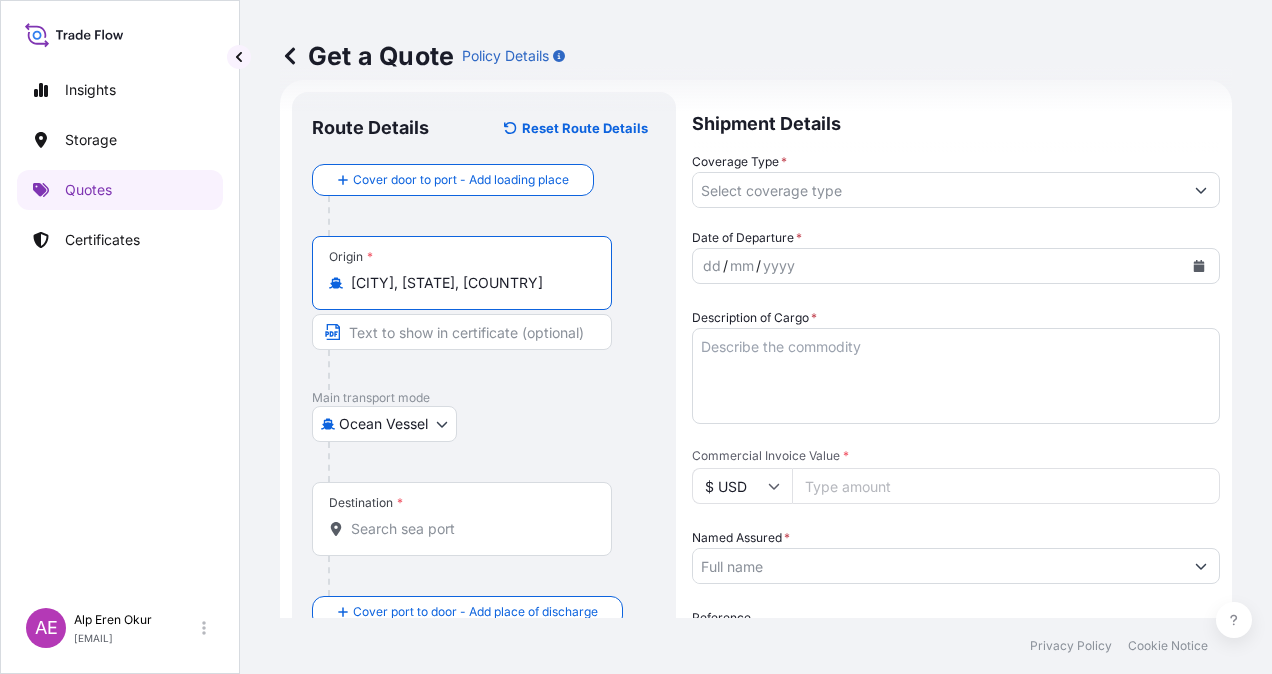 type on "[CITY], [STATE], [COUNTRY]" 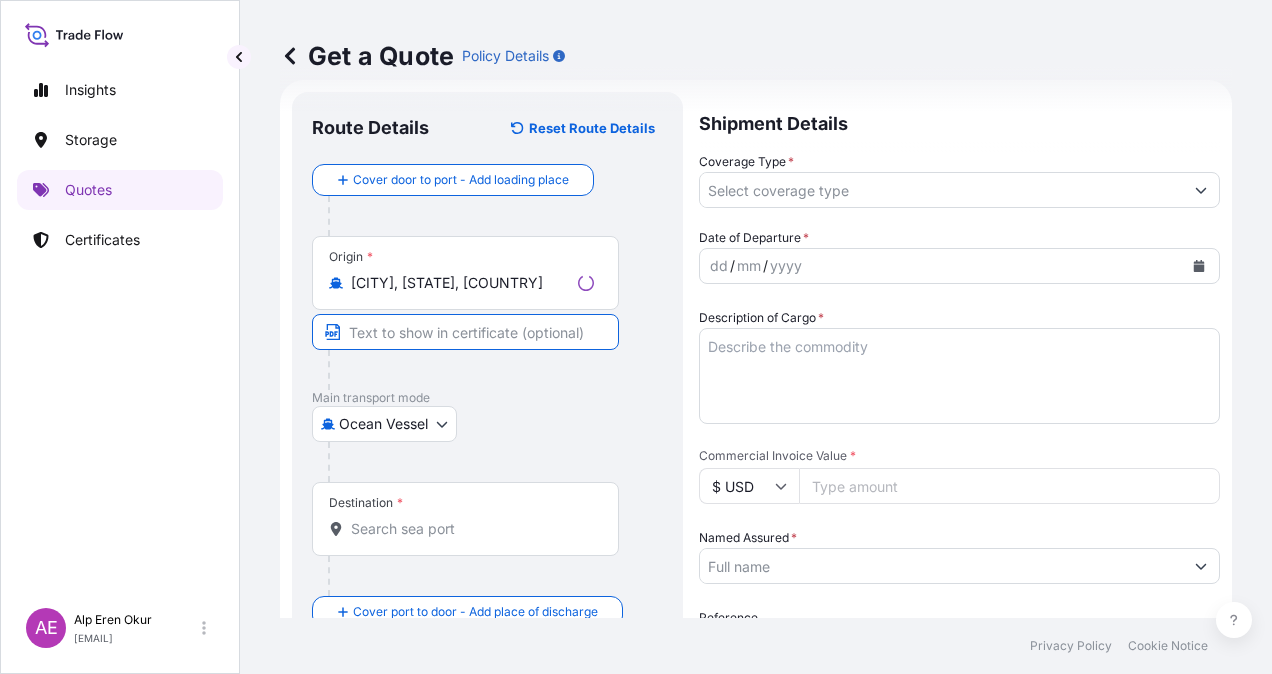 type on "[CITY], [STATE] / [COUNTRY]" 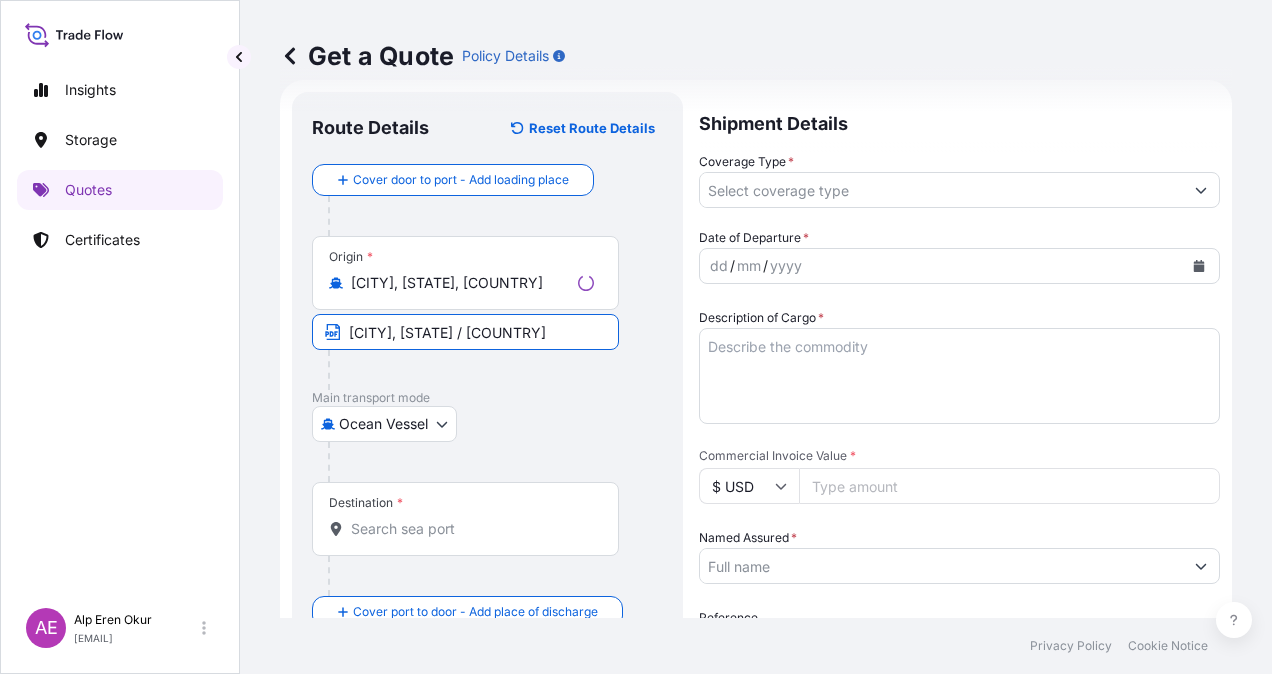 type on "[COUNTRY]" 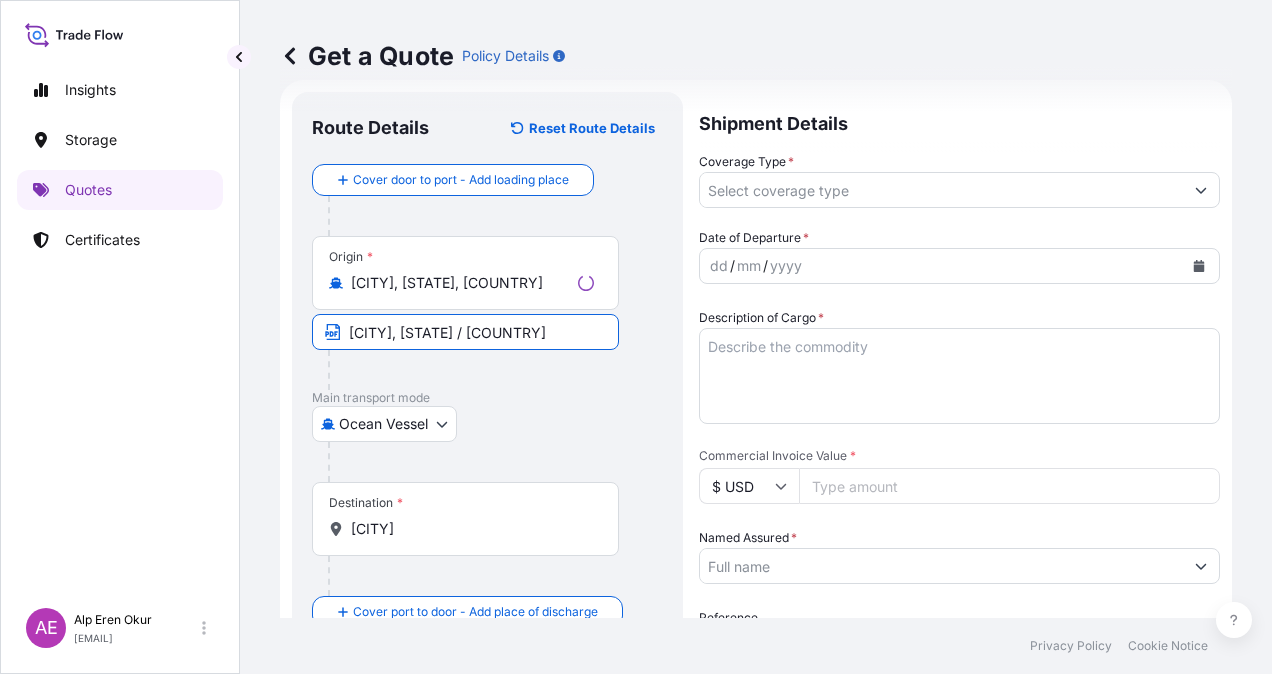 type on "All risks" 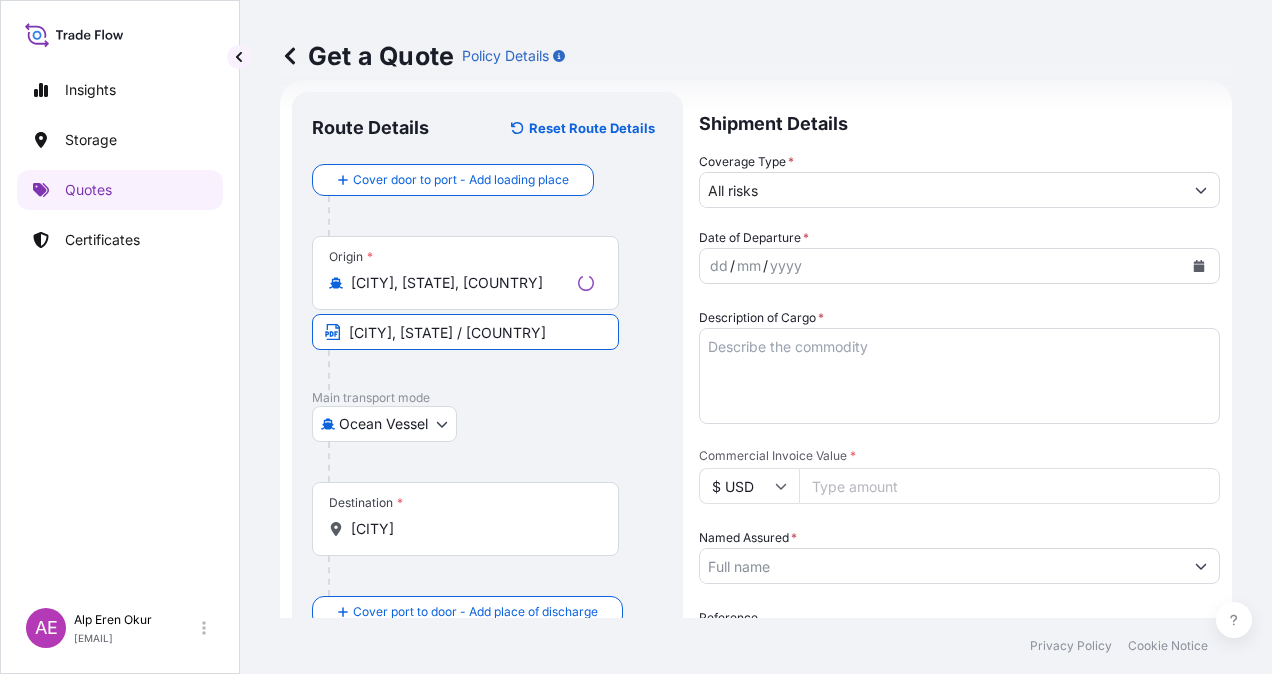 type on "[NUMBER]" 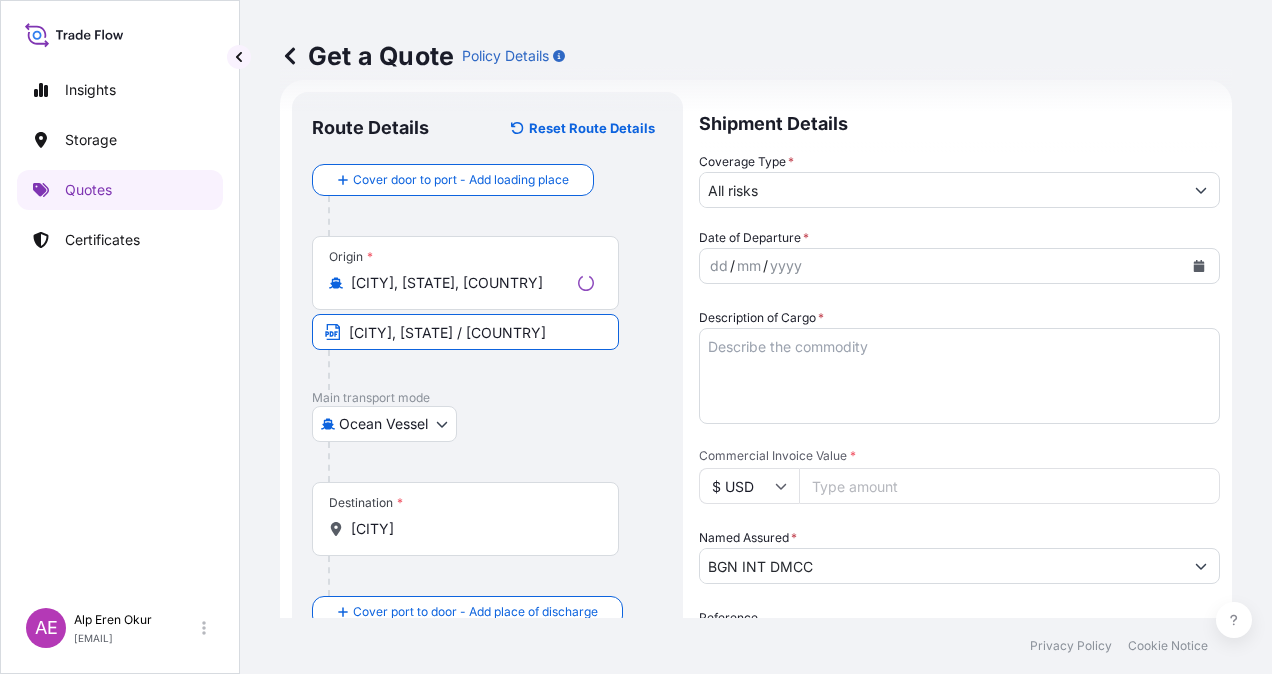 type on "PERTAMINA GAS BERGENIA" 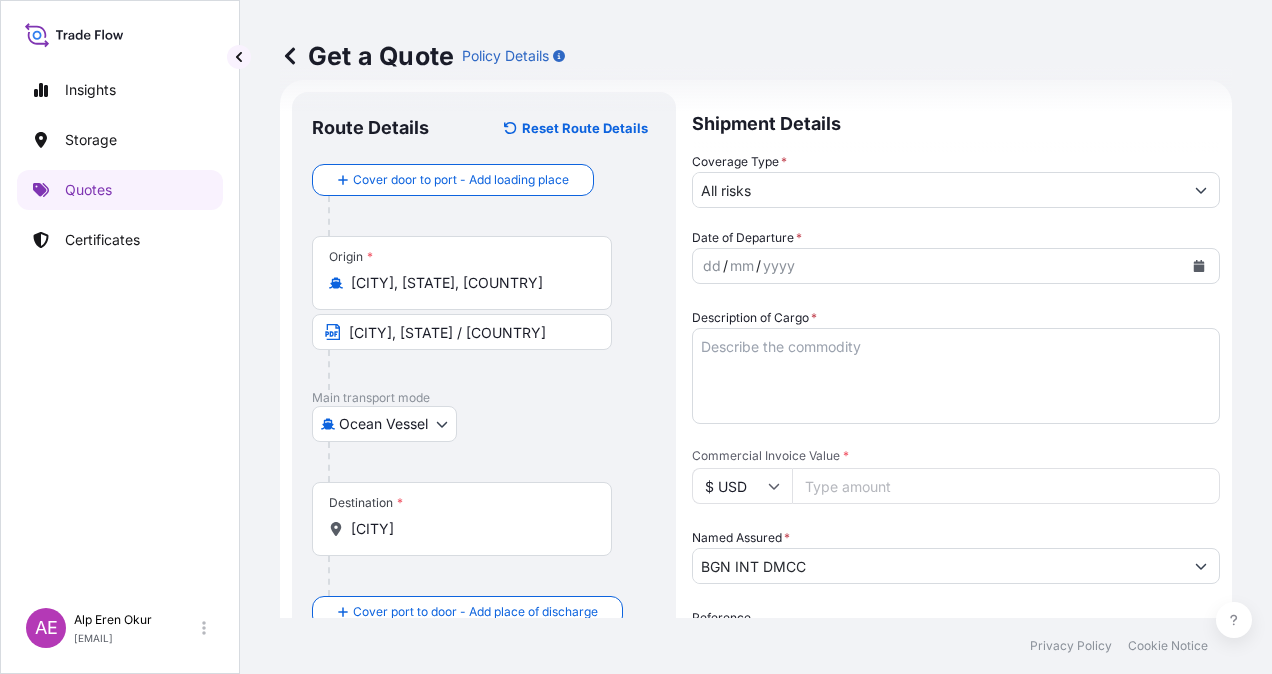 click on "Destination * [COUNTRY]" at bounding box center [462, 519] 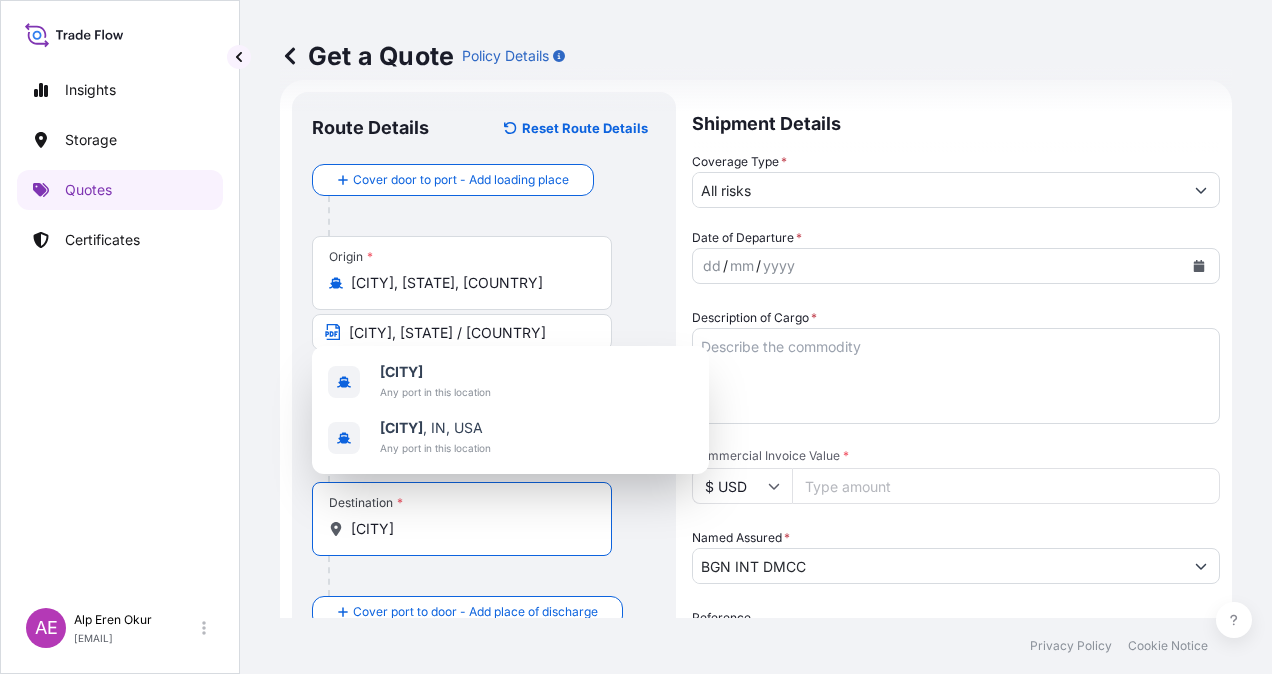 drag, startPoint x: 470, startPoint y: 536, endPoint x: 254, endPoint y: 532, distance: 216.03703 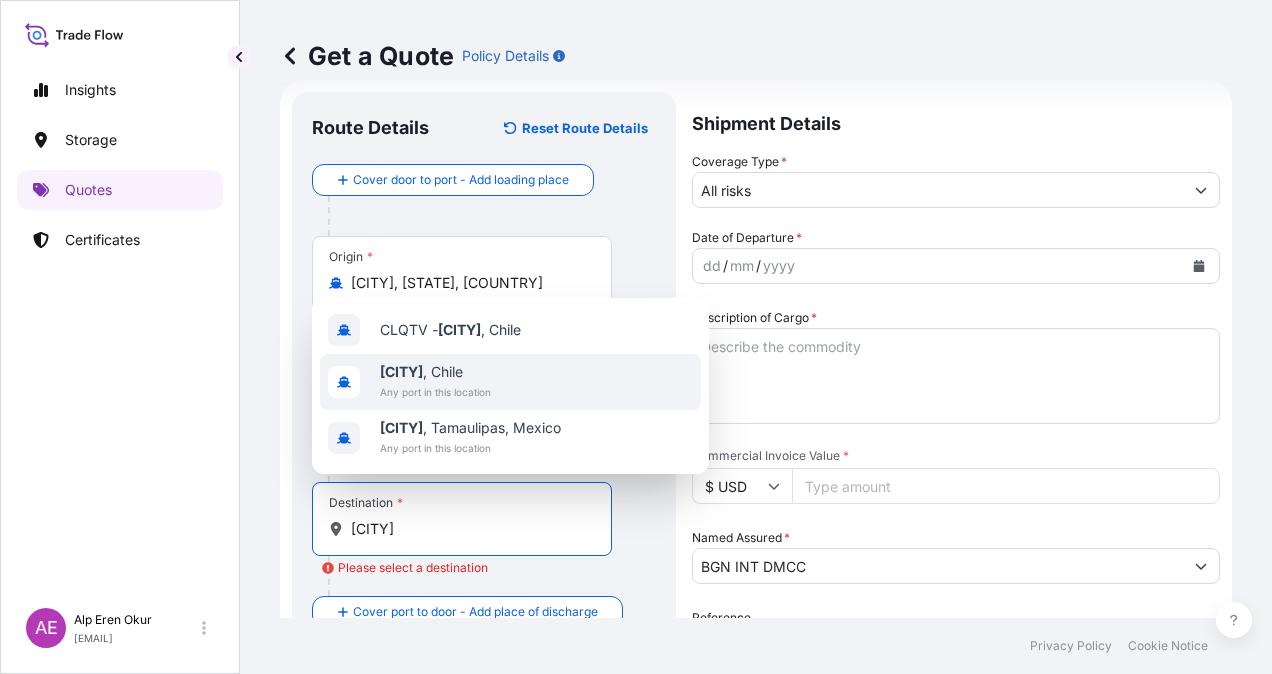 click on "Quintero , Chile" at bounding box center (435, 372) 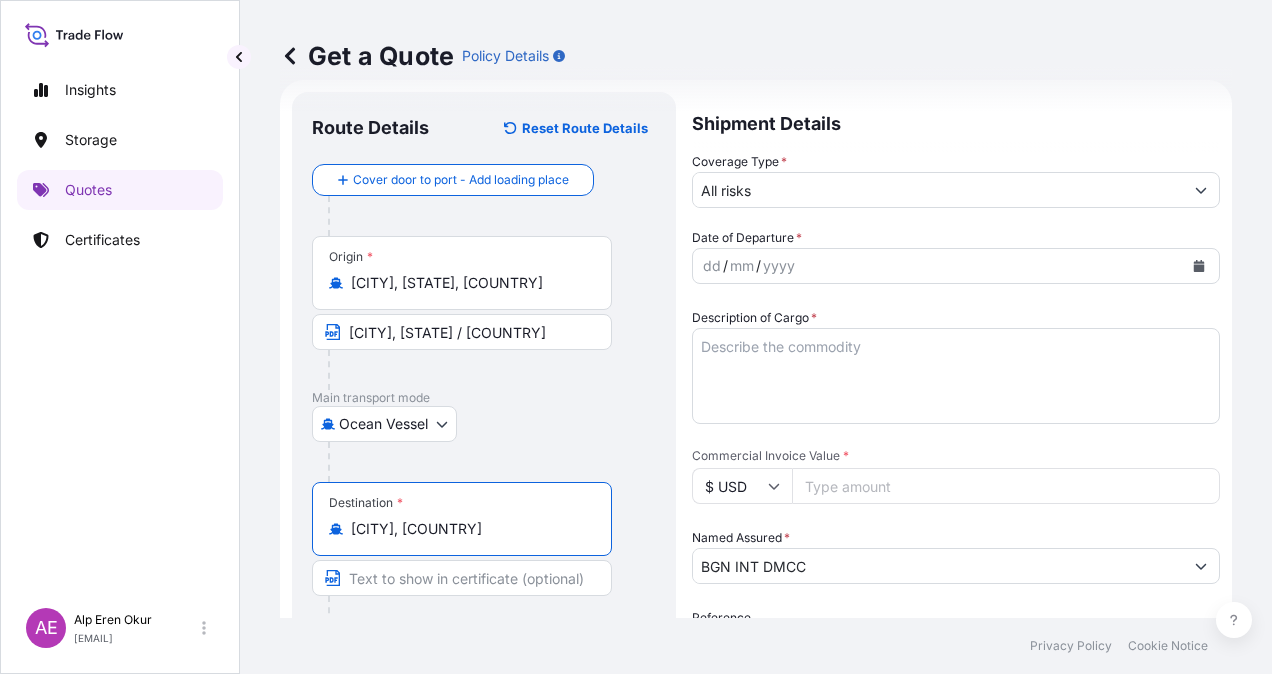 click at bounding box center [462, 578] 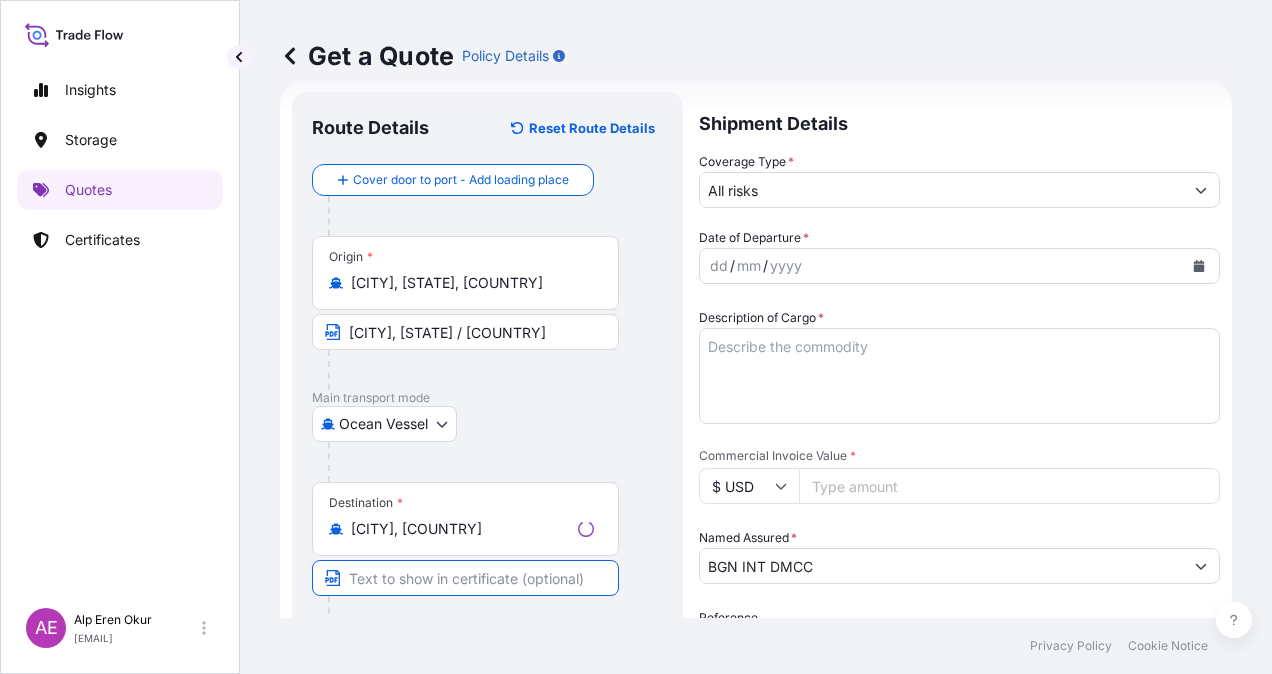 paste on "QUINTERO" 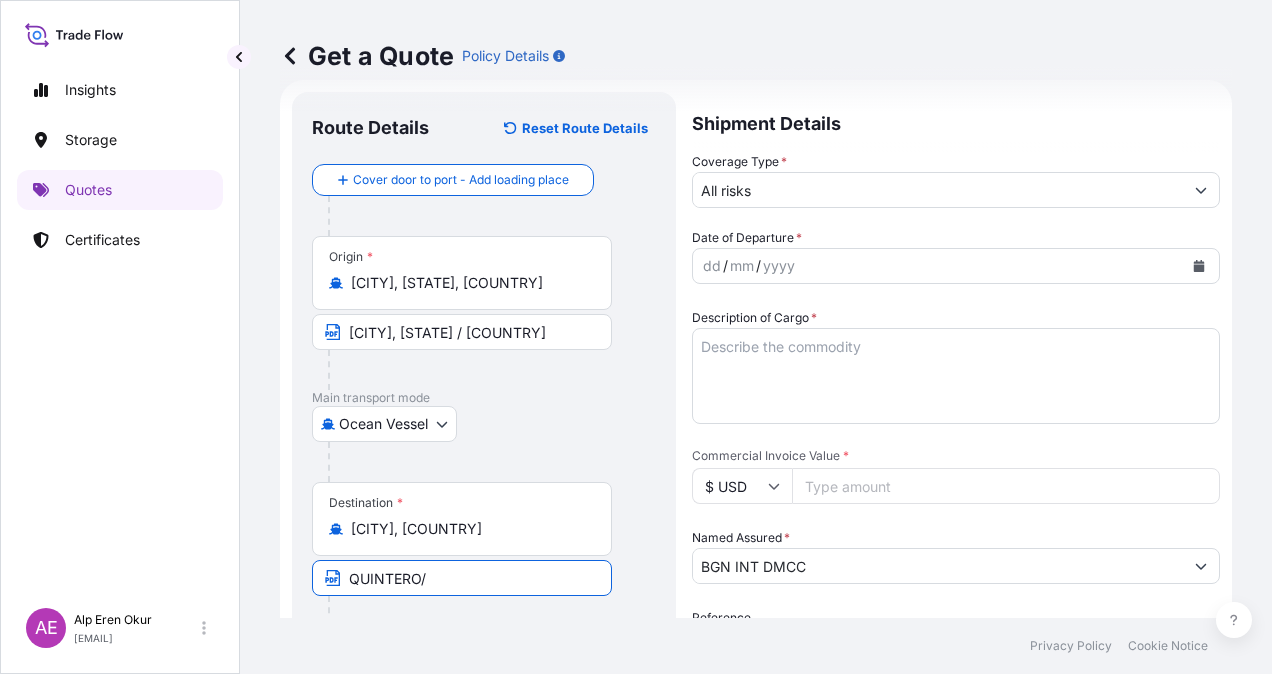 paste on "CHILE" 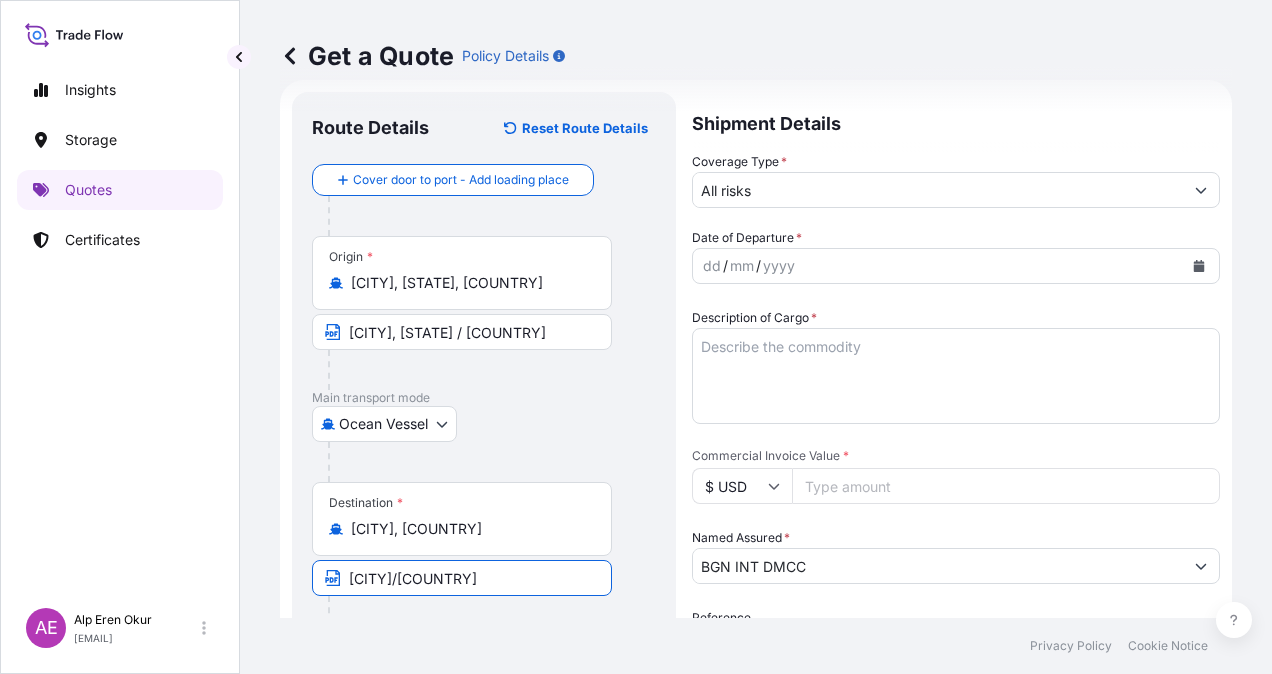 type on "QUINTERO/CHILE" 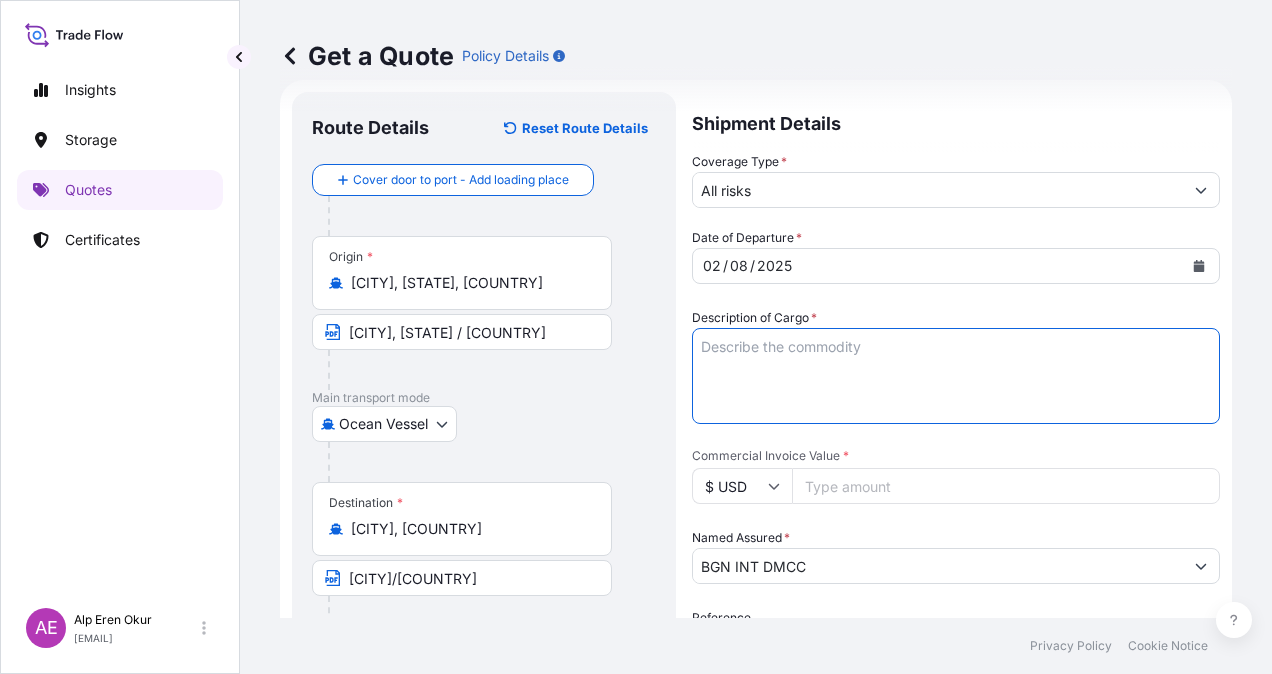 click on "Description of Cargo *" at bounding box center [956, 376] 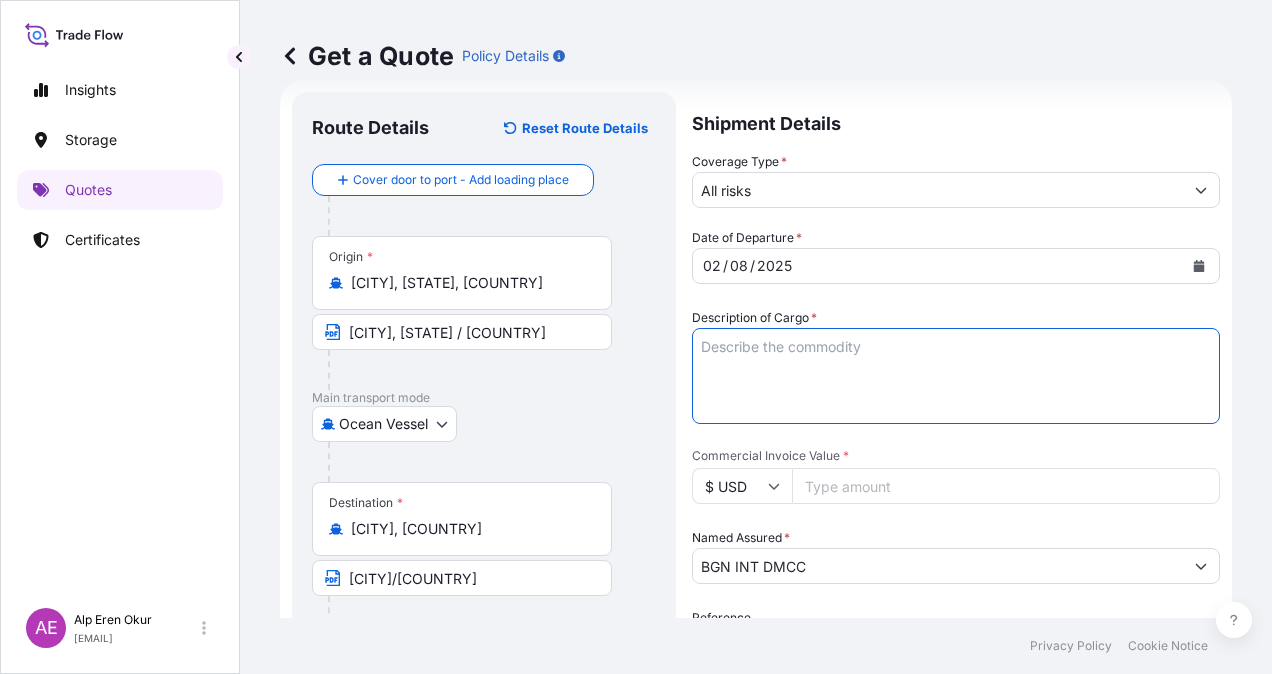 paste on "PROPANE" 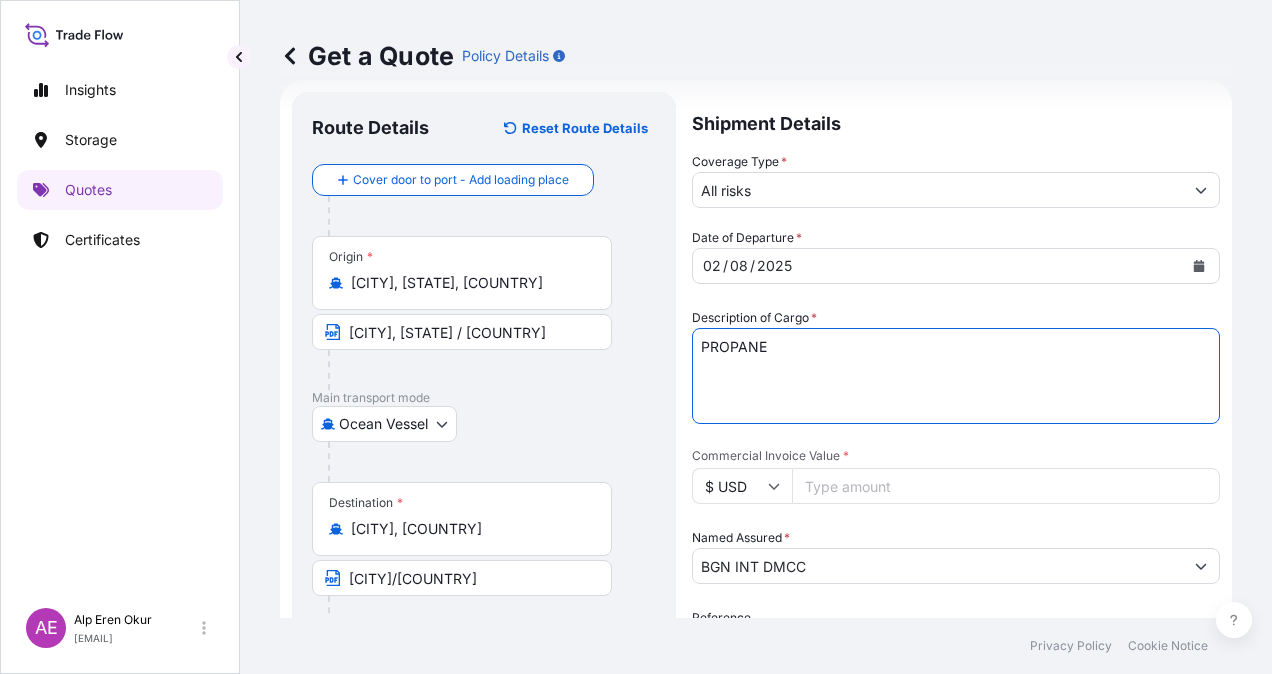 type on "PROPANE" 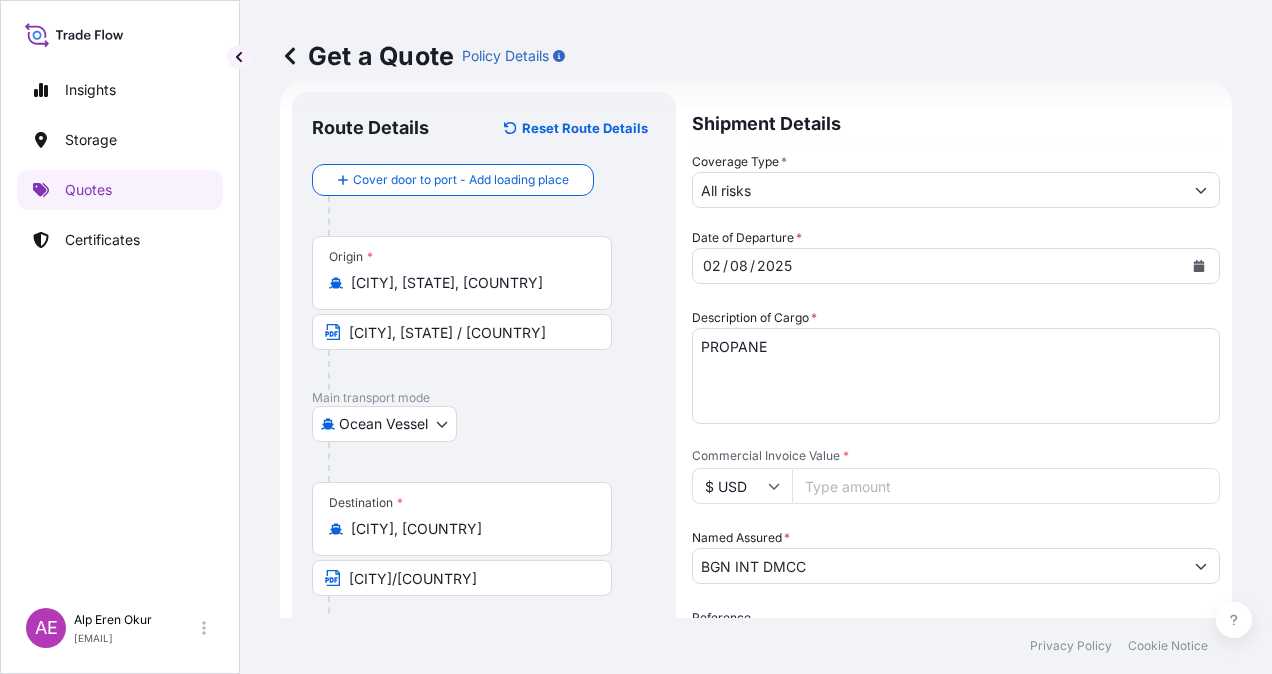 drag, startPoint x: 929, startPoint y: 488, endPoint x: 544, endPoint y: 467, distance: 385.5723 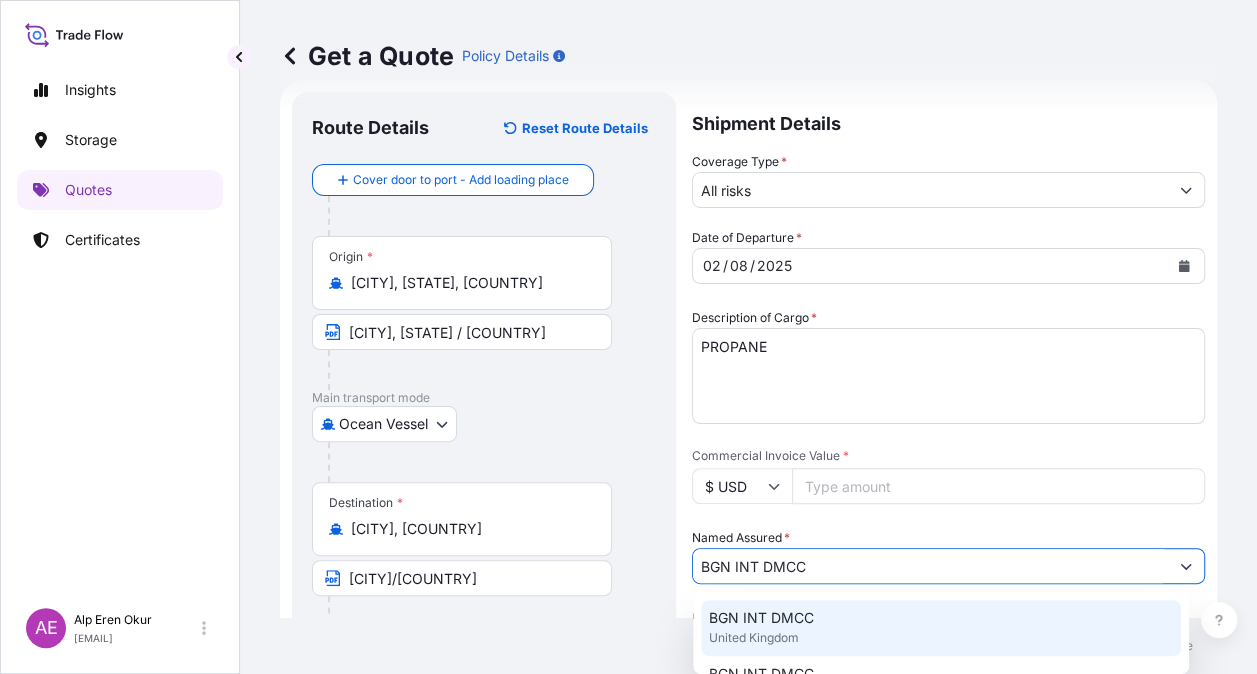 click on "[COMPANY]" at bounding box center [761, 618] 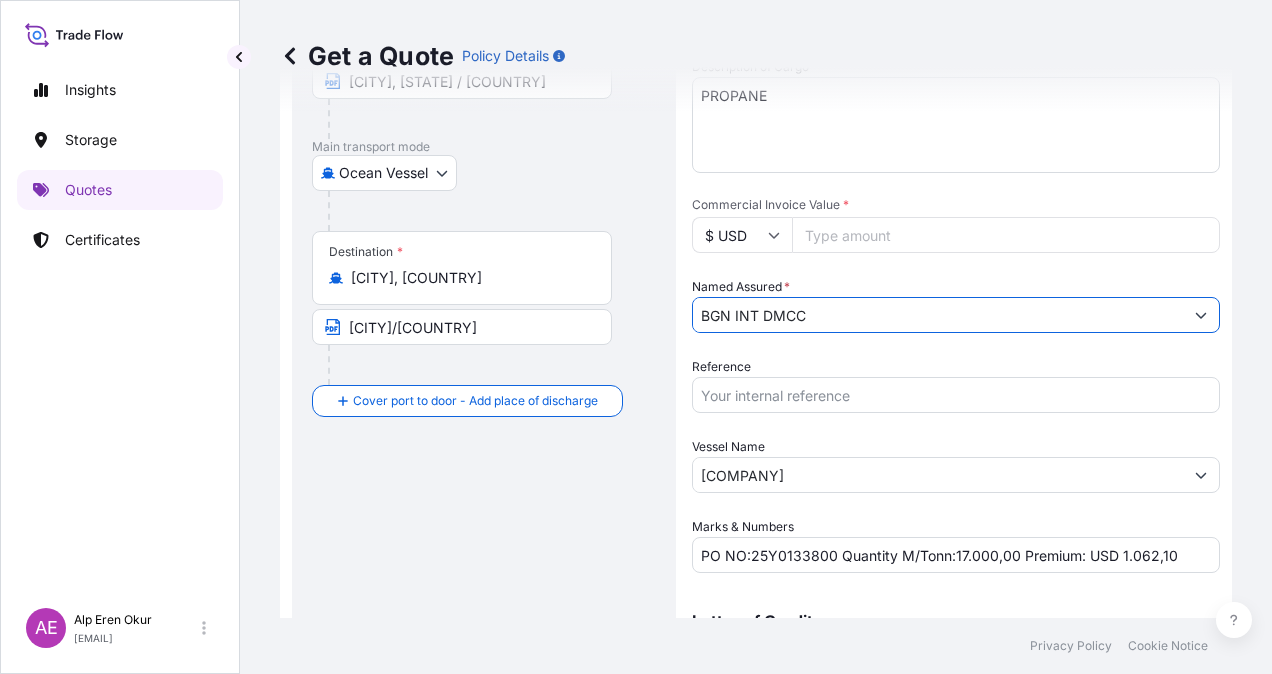 scroll, scrollTop: 398, scrollLeft: 0, axis: vertical 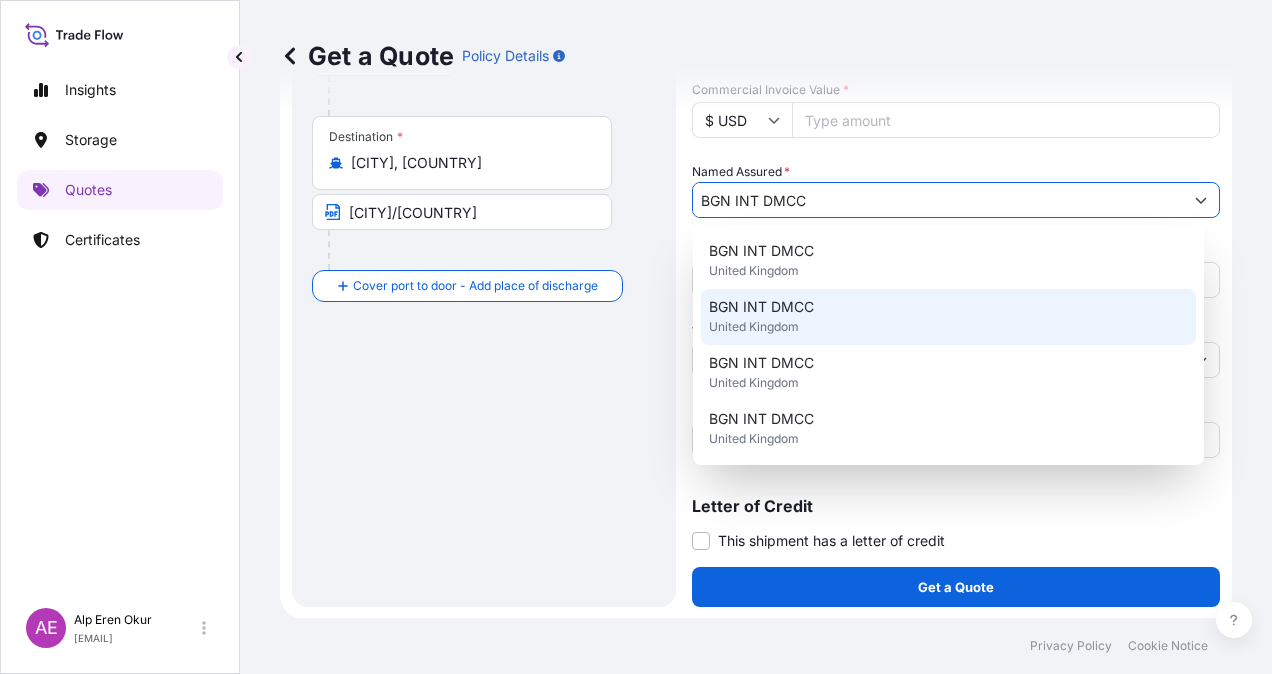 click on "[COMPANY] [COUNTRY]" at bounding box center (948, 317) 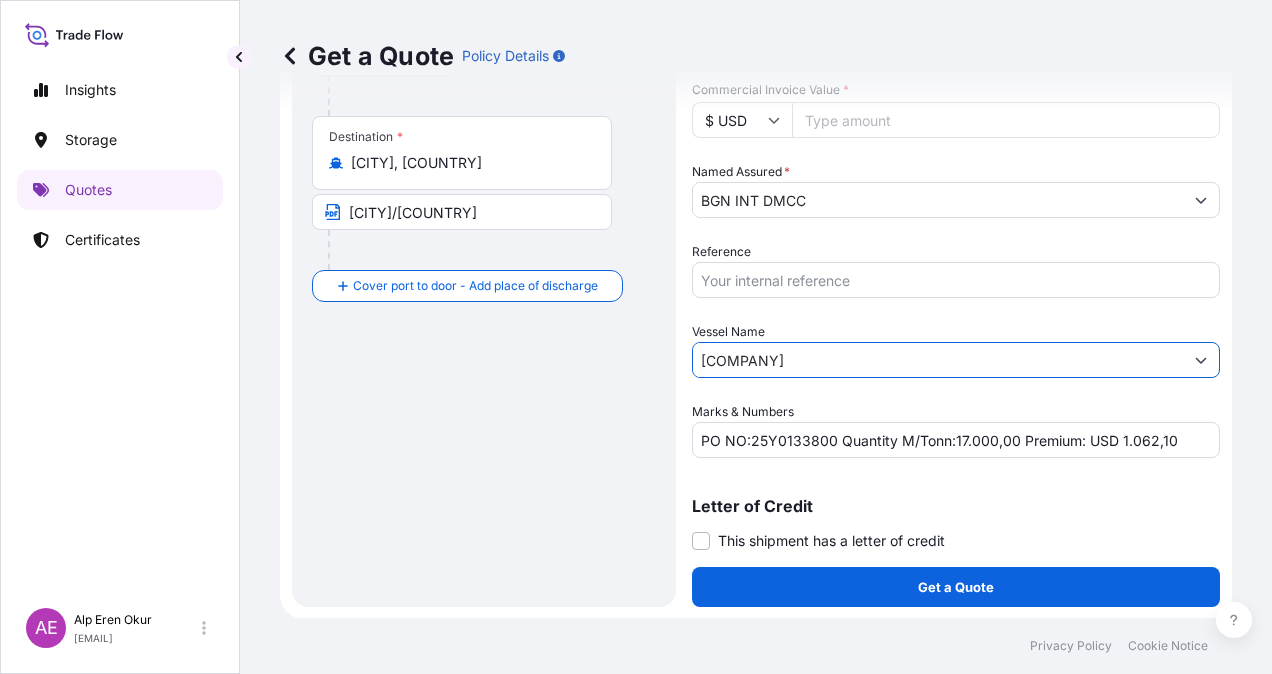 drag, startPoint x: 930, startPoint y: 362, endPoint x: 405, endPoint y: 352, distance: 525.0952 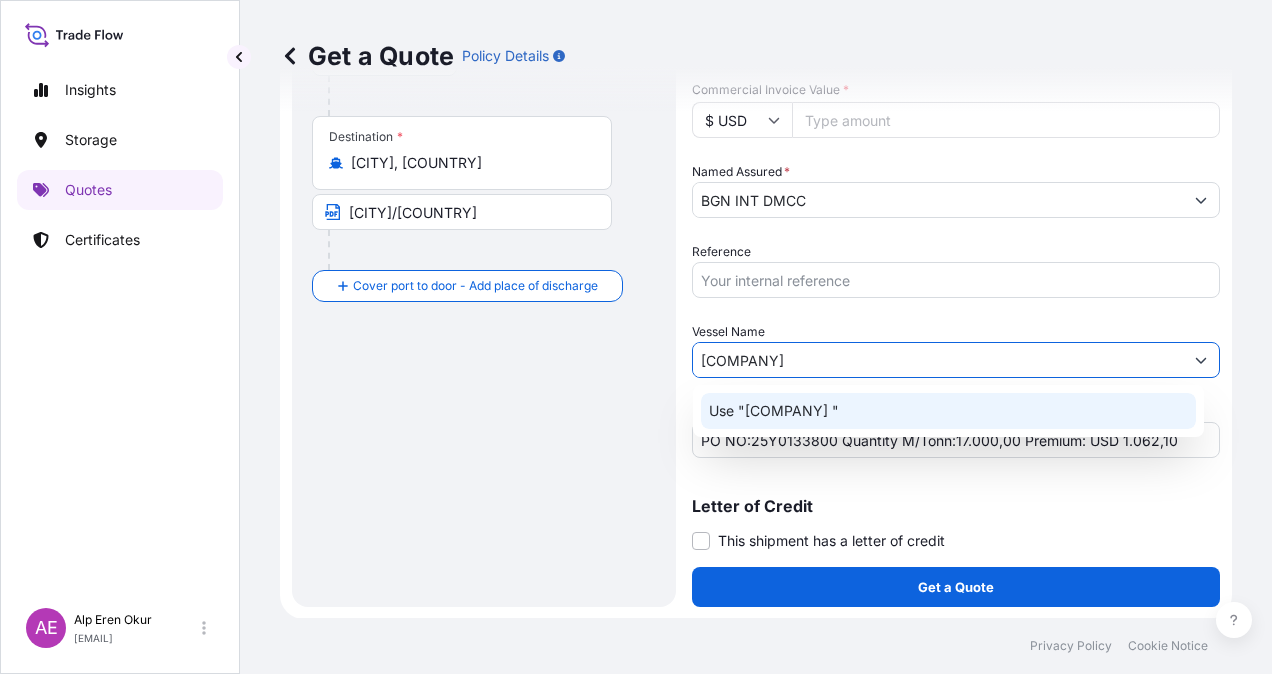 click on "Use "NORTH GAS "" 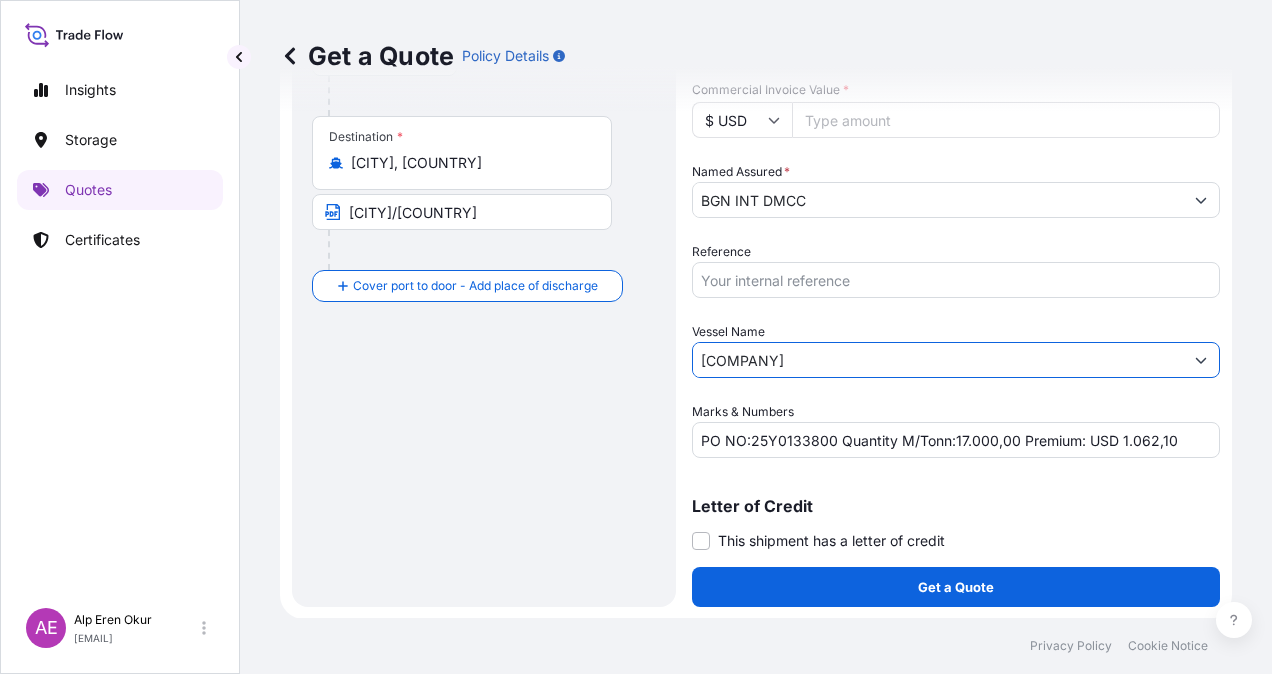 type on "NORTH GAS" 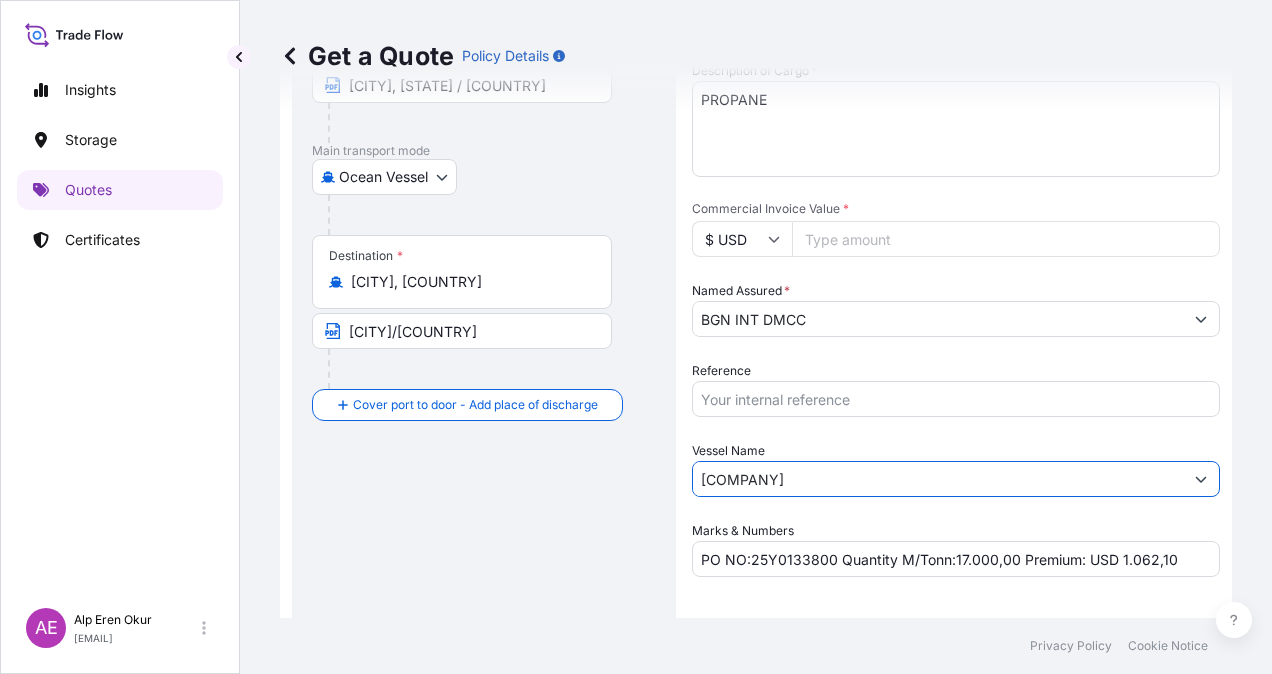scroll, scrollTop: 300, scrollLeft: 0, axis: vertical 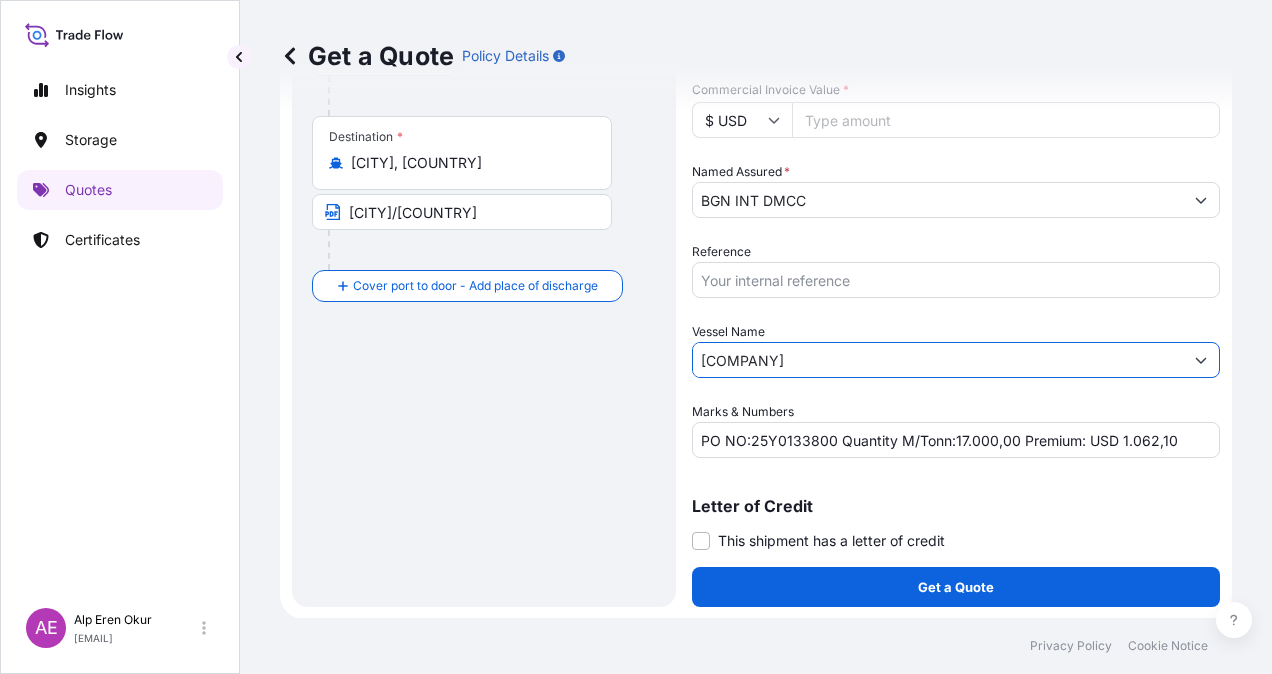 click on "PO NO:[NUMBER]       Quantity M/Tonn:[NUMBER],00  Premium: USD [NUMBER],10" at bounding box center (956, 440) 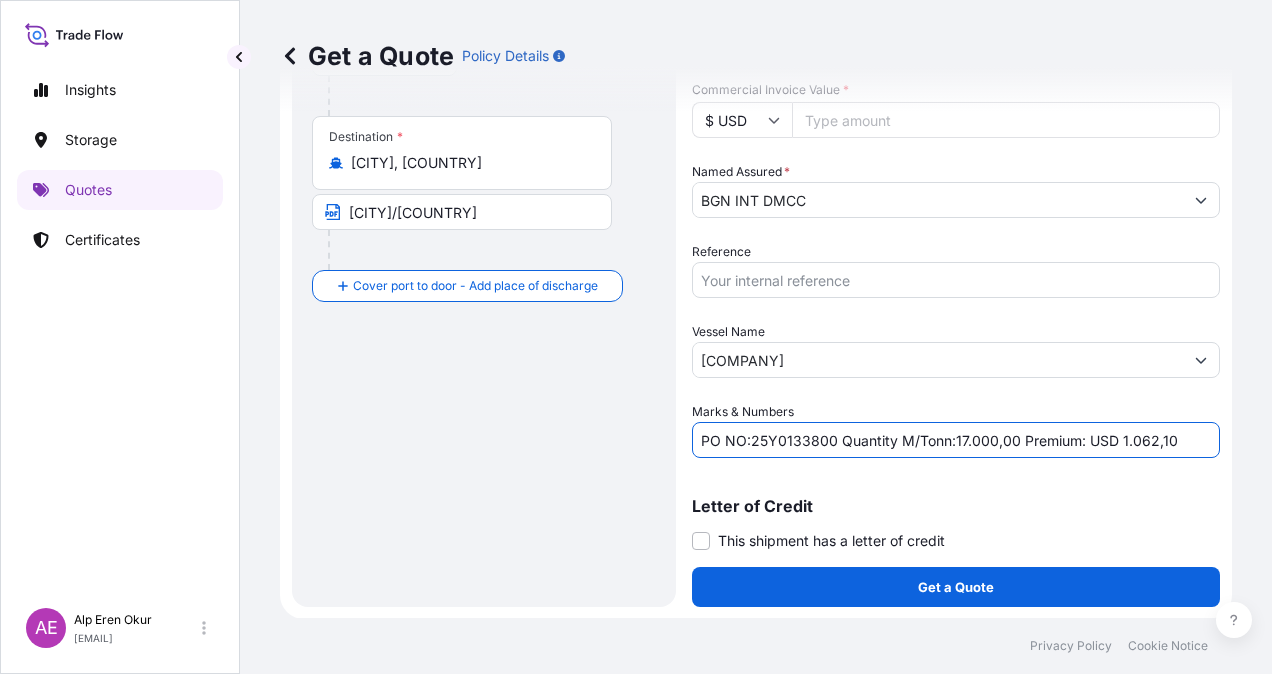 drag, startPoint x: 754, startPoint y: 436, endPoint x: 816, endPoint y: 439, distance: 62.072536 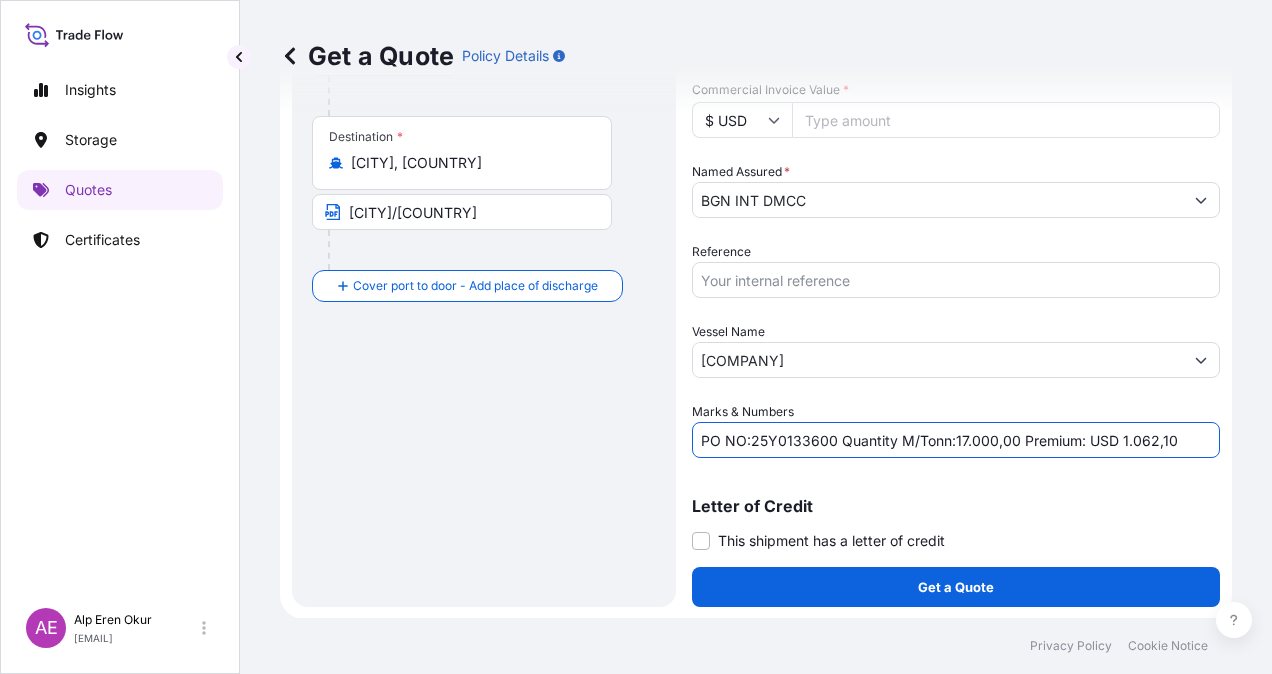 drag, startPoint x: 976, startPoint y: 433, endPoint x: 1038, endPoint y: 442, distance: 62.649822 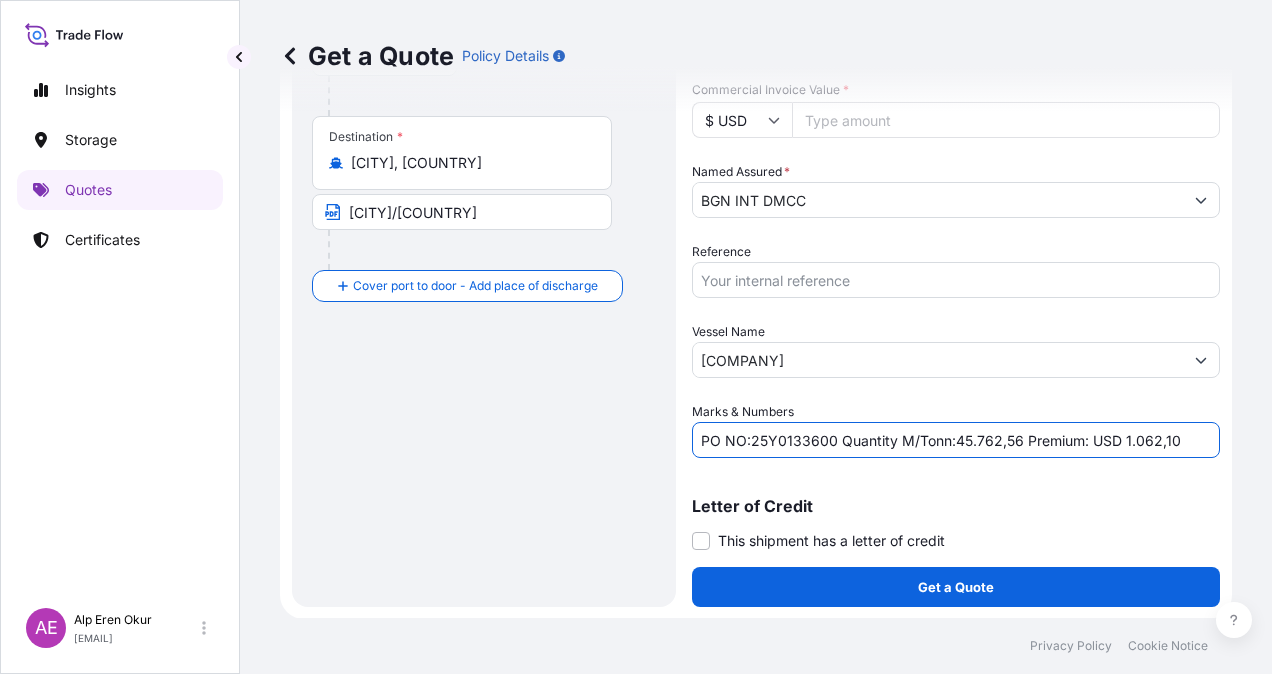 drag, startPoint x: 1152, startPoint y: 436, endPoint x: 1271, endPoint y: 450, distance: 119.8207 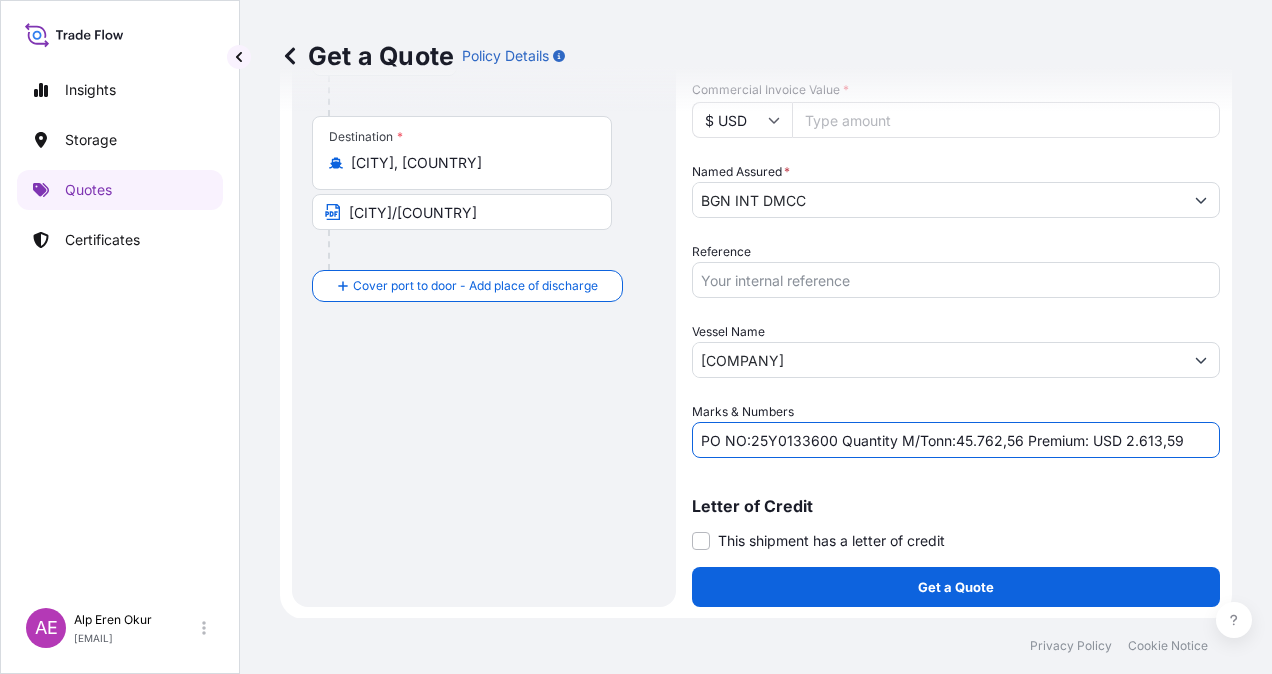 scroll, scrollTop: 0, scrollLeft: 10, axis: horizontal 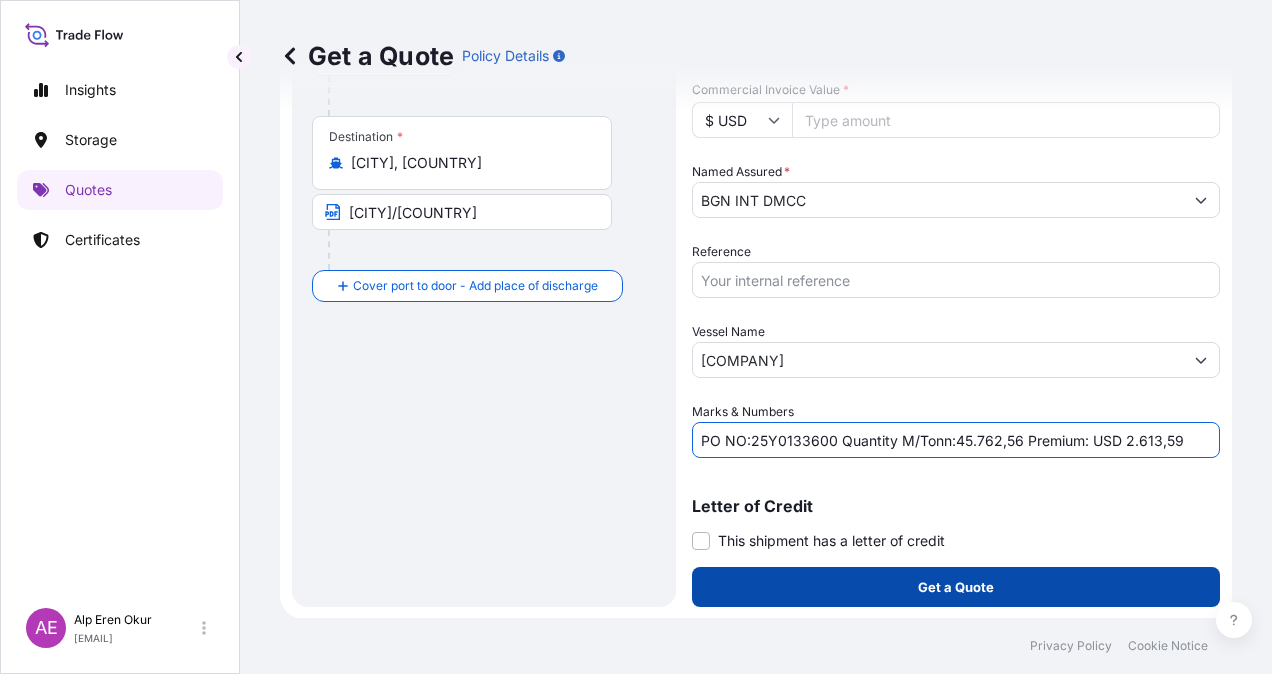 type on "PO NO:25Y0133600       Quantity M/Tonn:45.762,56  Premium: USD 2.613,59" 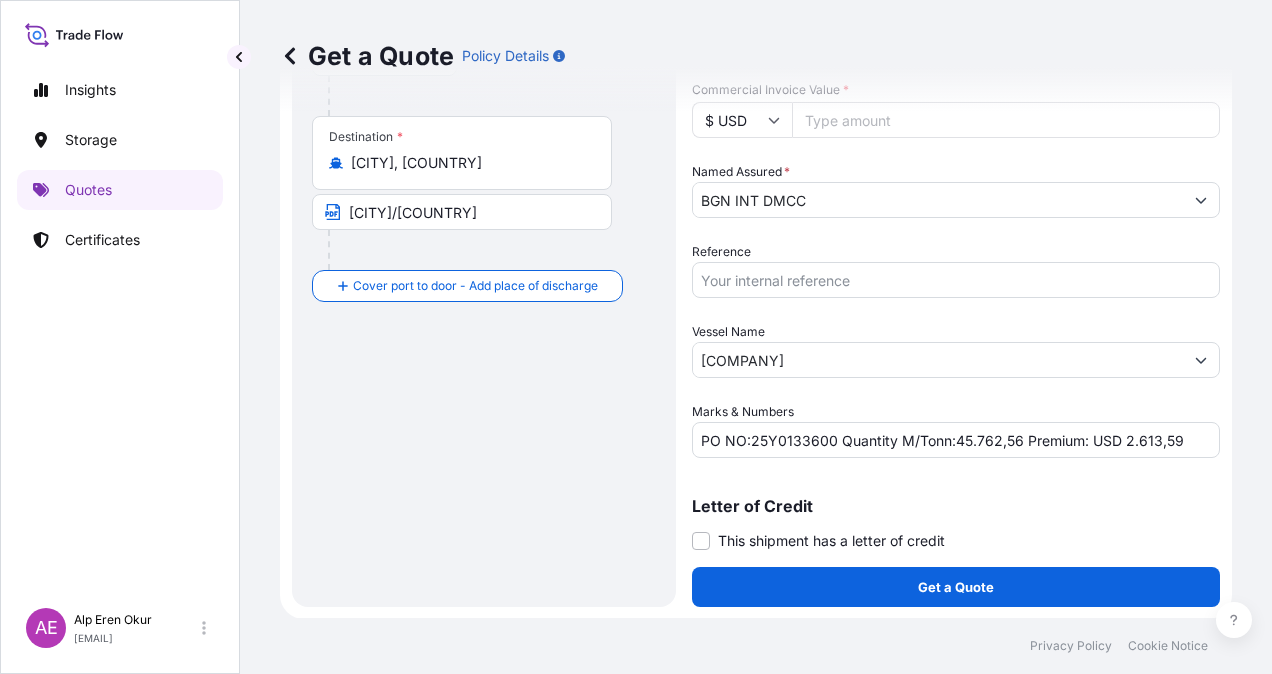 scroll, scrollTop: 0, scrollLeft: 0, axis: both 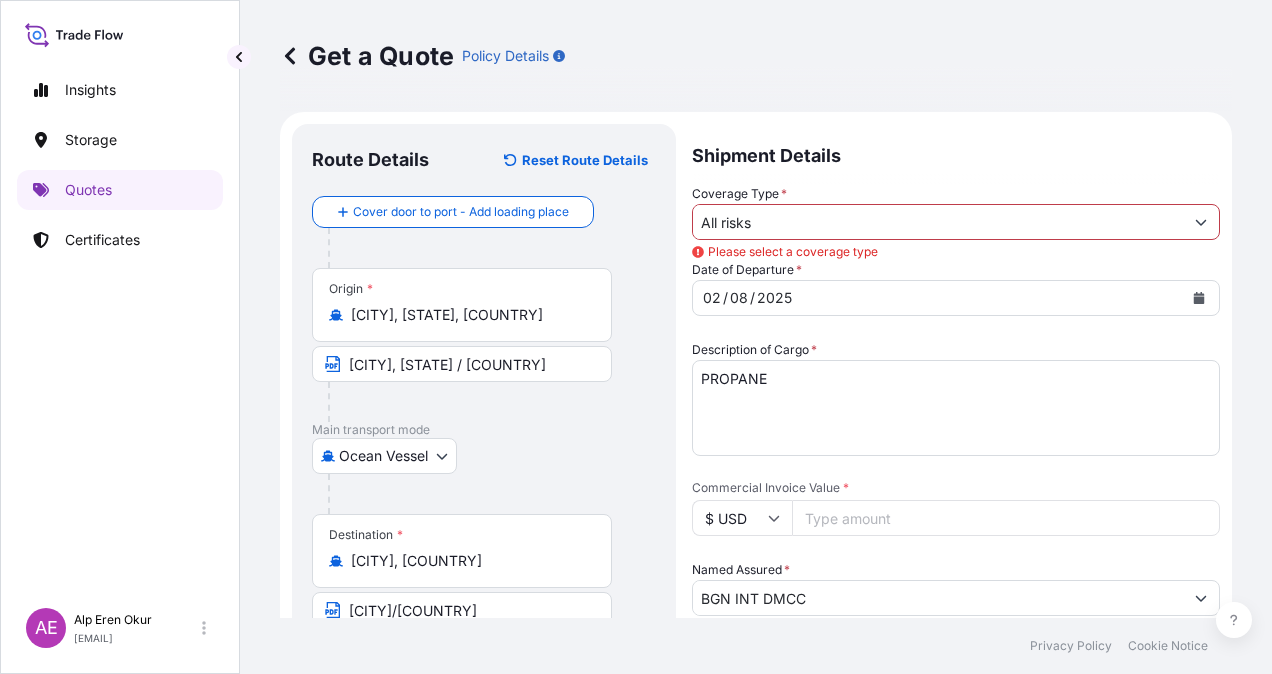 click on "All risks" at bounding box center (938, 222) 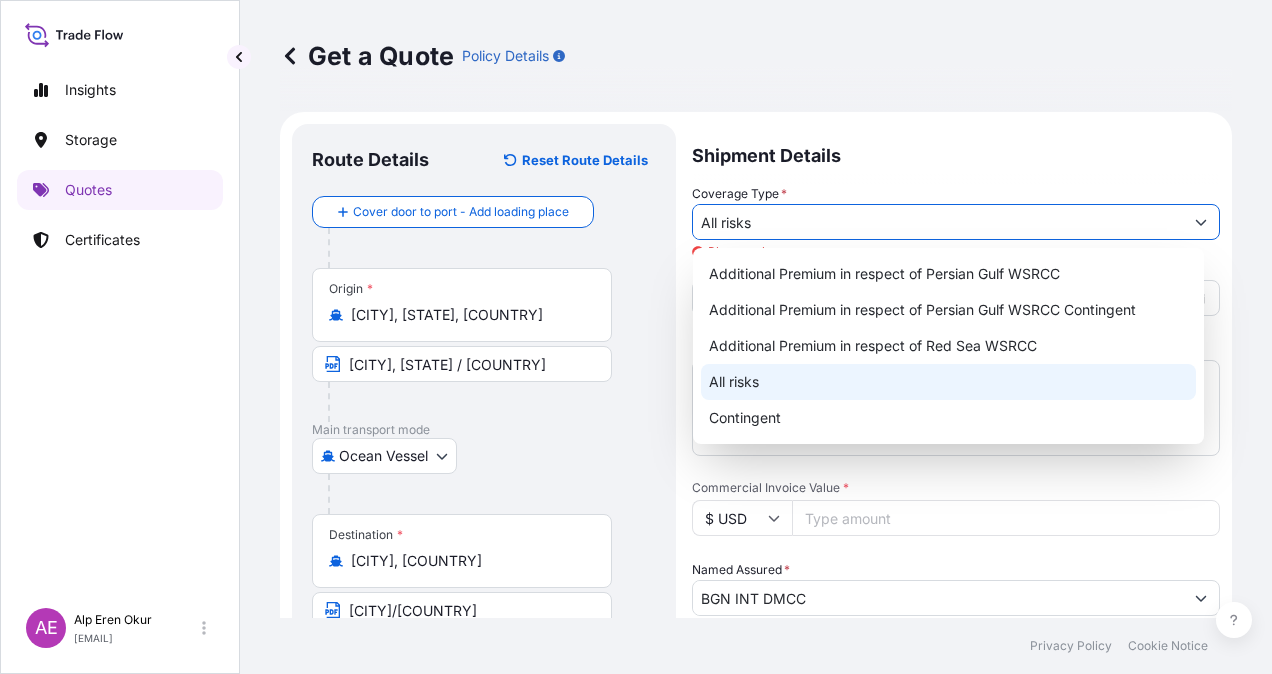 click on "All risks" at bounding box center (948, 382) 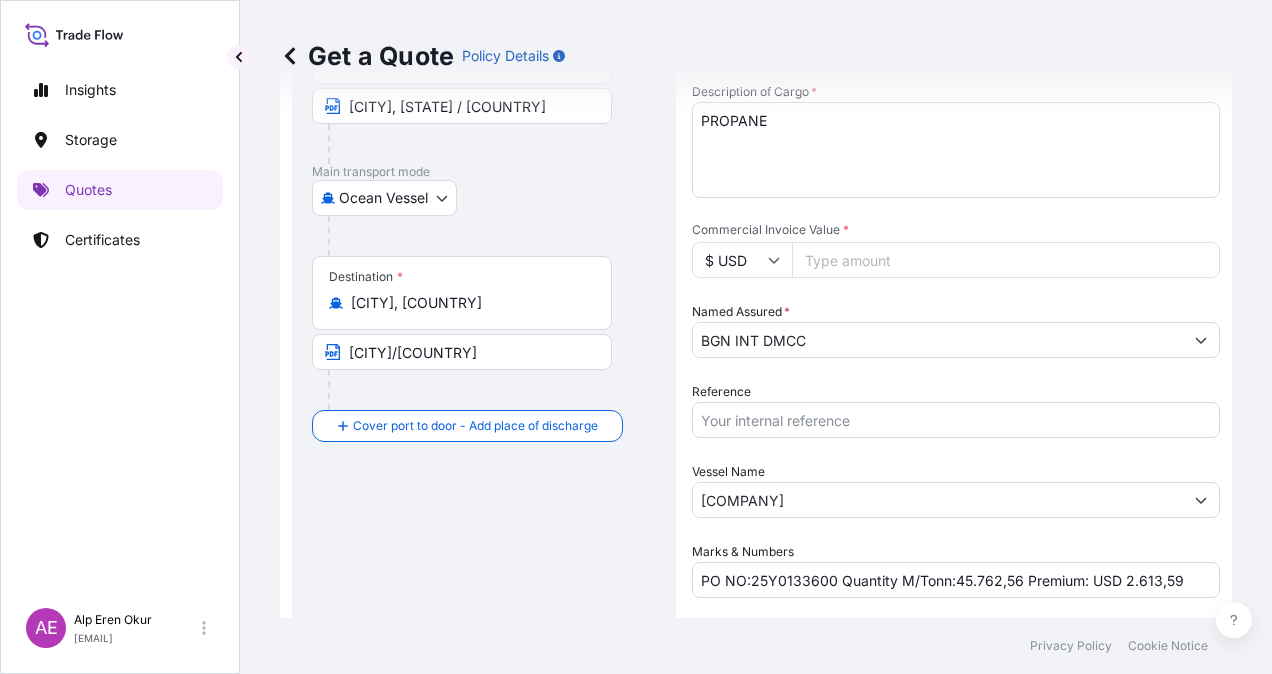 scroll, scrollTop: 398, scrollLeft: 0, axis: vertical 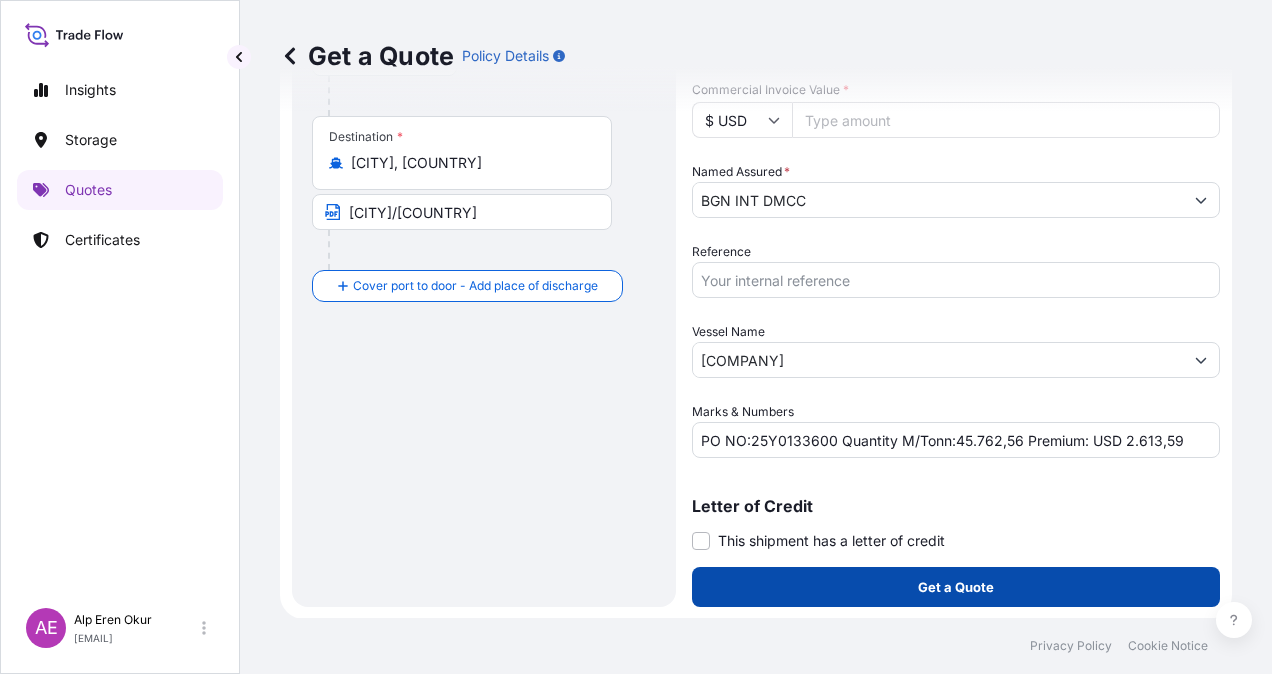 click on "Get a Quote" at bounding box center (956, 587) 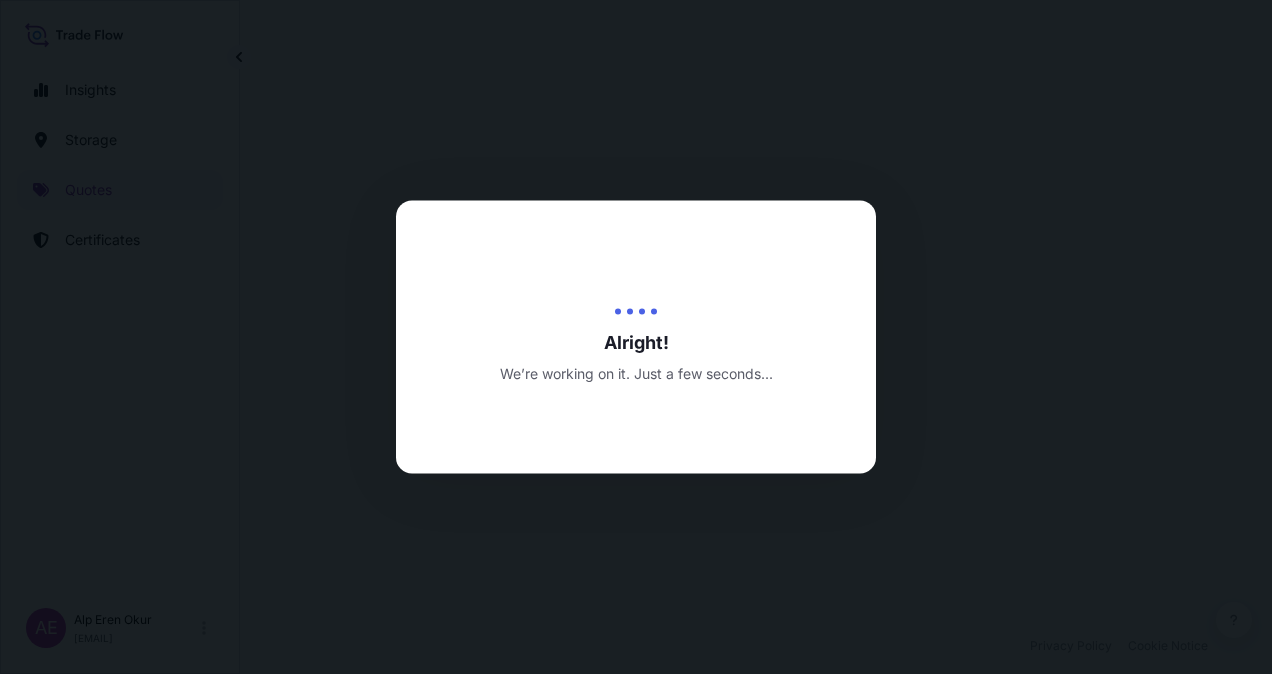 scroll, scrollTop: 0, scrollLeft: 0, axis: both 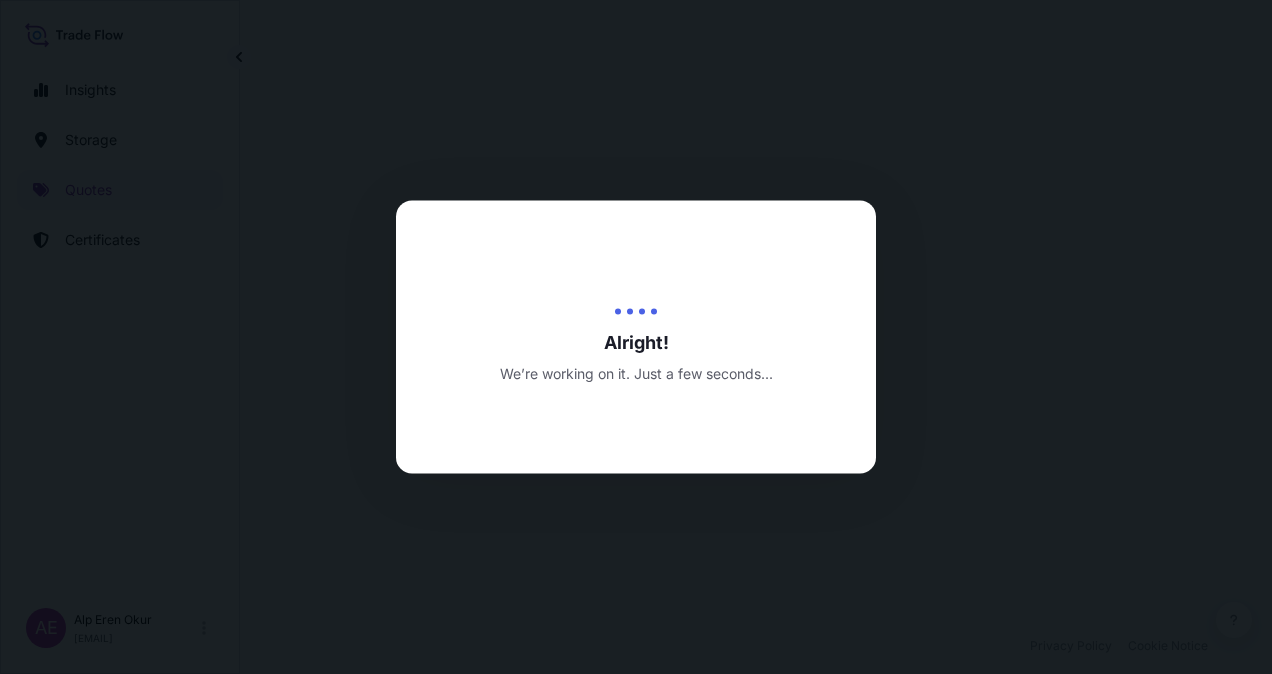 select on "Ocean Vessel" 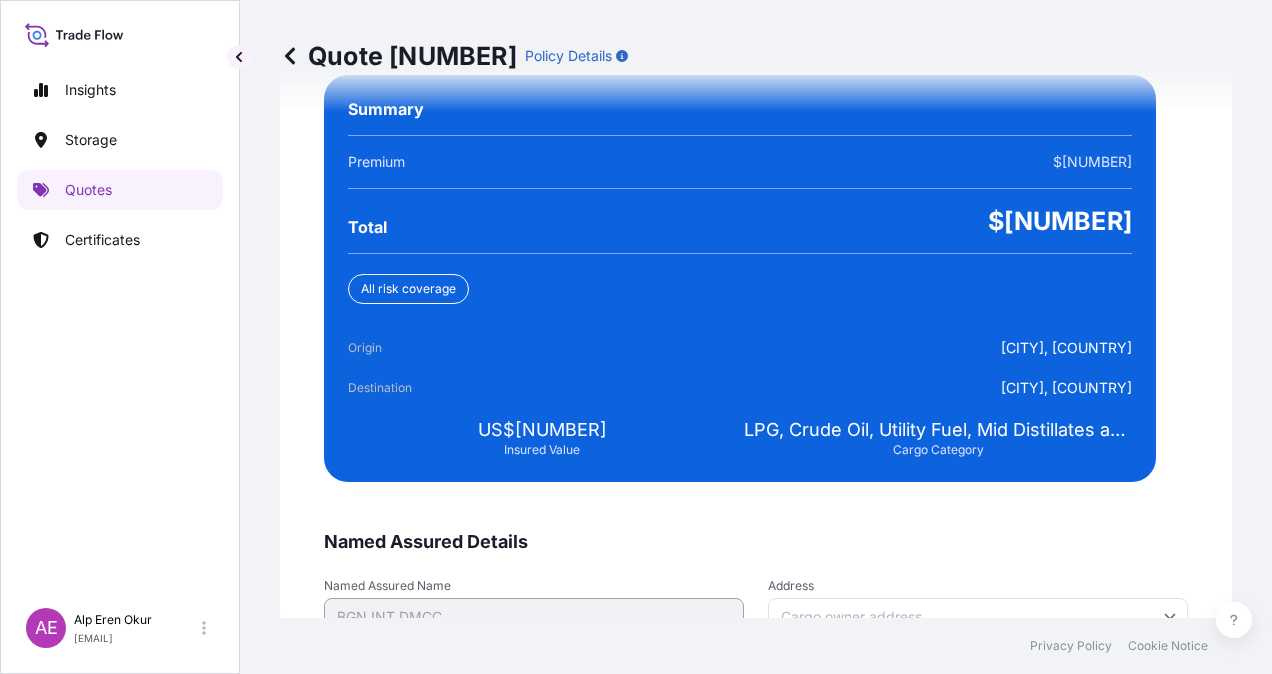 scroll, scrollTop: 3843, scrollLeft: 0, axis: vertical 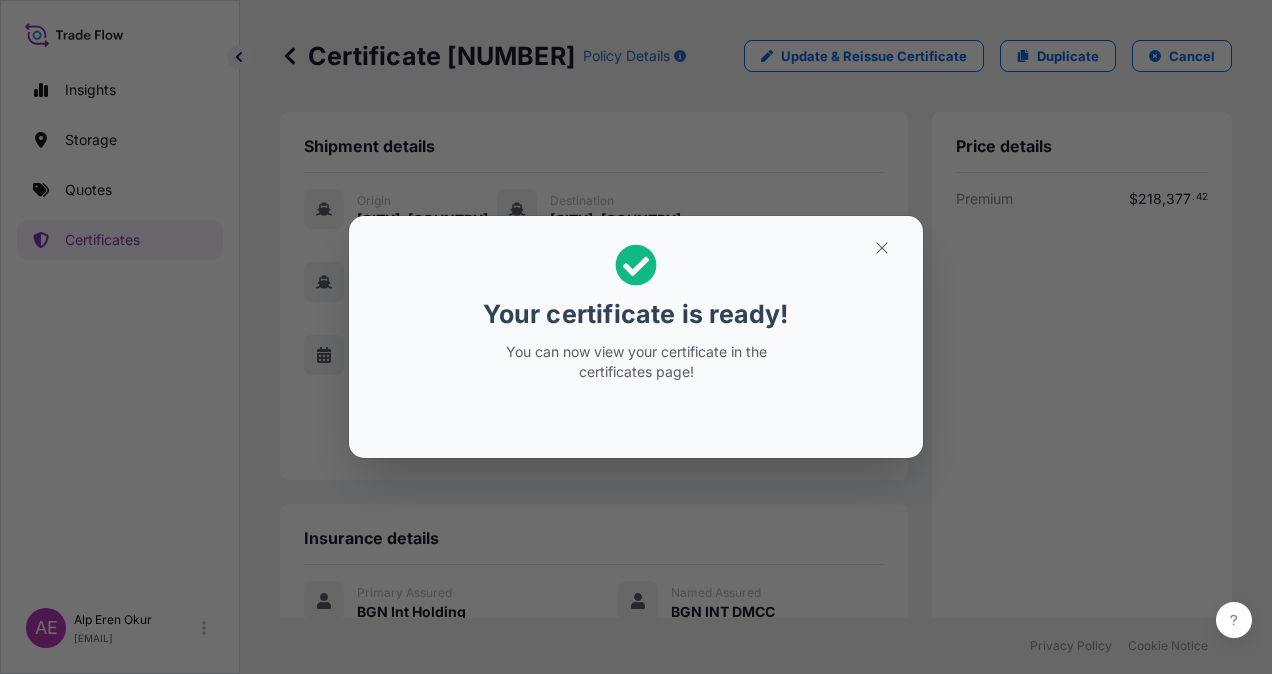 click at bounding box center (882, 248) 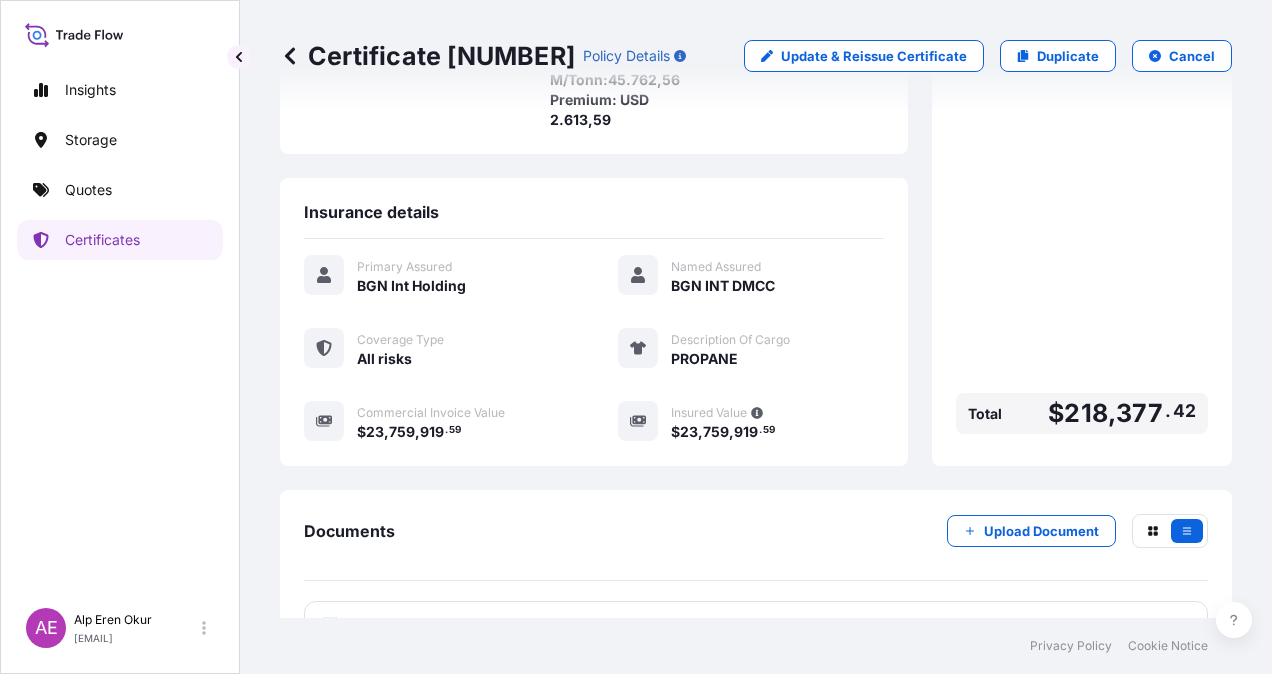 scroll, scrollTop: 421, scrollLeft: 0, axis: vertical 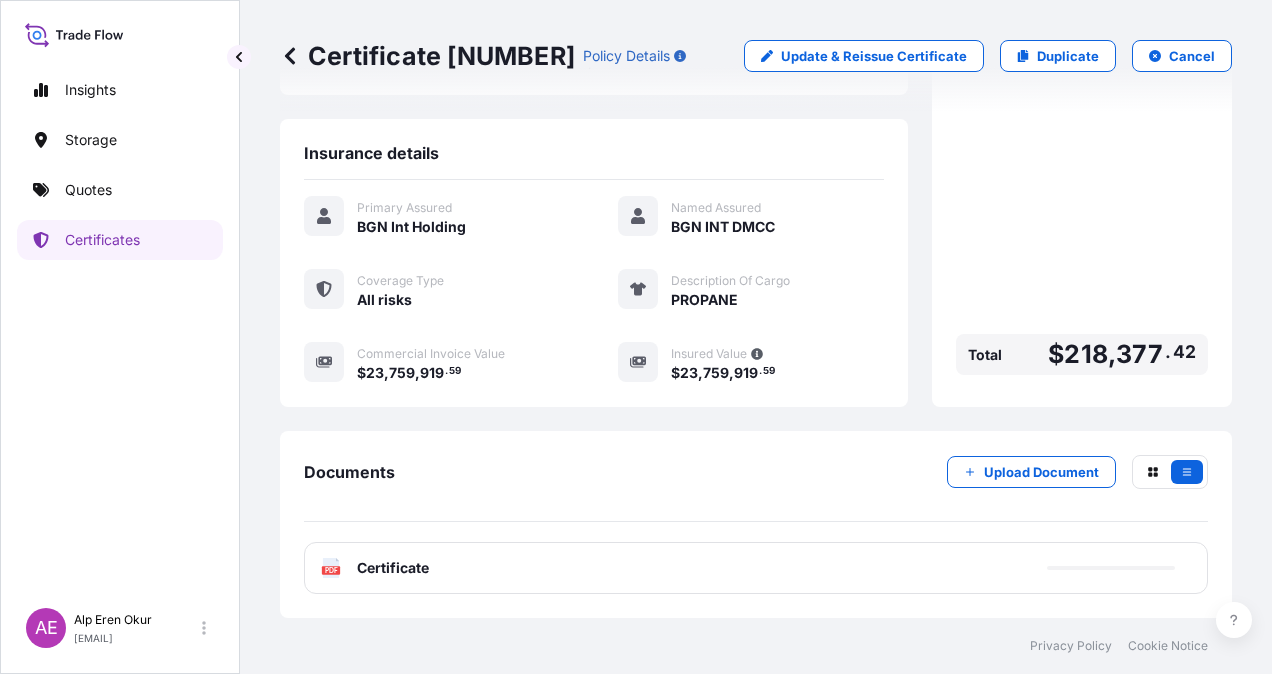click on "Certificate" at bounding box center (393, 568) 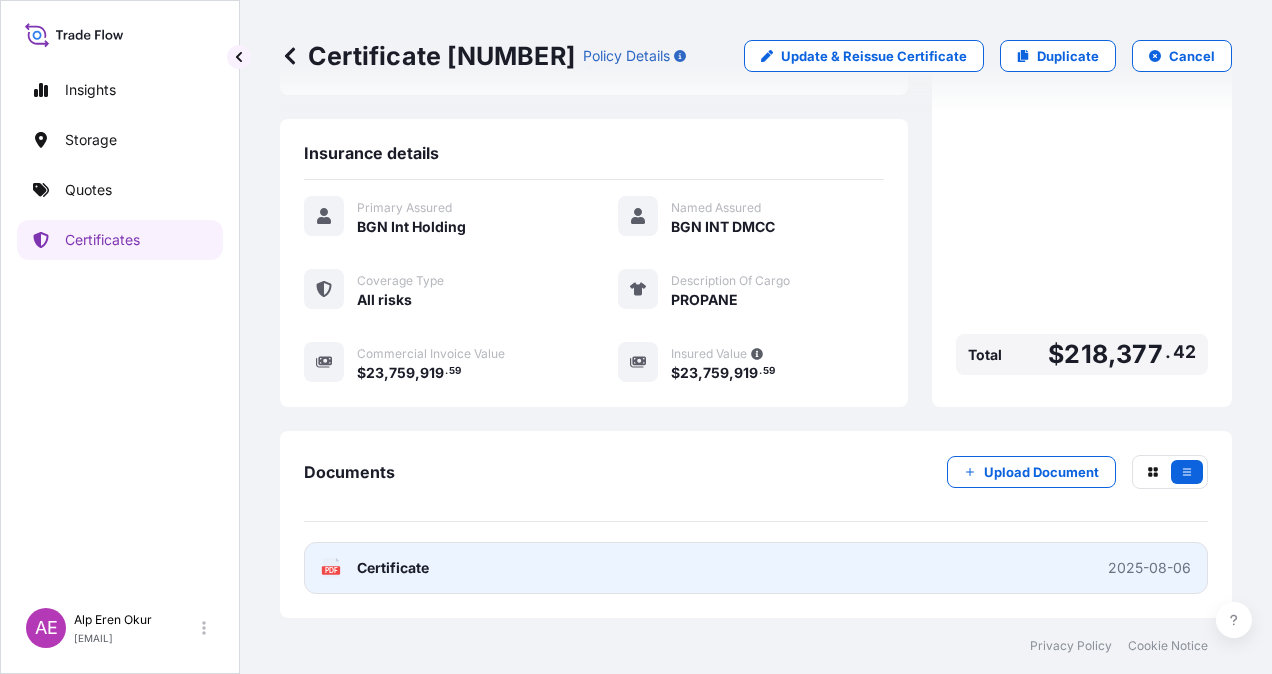 click on "Certificate" at bounding box center [393, 568] 